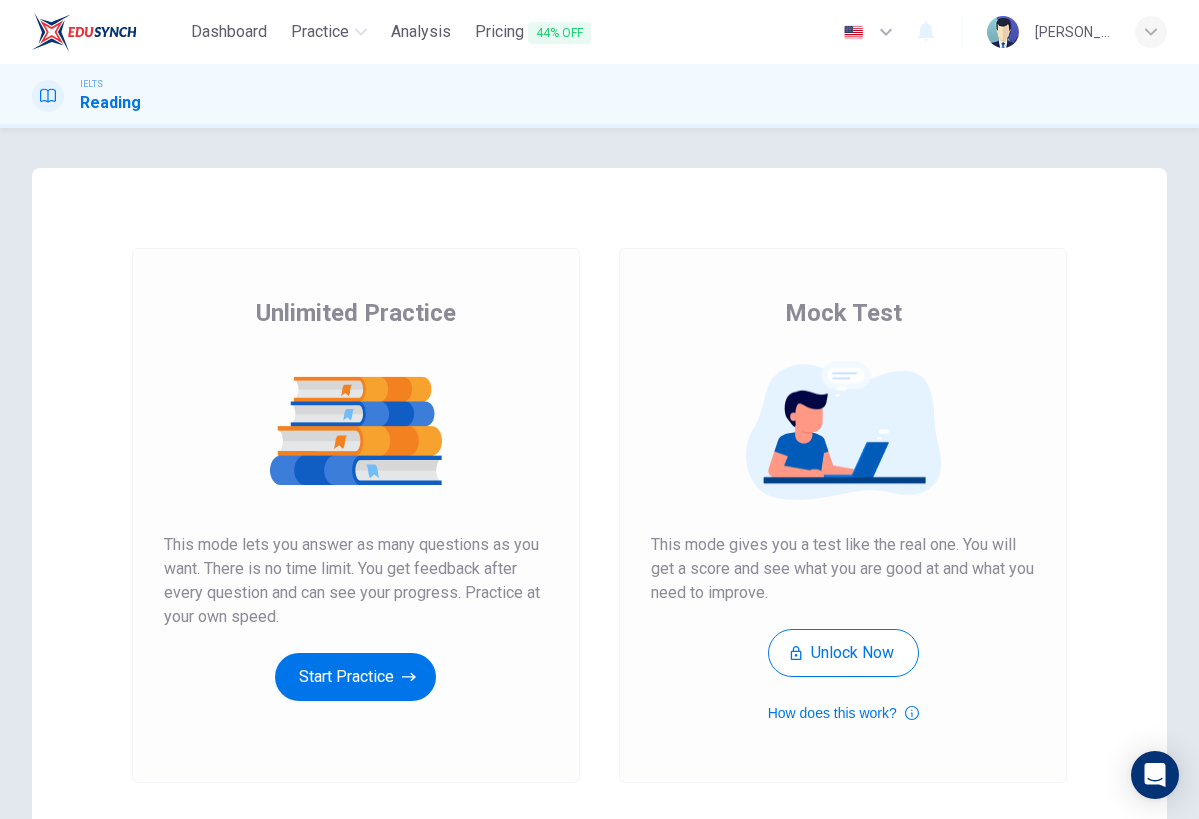 scroll, scrollTop: 0, scrollLeft: 0, axis: both 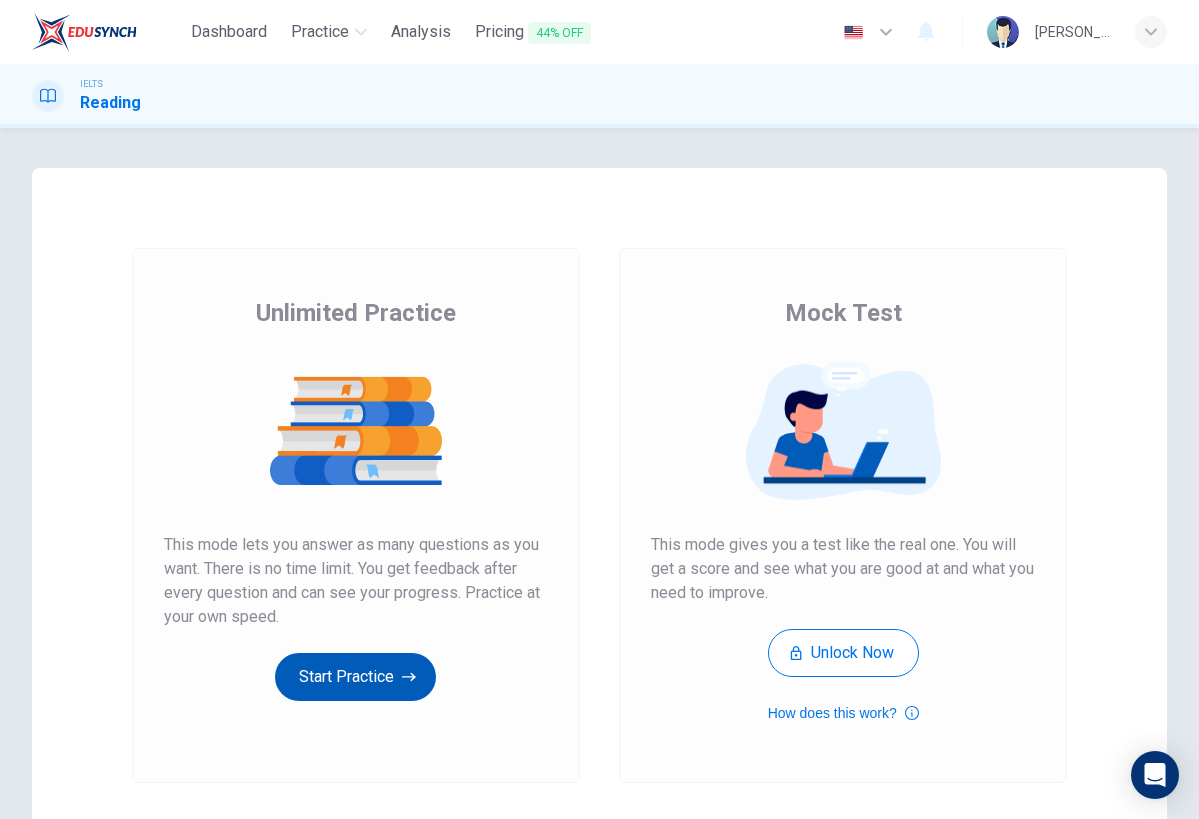 click on "Start Practice" at bounding box center (355, 677) 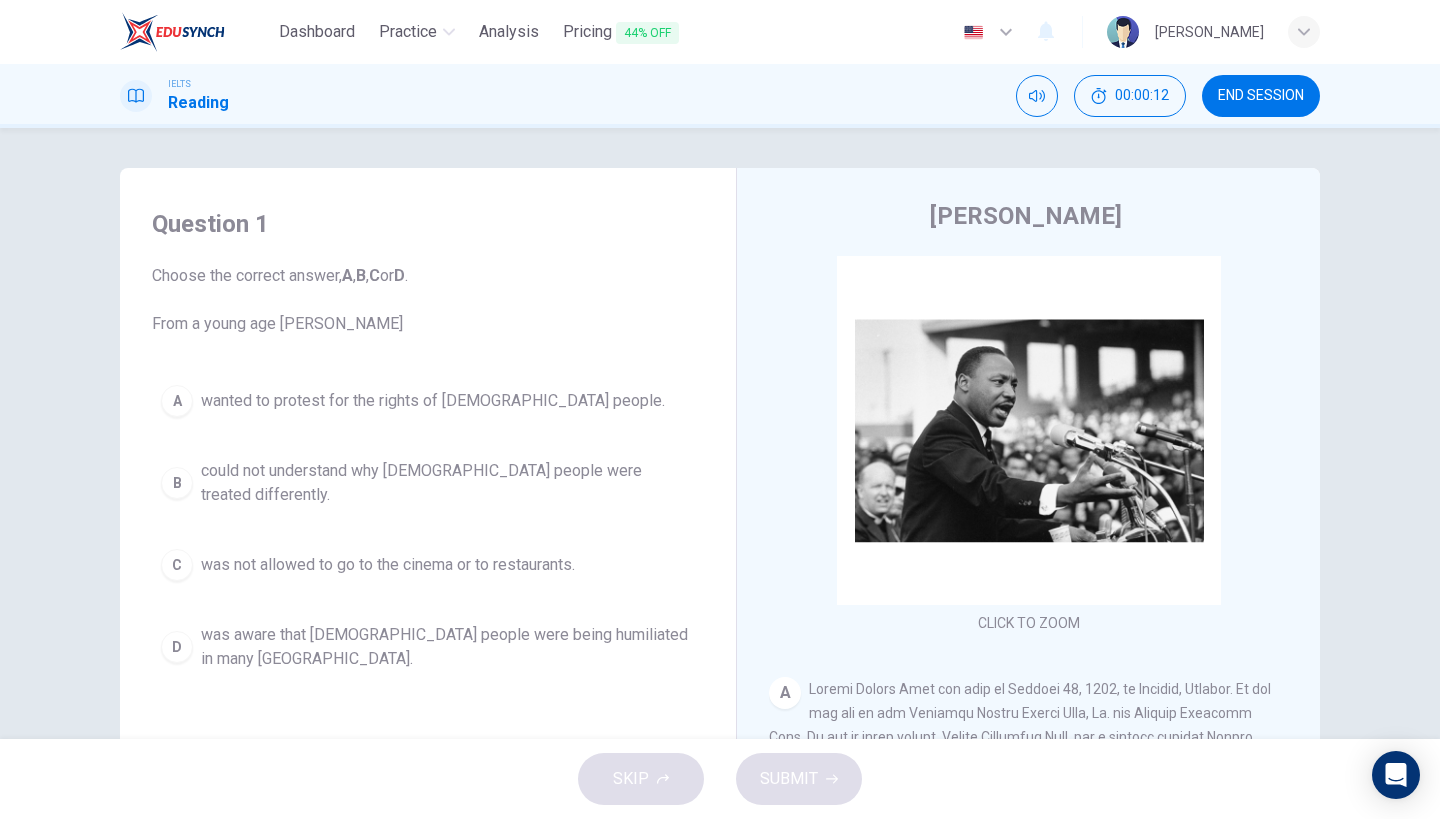 scroll, scrollTop: 0, scrollLeft: 0, axis: both 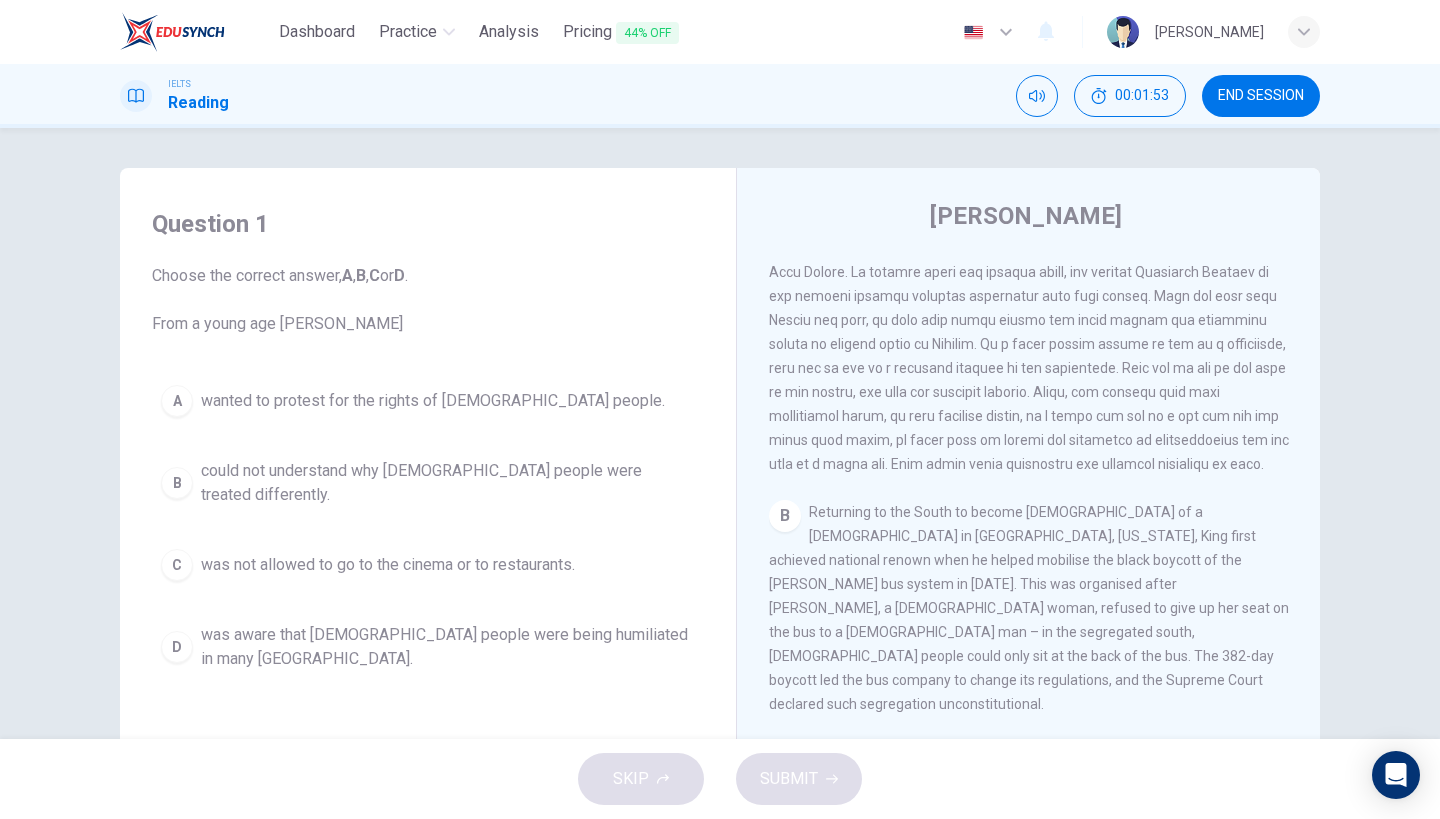 click on "[PERSON_NAME] CLICK TO ZOOM Click to Zoom A B Returning to the South to become [DEMOGRAPHIC_DATA] of a [DEMOGRAPHIC_DATA] in [GEOGRAPHIC_DATA], [US_STATE], [PERSON_NAME] first achieved national renown when he helped mobilise the black boycott of the [PERSON_NAME] bus system in [DATE]. This was organised after [PERSON_NAME], a [DEMOGRAPHIC_DATA] woman, refused to give up her seat on the bus to a [DEMOGRAPHIC_DATA] man – in the segregated south, [DEMOGRAPHIC_DATA] people could only sit at the back of the bus. The 382-day boycott led the bus company to change its regulations, and the Supreme Court declared such segregation unconstitutional. C D E F" at bounding box center [1028, 531] 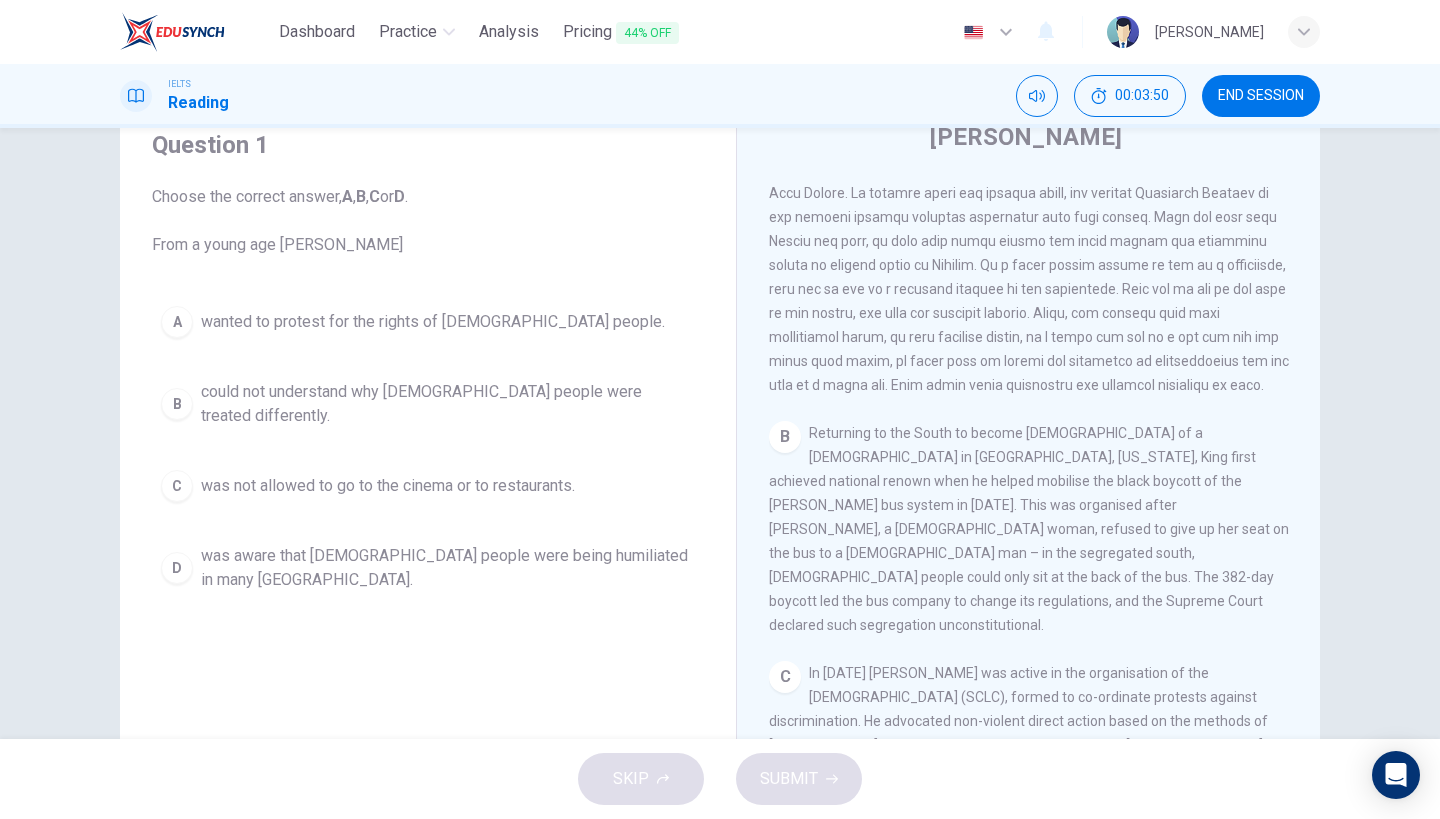 scroll, scrollTop: 81, scrollLeft: 0, axis: vertical 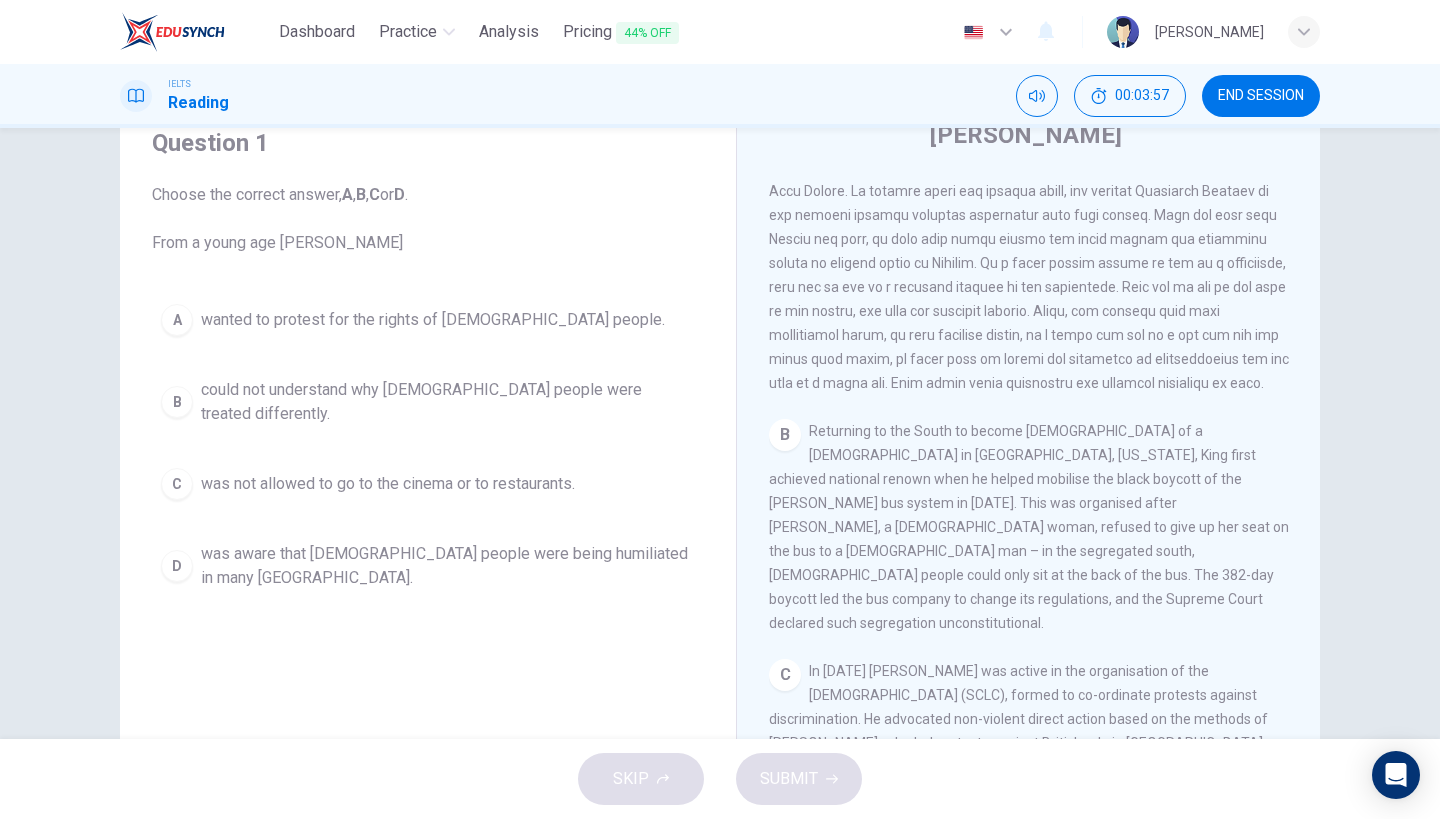 click on "was aware that [DEMOGRAPHIC_DATA] people were being humiliated in many [GEOGRAPHIC_DATA]." at bounding box center [448, 566] 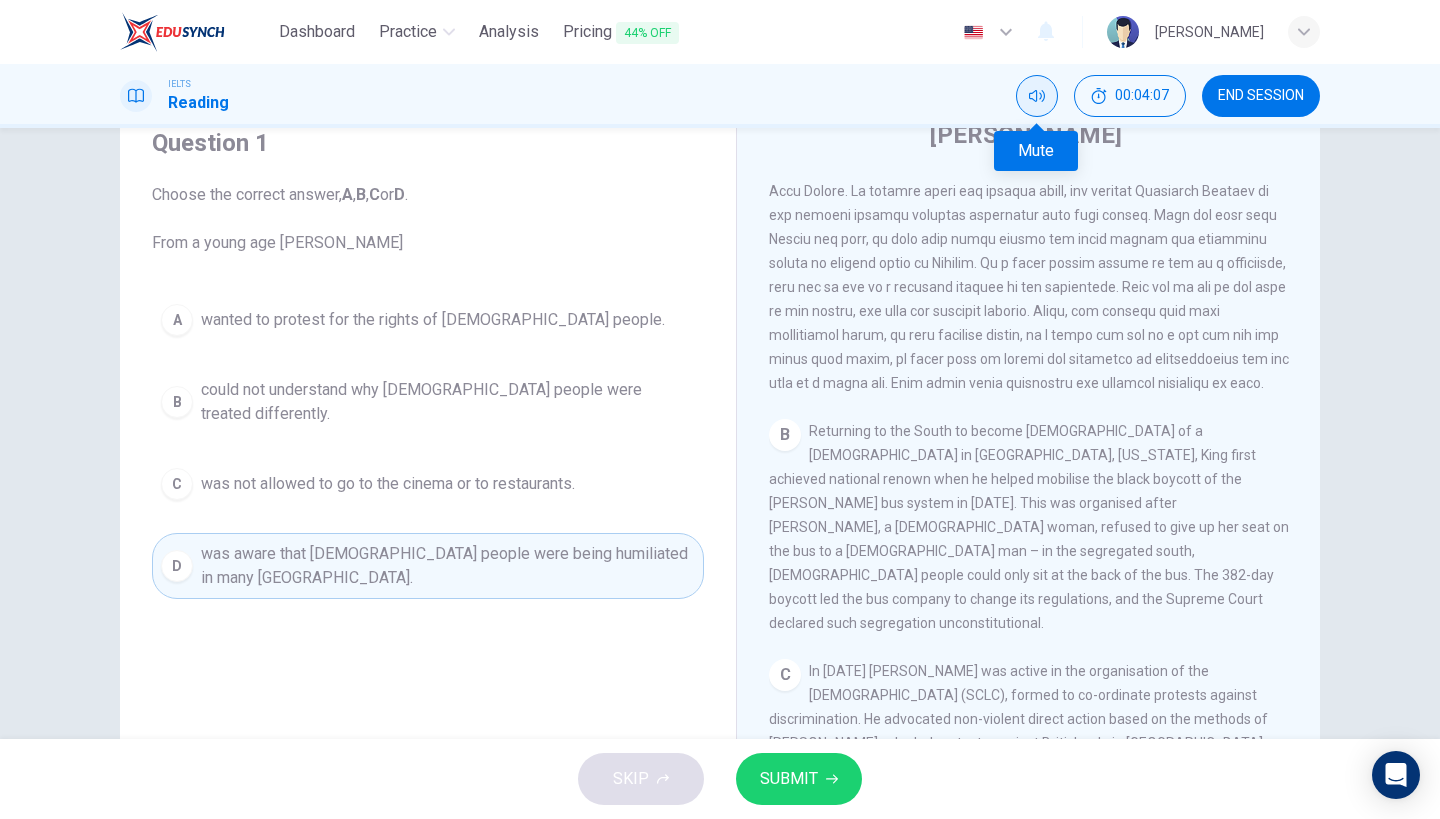 click 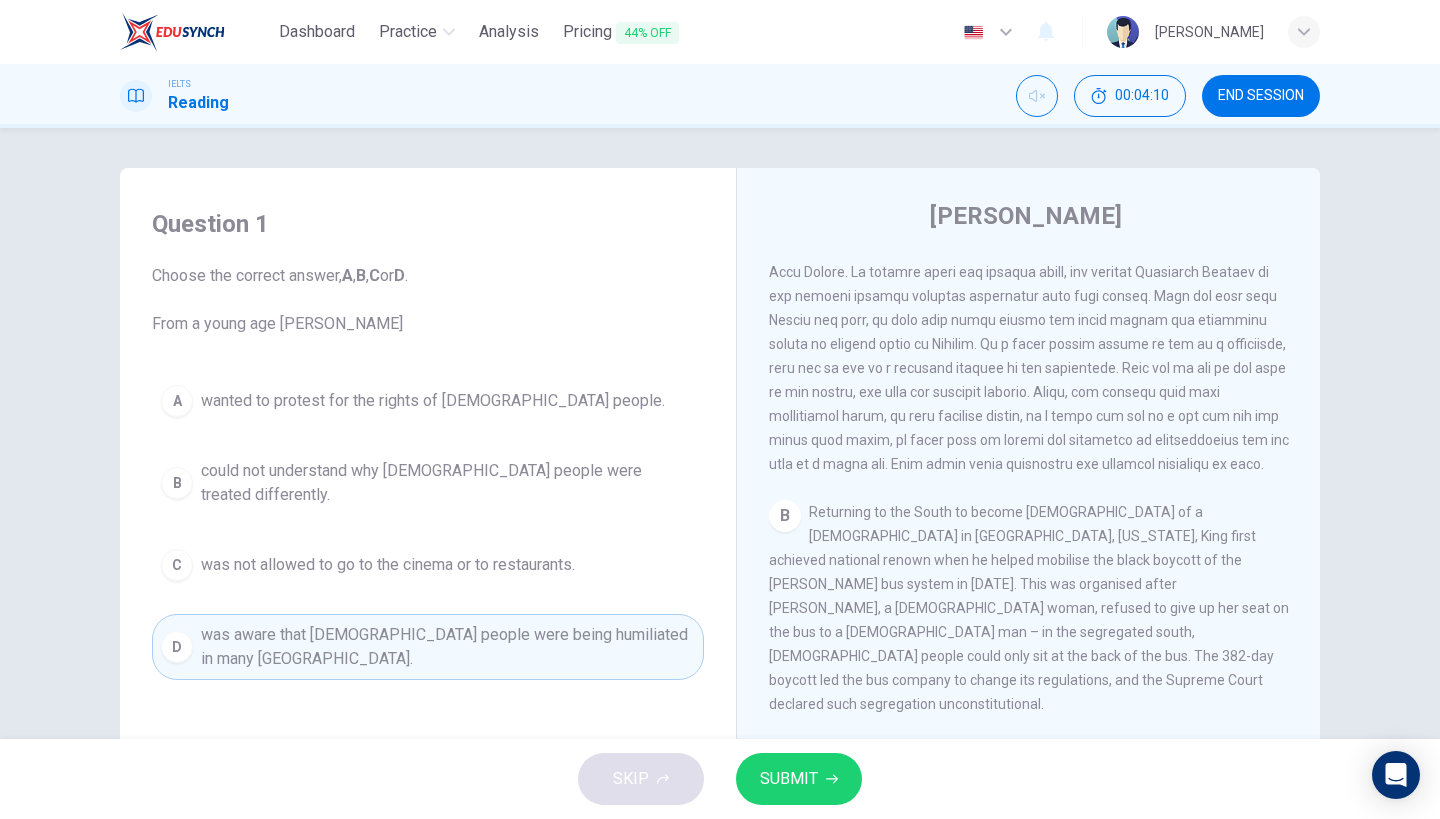 scroll, scrollTop: 0, scrollLeft: 0, axis: both 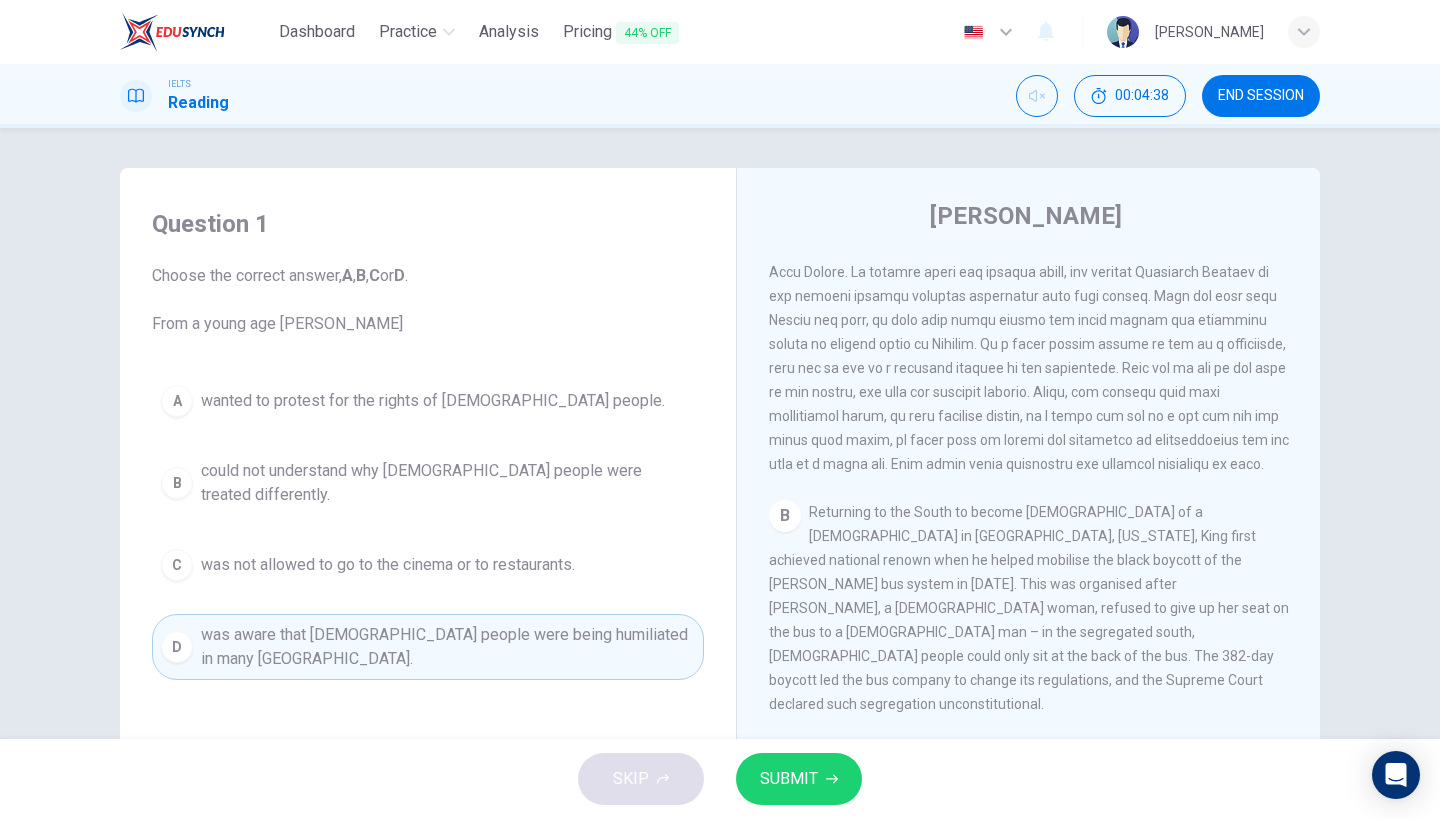 click on "Returning to the South to become [DEMOGRAPHIC_DATA] of a [DEMOGRAPHIC_DATA] in [GEOGRAPHIC_DATA], [US_STATE], King first achieved national renown when he helped mobilise the black boycott of the [PERSON_NAME] bus system in [DATE]. This was organised after [PERSON_NAME], a [DEMOGRAPHIC_DATA] woman, refused to give up her seat on the bus to a [DEMOGRAPHIC_DATA] man – in the segregated south, [DEMOGRAPHIC_DATA] people could only sit at the back of the bus. The 382-day boycott led the bus company to change its regulations, and the Supreme Court declared such segregation unconstitutional." at bounding box center [1029, 608] 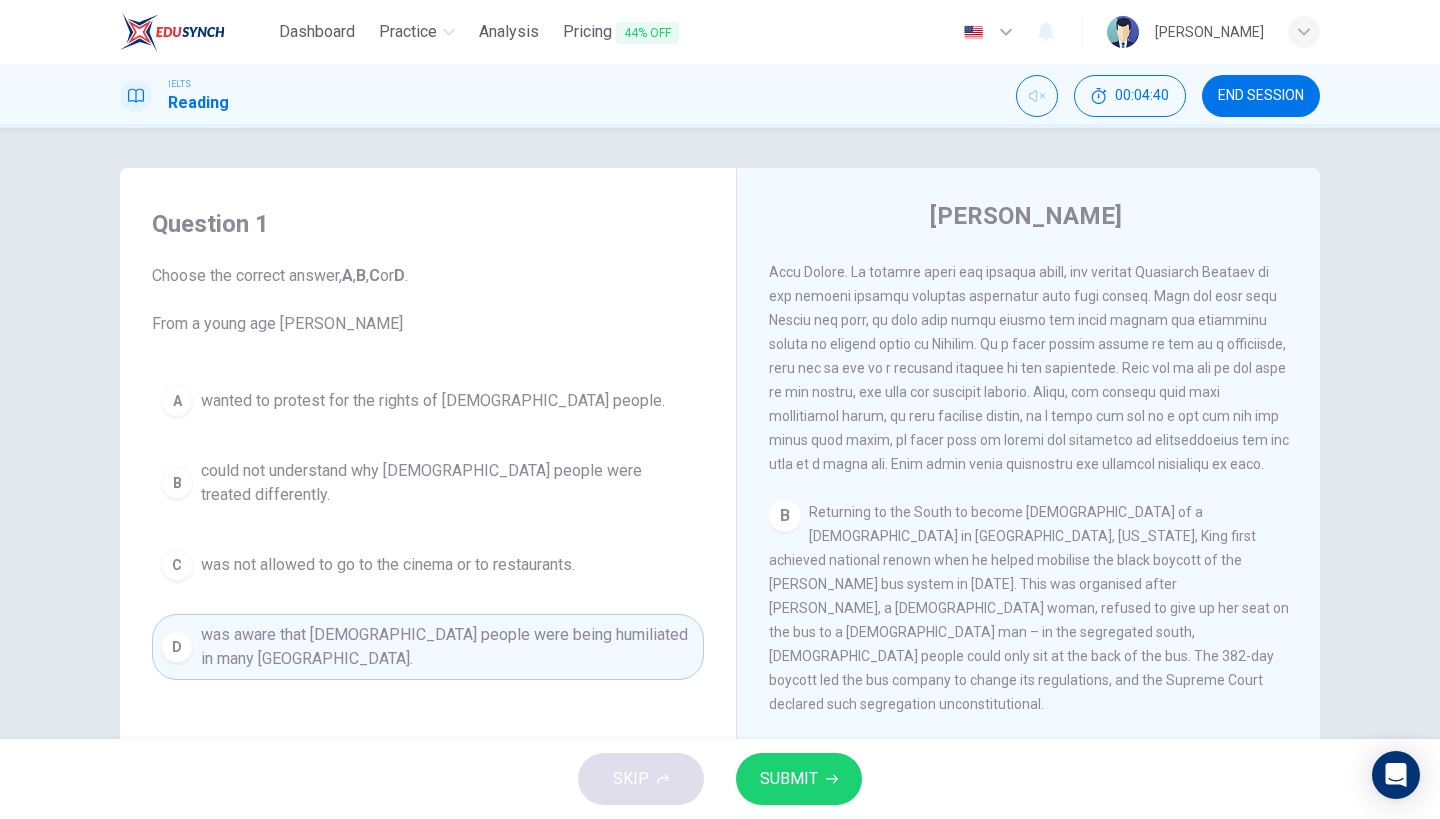 click on "CLICK TO ZOOM Click to Zoom A B Returning to the South to become [DEMOGRAPHIC_DATA] of a [DEMOGRAPHIC_DATA] in [GEOGRAPHIC_DATA], [US_STATE], King first achieved national renown when he helped mobilise the black boycott of the [PERSON_NAME] bus system in [DATE]. This was organised after [PERSON_NAME], a [DEMOGRAPHIC_DATA] woman, refused to give up her seat on the bus to a [DEMOGRAPHIC_DATA] man – in the segregated south, [DEMOGRAPHIC_DATA] people could only sit at the back of the bus. The 382-day boycott led the bus company to change its regulations, and the Supreme Court declared such segregation unconstitutional. C D E F On his trip to [GEOGRAPHIC_DATA], [PERSON_NAME] was booked into room 306 at the [PERSON_NAME], owned by [PERSON_NAME]. [PERSON_NAME] was shot at 6:01 p.m. [DATE] while he was standing on the motel’s second-floor balcony. [PERSON_NAME] was rushed to [GEOGRAPHIC_DATA], where doctors opened his chest and performed manual [MEDICAL_DATA]. He was pronounced dead at 7:05 p.m. [PERSON_NAME] autopsy revealed that although he was only [DEMOGRAPHIC_DATA], he had the heart of a [DEMOGRAPHIC_DATA] man." at bounding box center [1042, 559] 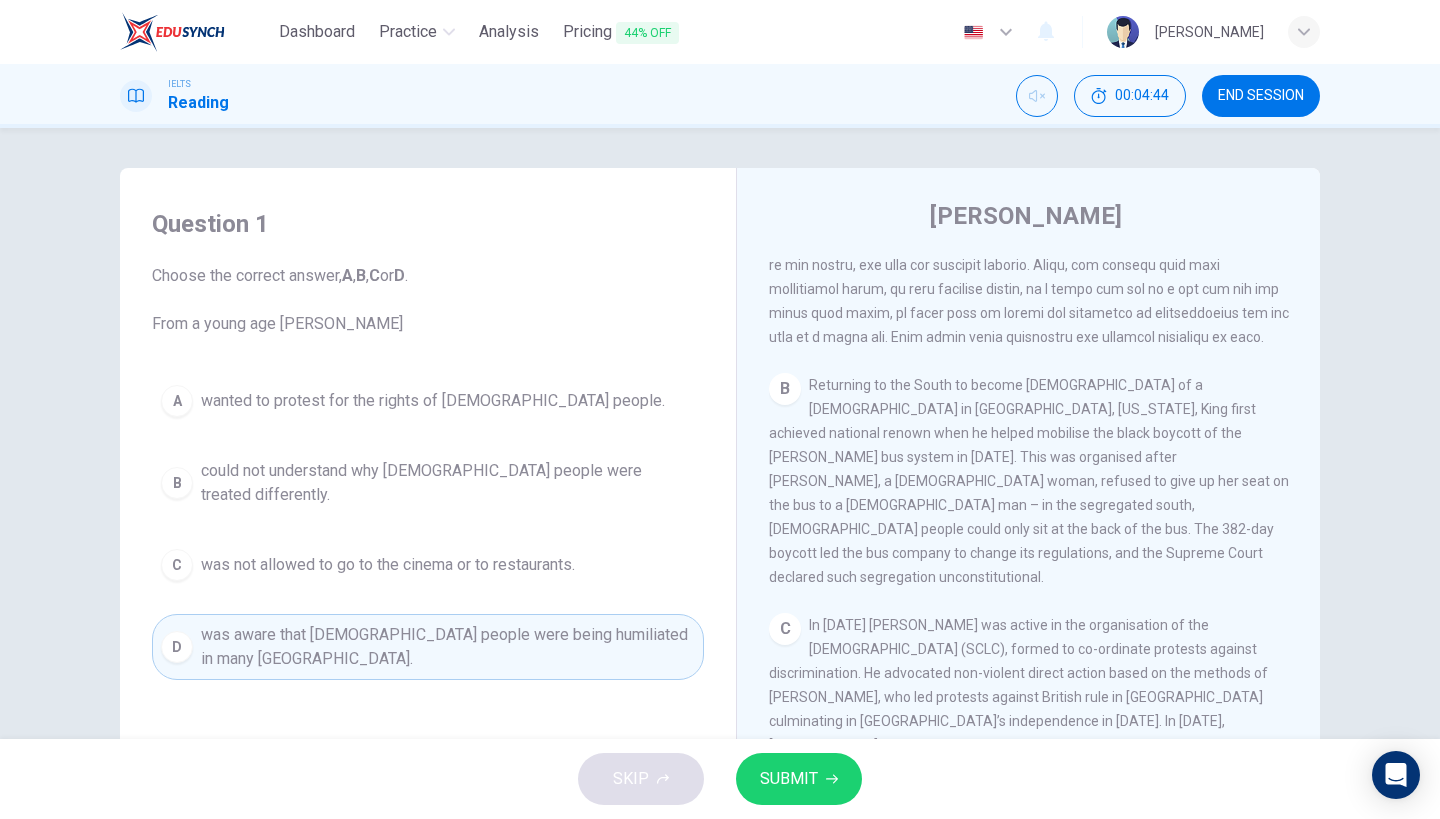 scroll, scrollTop: 672, scrollLeft: 0, axis: vertical 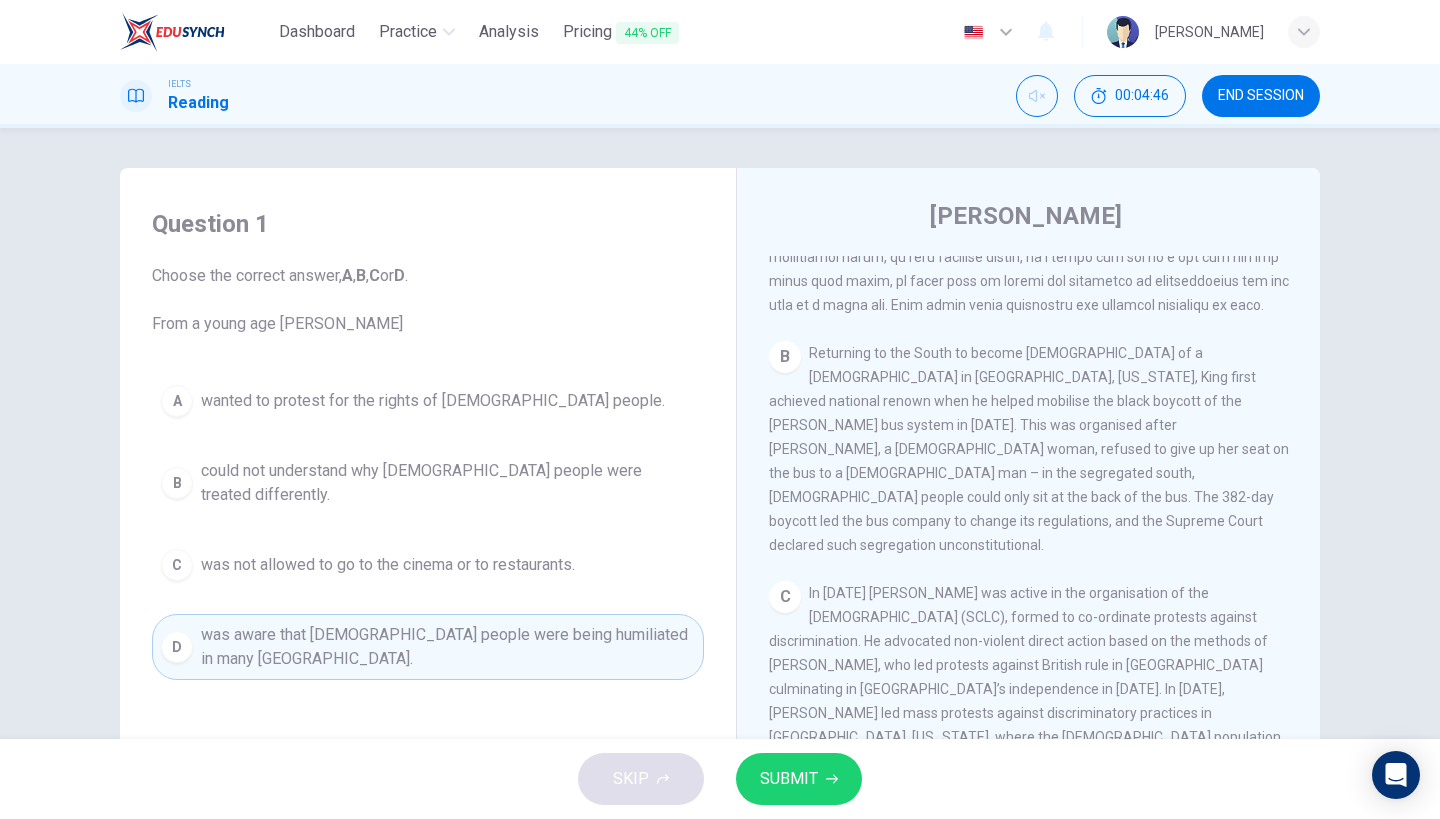 click on "B Returning to the South to become [DEMOGRAPHIC_DATA] of a [DEMOGRAPHIC_DATA] in [GEOGRAPHIC_DATA], [US_STATE], King first achieved national renown when he helped mobilise the black boycott of the [PERSON_NAME] bus system in [DATE]. This was organised after [PERSON_NAME], a [DEMOGRAPHIC_DATA] woman, refused to give up her seat on the bus to a [DEMOGRAPHIC_DATA] man – in the segregated south, [DEMOGRAPHIC_DATA] people could only sit at the back of the bus. The 382-day boycott led the bus company to change its regulations, and the Supreme Court declared such segregation unconstitutional." at bounding box center [1029, 449] 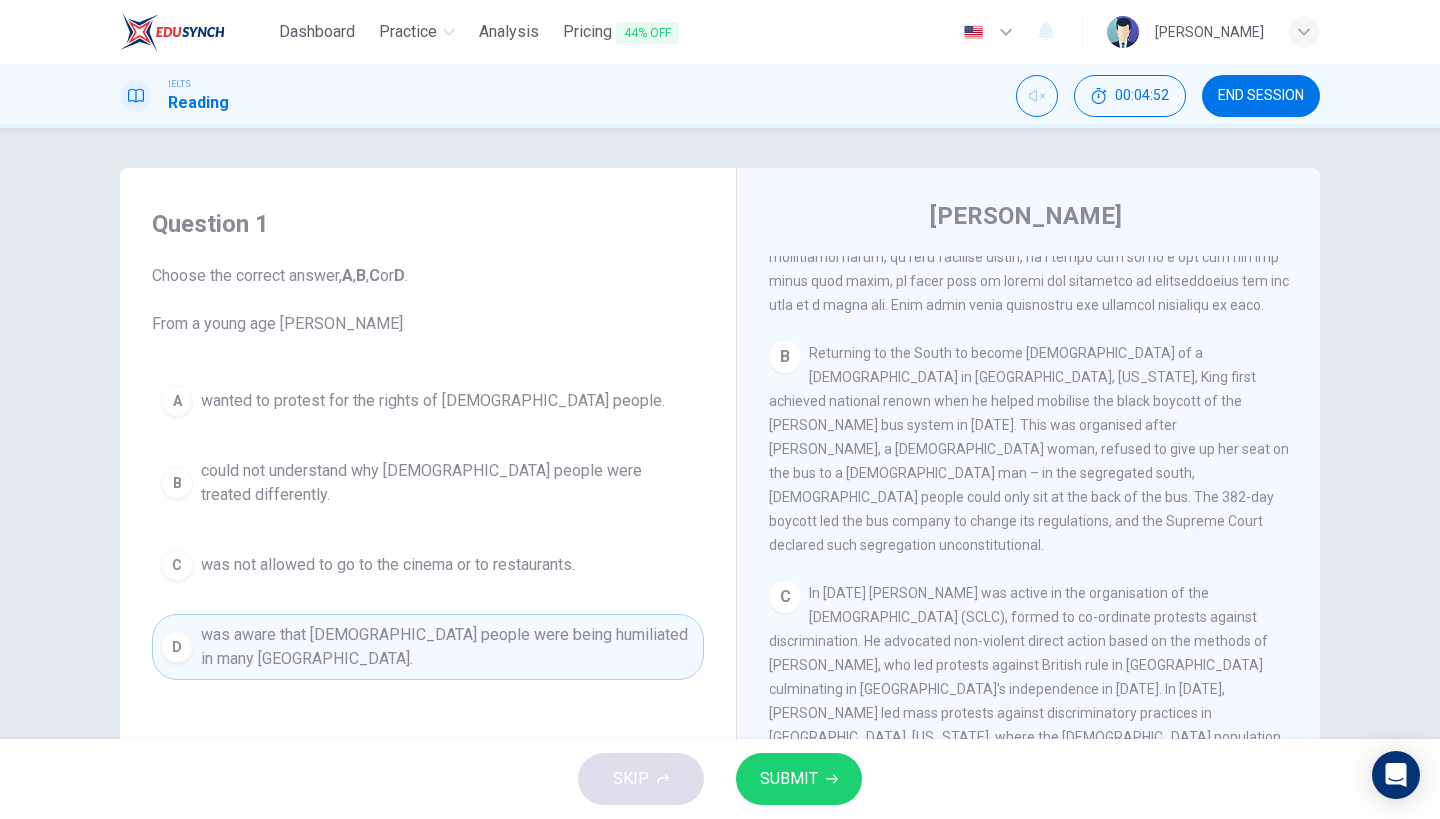 click on "CLICK TO ZOOM Click to Zoom A B Returning to the South to become [DEMOGRAPHIC_DATA] of a [DEMOGRAPHIC_DATA] in [GEOGRAPHIC_DATA], [US_STATE], King first achieved national renown when he helped mobilise the black boycott of the [PERSON_NAME] bus system in [DATE]. This was organised after [PERSON_NAME], a [DEMOGRAPHIC_DATA] woman, refused to give up her seat on the bus to a [DEMOGRAPHIC_DATA] man – in the segregated south, [DEMOGRAPHIC_DATA] people could only sit at the back of the bus. The 382-day boycott led the bus company to change its regulations, and the Supreme Court declared such segregation unconstitutional. C D E F On his trip to [GEOGRAPHIC_DATA], [PERSON_NAME] was booked into room 306 at the [PERSON_NAME], owned by [PERSON_NAME]. [PERSON_NAME] was shot at 6:01 p.m. [DATE] while he was standing on the motel’s second-floor balcony. [PERSON_NAME] was rushed to [GEOGRAPHIC_DATA], where doctors opened his chest and performed manual [MEDICAL_DATA]. He was pronounced dead at 7:05 p.m. [PERSON_NAME] autopsy revealed that although he was only [DEMOGRAPHIC_DATA], he had the heart of a [DEMOGRAPHIC_DATA] man." at bounding box center [1042, 559] 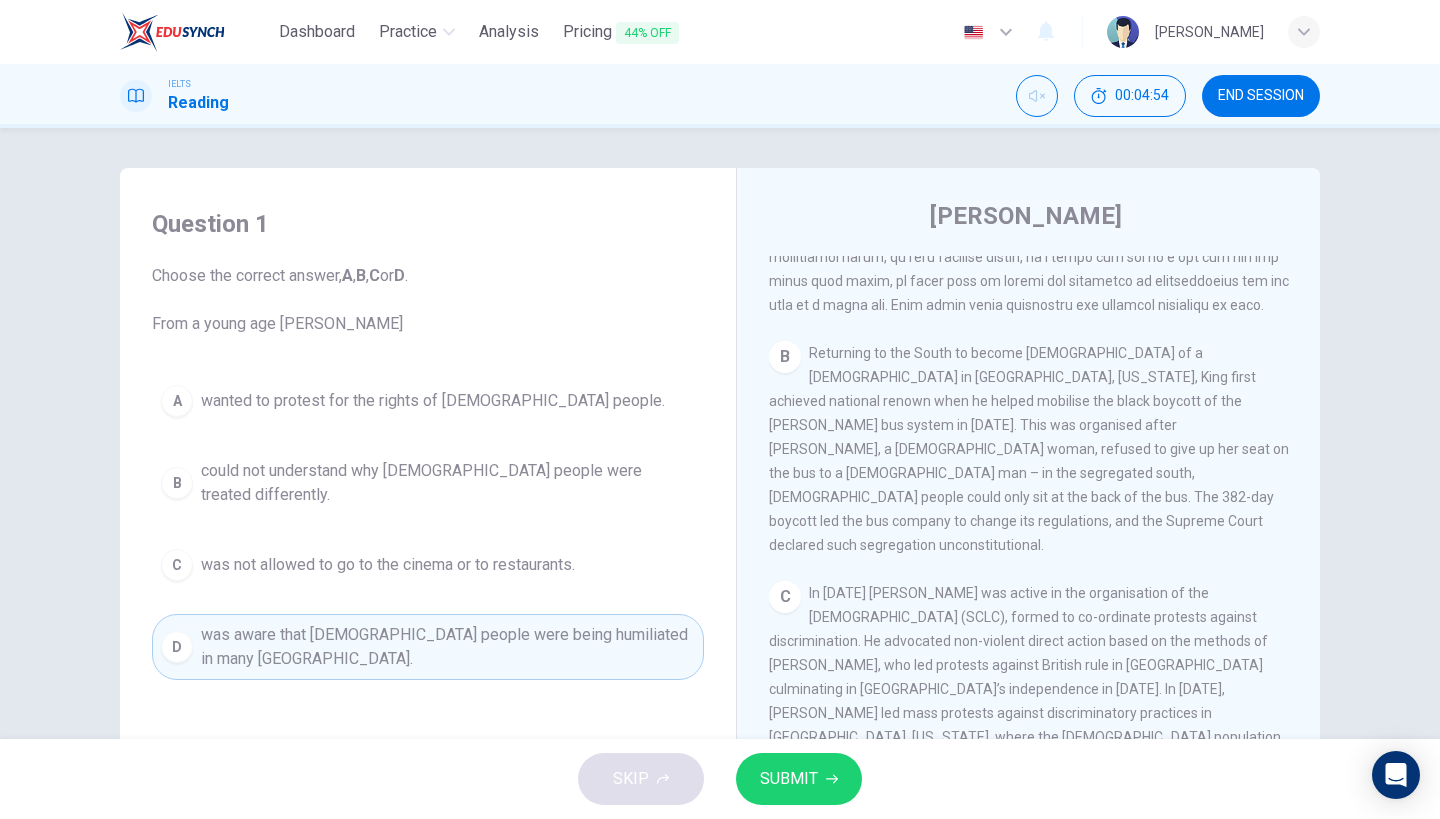 click on "SUBMIT" at bounding box center (799, 779) 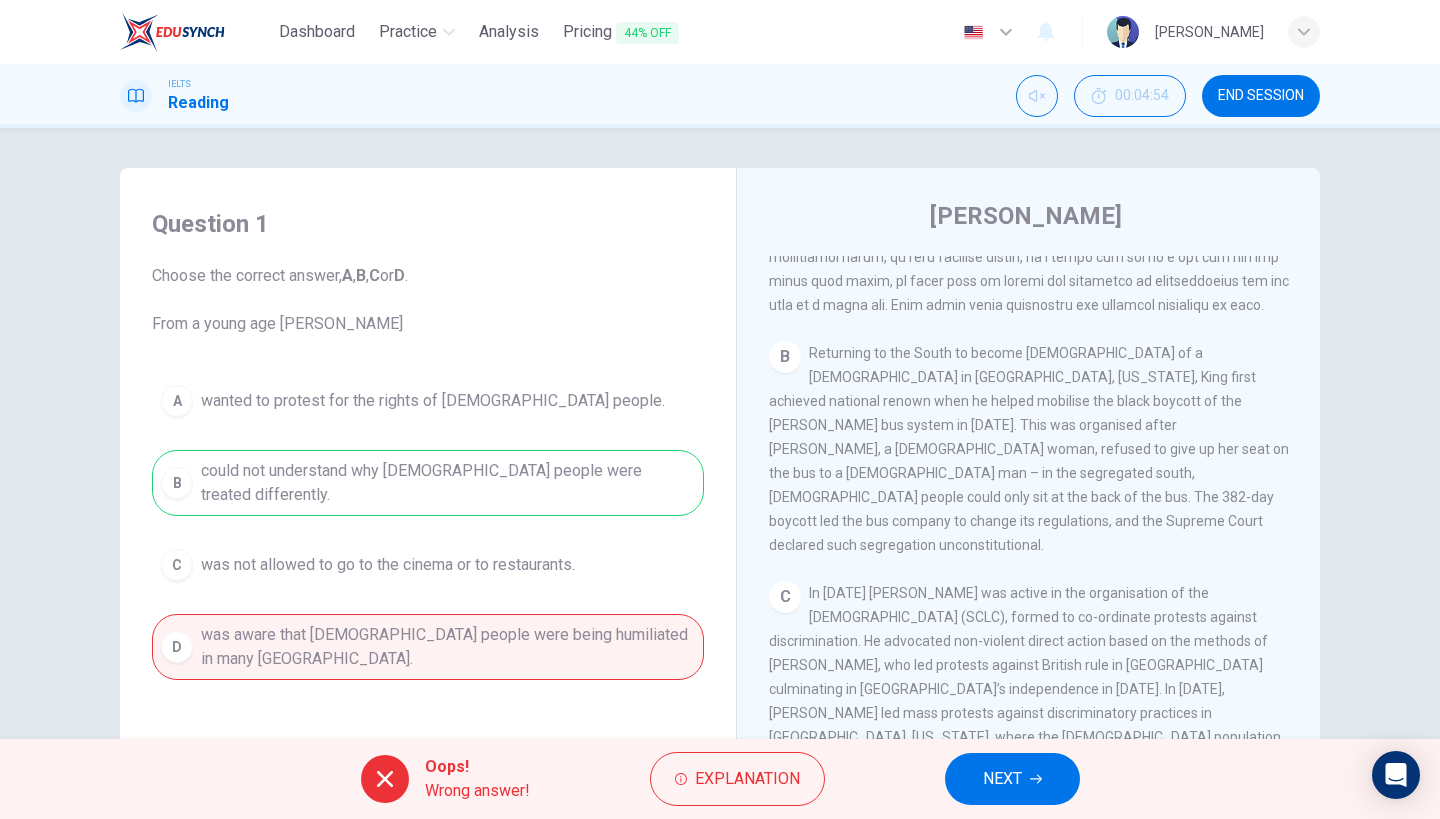 click on "A wanted to protest for the rights of [DEMOGRAPHIC_DATA] people. B could not understand why [DEMOGRAPHIC_DATA] people were treated differently. C was not allowed to go to the cinema or to restaurants. D was aware that [DEMOGRAPHIC_DATA] people were being humiliated in many northern states." at bounding box center (428, 528) 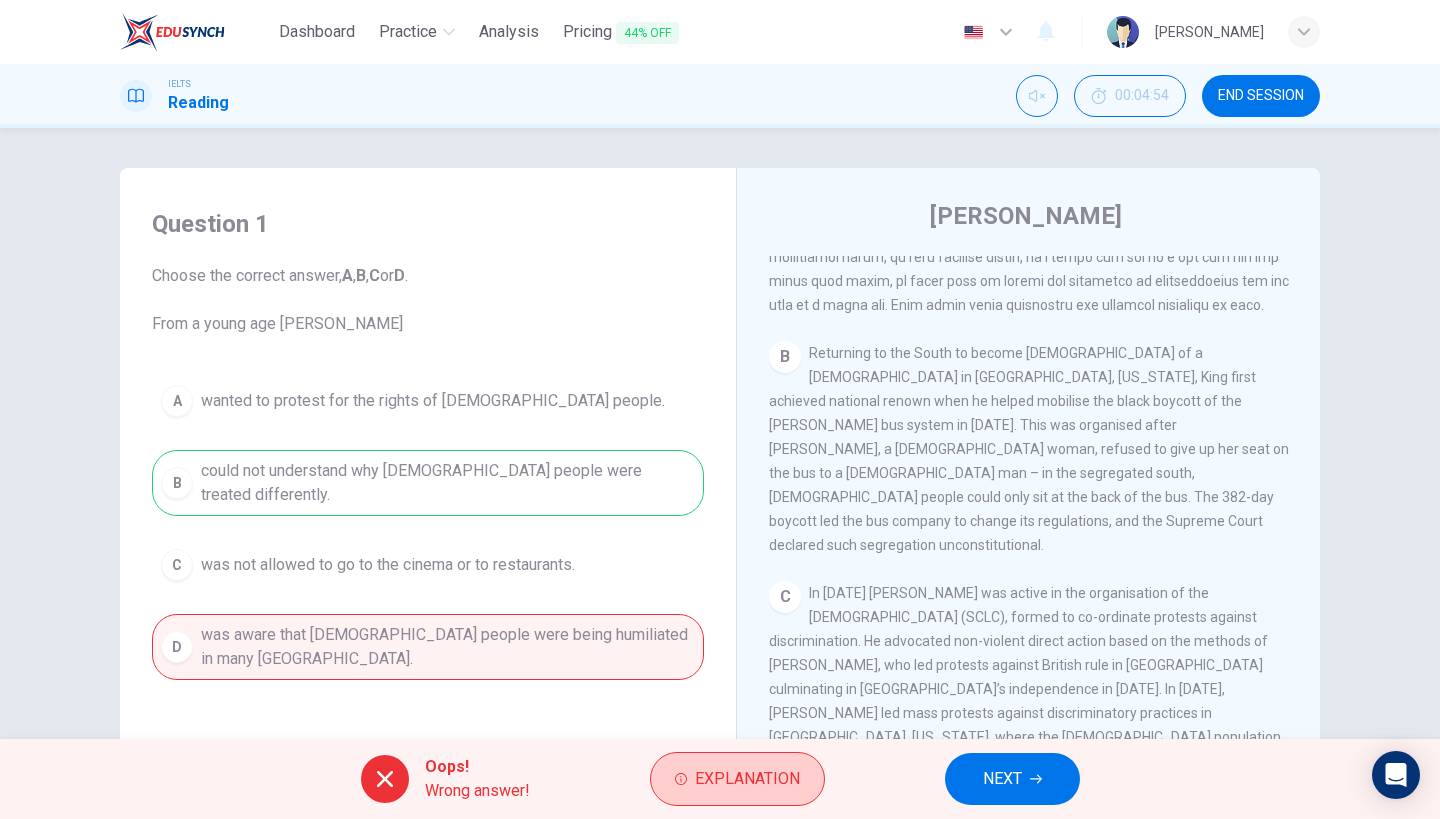 click on "Explanation" at bounding box center [747, 779] 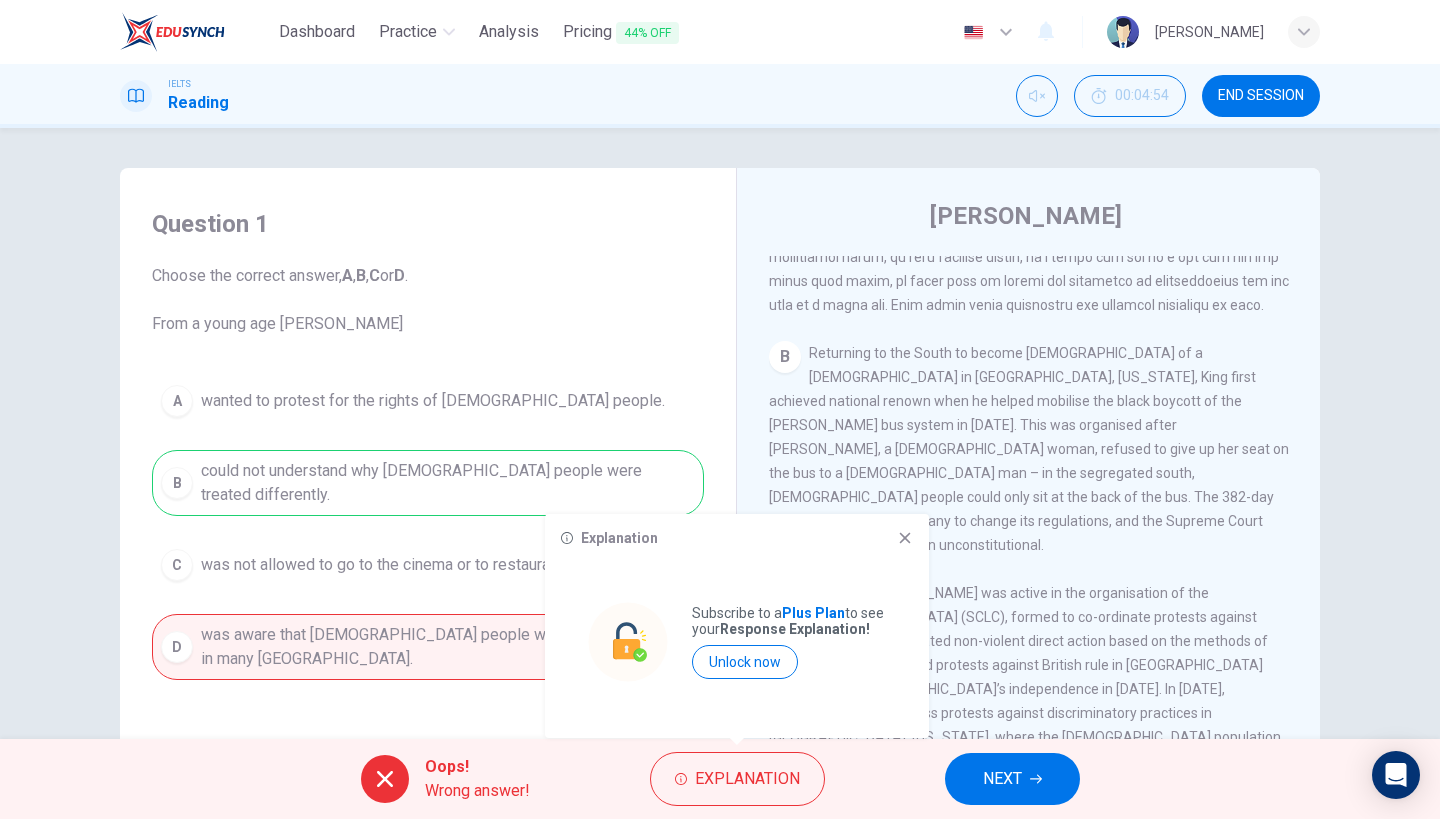 click 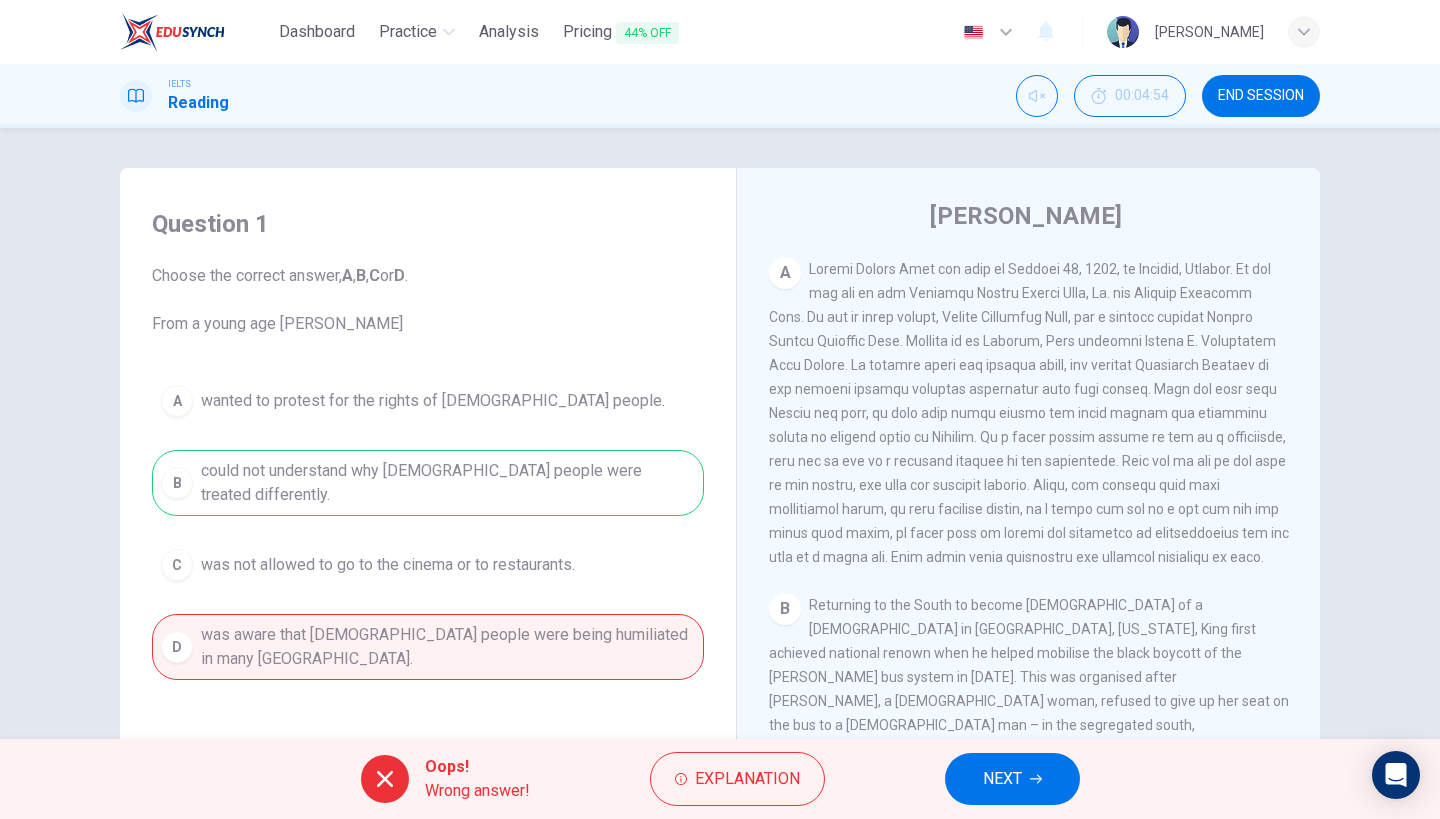 scroll, scrollTop: 358, scrollLeft: 0, axis: vertical 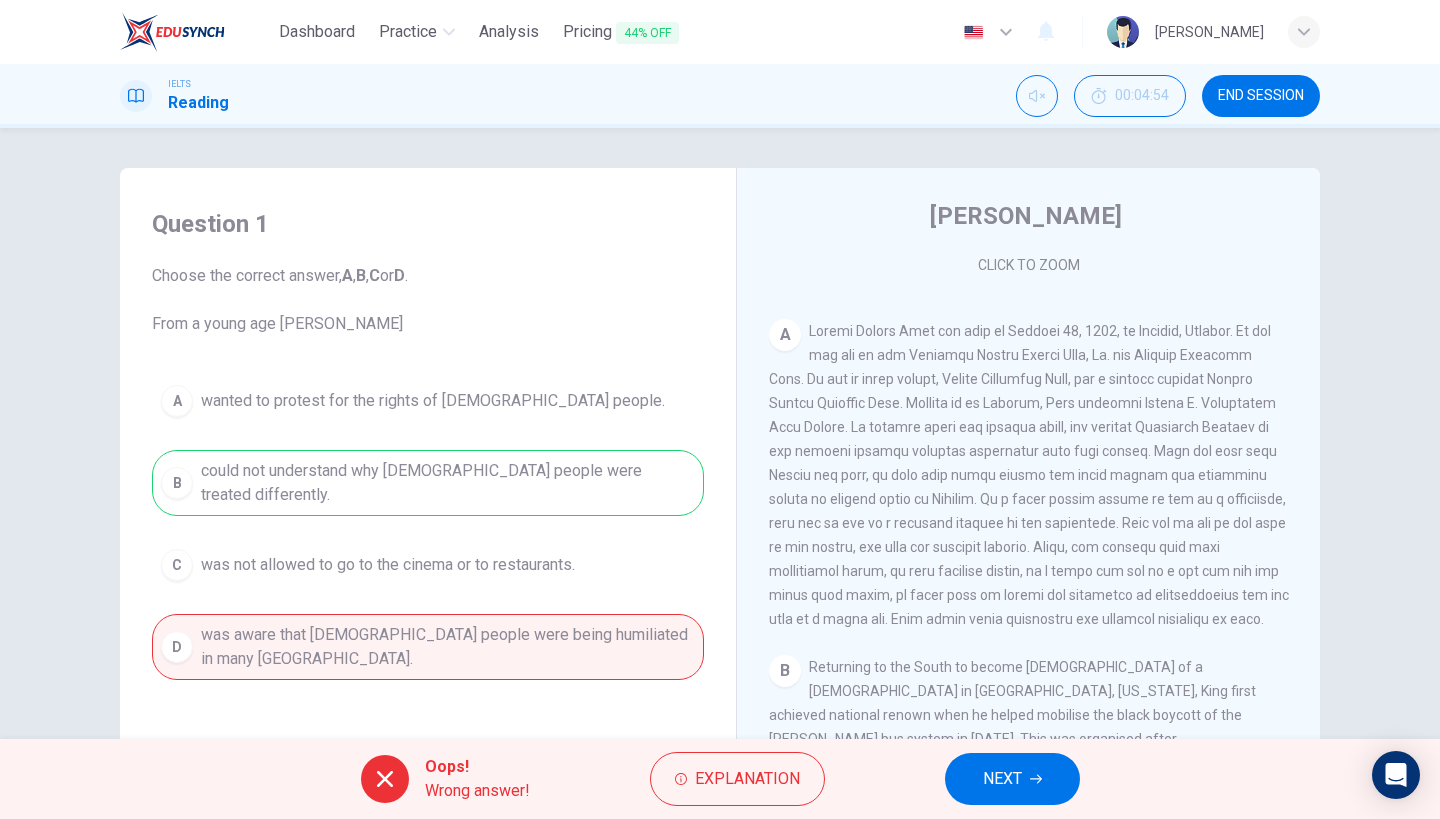 click on "A" at bounding box center [1029, 475] 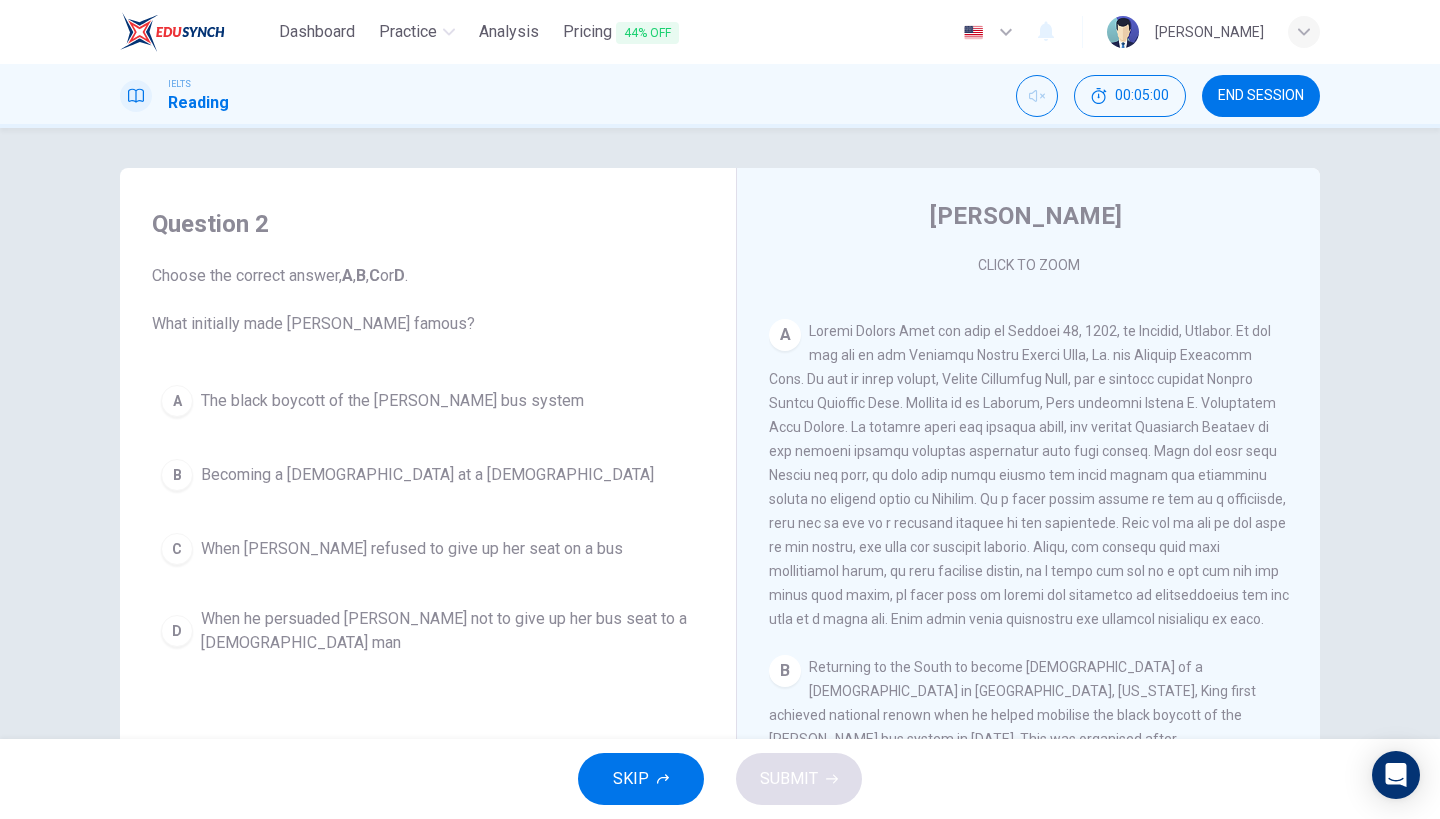 click on "Question 2 Choose the correct answer,  A ,  B ,  C  or  D .
What initially made [PERSON_NAME] famous? A The black boycott of the [PERSON_NAME] bus system B Becoming a [DEMOGRAPHIC_DATA] at a [DEMOGRAPHIC_DATA] C When [PERSON_NAME] refused to give up her seat on a bus D When he persuaded [PERSON_NAME] not to give up her bus seat to a [DEMOGRAPHIC_DATA] man" at bounding box center [428, 436] 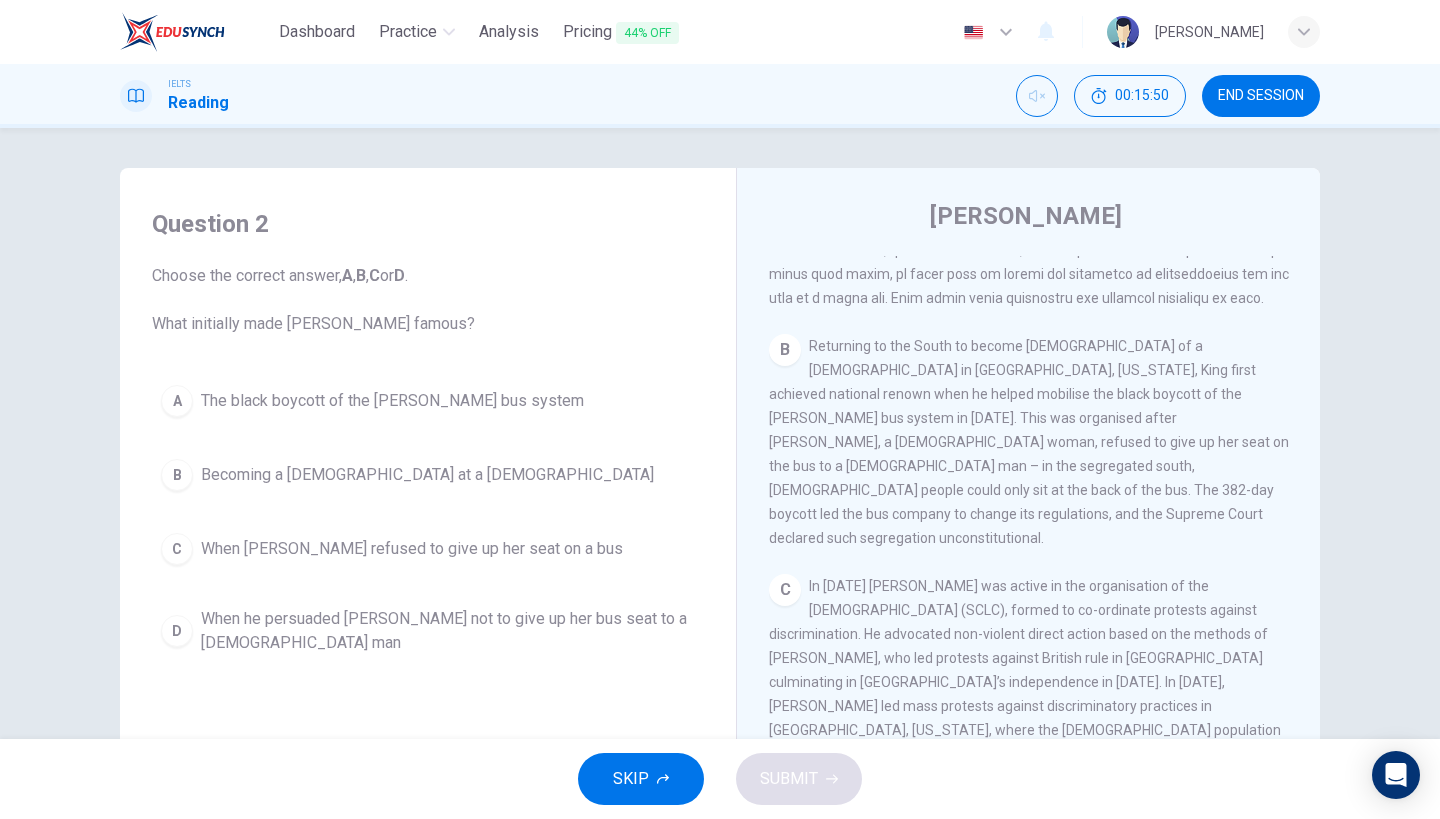 scroll, scrollTop: 664, scrollLeft: 0, axis: vertical 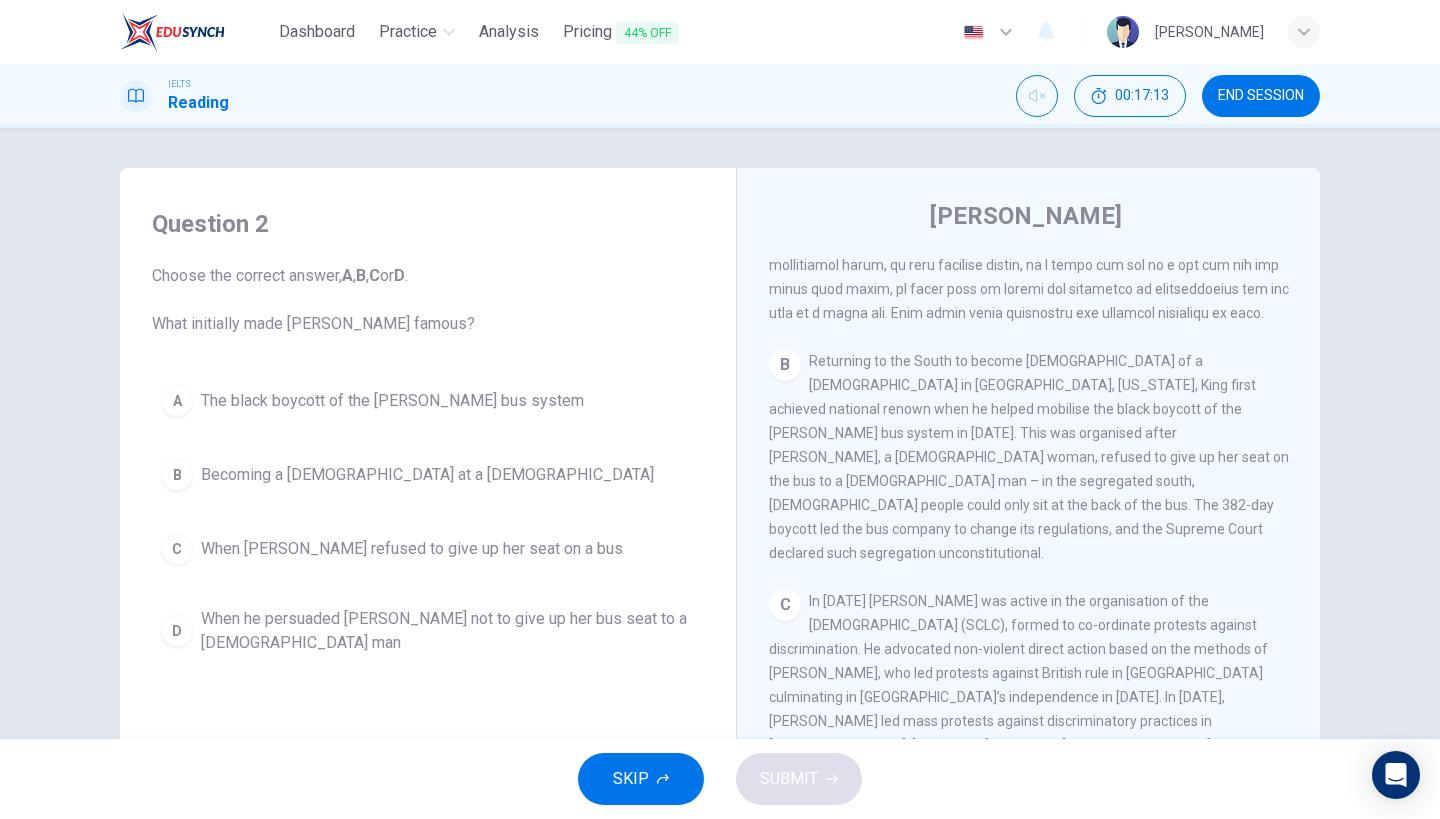 click on "B Returning to the South to become [DEMOGRAPHIC_DATA] of a [DEMOGRAPHIC_DATA] in [GEOGRAPHIC_DATA], [US_STATE], King first achieved national renown when he helped mobilise the black boycott of the [PERSON_NAME] bus system in [DATE]. This was organised after [PERSON_NAME], a [DEMOGRAPHIC_DATA] woman, refused to give up her seat on the bus to a [DEMOGRAPHIC_DATA] man – in the segregated south, [DEMOGRAPHIC_DATA] people could only sit at the back of the bus. The 382-day boycott led the bus company to change its regulations, and the Supreme Court declared such segregation unconstitutional." at bounding box center (1029, 457) 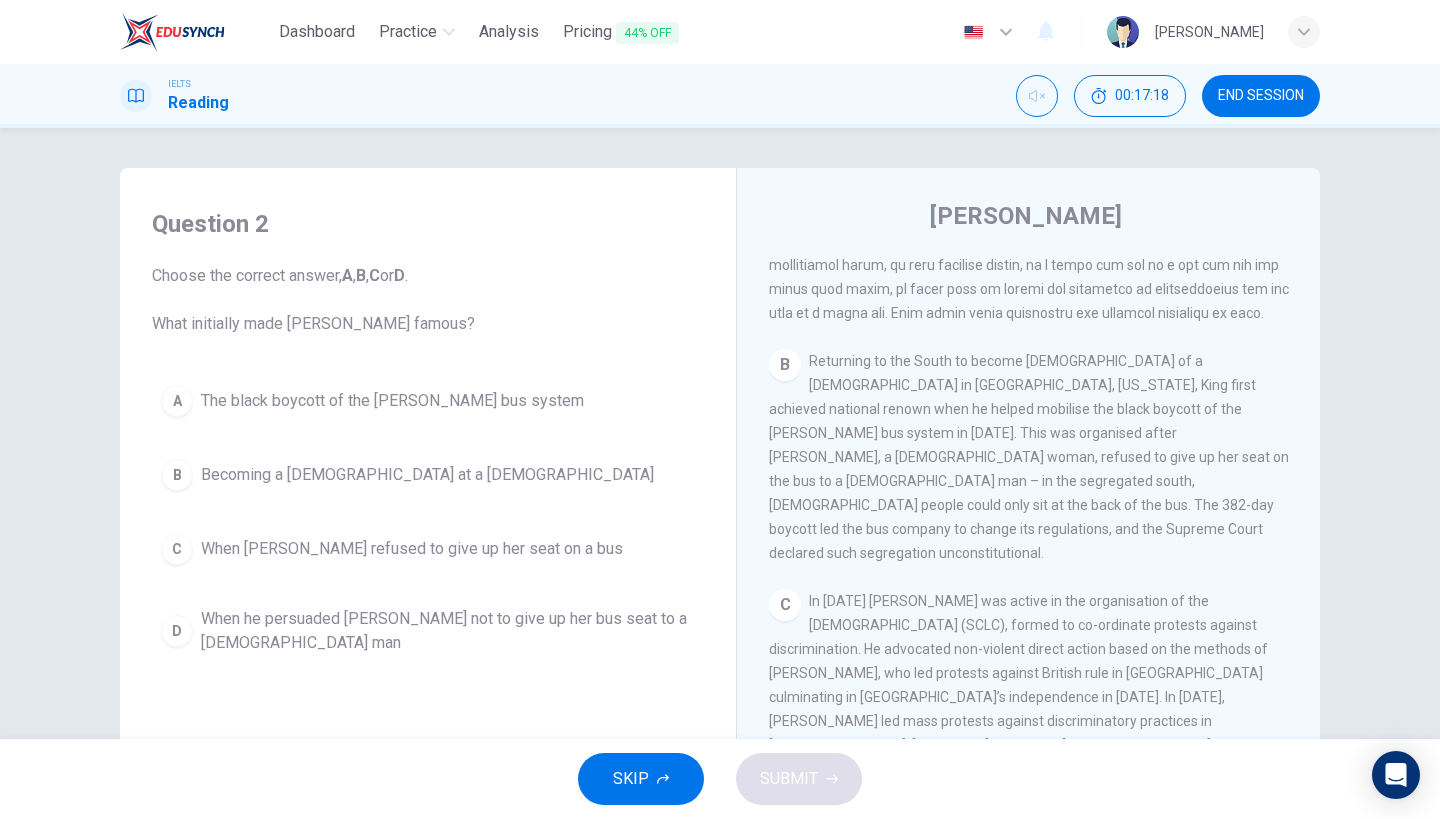 click on "B Returning to the South to become [DEMOGRAPHIC_DATA] of a [DEMOGRAPHIC_DATA] in [GEOGRAPHIC_DATA], [US_STATE], King first achieved national renown when he helped mobilise the black boycott of the [PERSON_NAME] bus system in [DATE]. This was organised after [PERSON_NAME], a [DEMOGRAPHIC_DATA] woman, refused to give up her seat on the bus to a [DEMOGRAPHIC_DATA] man – in the segregated south, [DEMOGRAPHIC_DATA] people could only sit at the back of the bus. The 382-day boycott led the bus company to change its regulations, and the Supreme Court declared such segregation unconstitutional." at bounding box center [1029, 457] 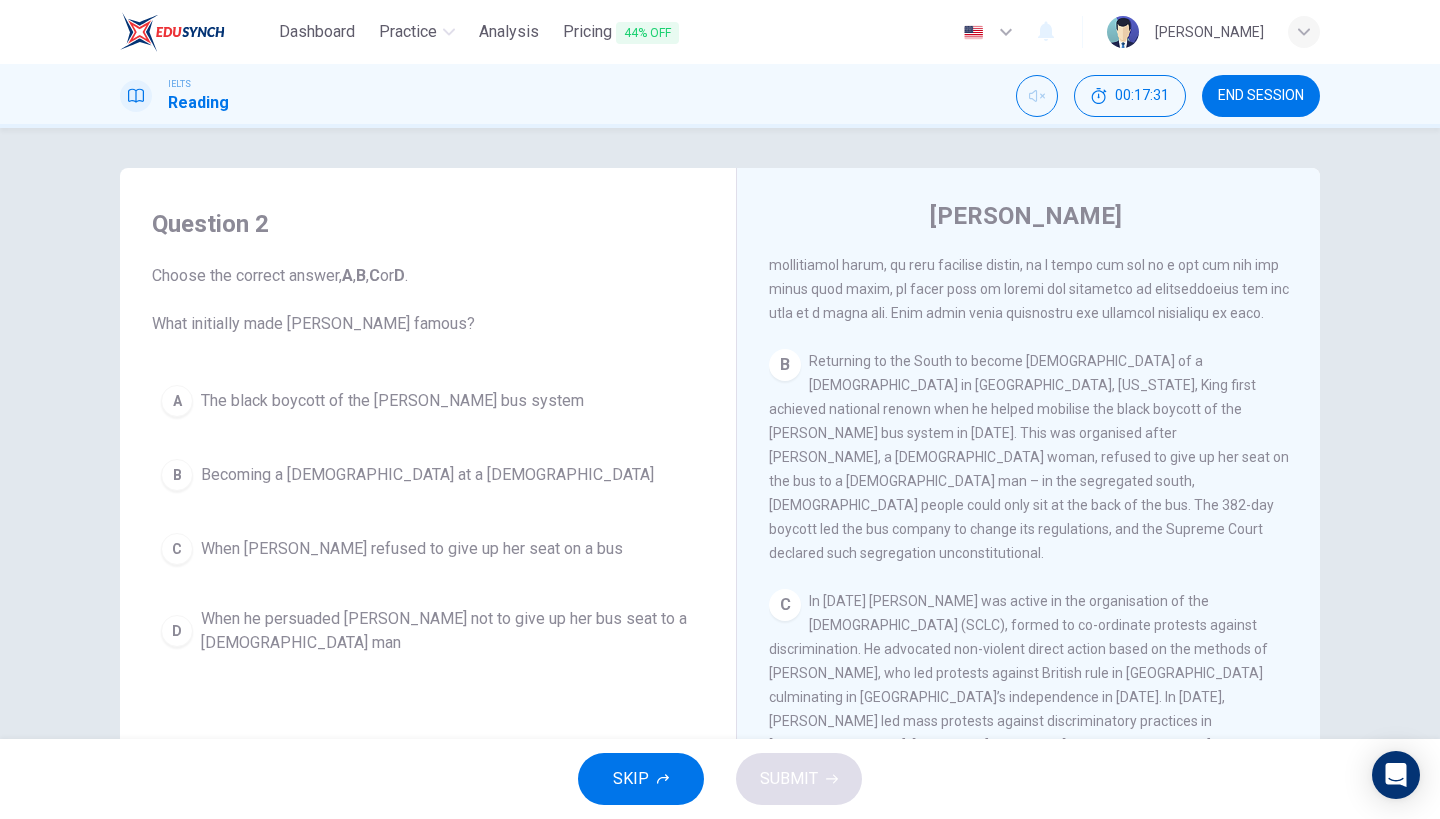 click on "Returning to the South to become [DEMOGRAPHIC_DATA] of a [DEMOGRAPHIC_DATA] in [GEOGRAPHIC_DATA], [US_STATE], King first achieved national renown when he helped mobilise the black boycott of the [PERSON_NAME] bus system in [DATE]. This was organised after [PERSON_NAME], a [DEMOGRAPHIC_DATA] woman, refused to give up her seat on the bus to a [DEMOGRAPHIC_DATA] man – in the segregated south, [DEMOGRAPHIC_DATA] people could only sit at the back of the bus. The 382-day boycott led the bus company to change its regulations, and the Supreme Court declared such segregation unconstitutional." at bounding box center (1029, 457) 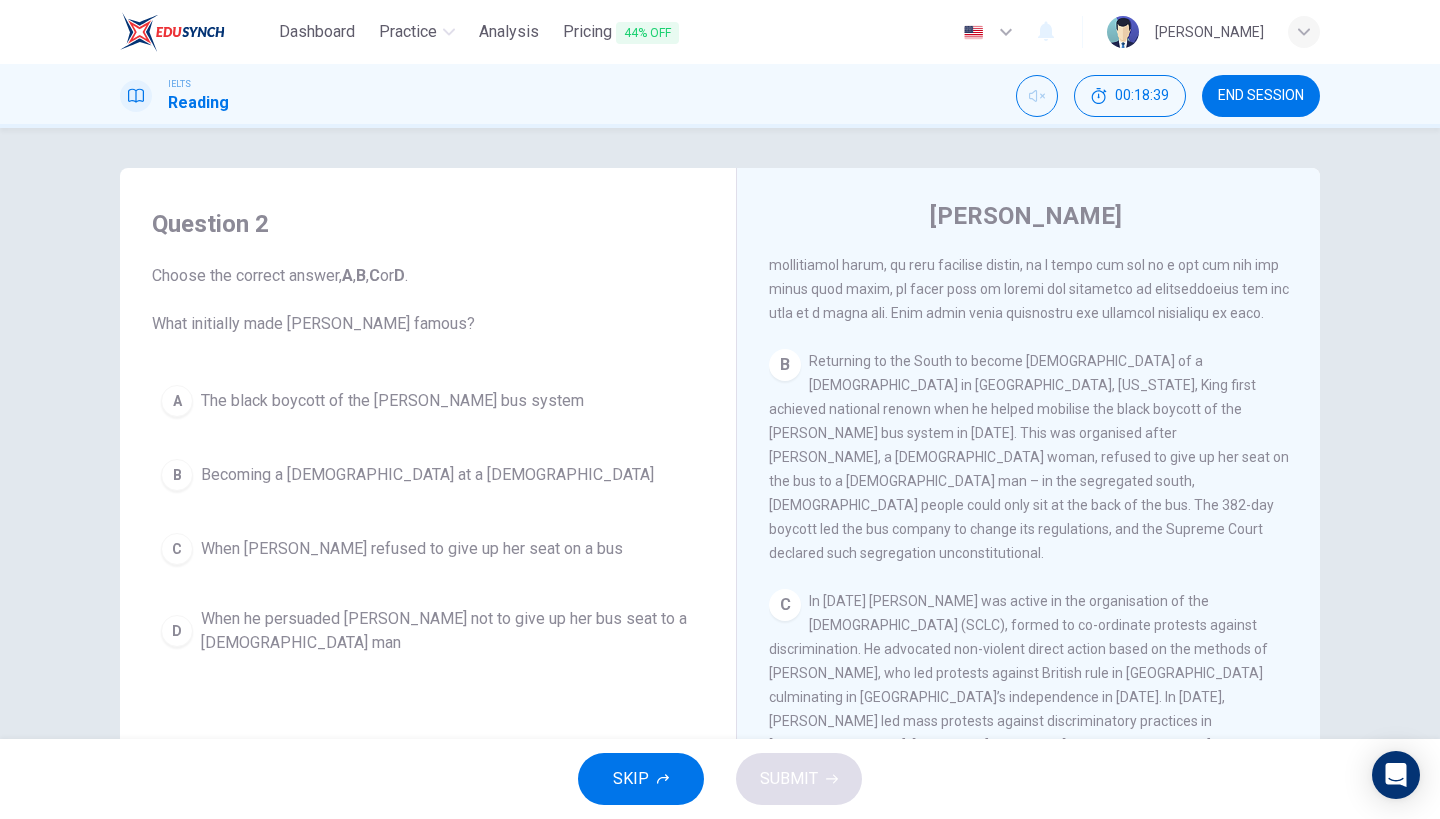 click on "Returning to the South to become [DEMOGRAPHIC_DATA] of a [DEMOGRAPHIC_DATA] in [GEOGRAPHIC_DATA], [US_STATE], King first achieved national renown when he helped mobilise the black boycott of the [PERSON_NAME] bus system in [DATE]. This was organised after [PERSON_NAME], a [DEMOGRAPHIC_DATA] woman, refused to give up her seat on the bus to a [DEMOGRAPHIC_DATA] man – in the segregated south, [DEMOGRAPHIC_DATA] people could only sit at the back of the bus. The 382-day boycott led the bus company to change its regulations, and the Supreme Court declared such segregation unconstitutional." at bounding box center [1029, 457] 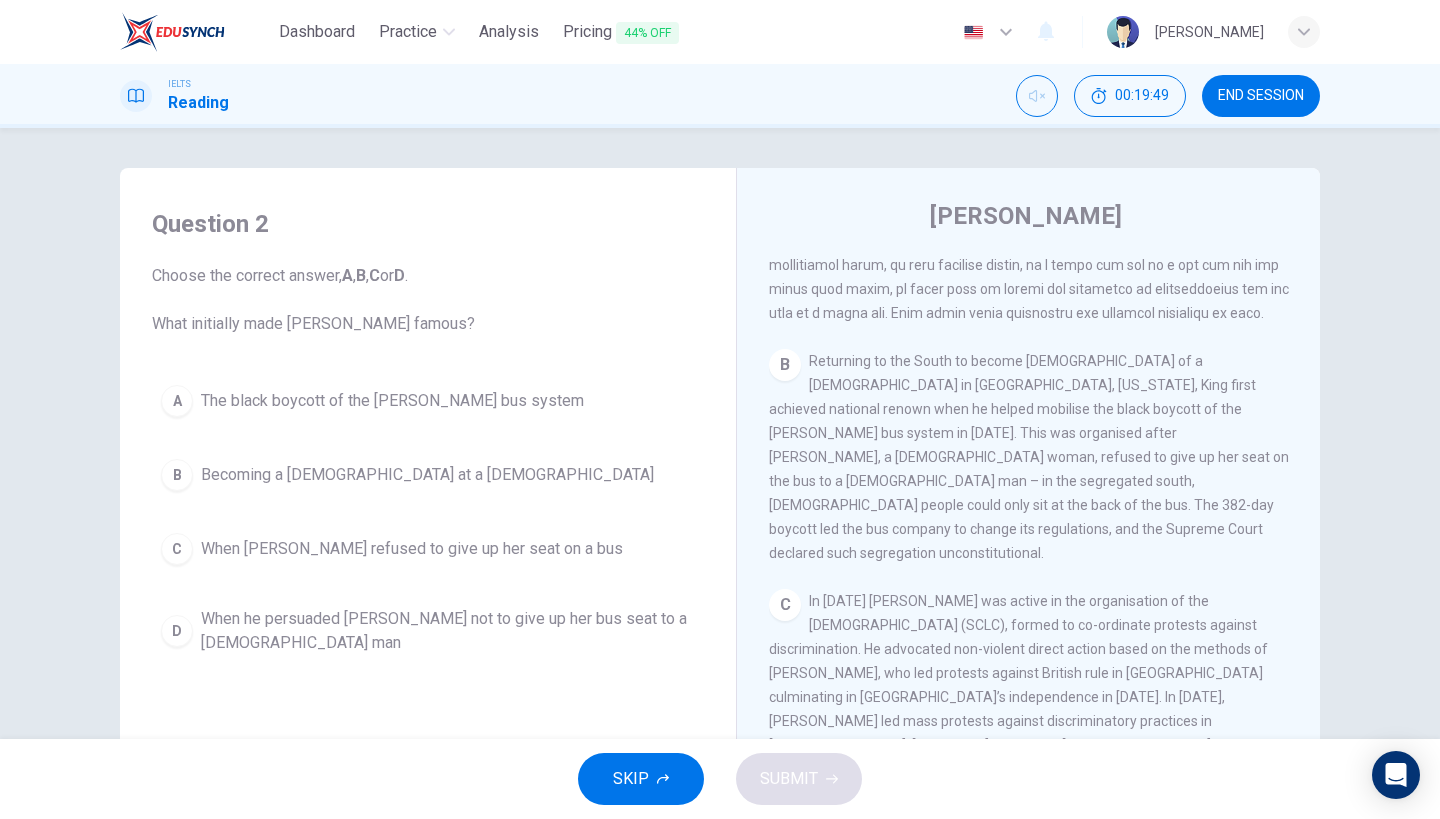 click on "B Returning to the South to become [DEMOGRAPHIC_DATA] of a [DEMOGRAPHIC_DATA] in [GEOGRAPHIC_DATA], [US_STATE], King first achieved national renown when he helped mobilise the black boycott of the [PERSON_NAME] bus system in [DATE]. This was organised after [PERSON_NAME], a [DEMOGRAPHIC_DATA] woman, refused to give up her seat on the bus to a [DEMOGRAPHIC_DATA] man – in the segregated south, [DEMOGRAPHIC_DATA] people could only sit at the back of the bus. The 382-day boycott led the bus company to change its regulations, and the Supreme Court declared such segregation unconstitutional." at bounding box center (1029, 457) 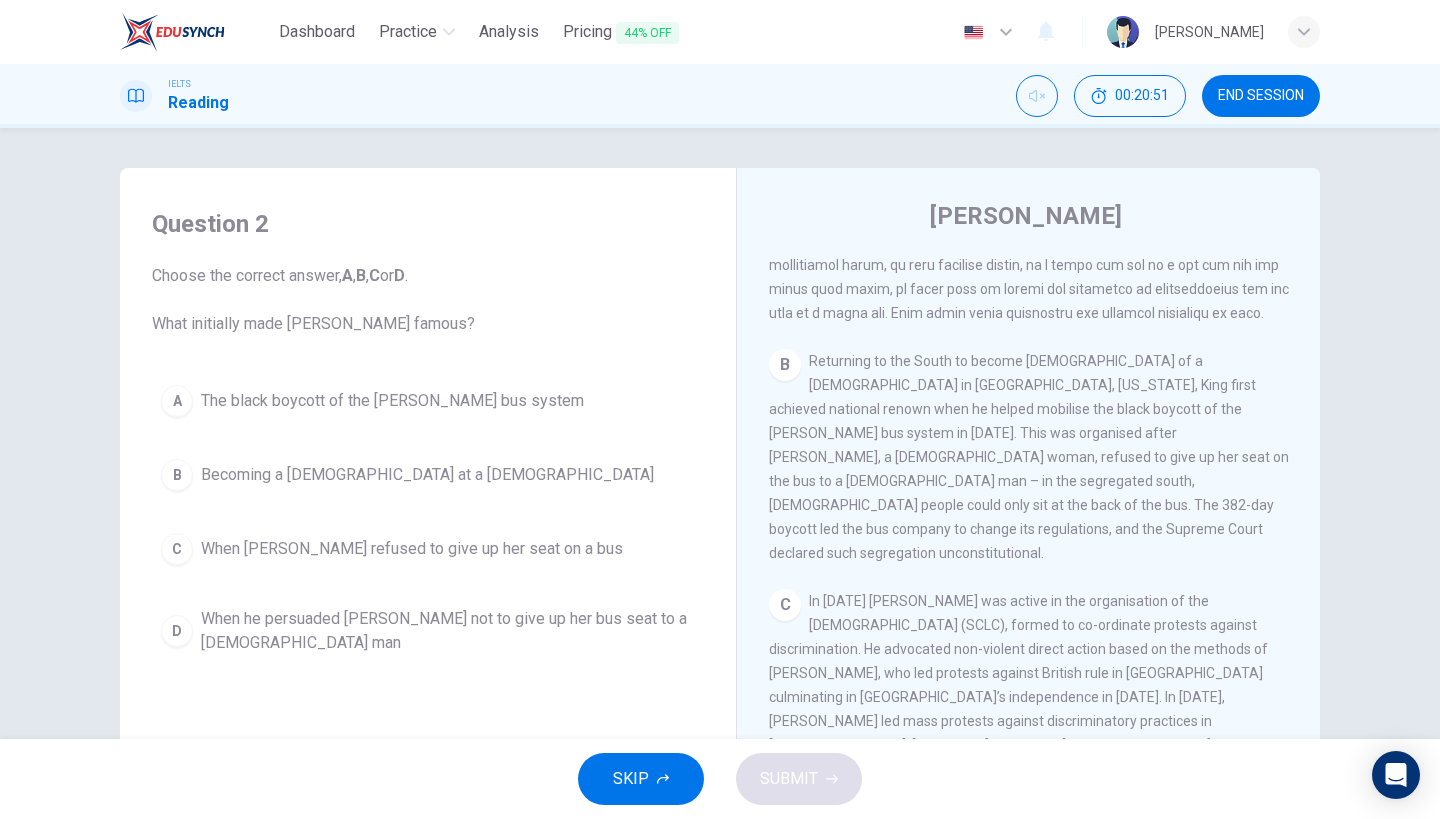 click on "Question 2 Choose the correct answer,  A ,  B ,  C  or  D .
What initially made [PERSON_NAME] famous? A The black boycott of the [PERSON_NAME] bus system B Becoming a [DEMOGRAPHIC_DATA] at a [DEMOGRAPHIC_DATA] C When [PERSON_NAME] refused to give up her seat on a bus D When he persuaded [PERSON_NAME] not to give up her bus seat to a [DEMOGRAPHIC_DATA] man [PERSON_NAME] CLICK TO ZOOM Click to Zoom A B Returning to the South to become pastor of a [DEMOGRAPHIC_DATA] in [GEOGRAPHIC_DATA], [US_STATE], [PERSON_NAME] first achieved national renown when he helped mobilise the black boycott of the [PERSON_NAME] bus system in [DATE]. This was organised after [PERSON_NAME], a [DEMOGRAPHIC_DATA] woman, refused to give up her seat on the bus to a [DEMOGRAPHIC_DATA] man – in the segregated south, [DEMOGRAPHIC_DATA] people could only sit at the back of the bus. The 382-day boycott led the bus company to change its regulations, and the Supreme Court declared such segregation unconstitutional. C D E F" at bounding box center (720, 515) 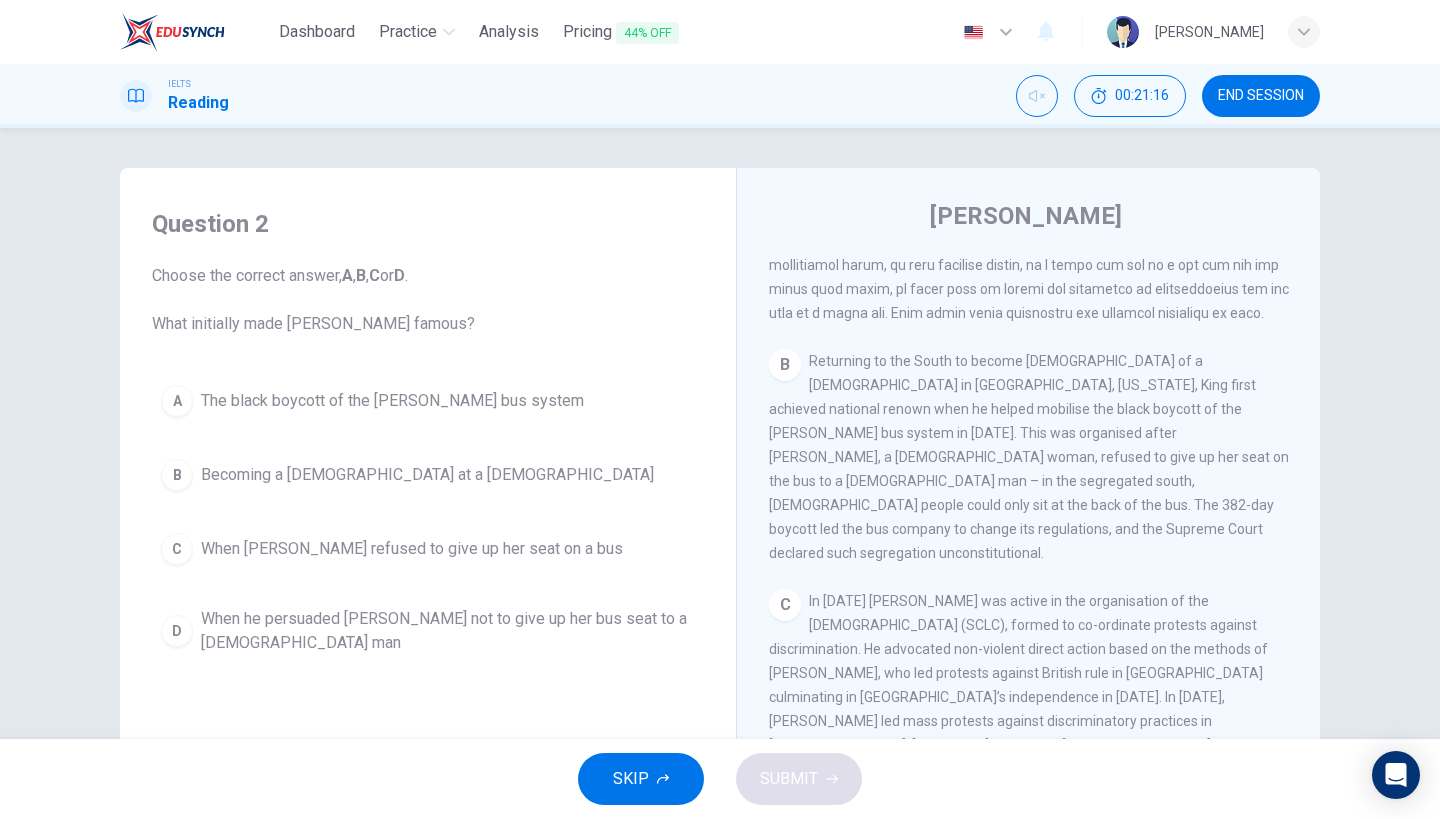 click on "CLICK TO ZOOM Click to Zoom A B Returning to the South to become [DEMOGRAPHIC_DATA] of a [DEMOGRAPHIC_DATA] in [GEOGRAPHIC_DATA], [US_STATE], King first achieved national renown when he helped mobilise the black boycott of the [PERSON_NAME] bus system in [DATE]. This was organised after [PERSON_NAME], a [DEMOGRAPHIC_DATA] woman, refused to give up her seat on the bus to a [DEMOGRAPHIC_DATA] man – in the segregated south, [DEMOGRAPHIC_DATA] people could only sit at the back of the bus. The 382-day boycott led the bus company to change its regulations, and the Supreme Court declared such segregation unconstitutional. C D E F On his trip to [GEOGRAPHIC_DATA], [PERSON_NAME] was booked into room 306 at the [PERSON_NAME], owned by [PERSON_NAME]. [PERSON_NAME] was shot at 6:01 p.m. [DATE] while he was standing on the motel’s second-floor balcony. [PERSON_NAME] was rushed to [GEOGRAPHIC_DATA], where doctors opened his chest and performed manual [MEDICAL_DATA]. He was pronounced dead at 7:05 p.m. [PERSON_NAME] autopsy revealed that although he was only [DEMOGRAPHIC_DATA], he had the heart of a [DEMOGRAPHIC_DATA] man." at bounding box center [1042, 559] 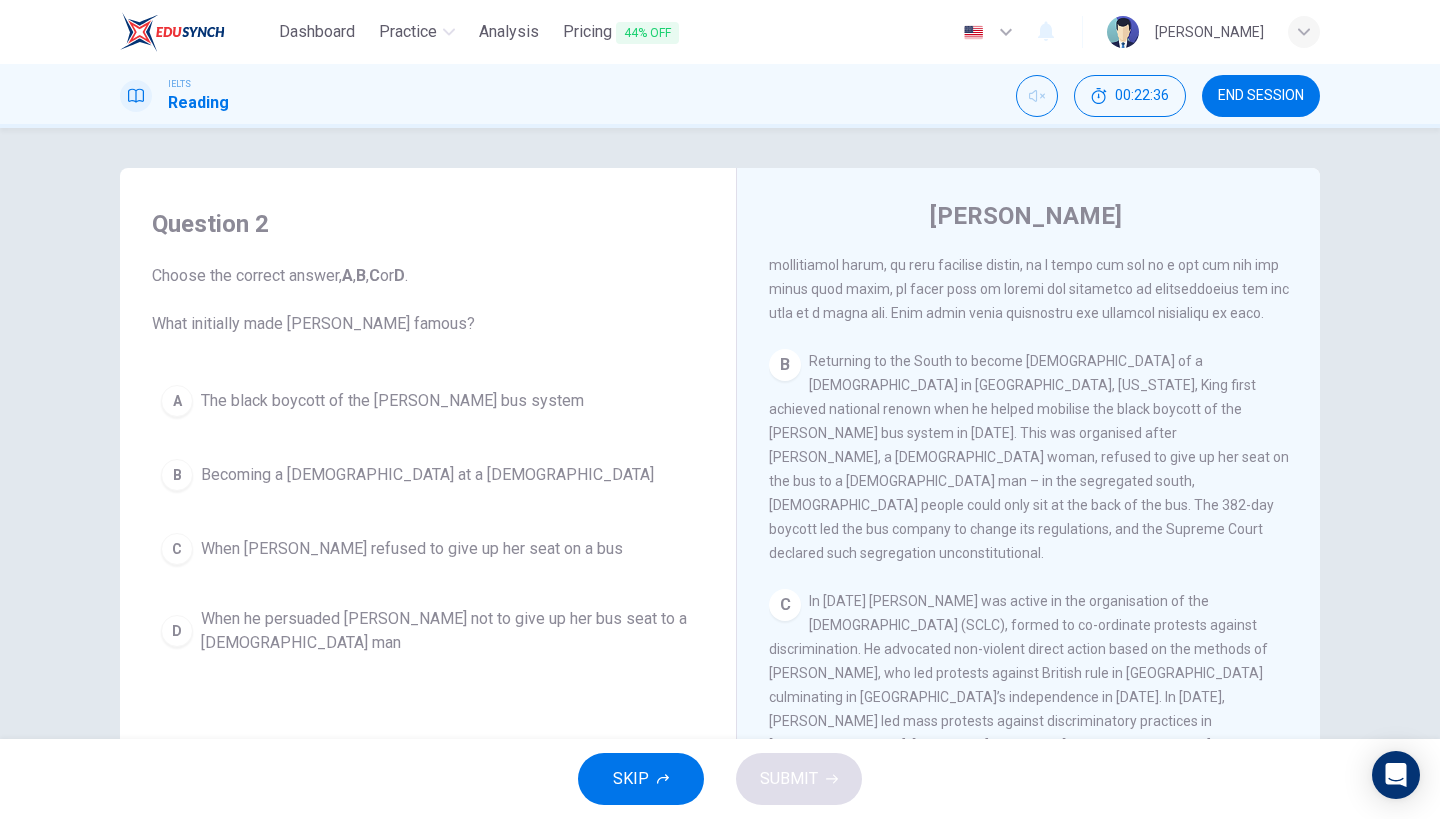 click on "CLICK TO ZOOM Click to Zoom A B Returning to the South to become [DEMOGRAPHIC_DATA] of a [DEMOGRAPHIC_DATA] in [GEOGRAPHIC_DATA], [US_STATE], King first achieved national renown when he helped mobilise the black boycott of the [PERSON_NAME] bus system in [DATE]. This was organised after [PERSON_NAME], a [DEMOGRAPHIC_DATA] woman, refused to give up her seat on the bus to a [DEMOGRAPHIC_DATA] man – in the segregated south, [DEMOGRAPHIC_DATA] people could only sit at the back of the bus. The 382-day boycott led the bus company to change its regulations, and the Supreme Court declared such segregation unconstitutional. C D E F On his trip to [GEOGRAPHIC_DATA], [PERSON_NAME] was booked into room 306 at the [PERSON_NAME], owned by [PERSON_NAME]. [PERSON_NAME] was shot at 6:01 p.m. [DATE] while he was standing on the motel’s second-floor balcony. [PERSON_NAME] was rushed to [GEOGRAPHIC_DATA], where doctors opened his chest and performed manual [MEDICAL_DATA]. He was pronounced dead at 7:05 p.m. [PERSON_NAME] autopsy revealed that although he was only [DEMOGRAPHIC_DATA], he had the heart of a [DEMOGRAPHIC_DATA] man." at bounding box center [1042, 559] 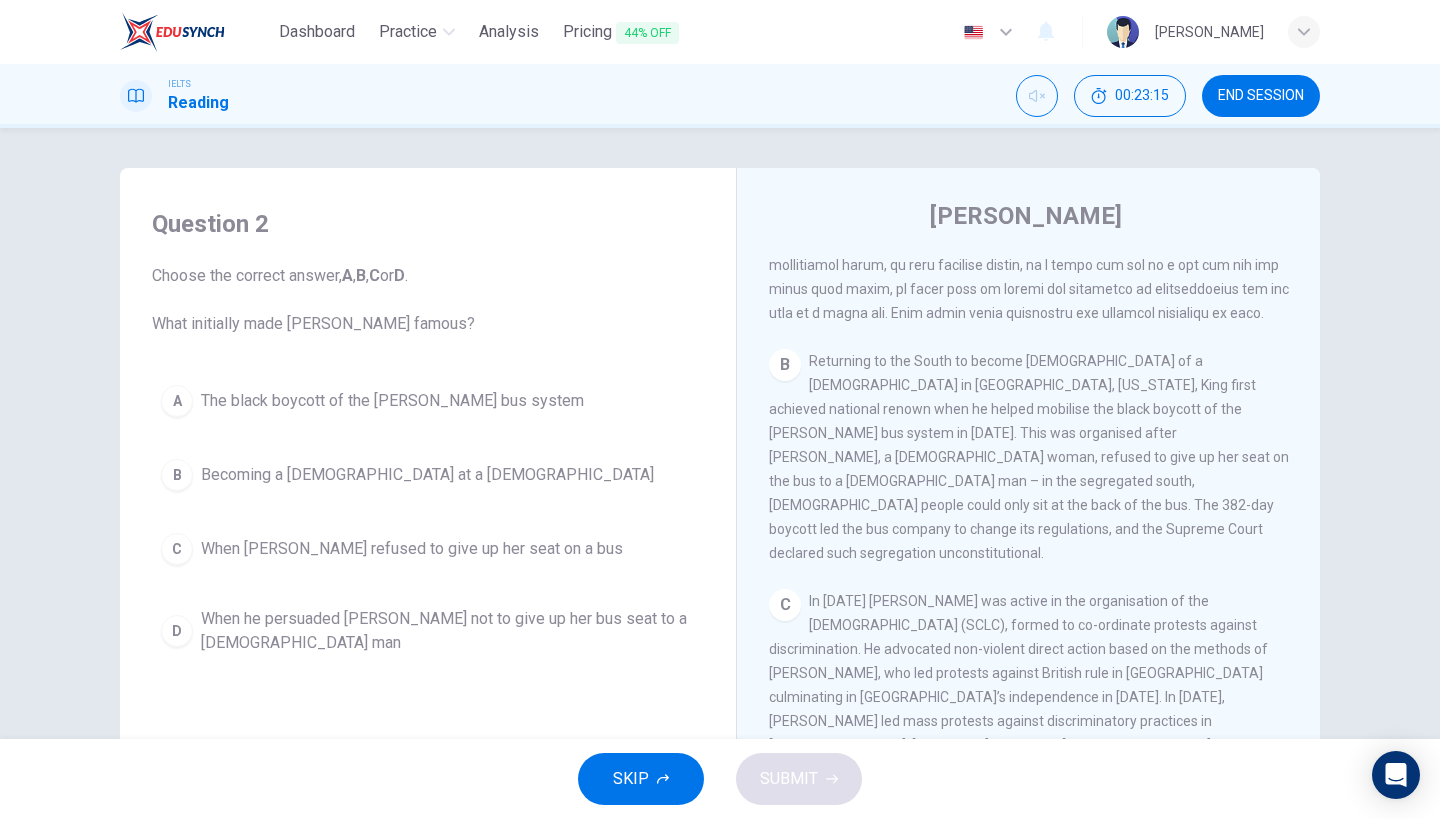 click on "CLICK TO ZOOM Click to Zoom A B Returning to the South to become [DEMOGRAPHIC_DATA] of a [DEMOGRAPHIC_DATA] in [GEOGRAPHIC_DATA], [US_STATE], King first achieved national renown when he helped mobilise the black boycott of the [PERSON_NAME] bus system in [DATE]. This was organised after [PERSON_NAME], a [DEMOGRAPHIC_DATA] woman, refused to give up her seat on the bus to a [DEMOGRAPHIC_DATA] man – in the segregated south, [DEMOGRAPHIC_DATA] people could only sit at the back of the bus. The 382-day boycott led the bus company to change its regulations, and the Supreme Court declared such segregation unconstitutional. C D E F On his trip to [GEOGRAPHIC_DATA], [PERSON_NAME] was booked into room 306 at the [PERSON_NAME], owned by [PERSON_NAME]. [PERSON_NAME] was shot at 6:01 p.m. [DATE] while he was standing on the motel’s second-floor balcony. [PERSON_NAME] was rushed to [GEOGRAPHIC_DATA], where doctors opened his chest and performed manual [MEDICAL_DATA]. He was pronounced dead at 7:05 p.m. [PERSON_NAME] autopsy revealed that although he was only [DEMOGRAPHIC_DATA], he had the heart of a [DEMOGRAPHIC_DATA] man." at bounding box center (1042, 559) 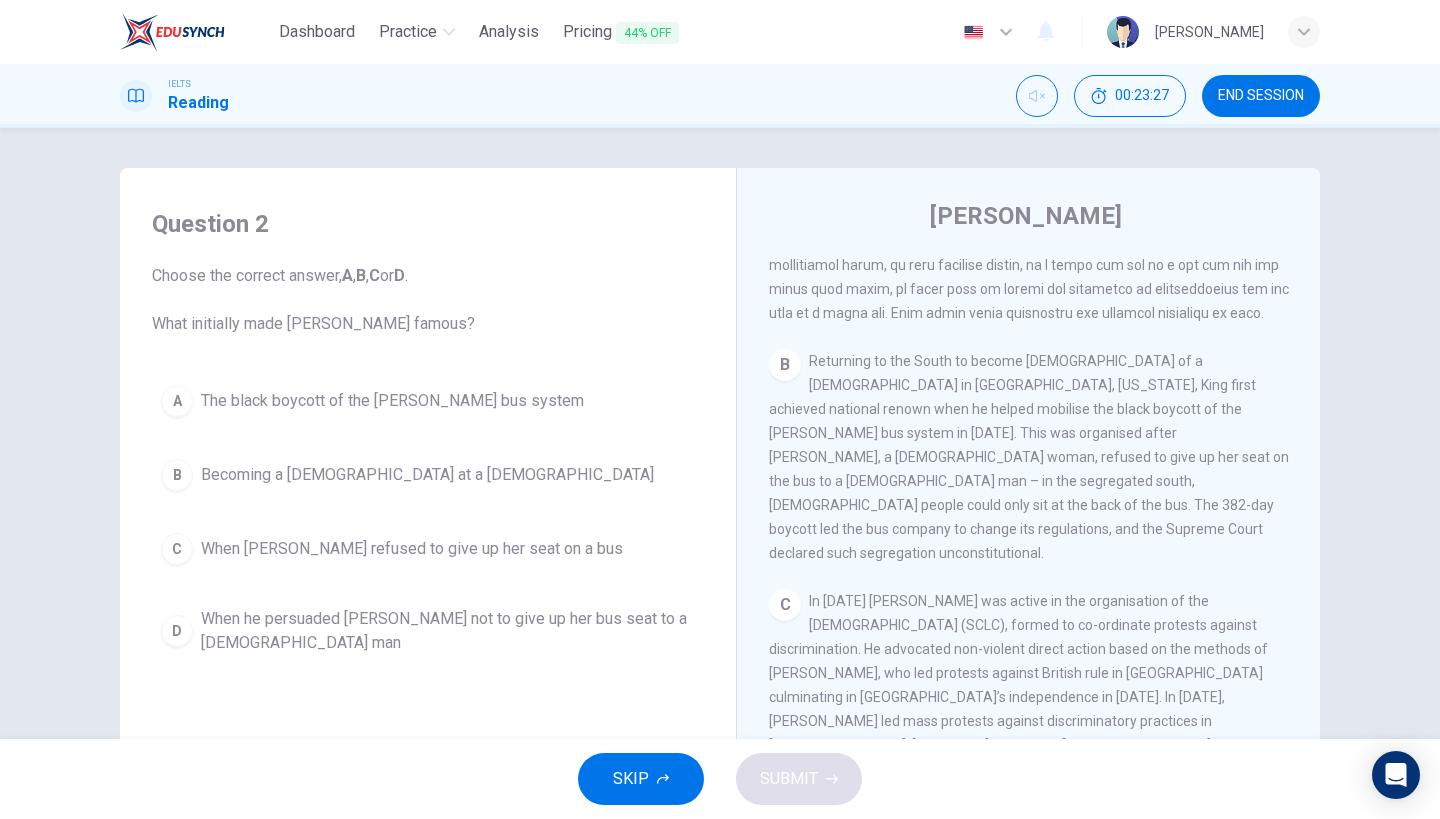 click on "A The black boycott of the [PERSON_NAME] bus system B Becoming a [DEMOGRAPHIC_DATA] at a [DEMOGRAPHIC_DATA] C When [PERSON_NAME] refused to give up her seat on a bus D When he persuaded [PERSON_NAME] not to give up her bus seat to a [DEMOGRAPHIC_DATA] man" at bounding box center [428, 520] 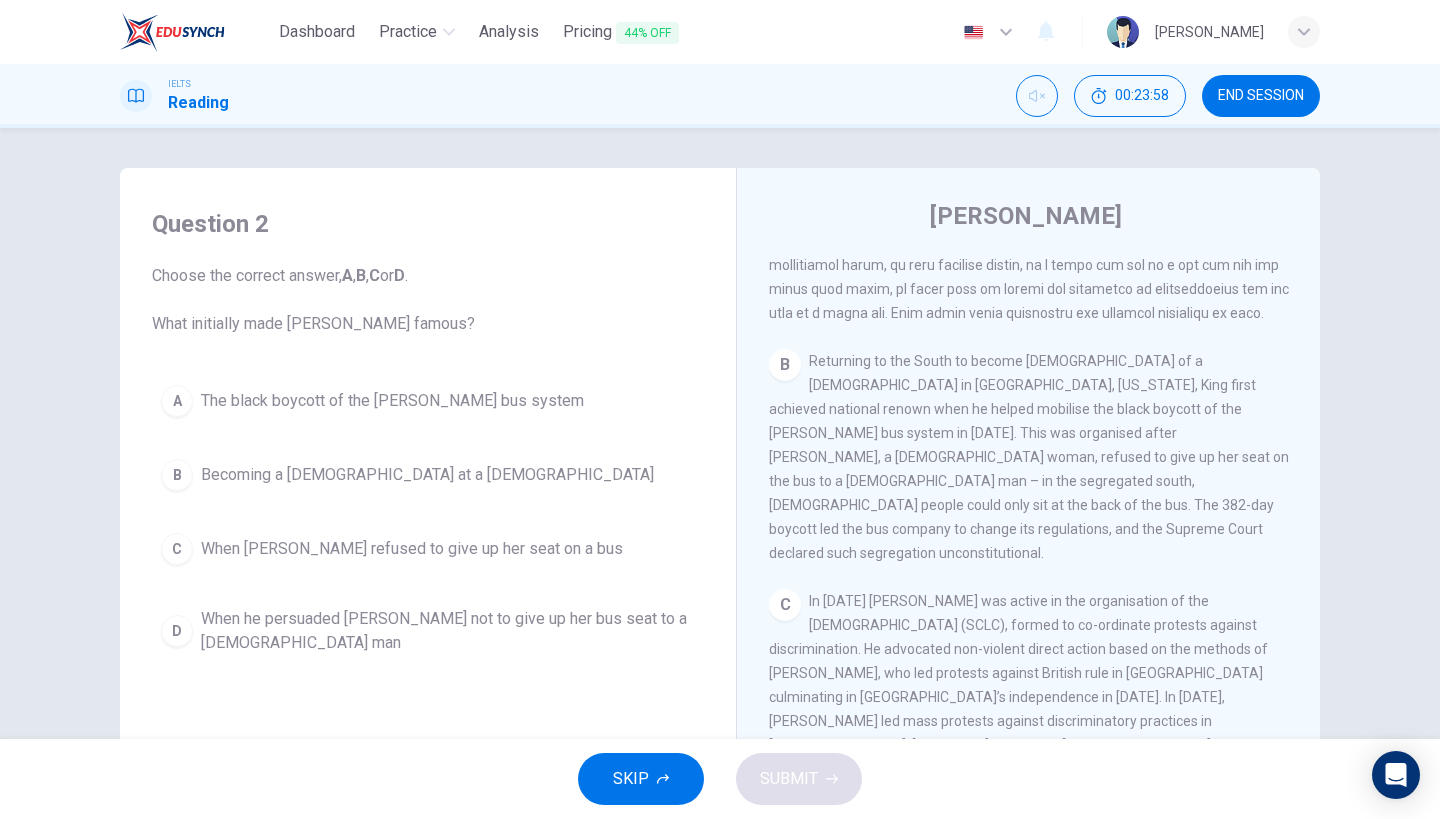 click on "C In [DATE] King was active in the organisation of the [DEMOGRAPHIC_DATA] (SCLC), formed to co-ordinate protests against discrimination. He advocated non-violent direct action based on the methods of [PERSON_NAME], who led protests against British rule in [GEOGRAPHIC_DATA] culminating in [GEOGRAPHIC_DATA]’s independence in [DATE]. In [DATE], [PERSON_NAME] led mass protests against discriminatory practices in [GEOGRAPHIC_DATA], [US_STATE], where the [DEMOGRAPHIC_DATA] population were violently resisting desegregation. The city was dubbed ‘Bombingham’ as attacks against civil rights protesters increased, and [PERSON_NAME] was arrested and jailed for his part in the protests." at bounding box center [1029, 709] 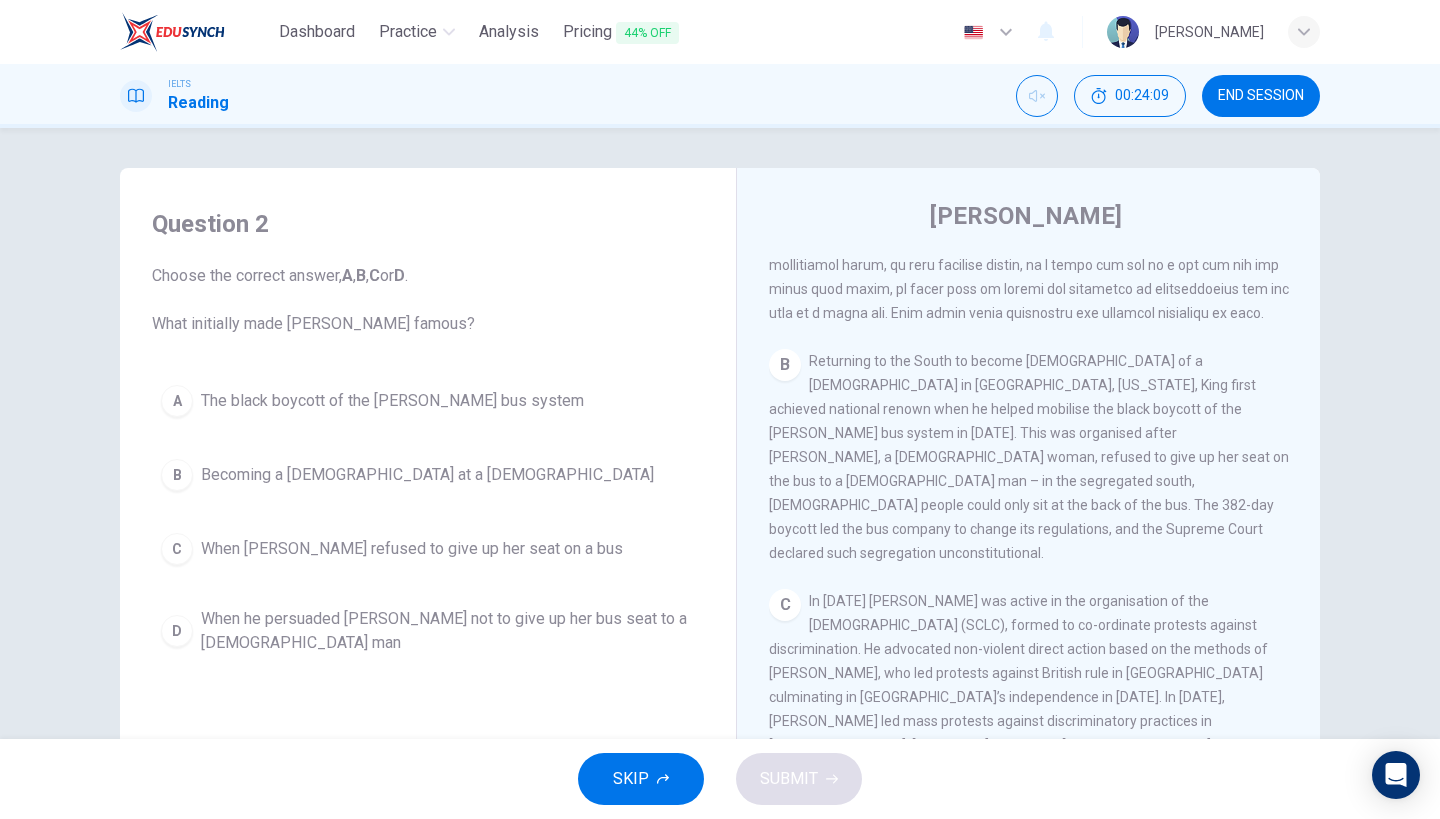 click on "When [PERSON_NAME] refused to give up her seat on a bus" at bounding box center [412, 549] 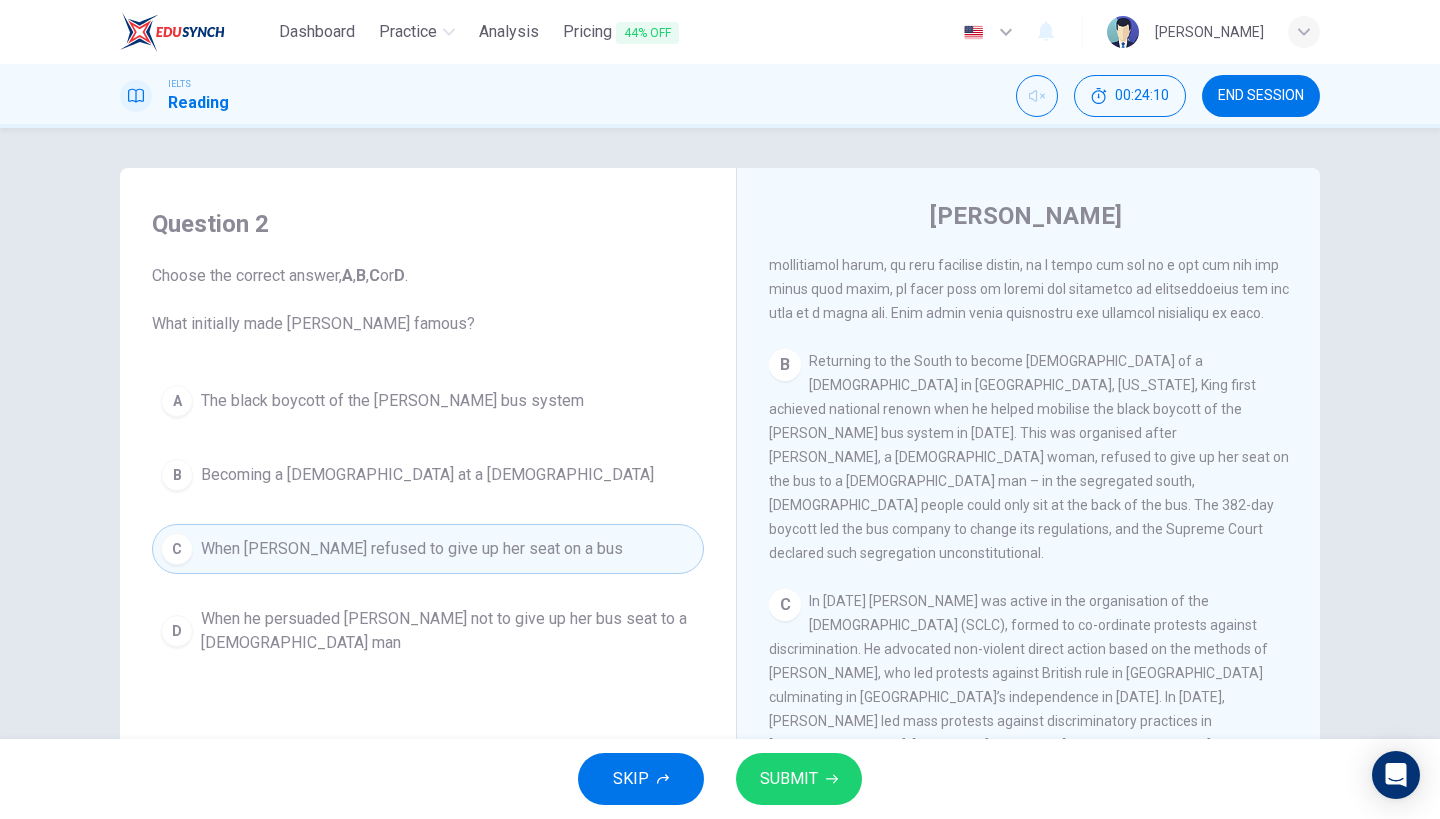 click on "SUBMIT" at bounding box center (789, 779) 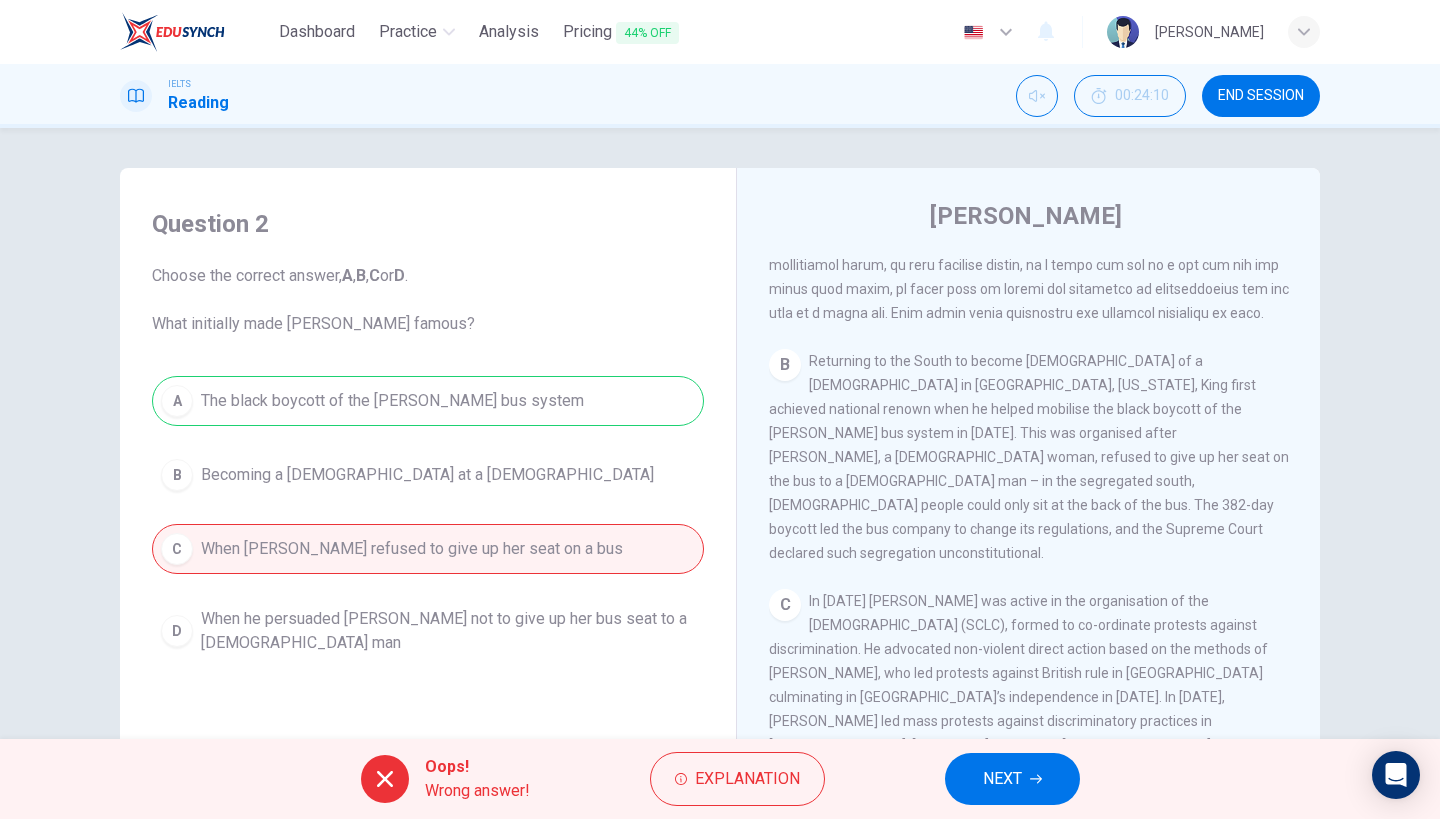 click on "Choose the correct answer,  A ,  B ,  C  or  D .
What initially made [PERSON_NAME] famous?" at bounding box center [428, 300] 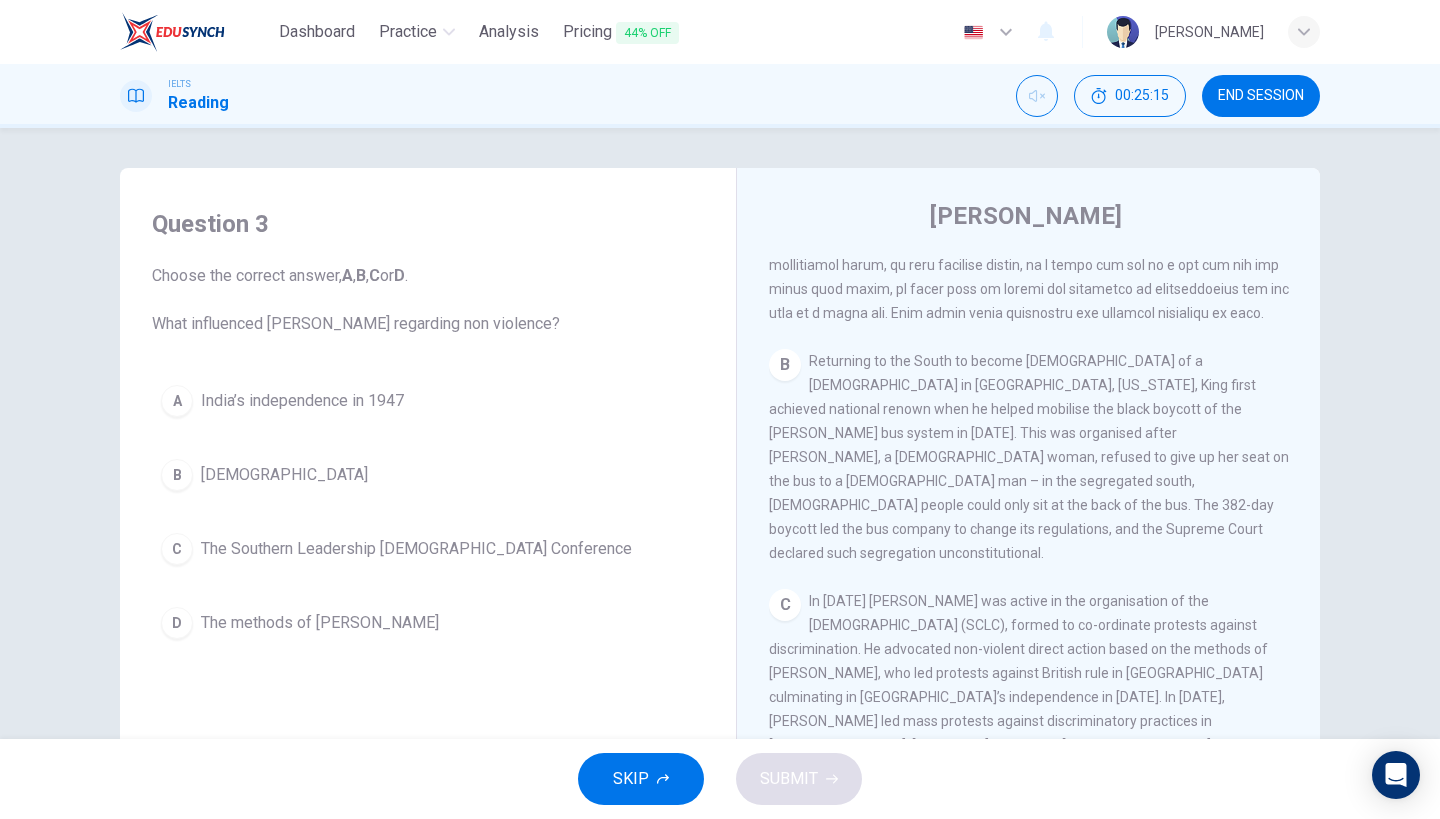 click on "C The Southern Leadership [DEMOGRAPHIC_DATA] Conference" at bounding box center (428, 549) 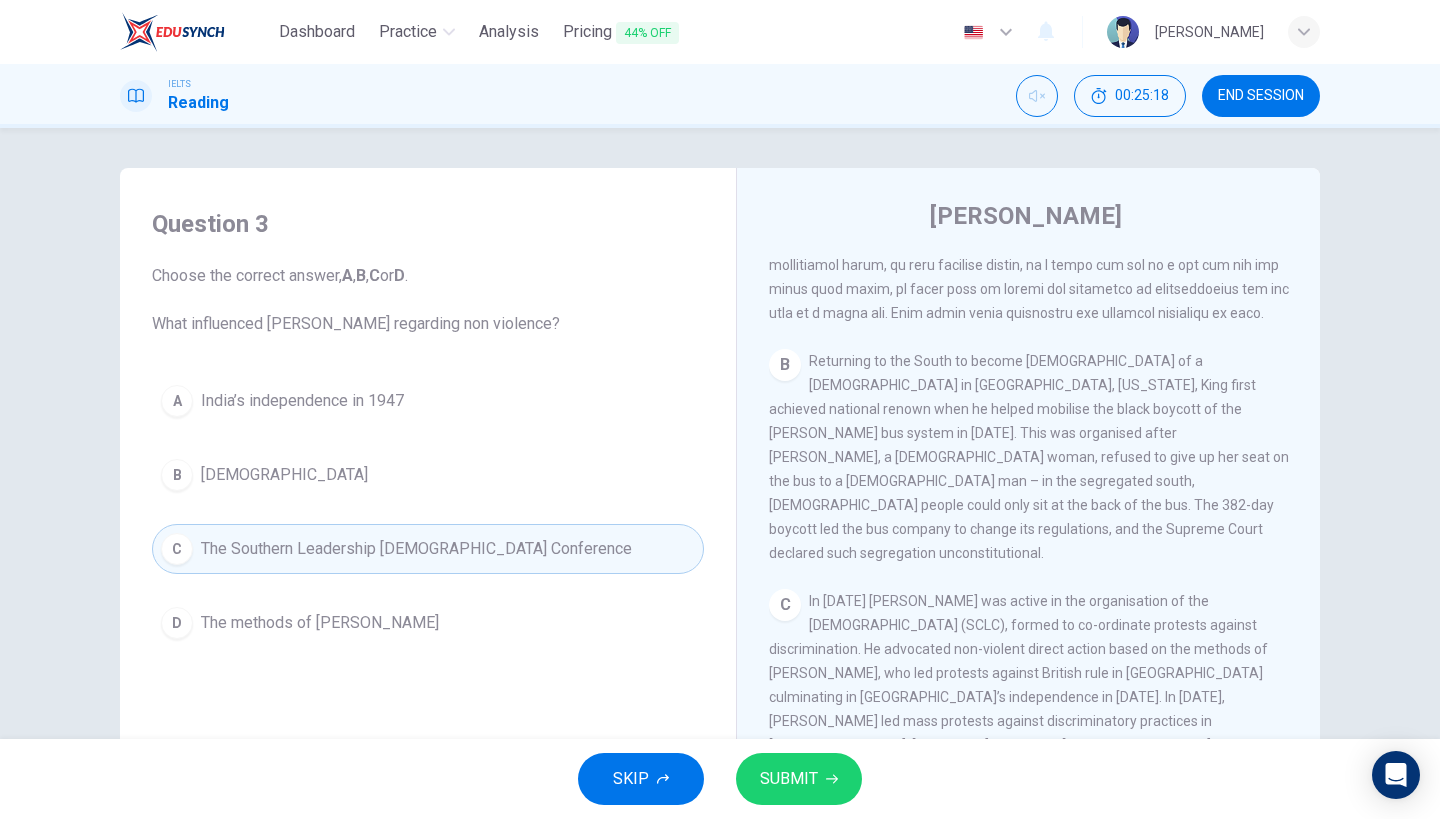 scroll, scrollTop: 0, scrollLeft: 0, axis: both 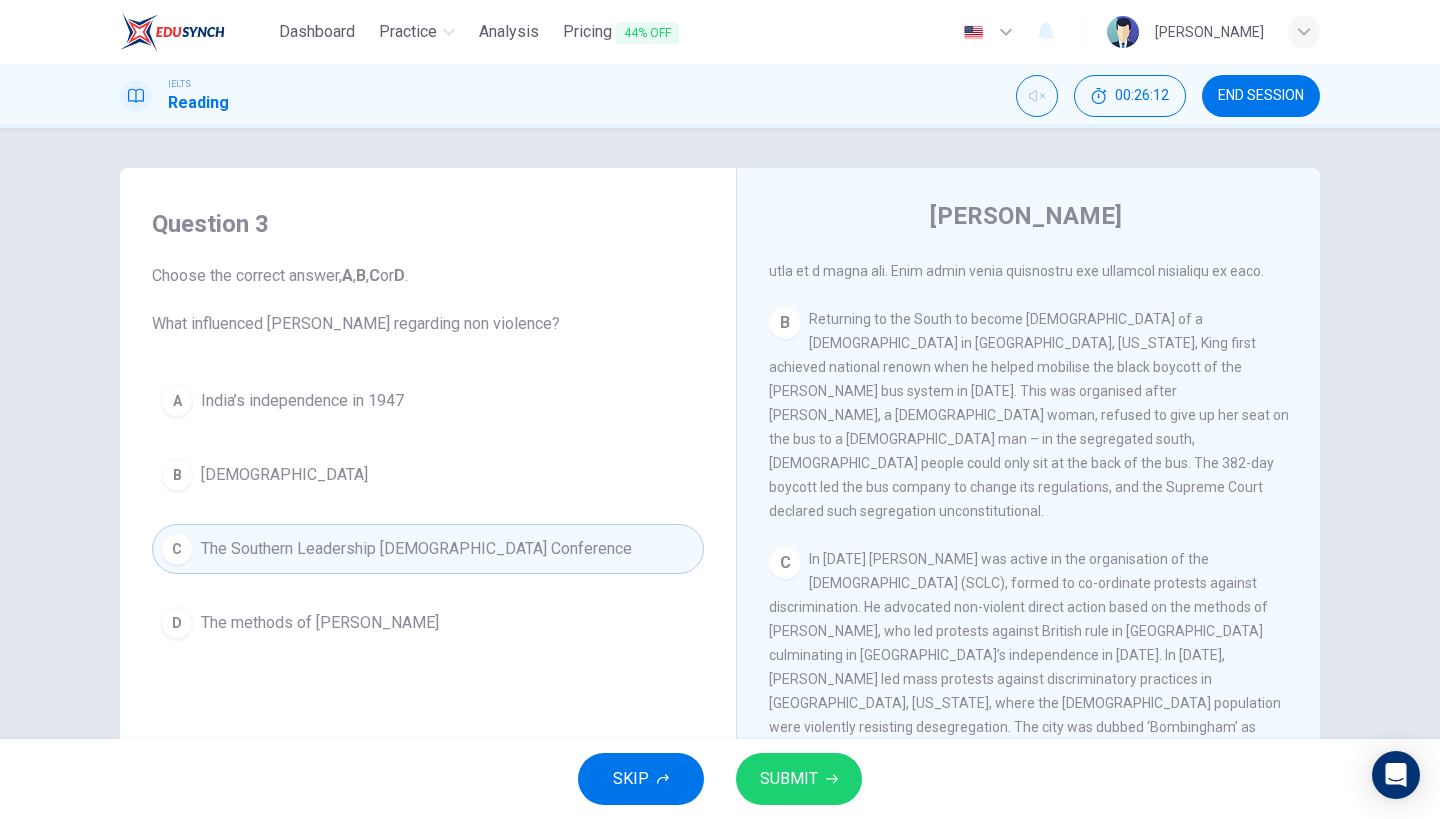 click on "Choose the correct answer,  A ,  B ,  C  or  D .
What influenced [PERSON_NAME] regarding non violence?" at bounding box center [428, 300] 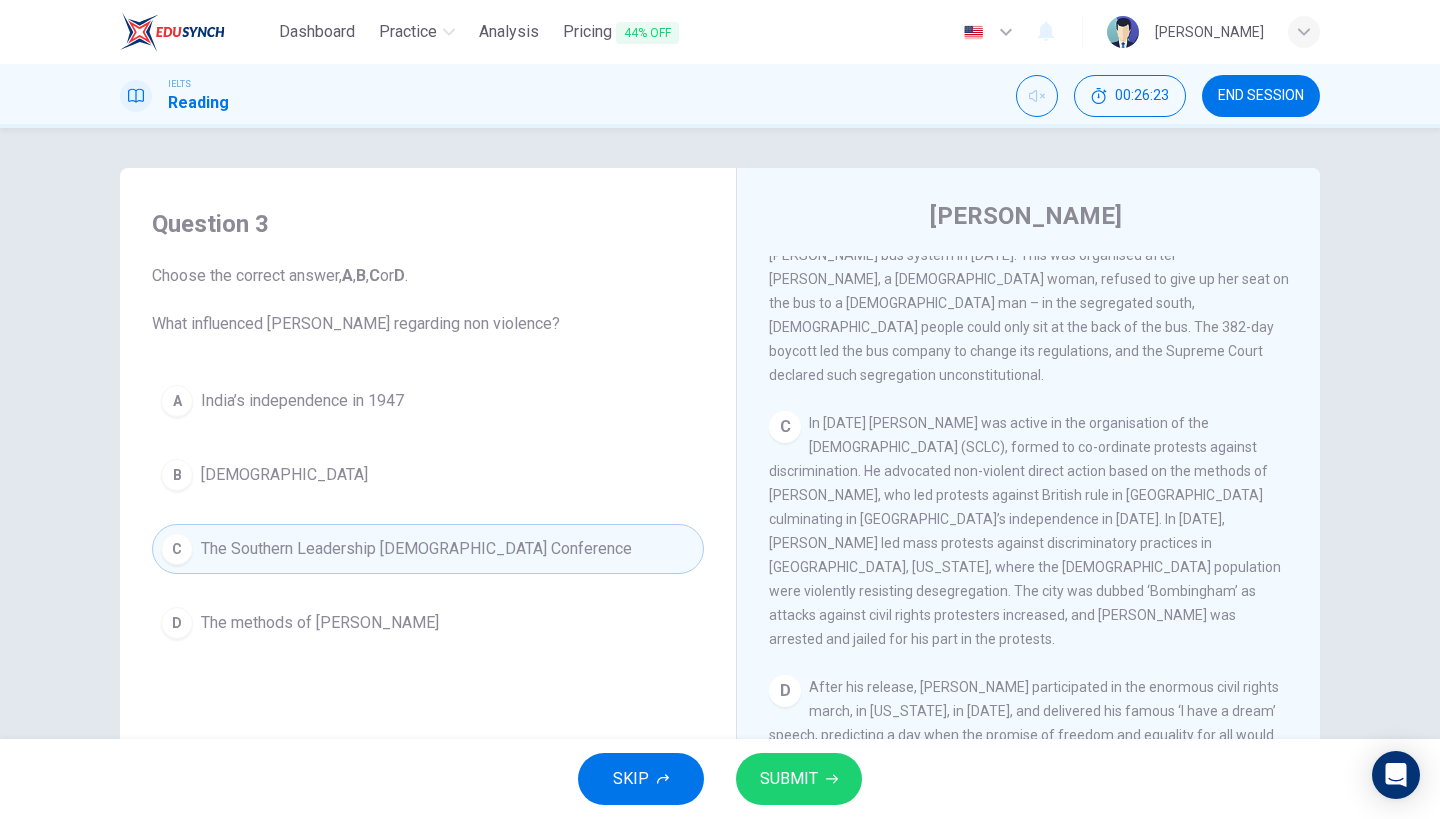 scroll, scrollTop: 863, scrollLeft: 0, axis: vertical 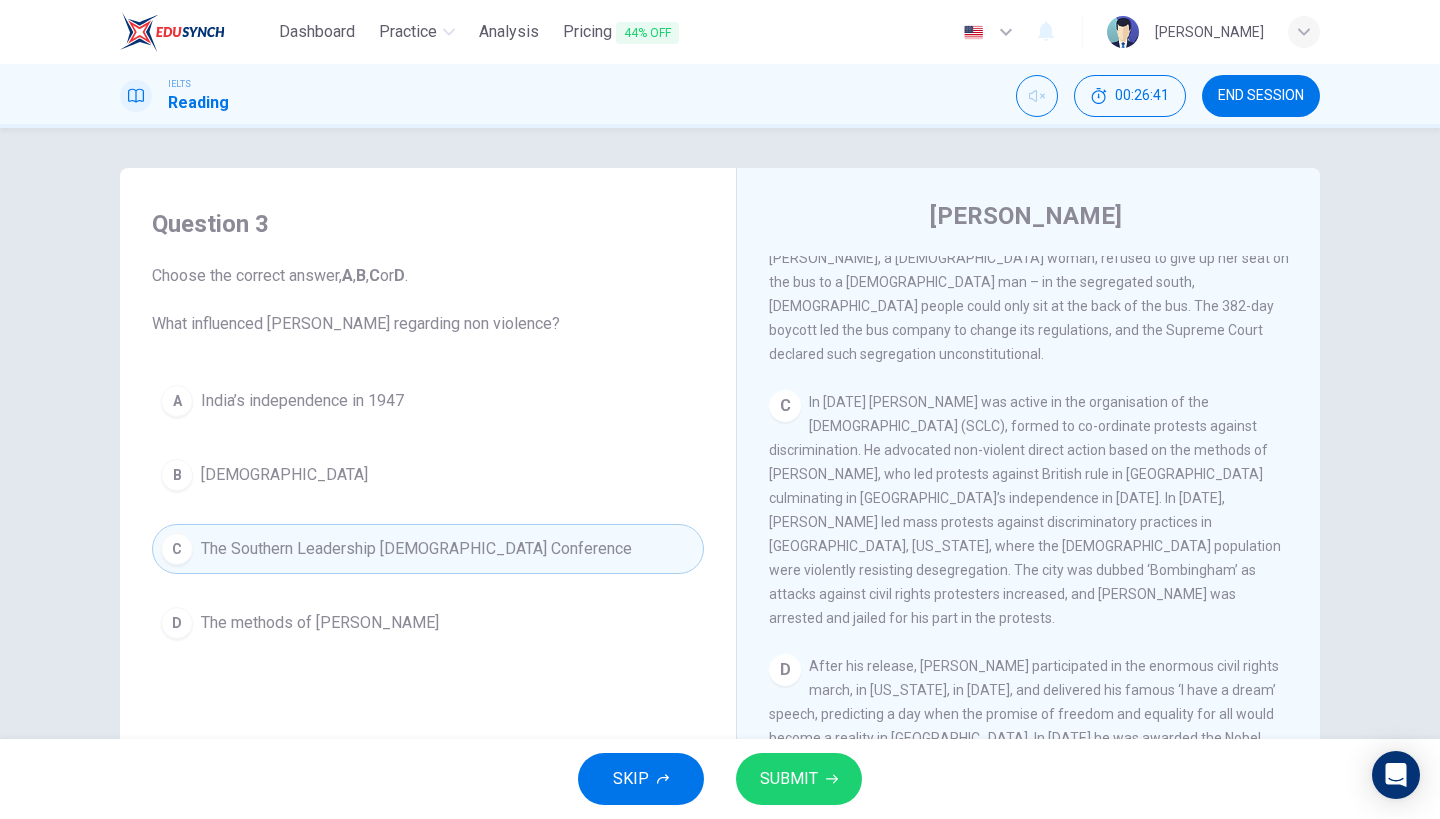click on "In [DATE] [PERSON_NAME] was active in the organisation of the [DEMOGRAPHIC_DATA] (SCLC), formed to co-ordinate protests against discrimination. He advocated non-violent direct action based on the methods of [PERSON_NAME], who led protests against British rule in [GEOGRAPHIC_DATA] culminating in [GEOGRAPHIC_DATA]’s independence in [DATE]. In [DATE], [PERSON_NAME] led mass protests against discriminatory practices in [GEOGRAPHIC_DATA], [US_STATE], where the [DEMOGRAPHIC_DATA] population were violently resisting desegregation. The city was dubbed ‘Bombingham’ as attacks against civil rights protesters increased, and [PERSON_NAME] was arrested and jailed for his part in the protests." at bounding box center (1025, 510) 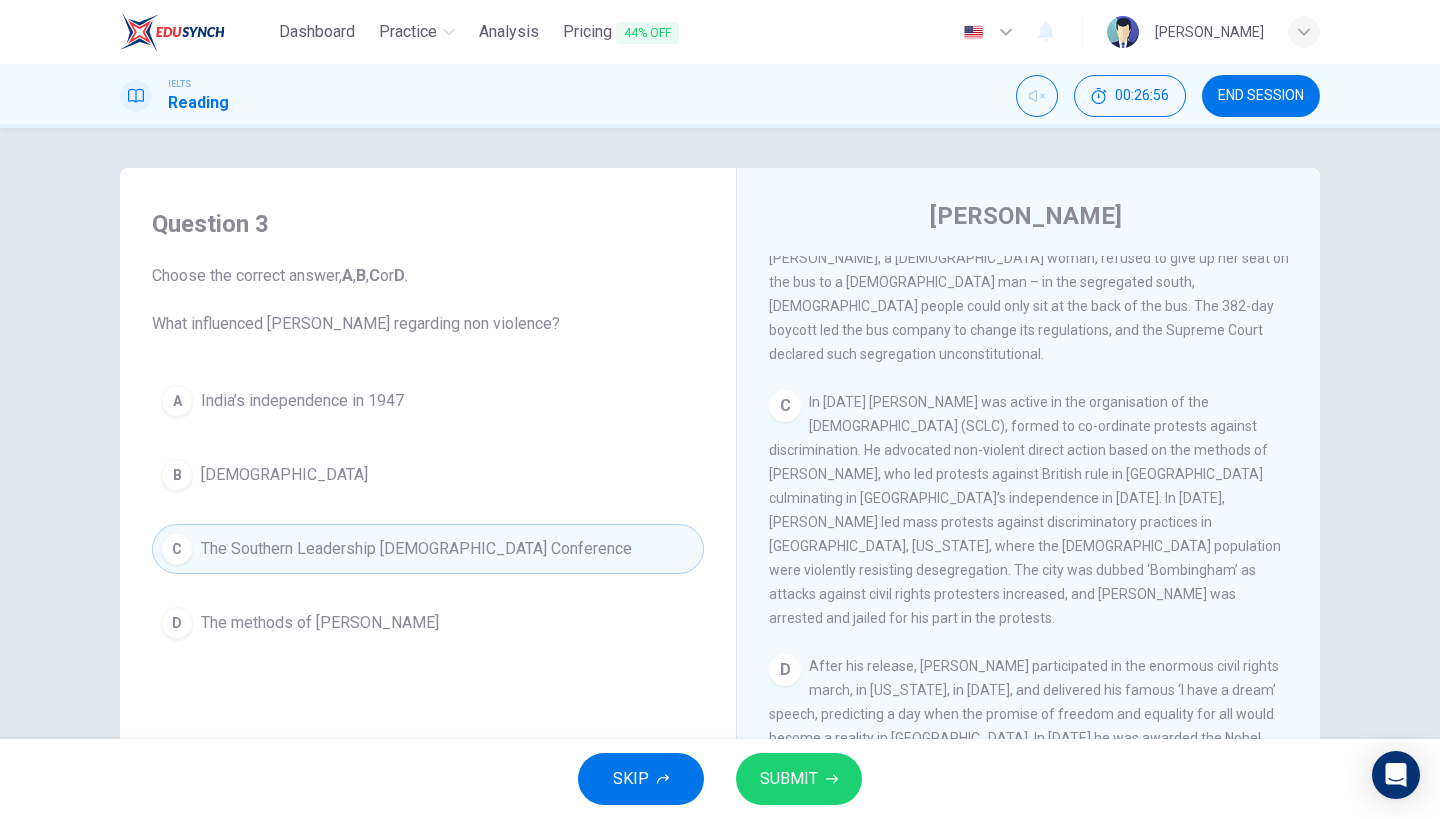 click on "Question 3 Choose the correct answer,  A ,  B ,  C  or  D .
What influenced [PERSON_NAME] regarding non violence? A India’s independence in [DATE] B [DEMOGRAPHIC_DATA] C The Southern Leadership [DEMOGRAPHIC_DATA] Conference D The methods of [PERSON_NAME]" at bounding box center [428, 428] 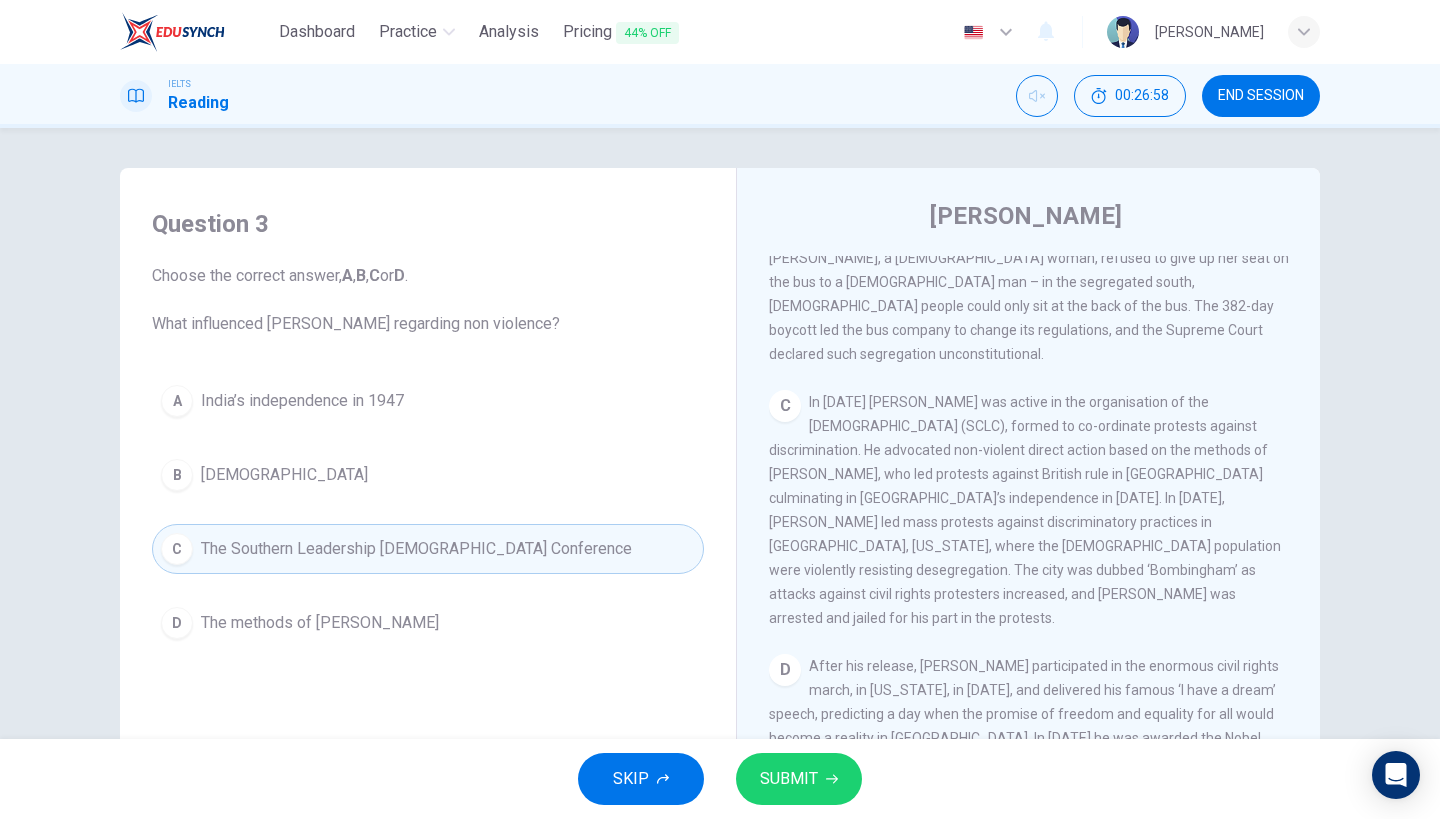 click on "A India’s independence in [DATE]" at bounding box center [428, 401] 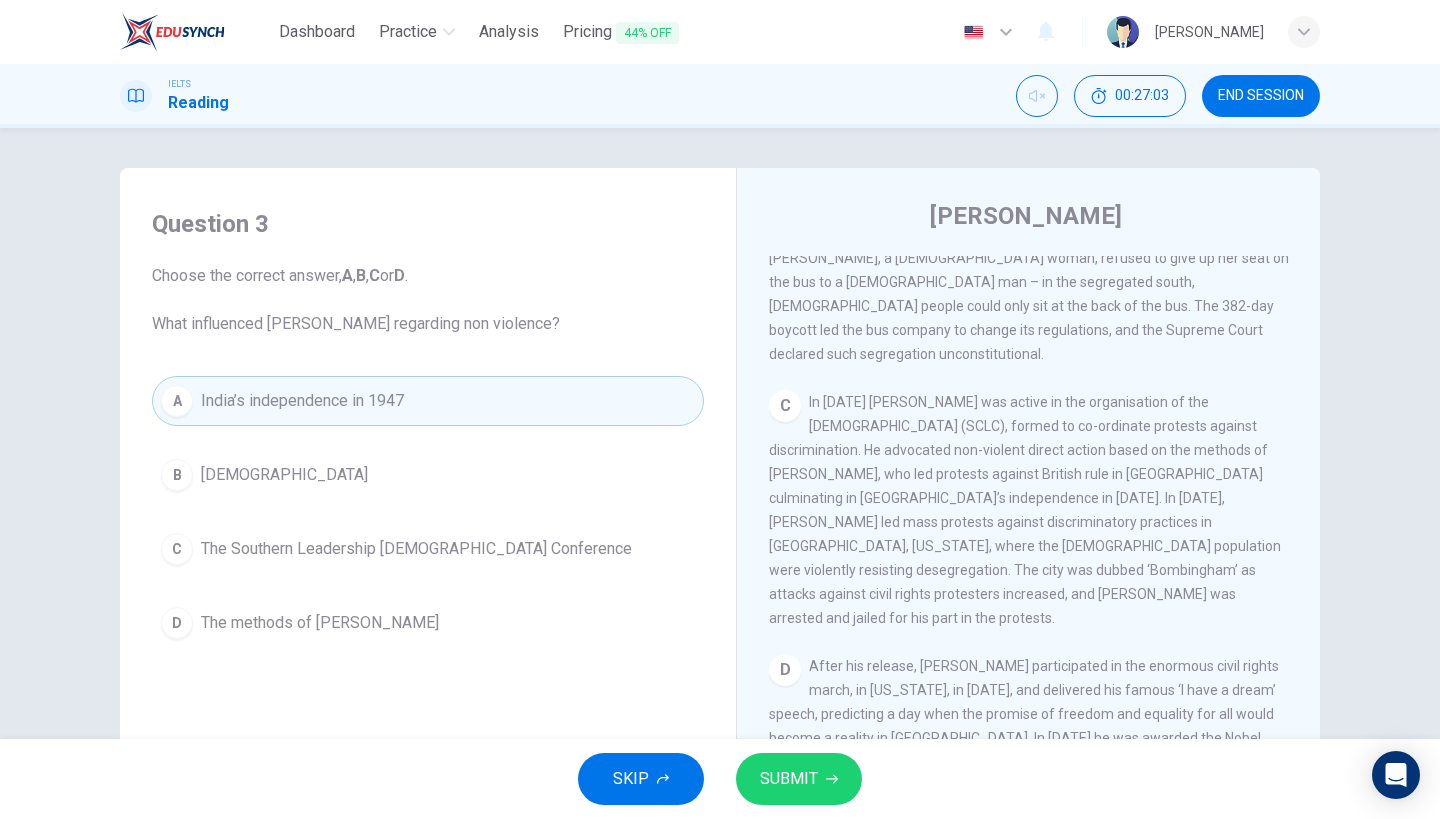 click on "D The methods of [PERSON_NAME]" at bounding box center [428, 623] 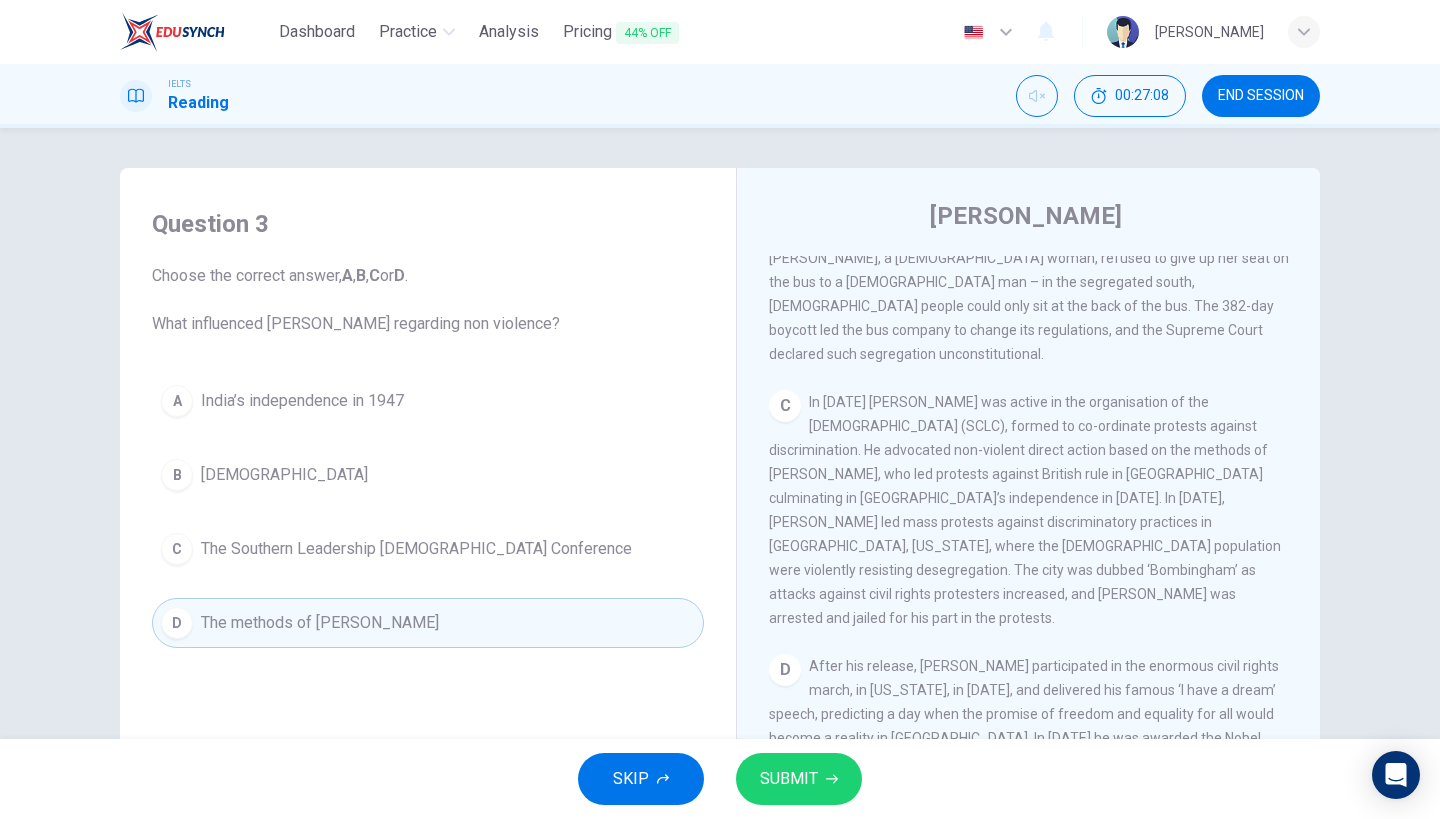 click on "SUBMIT" at bounding box center (789, 779) 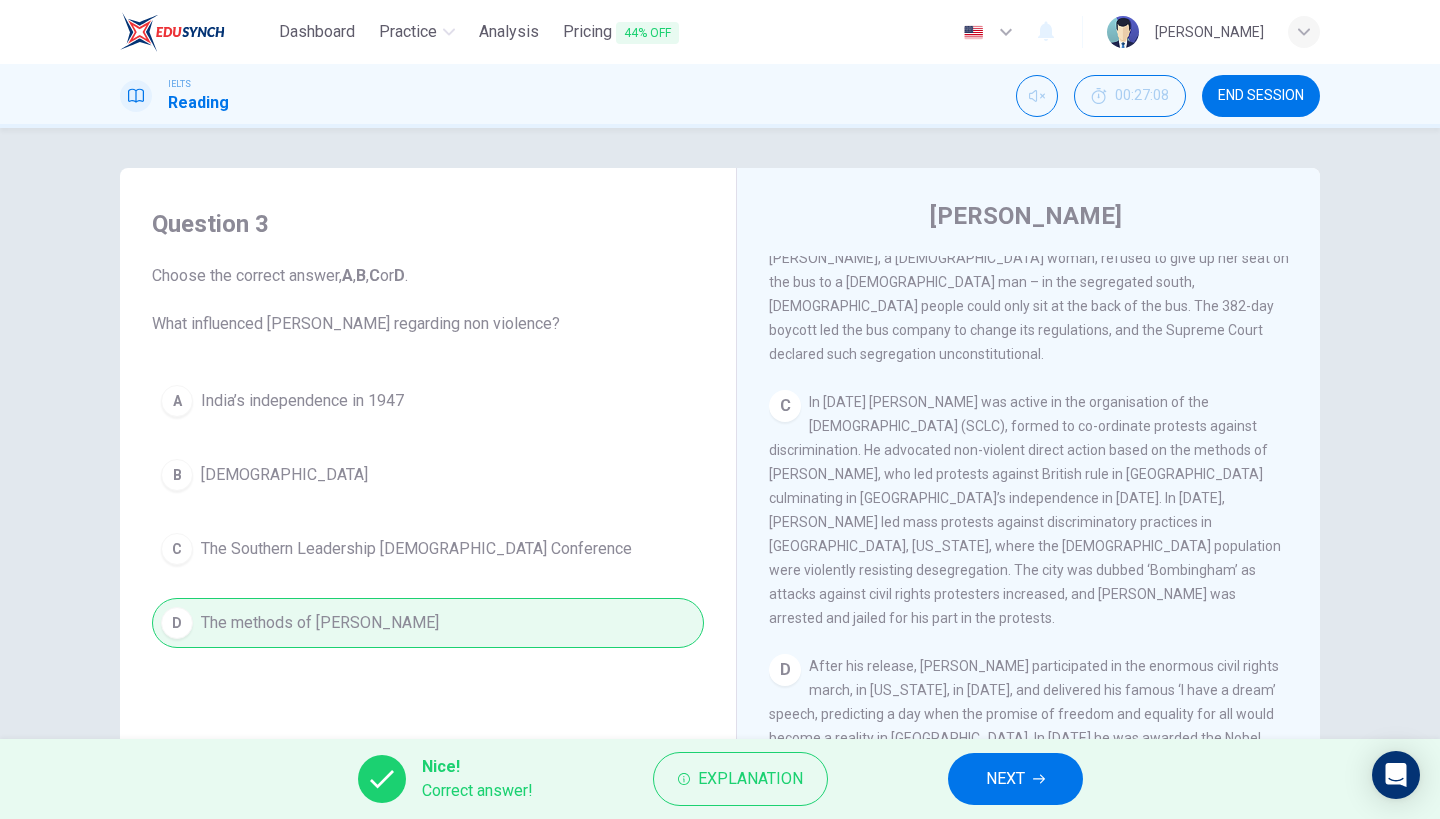 click on "NEXT" at bounding box center (1005, 779) 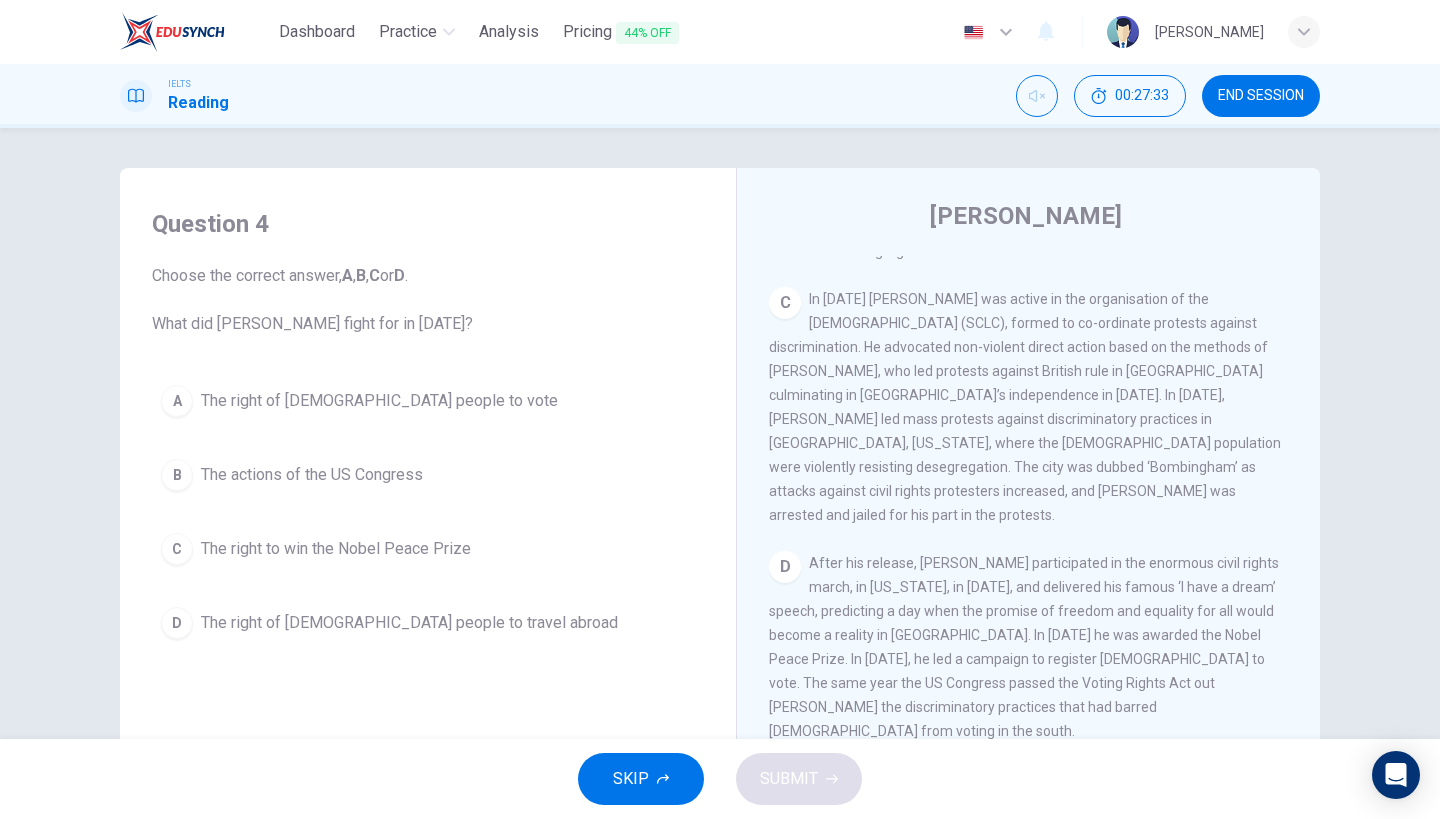 scroll, scrollTop: 967, scrollLeft: 0, axis: vertical 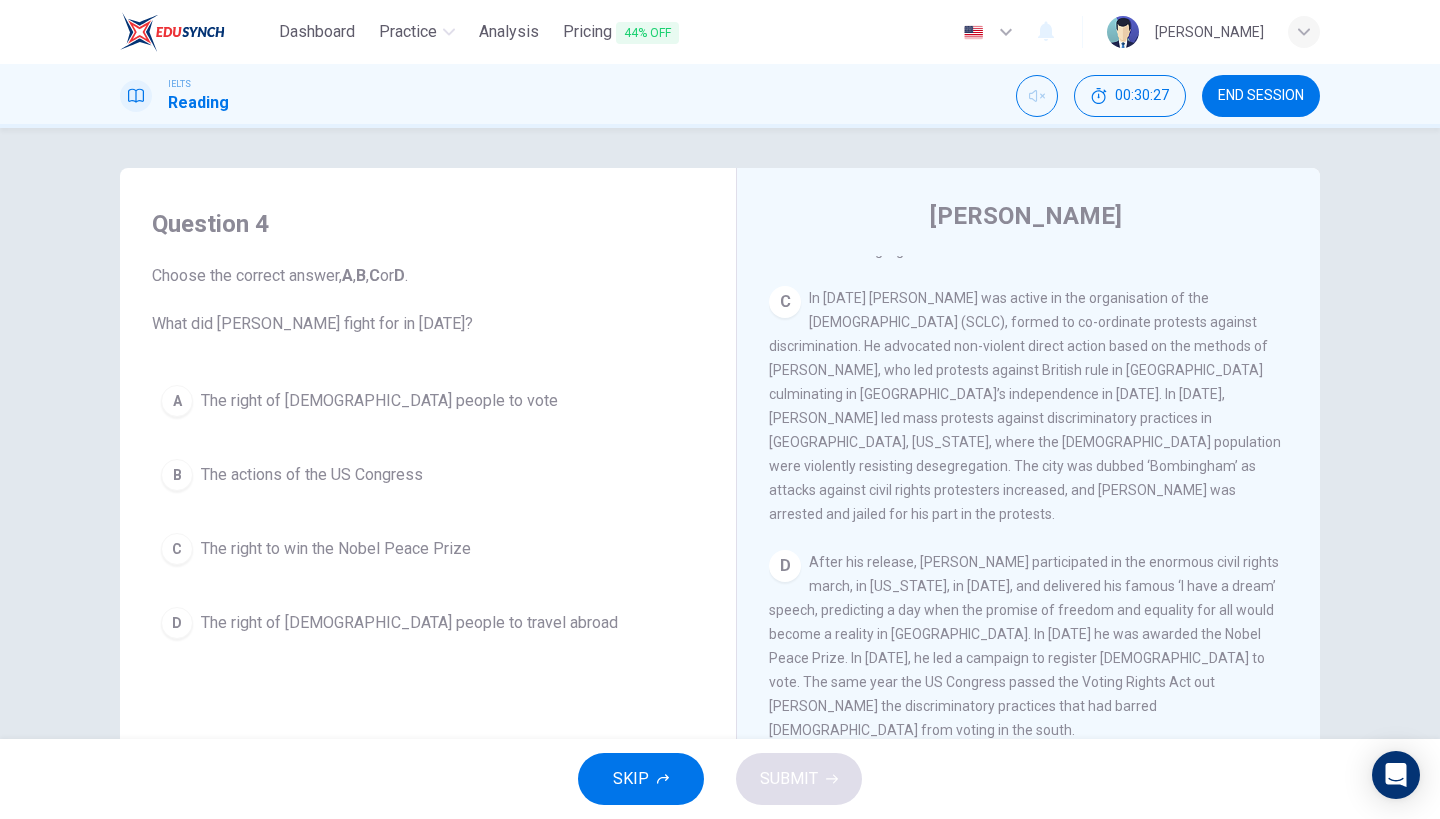 click on "CLICK TO ZOOM Click to Zoom A B Returning to the South to become [DEMOGRAPHIC_DATA] of a [DEMOGRAPHIC_DATA] in [GEOGRAPHIC_DATA], [US_STATE], King first achieved national renown when he helped mobilise the black boycott of the [PERSON_NAME] bus system in [DATE]. This was organised after [PERSON_NAME], a [DEMOGRAPHIC_DATA] woman, refused to give up her seat on the bus to a [DEMOGRAPHIC_DATA] man – in the segregated south, [DEMOGRAPHIC_DATA] people could only sit at the back of the bus. The 382-day boycott led the bus company to change its regulations, and the Supreme Court declared such segregation unconstitutional. C D E F On his trip to [GEOGRAPHIC_DATA], [PERSON_NAME] was booked into room 306 at the [PERSON_NAME], owned by [PERSON_NAME]. [PERSON_NAME] was shot at 6:01 p.m. [DATE] while he was standing on the motel’s second-floor balcony. [PERSON_NAME] was rushed to [GEOGRAPHIC_DATA], where doctors opened his chest and performed manual [MEDICAL_DATA]. He was pronounced dead at 7:05 p.m. [PERSON_NAME] autopsy revealed that although he was only [DEMOGRAPHIC_DATA], he had the heart of a [DEMOGRAPHIC_DATA] man." at bounding box center (1042, 559) 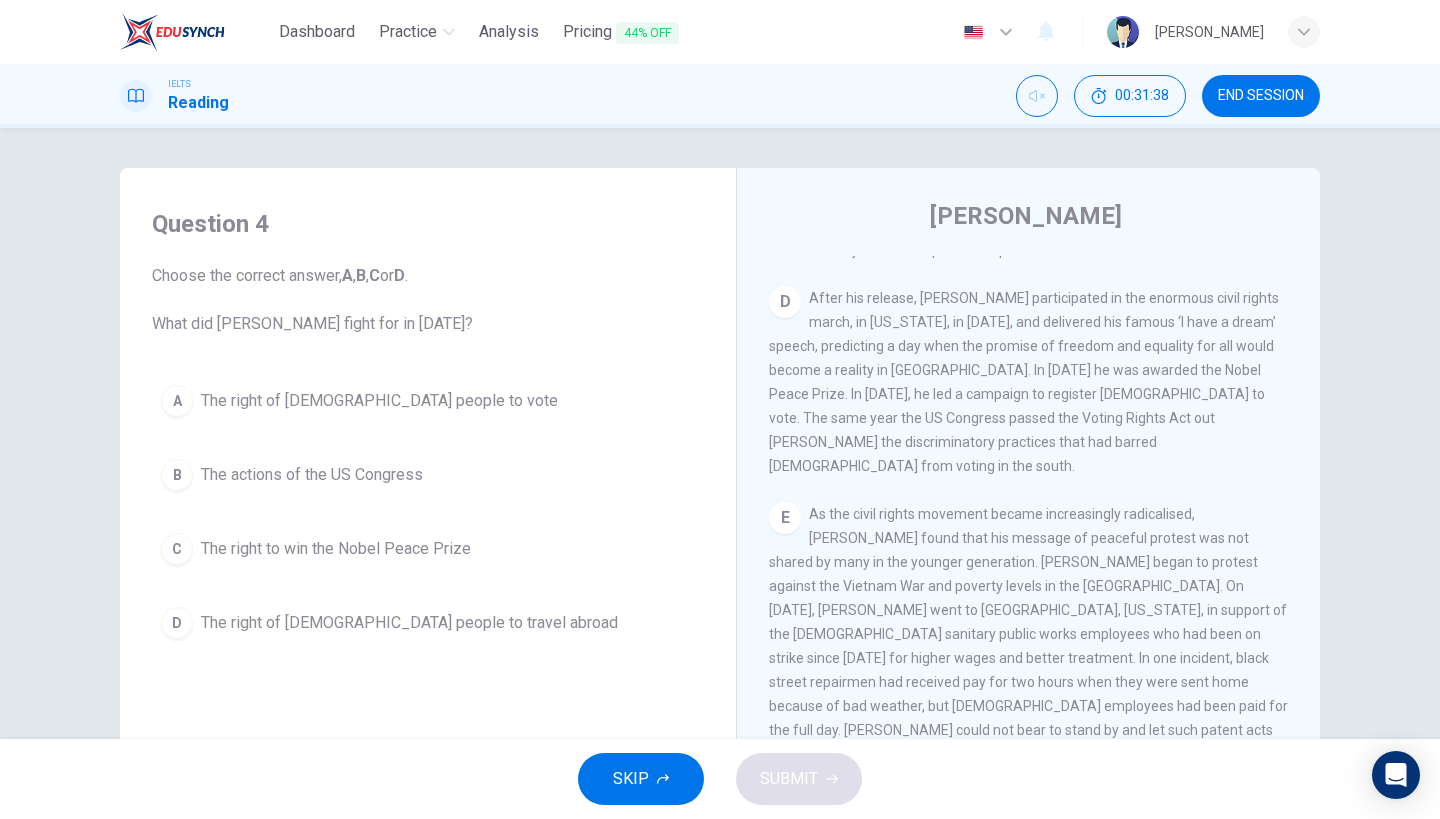 scroll, scrollTop: 1230, scrollLeft: 0, axis: vertical 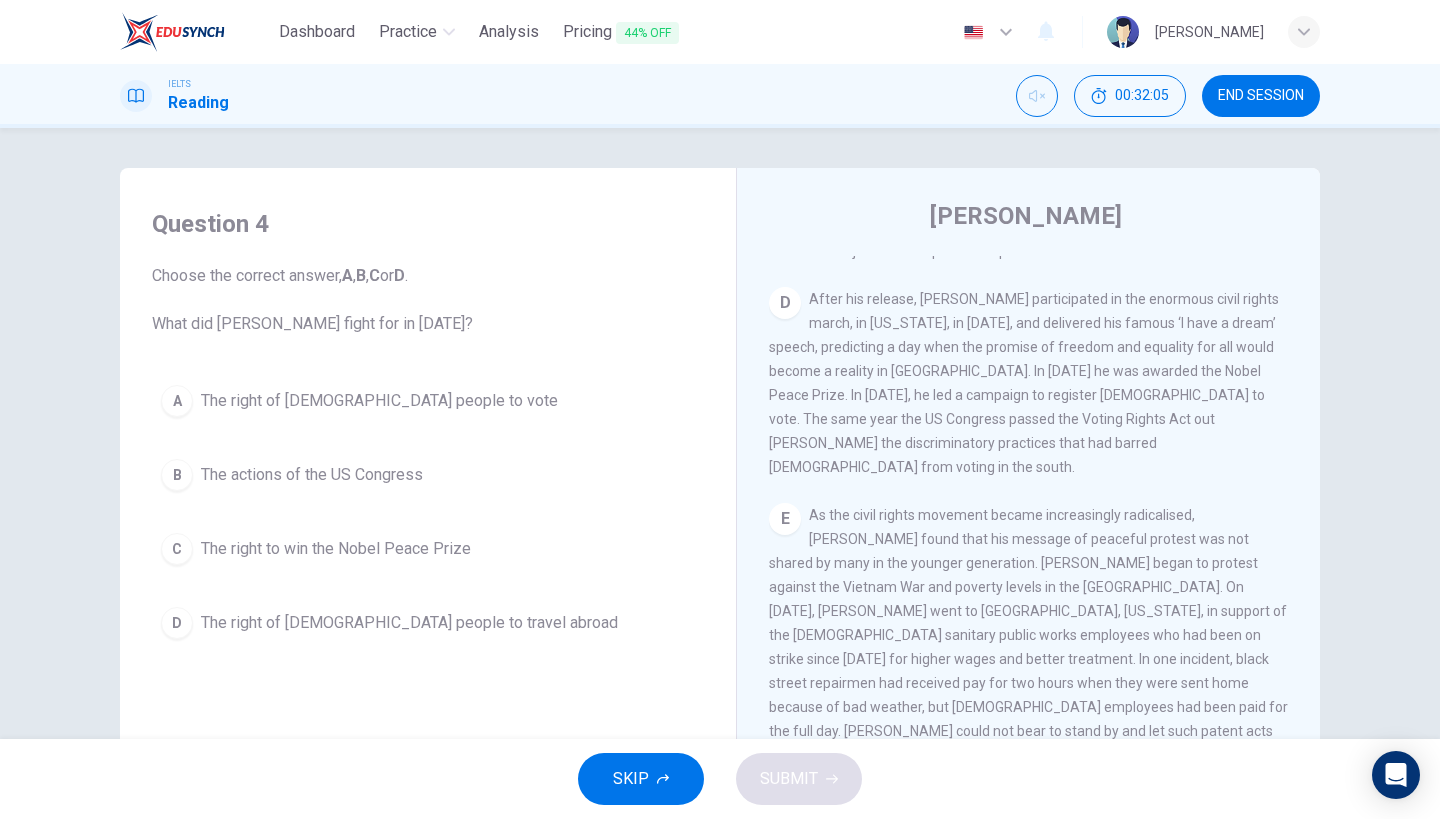 click on "E As the civil rights movement became increasingly radicalised, [PERSON_NAME] found that his message of peaceful protest was not shared by many in the younger generation. [PERSON_NAME] began to protest against the Vietnam War and poverty levels in the [GEOGRAPHIC_DATA]. On [DATE], [PERSON_NAME] went to [GEOGRAPHIC_DATA], [US_STATE], in support of the [DEMOGRAPHIC_DATA] sanitary public works employees who had been on strike since [DATE] for higher wages and better treatment. In one incident, black street repairmen had received pay for two hours when they were sent home because of bad weather, but [DEMOGRAPHIC_DATA] employees had been paid for the full day. [PERSON_NAME] could not bear to stand by and let such patent acts of racism go unnoticed. He moved to unite his people, and all the peoples of [GEOGRAPHIC_DATA] on the receiving end of discriminatory practices, to protest for their rights, peacefully but steadfastly." at bounding box center (1029, 659) 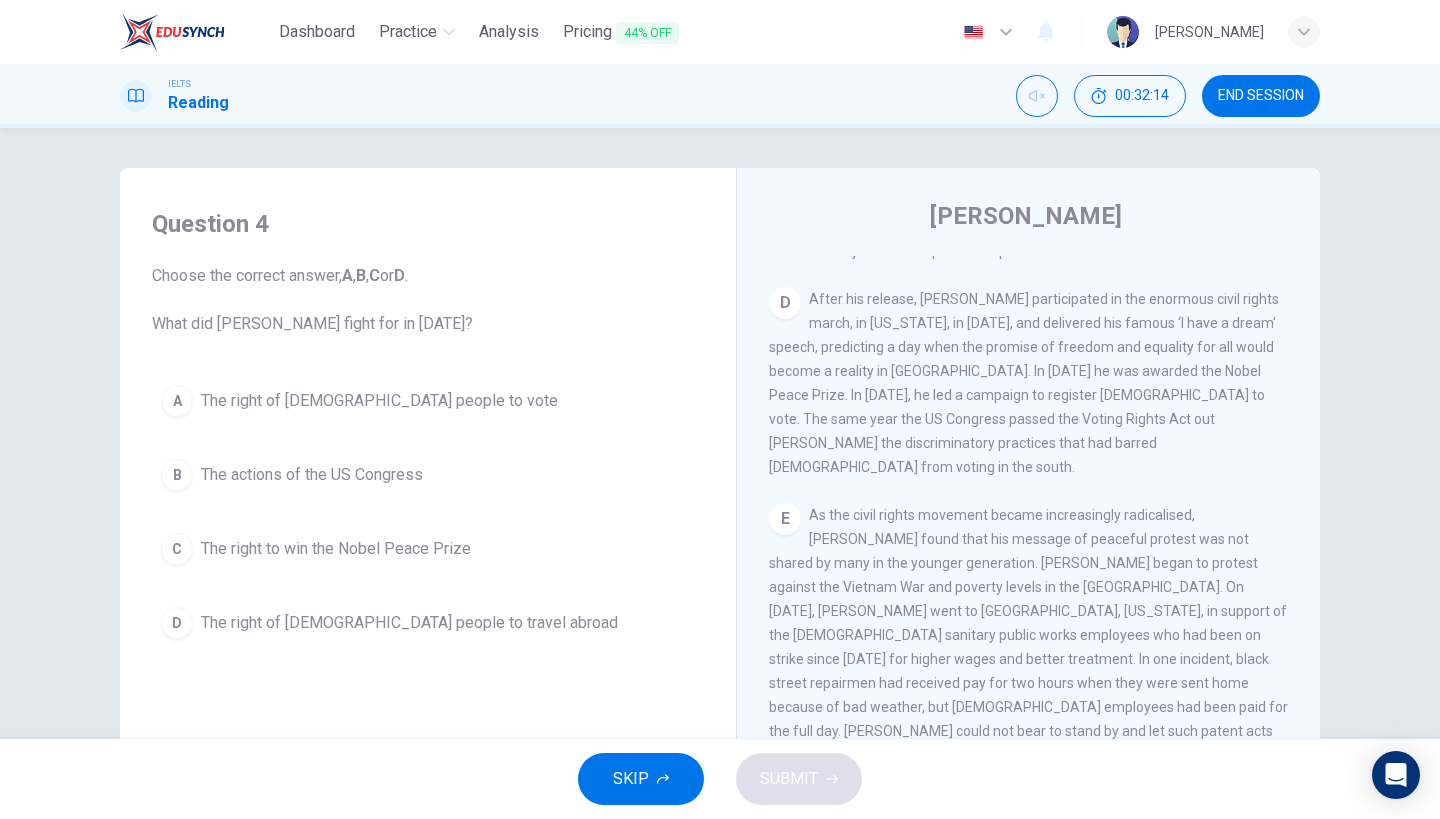 click on "CLICK TO ZOOM Click to Zoom A B Returning to the South to become [DEMOGRAPHIC_DATA] of a [DEMOGRAPHIC_DATA] in [GEOGRAPHIC_DATA], [US_STATE], King first achieved national renown when he helped mobilise the black boycott of the [PERSON_NAME] bus system in [DATE]. This was organised after [PERSON_NAME], a [DEMOGRAPHIC_DATA] woman, refused to give up her seat on the bus to a [DEMOGRAPHIC_DATA] man – in the segregated south, [DEMOGRAPHIC_DATA] people could only sit at the back of the bus. The 382-day boycott led the bus company to change its regulations, and the Supreme Court declared such segregation unconstitutional. C D E F On his trip to [GEOGRAPHIC_DATA], [PERSON_NAME] was booked into room 306 at the [PERSON_NAME], owned by [PERSON_NAME]. [PERSON_NAME] was shot at 6:01 p.m. [DATE] while he was standing on the motel’s second-floor balcony. [PERSON_NAME] was rushed to [GEOGRAPHIC_DATA], where doctors opened his chest and performed manual [MEDICAL_DATA]. He was pronounced dead at 7:05 p.m. [PERSON_NAME] autopsy revealed that although he was only [DEMOGRAPHIC_DATA], he had the heart of a [DEMOGRAPHIC_DATA] man." at bounding box center [1042, 559] 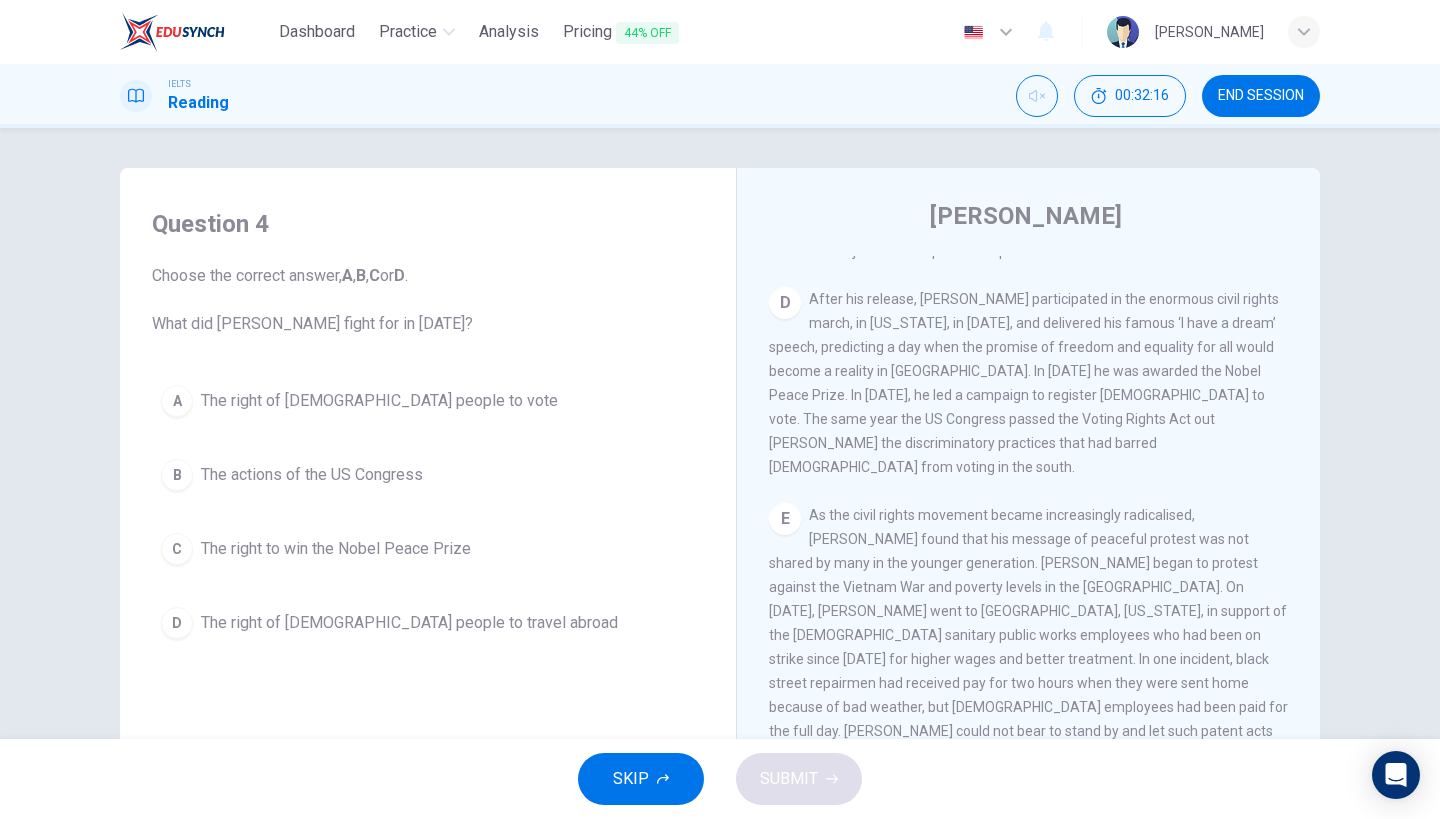 click on "The right of [DEMOGRAPHIC_DATA] people to vote" at bounding box center (379, 401) 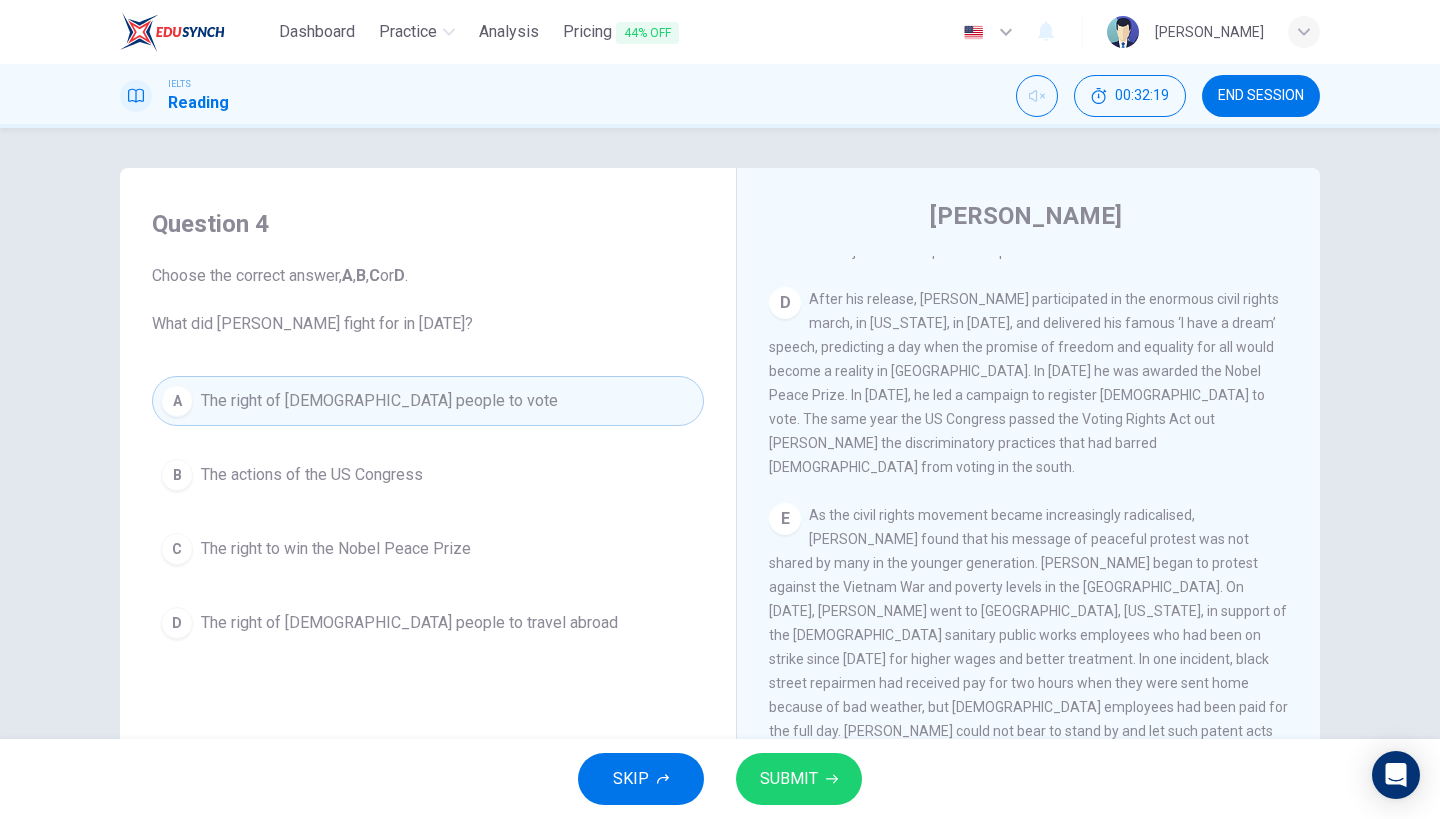 click on "SUBMIT" at bounding box center (789, 779) 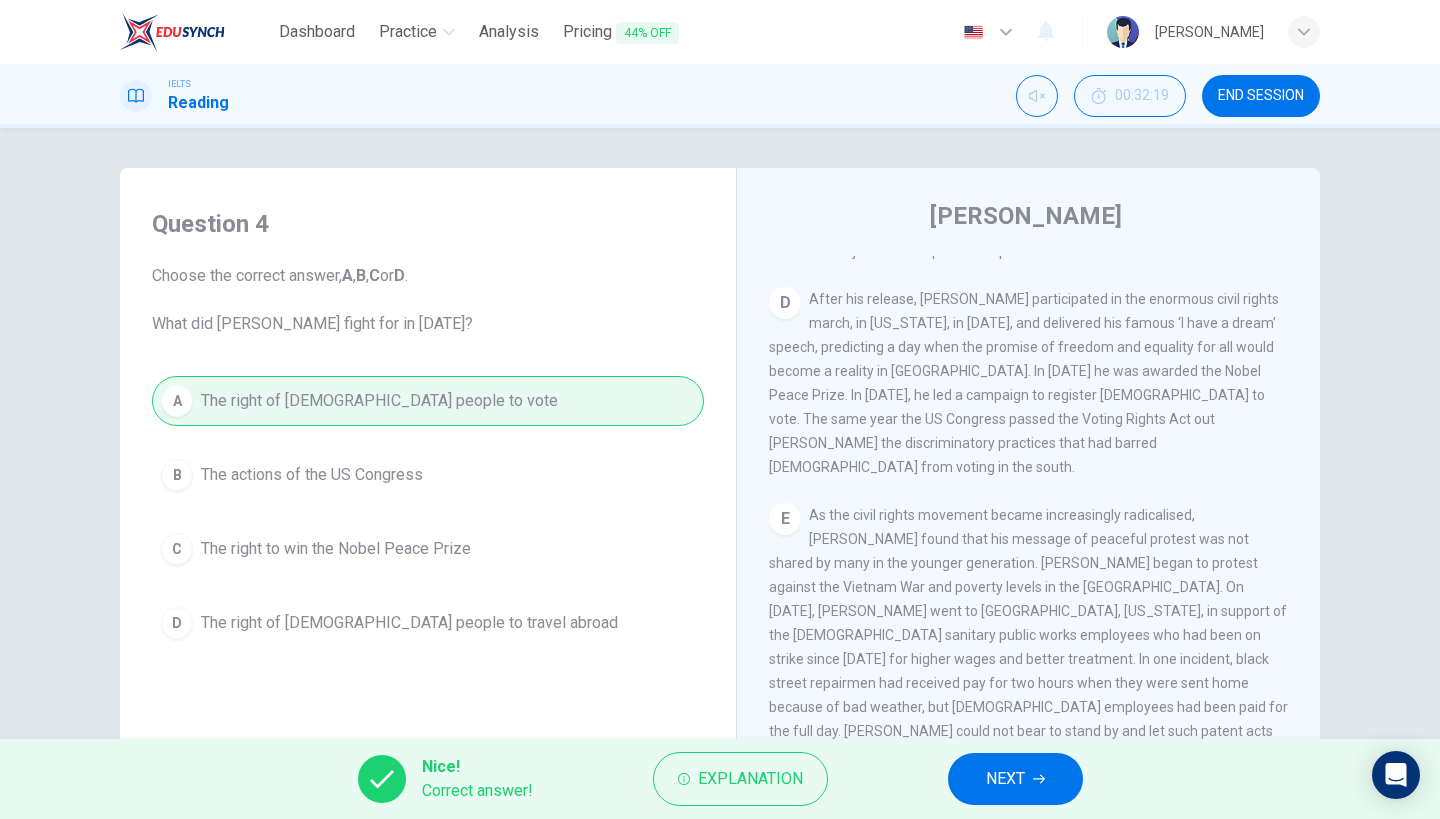 click 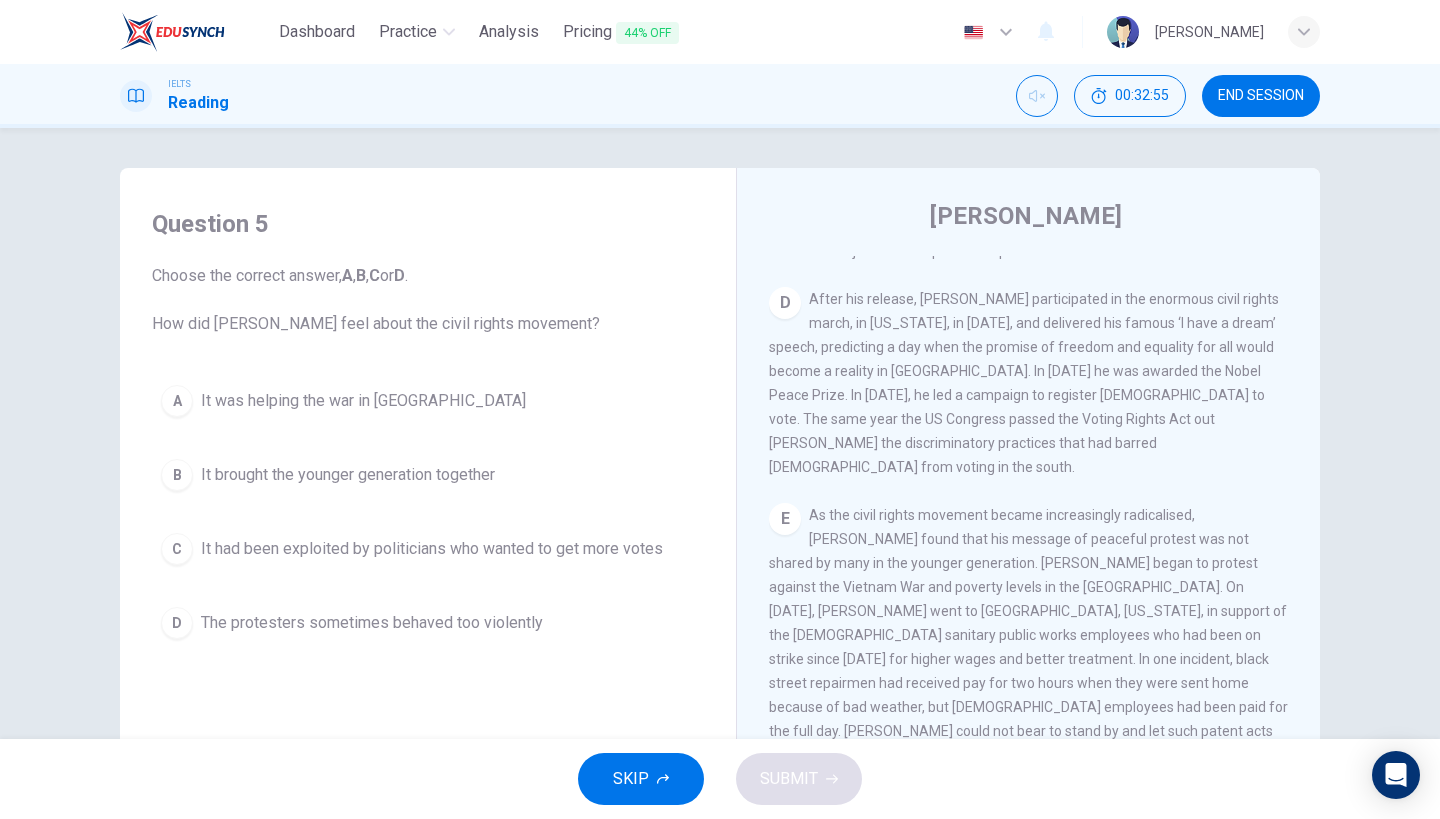 click on "Question 5 Choose the correct answer,  A ,  B ,  C  or  D .
How did [PERSON_NAME] feel about the civil rights movement? A It was helping the war in [GEOGRAPHIC_DATA] B It brought the younger generation together C It had been exploited by politicians who wanted to get more votes D The protesters sometimes behaved too violently" at bounding box center [428, 428] 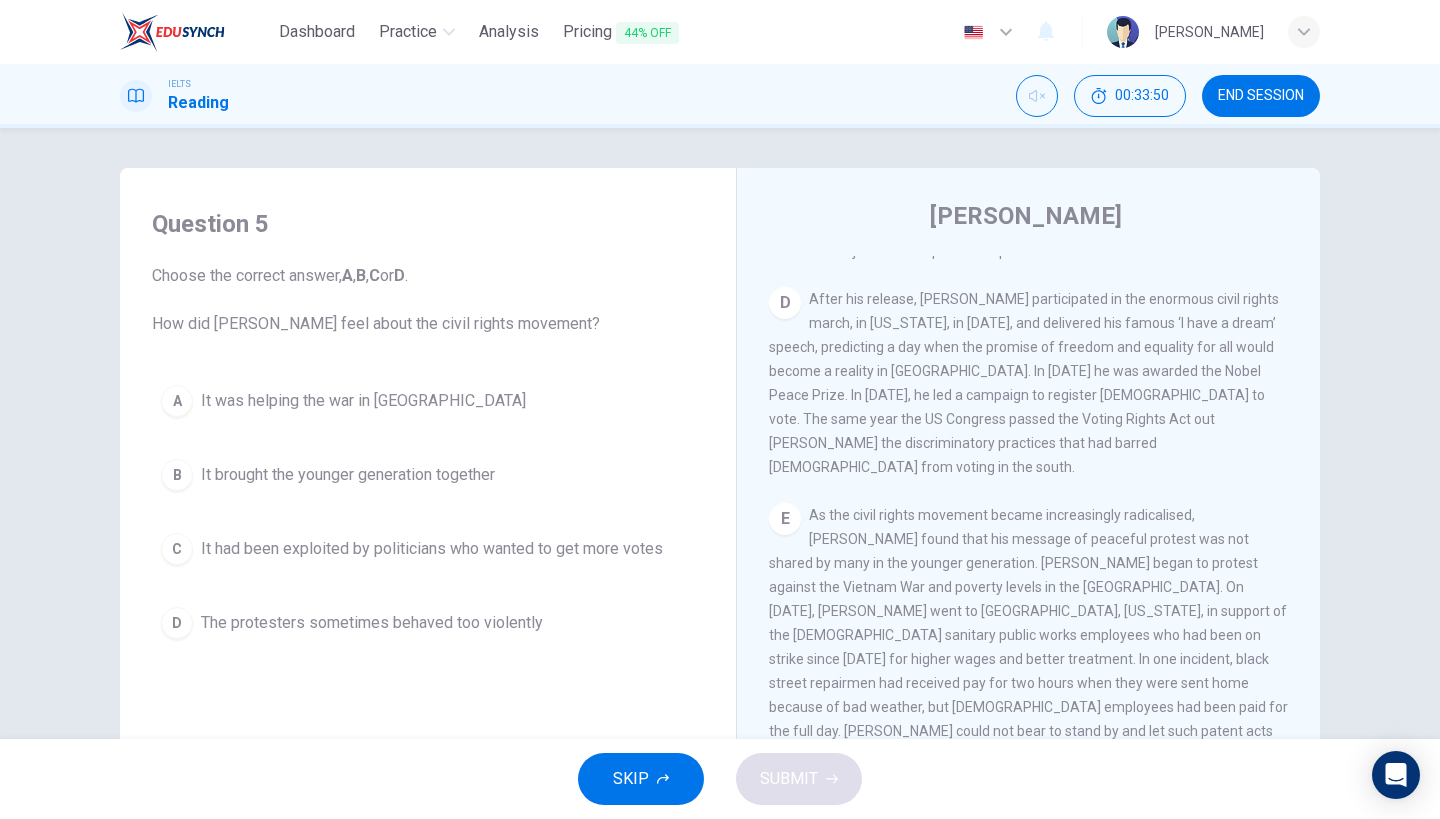 click on "D After his release, [PERSON_NAME] participated in the enormous civil rights march, in [US_STATE], in [DATE], and delivered his famous ‘I have a dream’ speech, predicting a day when the promise of freedom and equality for all would become a reality in [GEOGRAPHIC_DATA]. In [DATE] he was awarded the Nobel Peace Prize. In [DATE], he led a campaign to register [DEMOGRAPHIC_DATA] to vote. The same year the US Congress passed the Voting Rights Act out [PERSON_NAME] the discriminatory practices that had barred [DEMOGRAPHIC_DATA] from voting in the south." at bounding box center [1029, 383] 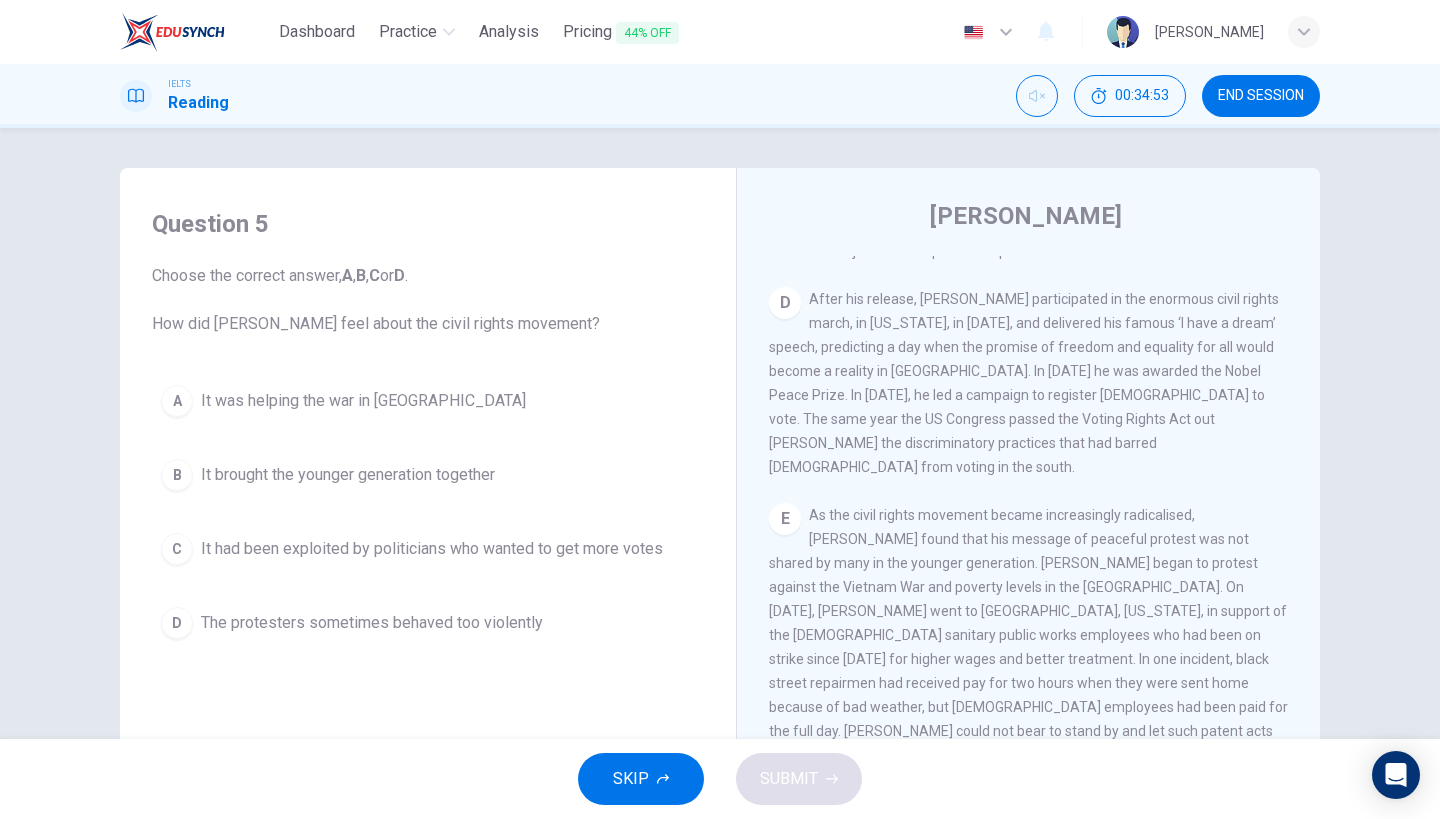 click on "Question 5 Choose the correct answer,  A ,  B ,  C  or  D .
How did [PERSON_NAME] feel about the civil rights movement? A It was helping the war in [GEOGRAPHIC_DATA] B It brought the younger generation together C It had been exploited by politicians who wanted to get more votes D The protesters sometimes behaved too violently [PERSON_NAME] CLICK TO ZOOM Click to Zoom A B Returning to the South to become [DEMOGRAPHIC_DATA] of a [DEMOGRAPHIC_DATA] in [GEOGRAPHIC_DATA], [US_STATE], [PERSON_NAME] first achieved national renown when he helped mobilise the black boycott of the [PERSON_NAME] bus system in [DATE]. This was organised after [PERSON_NAME], a [DEMOGRAPHIC_DATA] woman, refused to give up her seat on the bus to a [DEMOGRAPHIC_DATA] man – in the segregated south, [DEMOGRAPHIC_DATA] people could only sit at the back of the bus. The 382-day boycott led the bus company to change its regulations, and the Supreme Court declared such segregation unconstitutional. C D E F" at bounding box center [720, 433] 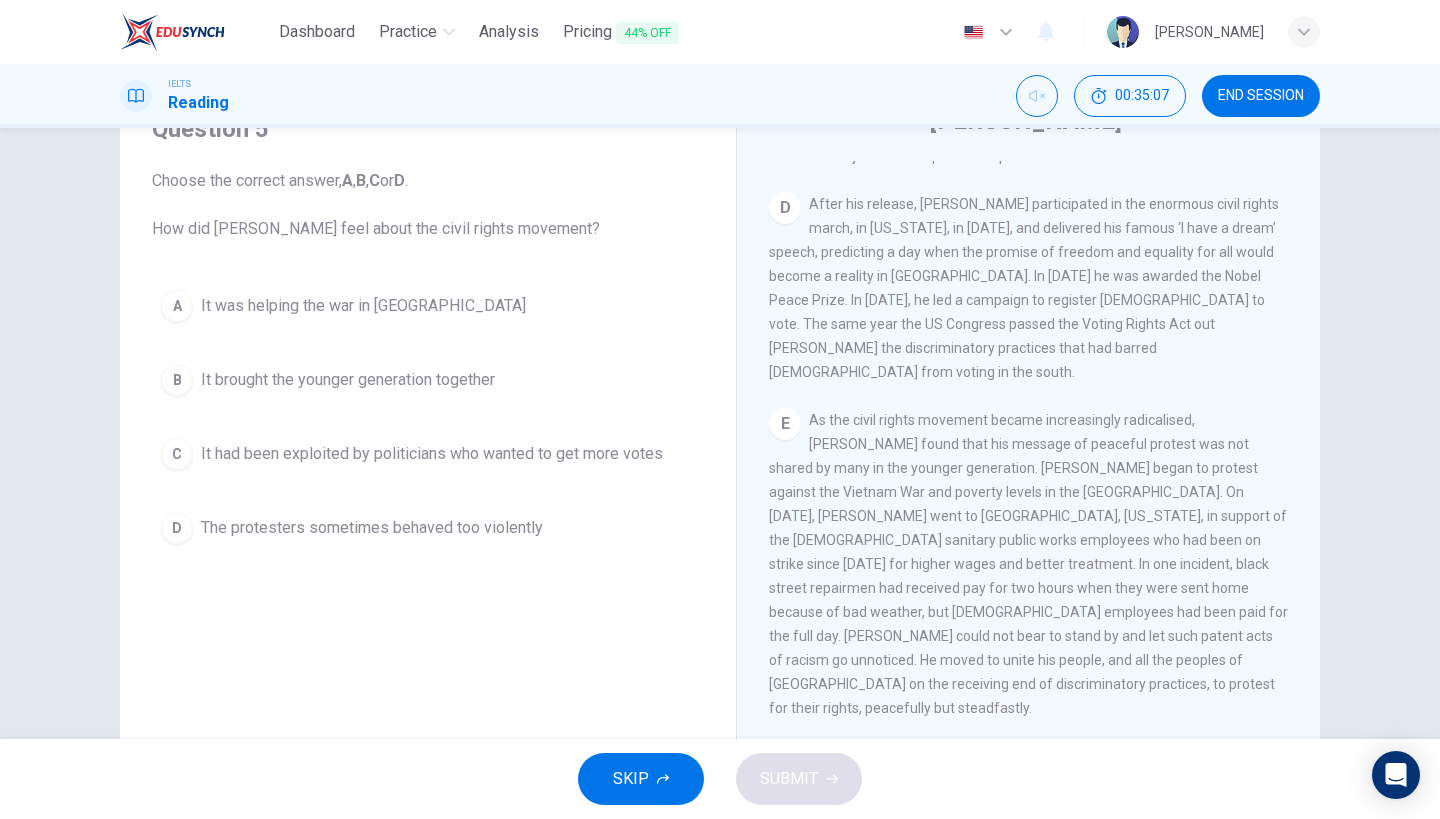 scroll, scrollTop: 94, scrollLeft: 0, axis: vertical 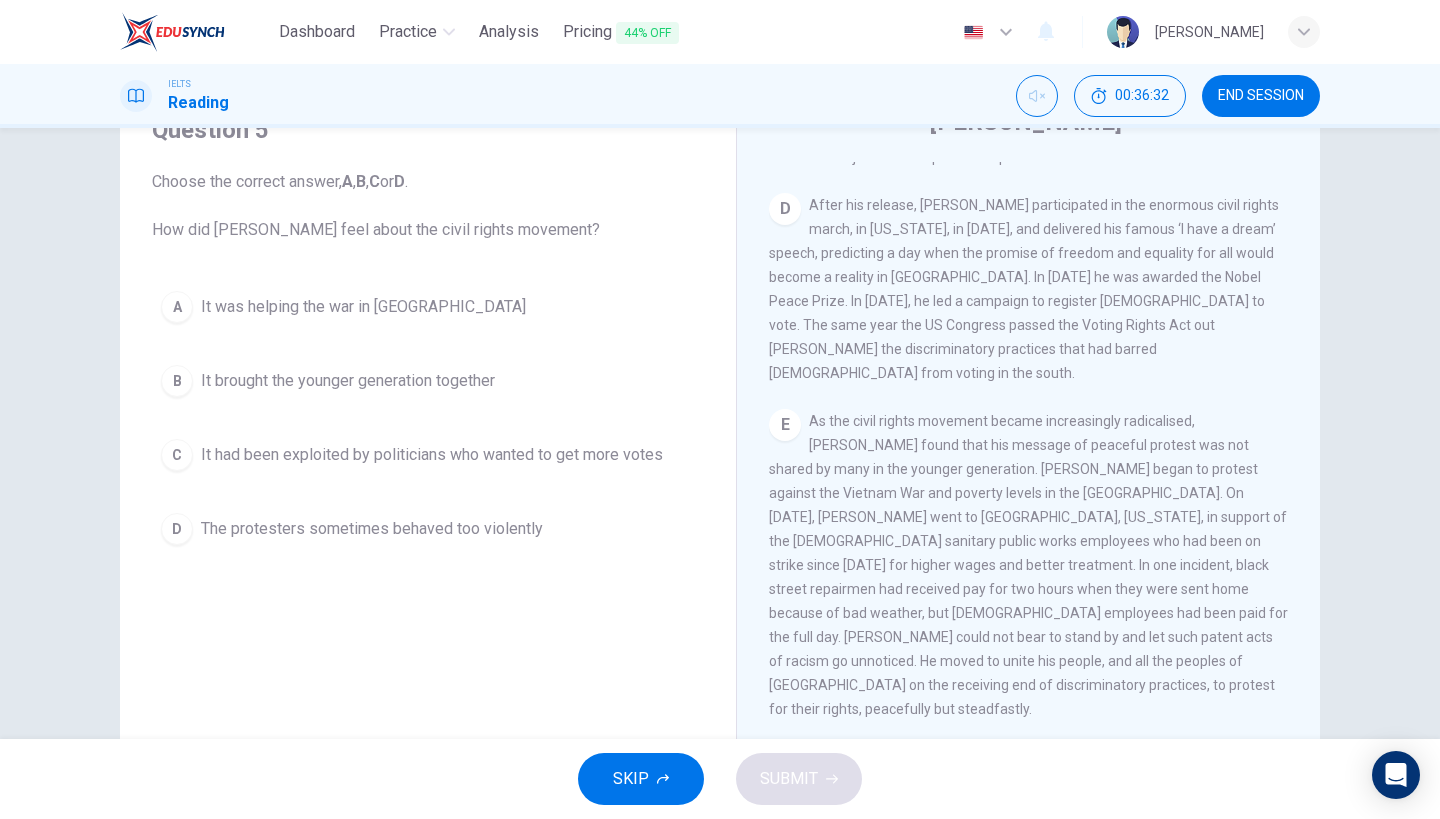 click on "As the civil rights movement became increasingly radicalised, [PERSON_NAME] found that his message of peaceful protest was not shared by many in the younger generation. [PERSON_NAME] began to protest against the Vietnam War and poverty levels in the [GEOGRAPHIC_DATA]. On [DATE], [PERSON_NAME] went to [GEOGRAPHIC_DATA], [US_STATE], in support of the [DEMOGRAPHIC_DATA] sanitary public works employees who had been on strike since [DATE] for higher wages and better treatment. In one incident, black street repairmen had received pay for two hours when they were sent home because of bad weather, but [DEMOGRAPHIC_DATA] employees had been paid for the full day. [PERSON_NAME] could not bear to stand by and let such patent acts of racism go unnoticed. He moved to unite his people, and all the peoples of [GEOGRAPHIC_DATA] on the receiving end of discriminatory practices, to protest for their rights, peacefully but steadfastly." at bounding box center [1028, 565] 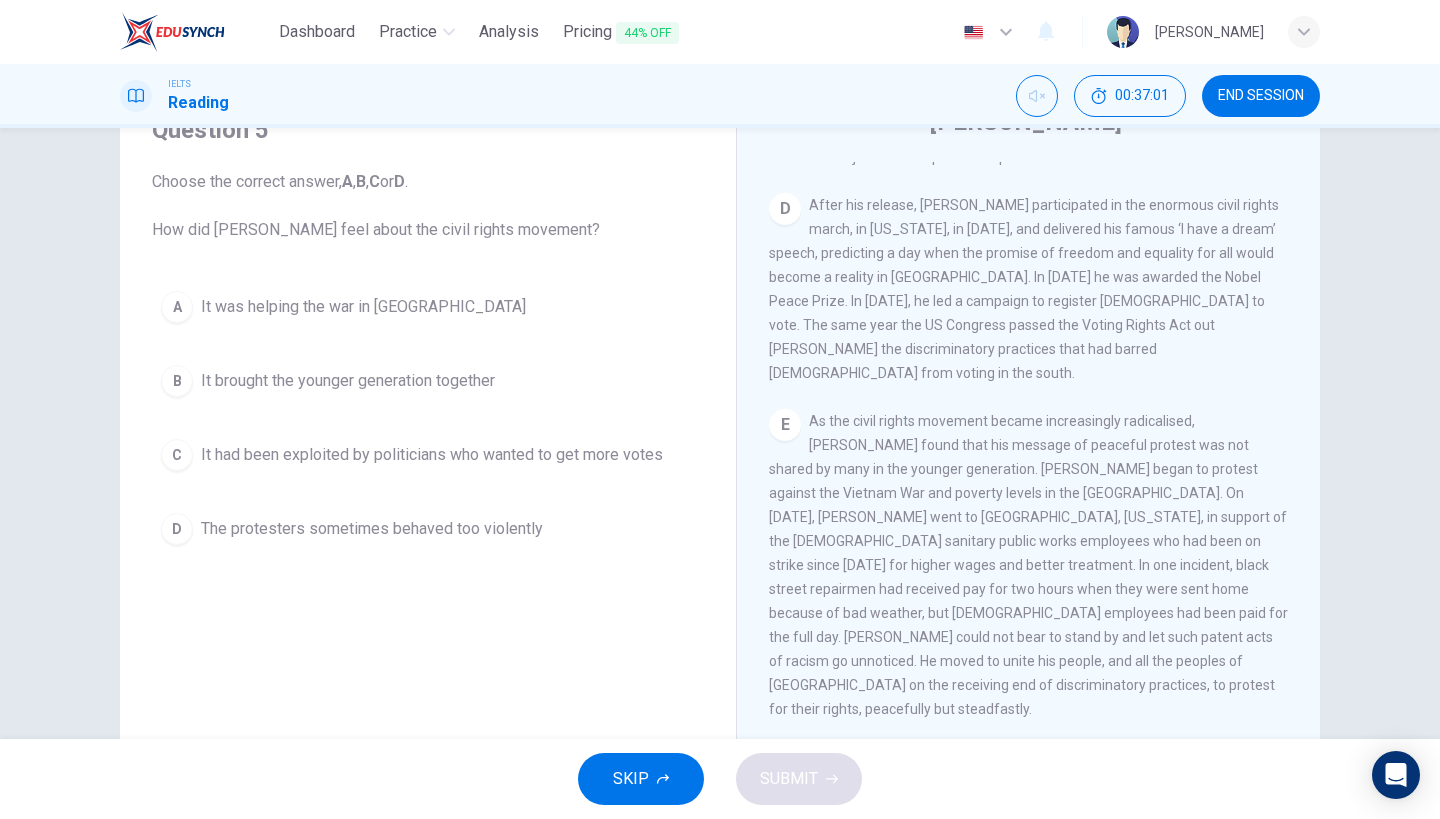 click on "Question 5 Choose the correct answer,  A ,  B ,  C  or  D .
How did [PERSON_NAME] feel about the civil rights movement? A It was helping the war in [GEOGRAPHIC_DATA] B It brought the younger generation together C It had been exploited by politicians who wanted to get more votes D The protesters sometimes behaved too violently" at bounding box center (428, 334) 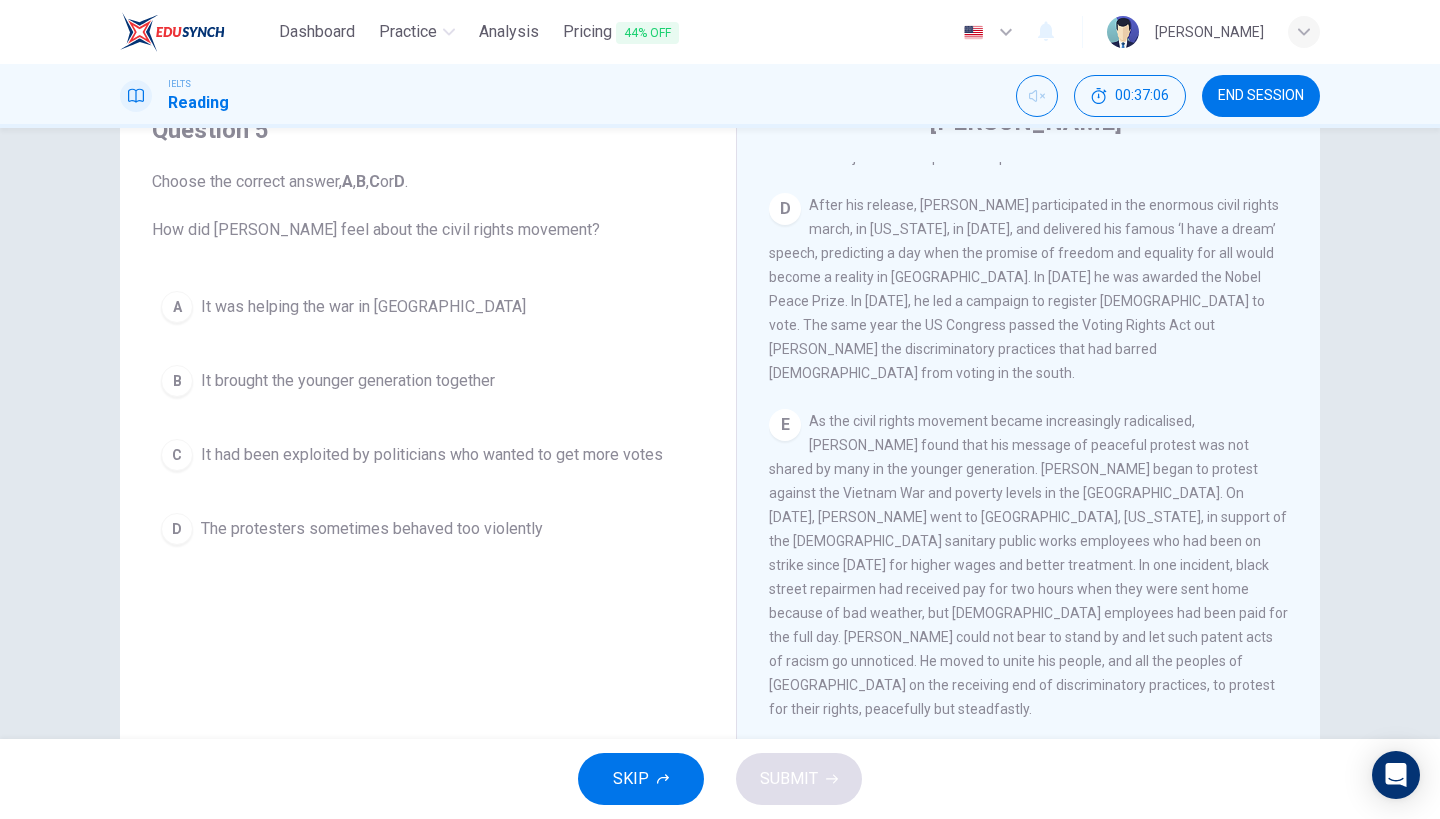 click on "As the civil rights movement became increasingly radicalised, [PERSON_NAME] found that his message of peaceful protest was not shared by many in the younger generation. [PERSON_NAME] began to protest against the Vietnam War and poverty levels in the [GEOGRAPHIC_DATA]. On [DATE], [PERSON_NAME] went to [GEOGRAPHIC_DATA], [US_STATE], in support of the [DEMOGRAPHIC_DATA] sanitary public works employees who had been on strike since [DATE] for higher wages and better treatment. In one incident, black street repairmen had received pay for two hours when they were sent home because of bad weather, but [DEMOGRAPHIC_DATA] employees had been paid for the full day. [PERSON_NAME] could not bear to stand by and let such patent acts of racism go unnoticed. He moved to unite his people, and all the peoples of [GEOGRAPHIC_DATA] on the receiving end of discriminatory practices, to protest for their rights, peacefully but steadfastly." at bounding box center [1028, 565] 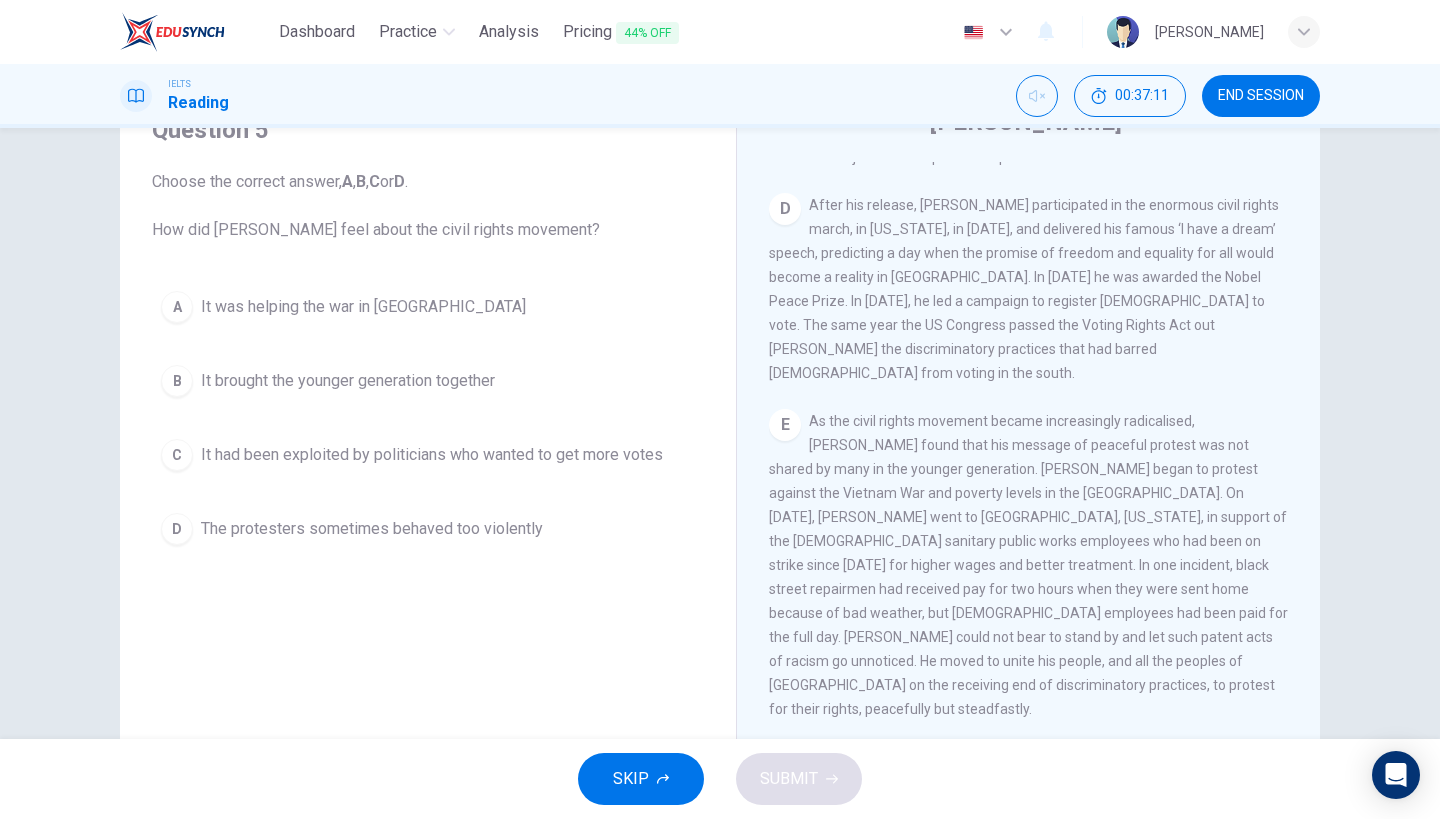 click on "As the civil rights movement became increasingly radicalised, [PERSON_NAME] found that his message of peaceful protest was not shared by many in the younger generation. [PERSON_NAME] began to protest against the Vietnam War and poverty levels in the [GEOGRAPHIC_DATA]. On [DATE], [PERSON_NAME] went to [GEOGRAPHIC_DATA], [US_STATE], in support of the [DEMOGRAPHIC_DATA] sanitary public works employees who had been on strike since [DATE] for higher wages and better treatment. In one incident, black street repairmen had received pay for two hours when they were sent home because of bad weather, but [DEMOGRAPHIC_DATA] employees had been paid for the full day. [PERSON_NAME] could not bear to stand by and let such patent acts of racism go unnoticed. He moved to unite his people, and all the peoples of [GEOGRAPHIC_DATA] on the receiving end of discriminatory practices, to protest for their rights, peacefully but steadfastly." at bounding box center (1028, 565) 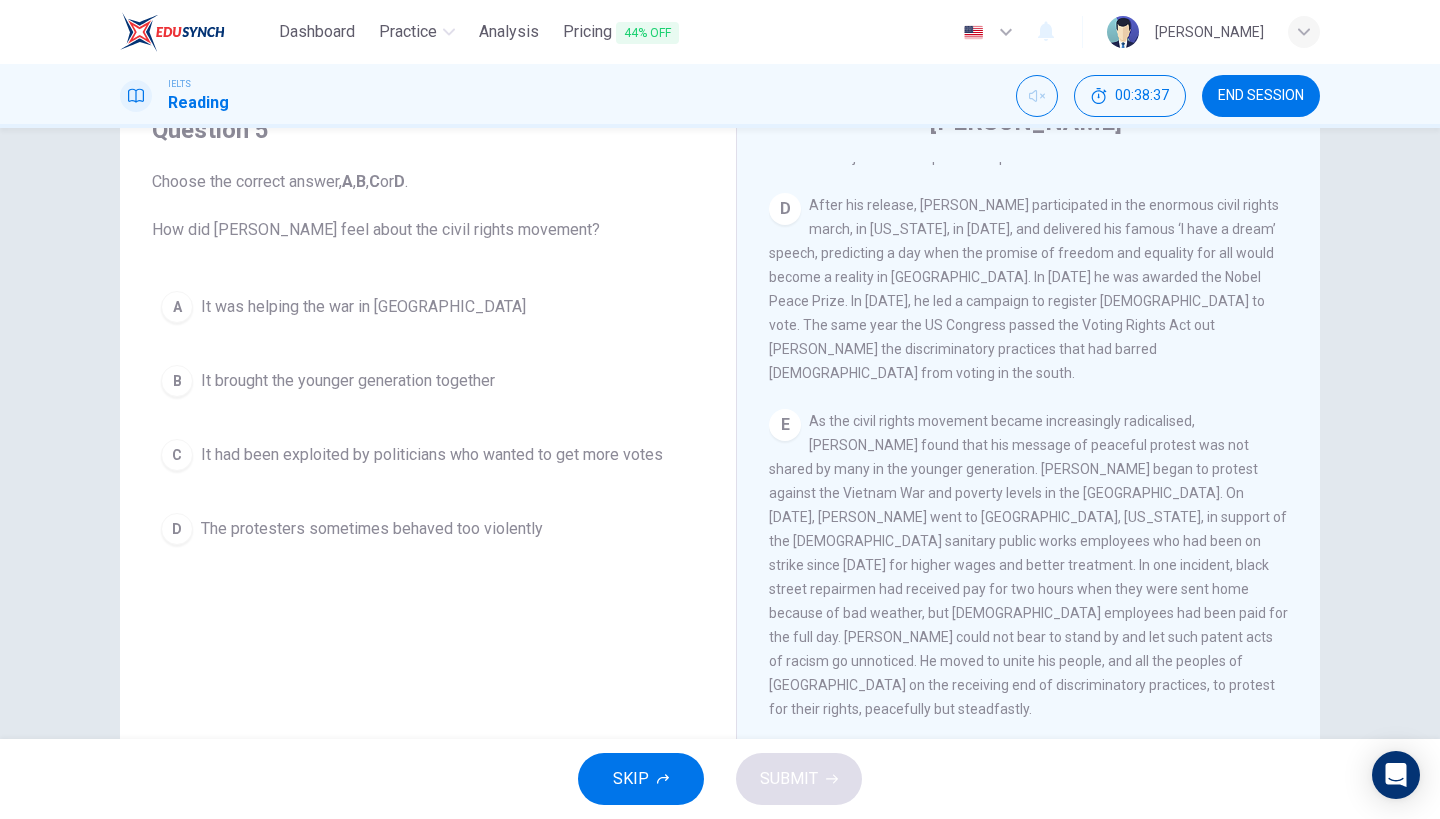 click on "It had been exploited by politicians who wanted to get more votes" at bounding box center (432, 455) 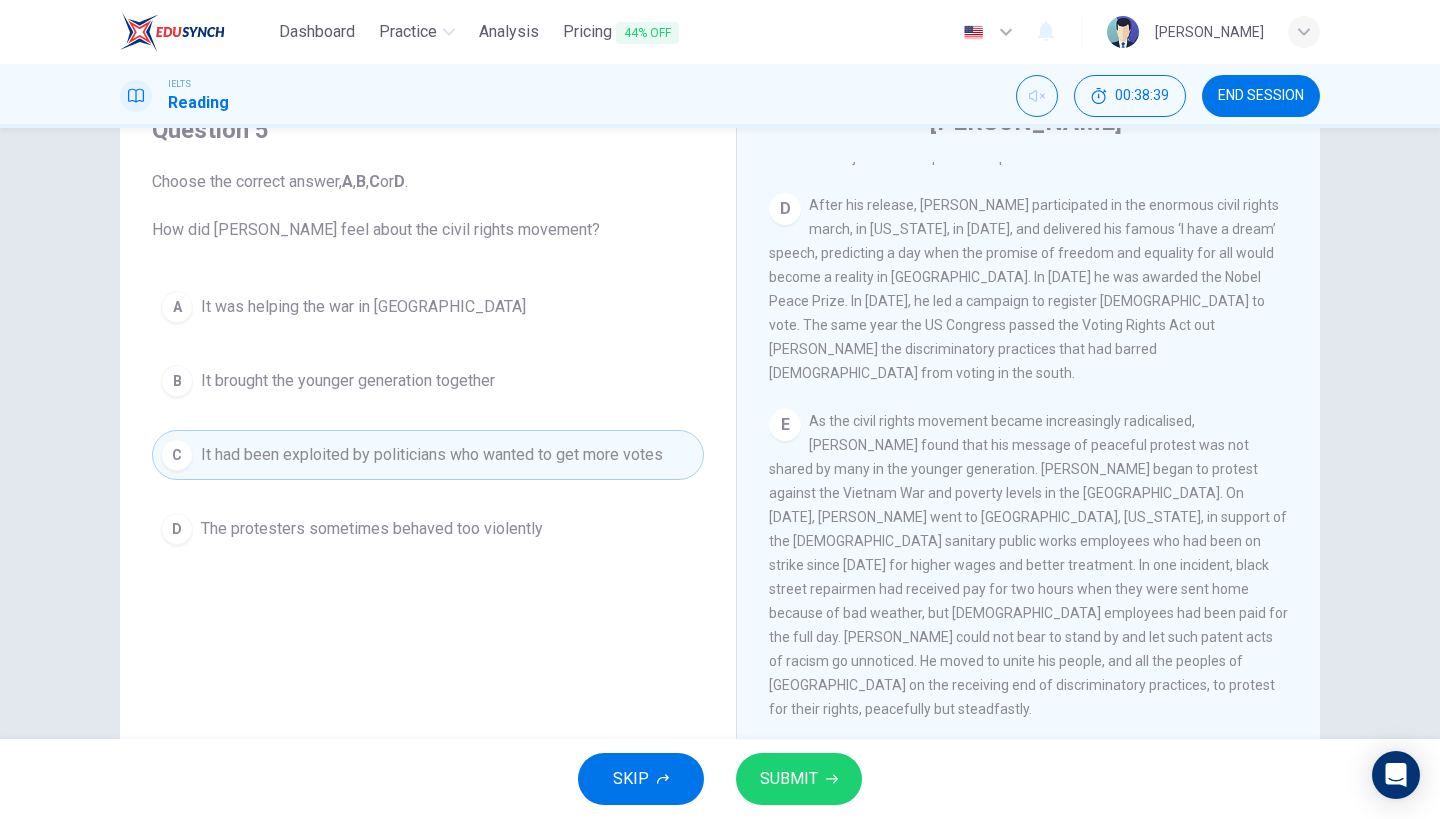 click on "SUBMIT" at bounding box center [789, 779] 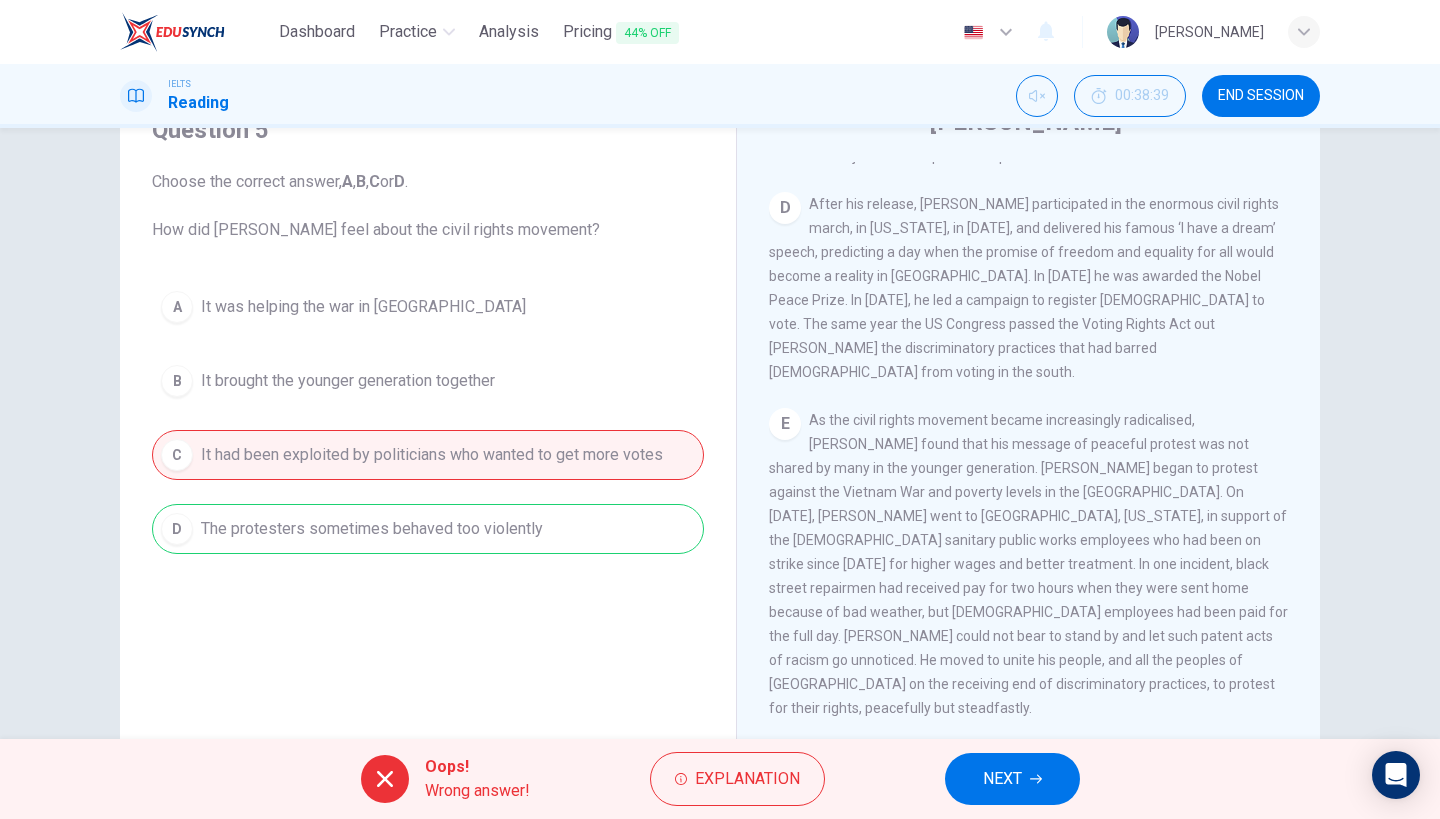 scroll, scrollTop: 1230, scrollLeft: 0, axis: vertical 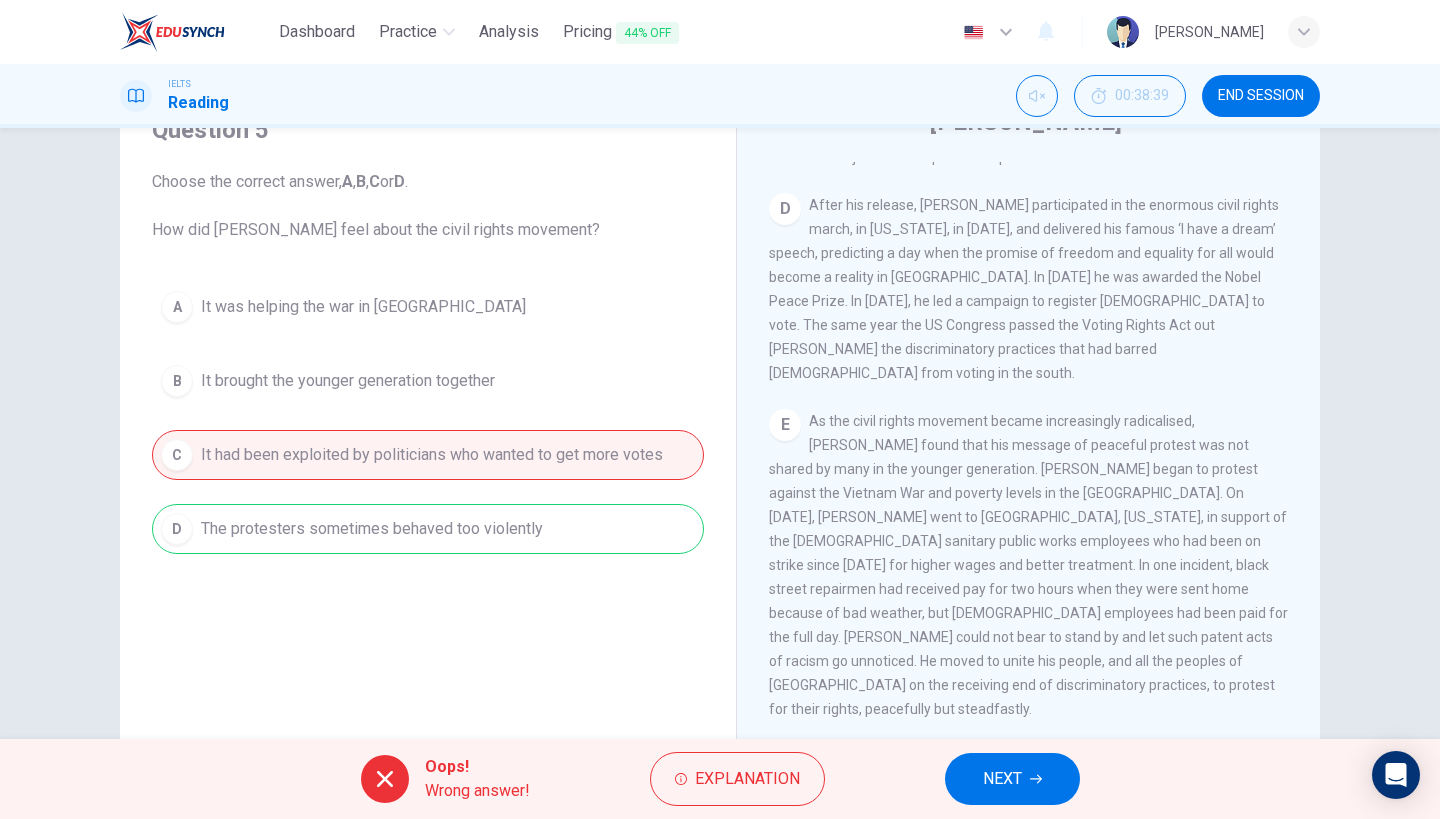 click on "E As the civil rights movement became increasingly radicalised, [PERSON_NAME] found that his message of peaceful protest was not shared by many in the younger generation. [PERSON_NAME] began to protest against the Vietnam War and poverty levels in the [GEOGRAPHIC_DATA]. On [DATE], [PERSON_NAME] went to [GEOGRAPHIC_DATA], [US_STATE], in support of the [DEMOGRAPHIC_DATA] sanitary public works employees who had been on strike since [DATE] for higher wages and better treatment. In one incident, black street repairmen had received pay for two hours when they were sent home because of bad weather, but [DEMOGRAPHIC_DATA] employees had been paid for the full day. [PERSON_NAME] could not bear to stand by and let such patent acts of racism go unnoticed. He moved to unite his people, and all the peoples of [GEOGRAPHIC_DATA] on the receiving end of discriminatory practices, to protest for their rights, peacefully but steadfastly." at bounding box center (1029, 565) 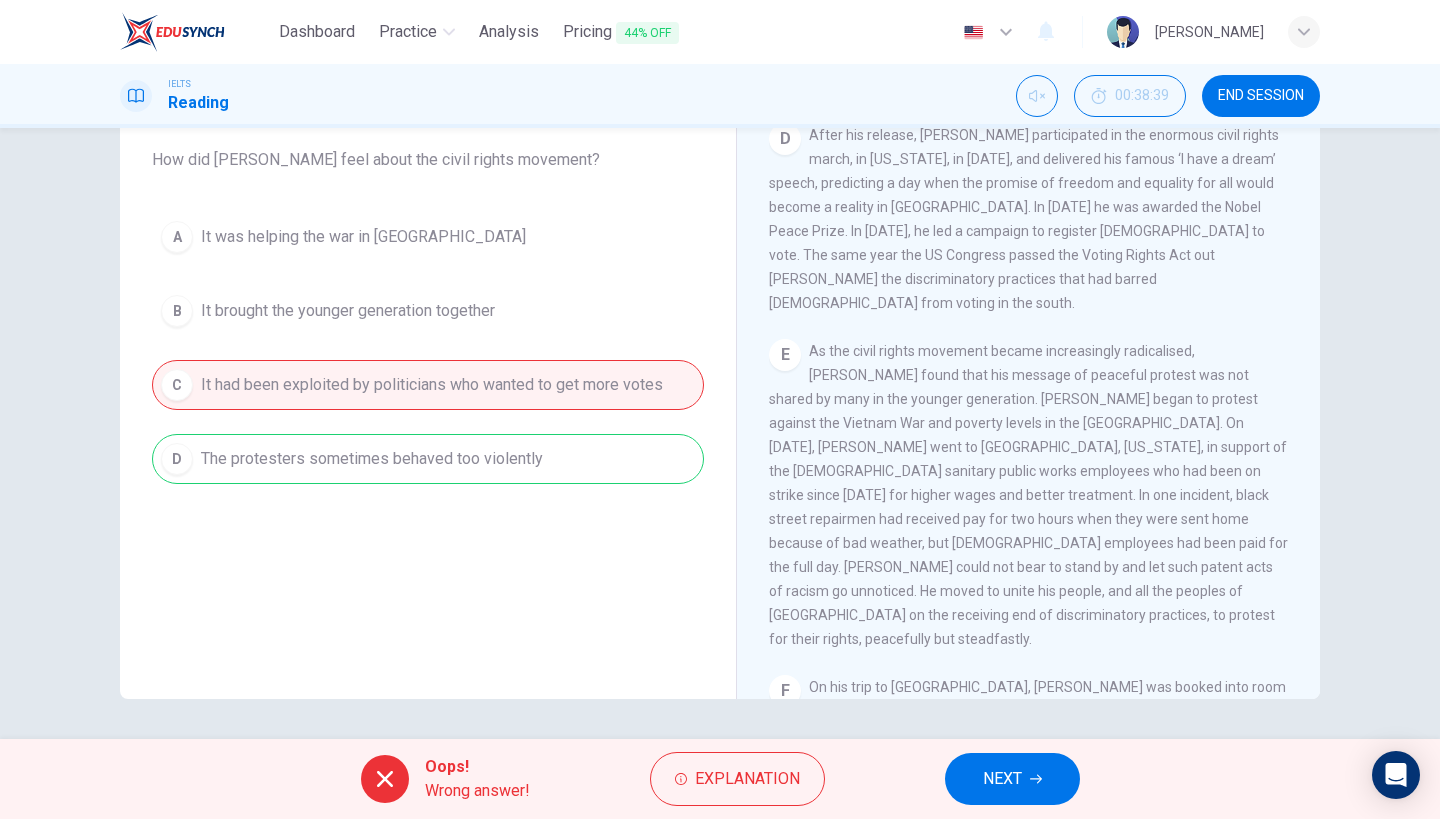 scroll, scrollTop: 164, scrollLeft: 0, axis: vertical 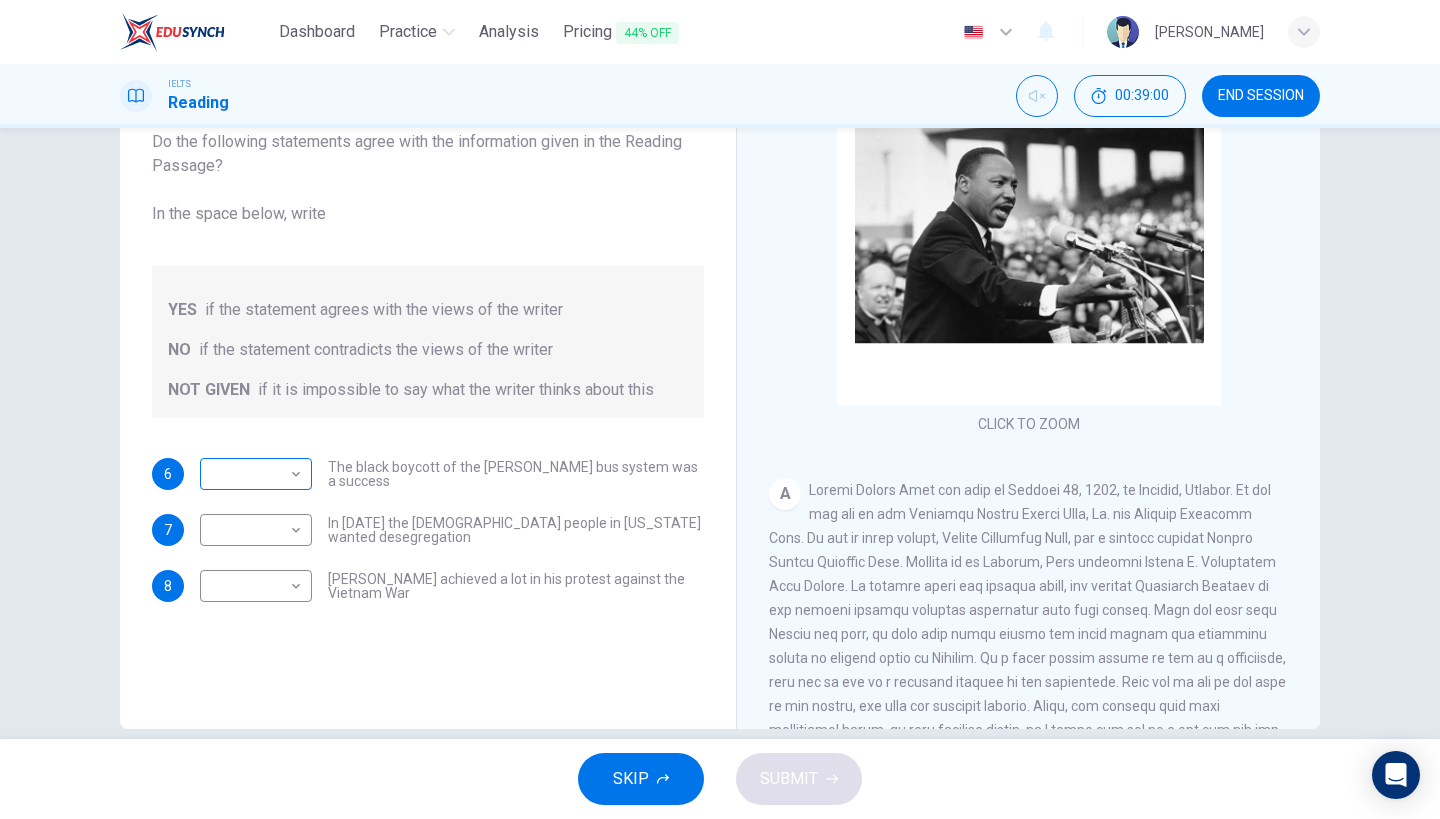 click on "Dashboard Practice Analysis Pricing 44% OFF English en ​ [PERSON_NAME] IELTS Reading 00:39:00 END SESSION Questions 6 - 8 Do the following statements agree with the information given in the Reading Passage? In the space below, write YES if the statement agrees with the views of the writer NO if the statement contradicts the views of the writer NOT GIVEN if it is impossible to say what the writer thinks about this 6 ​ ​ The black boycott of the [PERSON_NAME] bus system was a success 7 ​ ​ In [DATE] the [DEMOGRAPHIC_DATA] people in [US_STATE] wanted desegregation 8 ​ ​ [PERSON_NAME] achieved a lot in his protest against the Vietnam War [PERSON_NAME] CLICK TO ZOOM Click to Zoom A B C D E F SKIP SUBMIT EduSynch - Online Language Proficiency Testing
Dashboard Practice Analysis Pricing   44% OFF Notifications © Copyright  2025" at bounding box center [720, 409] 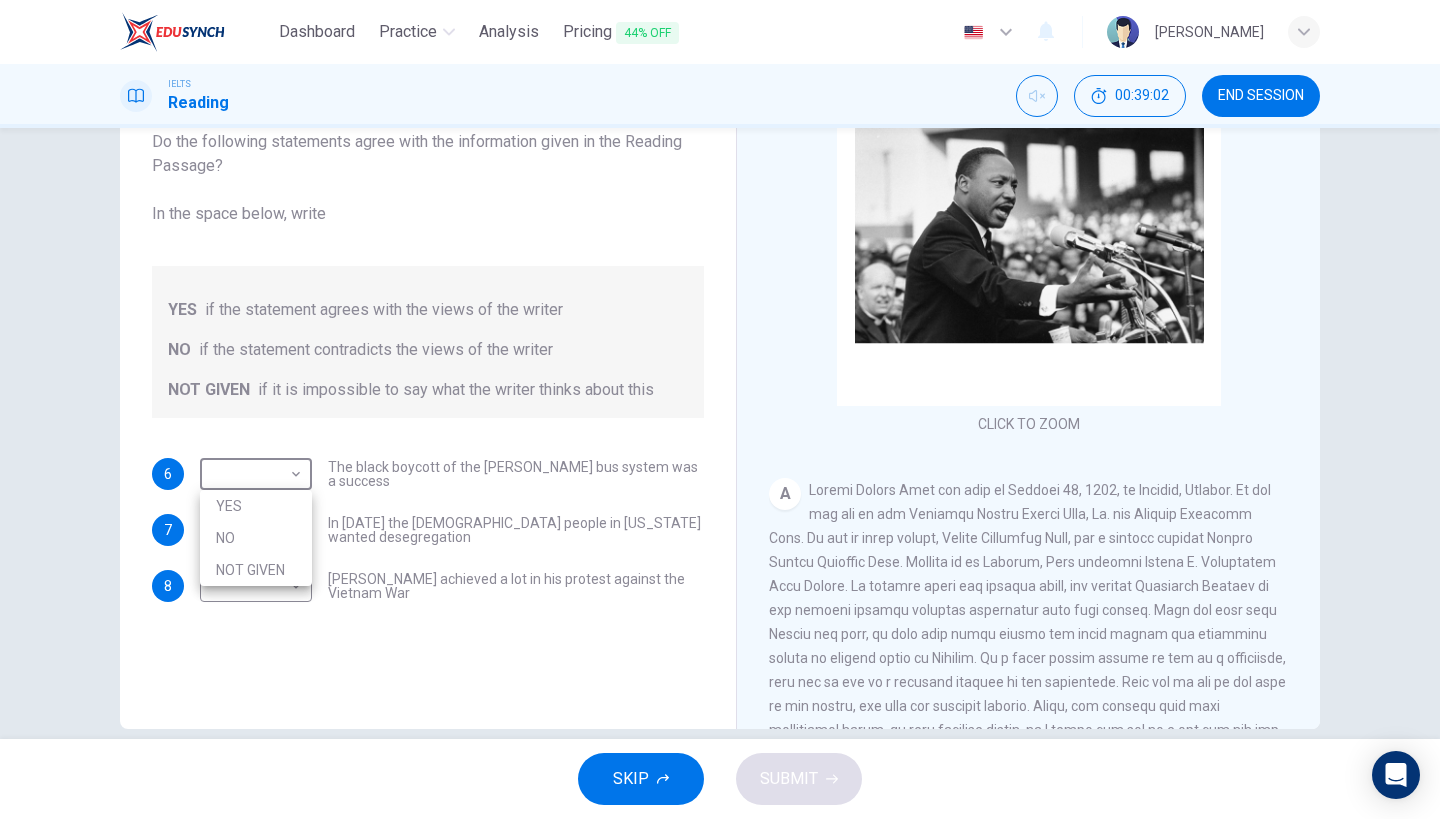 click on "YES" at bounding box center [256, 506] 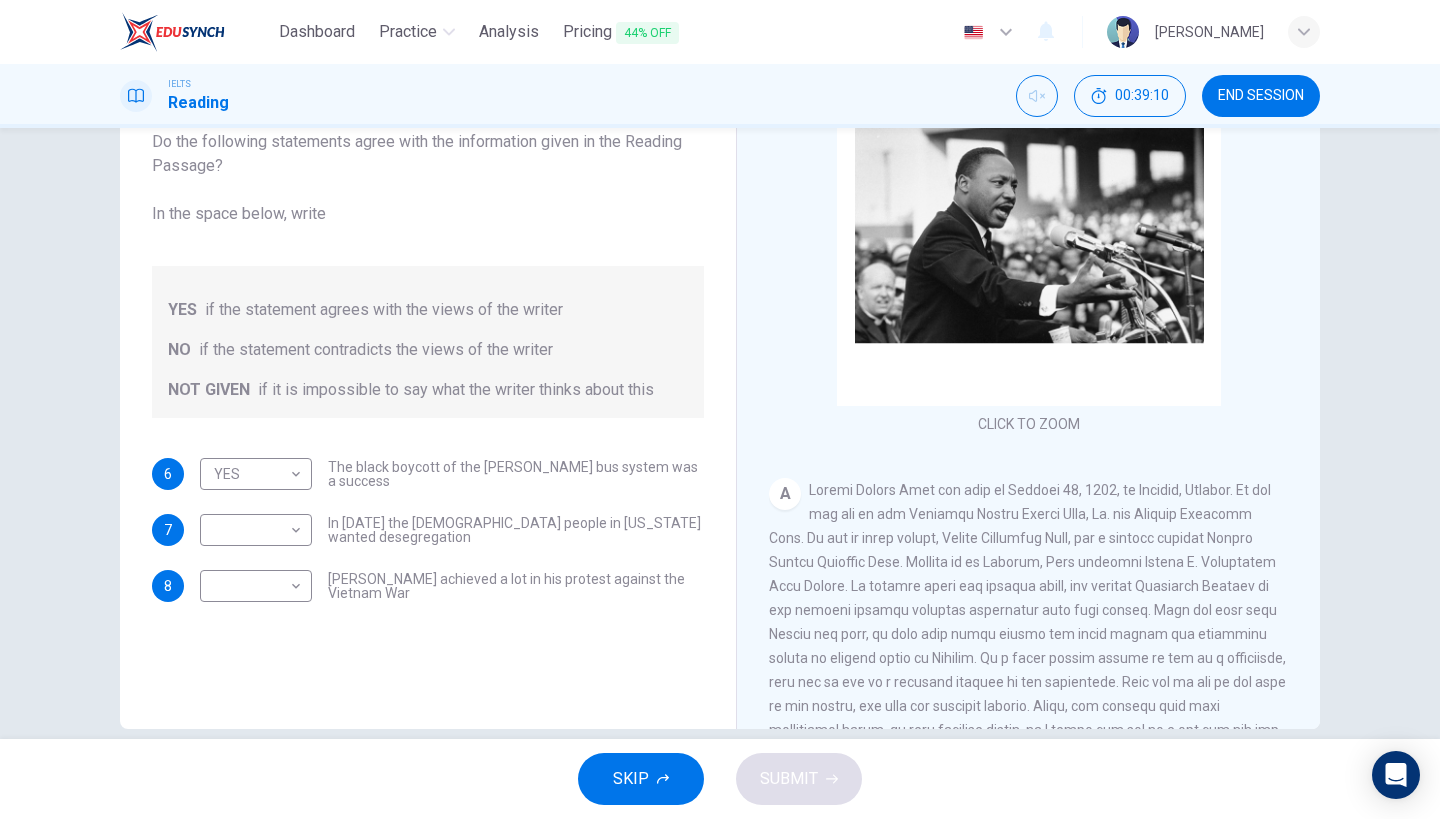 click at bounding box center (1029, 634) 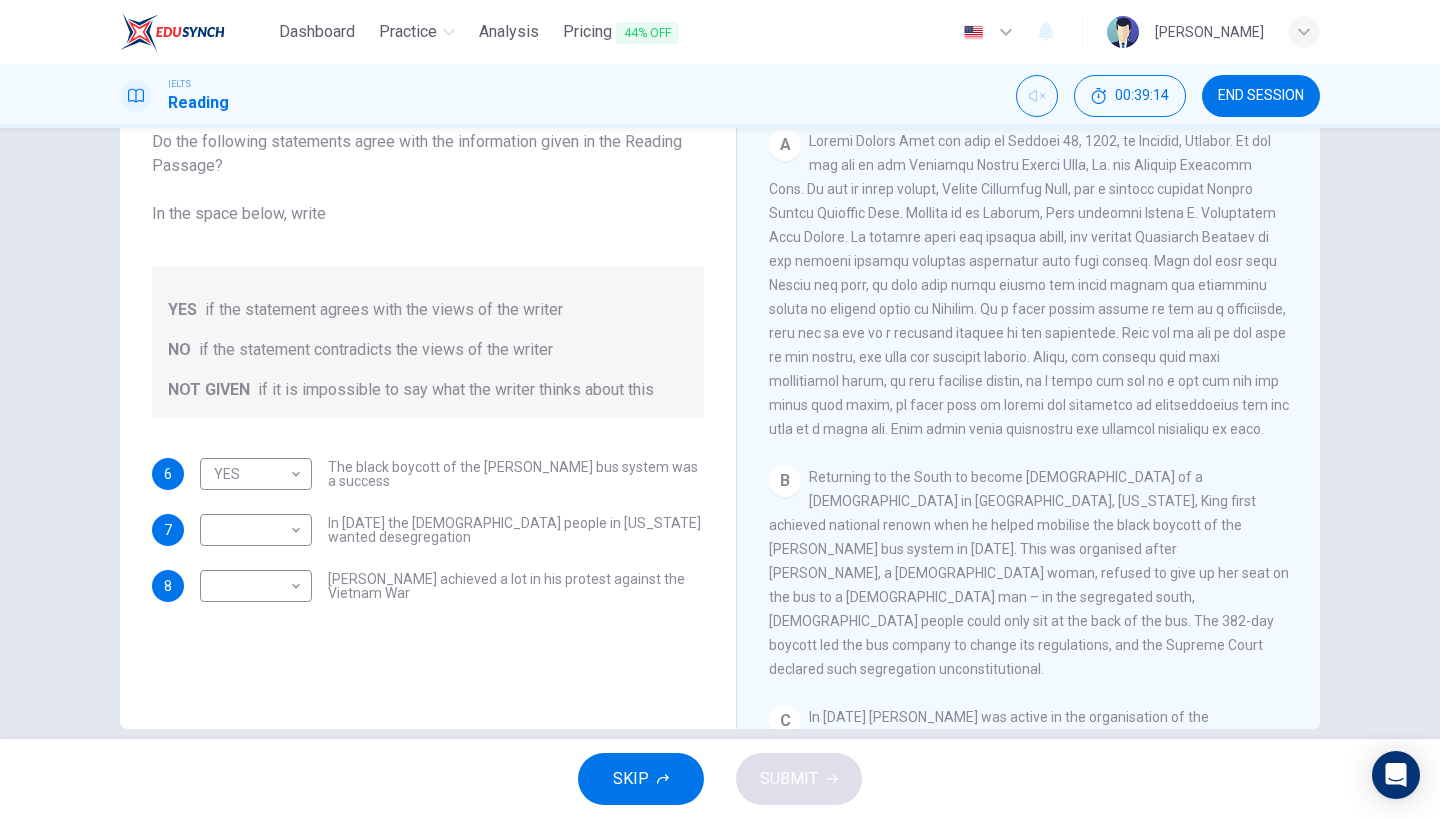 scroll, scrollTop: 466, scrollLeft: 0, axis: vertical 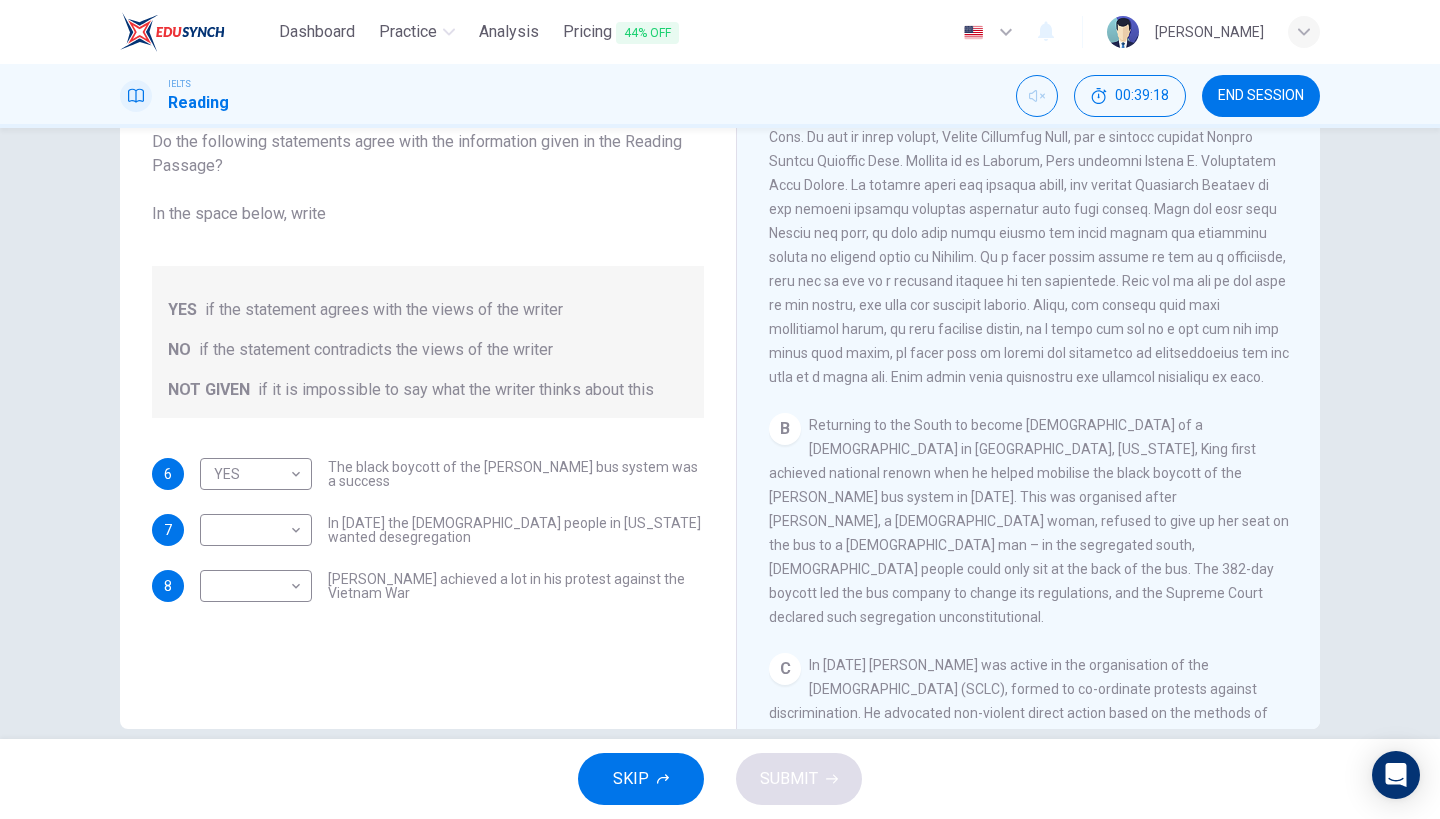 click on "Returning to the South to become [DEMOGRAPHIC_DATA] of a [DEMOGRAPHIC_DATA] in [GEOGRAPHIC_DATA], [US_STATE], King first achieved national renown when he helped mobilise the black boycott of the [PERSON_NAME] bus system in [DATE]. This was organised after [PERSON_NAME], a [DEMOGRAPHIC_DATA] woman, refused to give up her seat on the bus to a [DEMOGRAPHIC_DATA] man – in the segregated south, [DEMOGRAPHIC_DATA] people could only sit at the back of the bus. The 382-day boycott led the bus company to change its regulations, and the Supreme Court declared such segregation unconstitutional." at bounding box center [1029, 521] 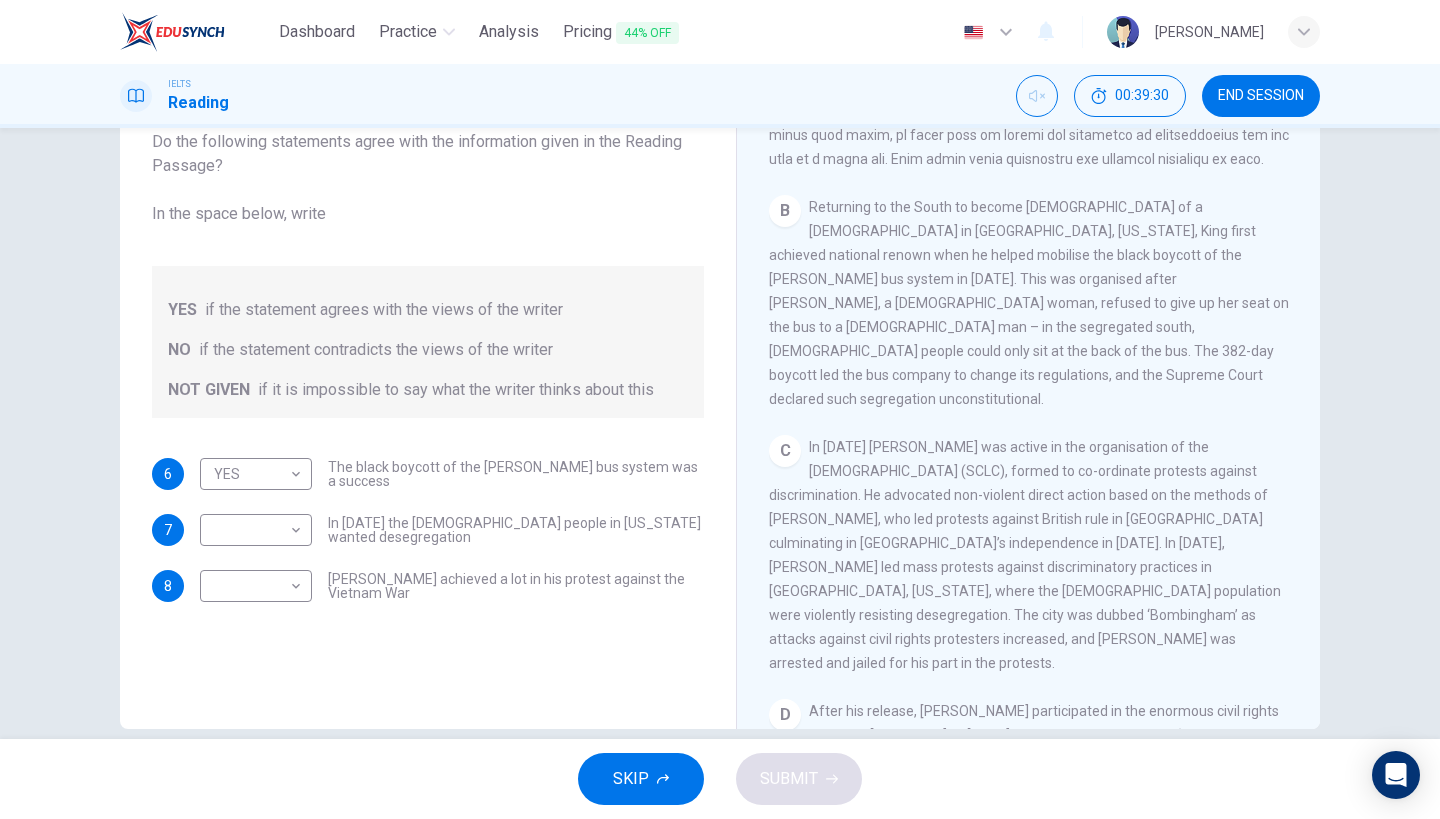 scroll, scrollTop: 699, scrollLeft: 0, axis: vertical 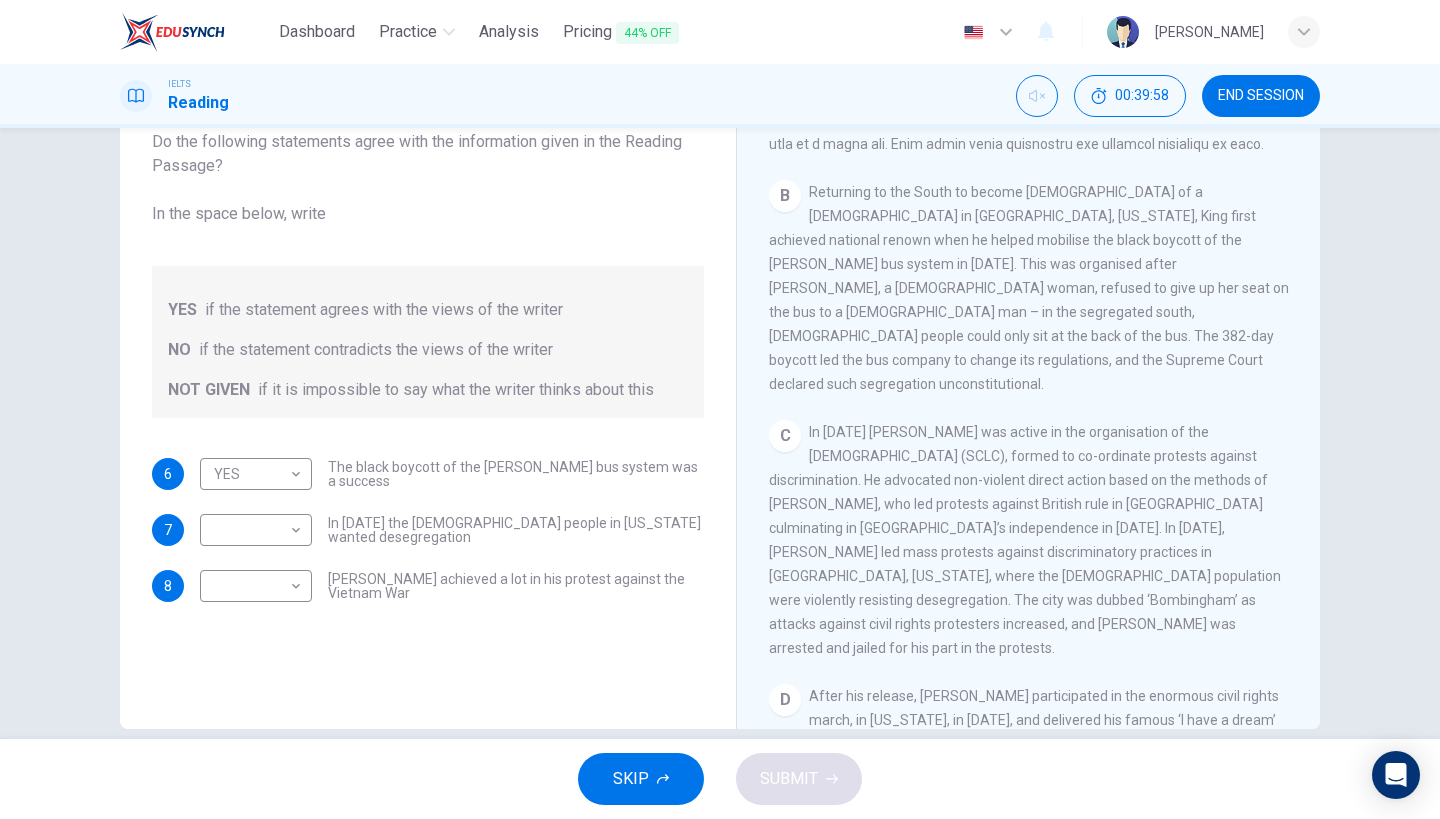 click on "Questions 6 - 8 Do the following statements agree with the information given in the Reading Passage? In the space below, write YES if the statement agrees with the views of the writer NO if the statement contradicts the views of the writer NOT GIVEN if it is impossible to say what the writer thinks about this 6 YES YES ​ The black boycott of the [PERSON_NAME] bus system was a success 7 ​ ​ In [DATE] the [DEMOGRAPHIC_DATA] people in [US_STATE] wanted desegregation 8 ​ ​ [PERSON_NAME] achieved a lot in his protest against the Vietnam War" at bounding box center (428, 338) 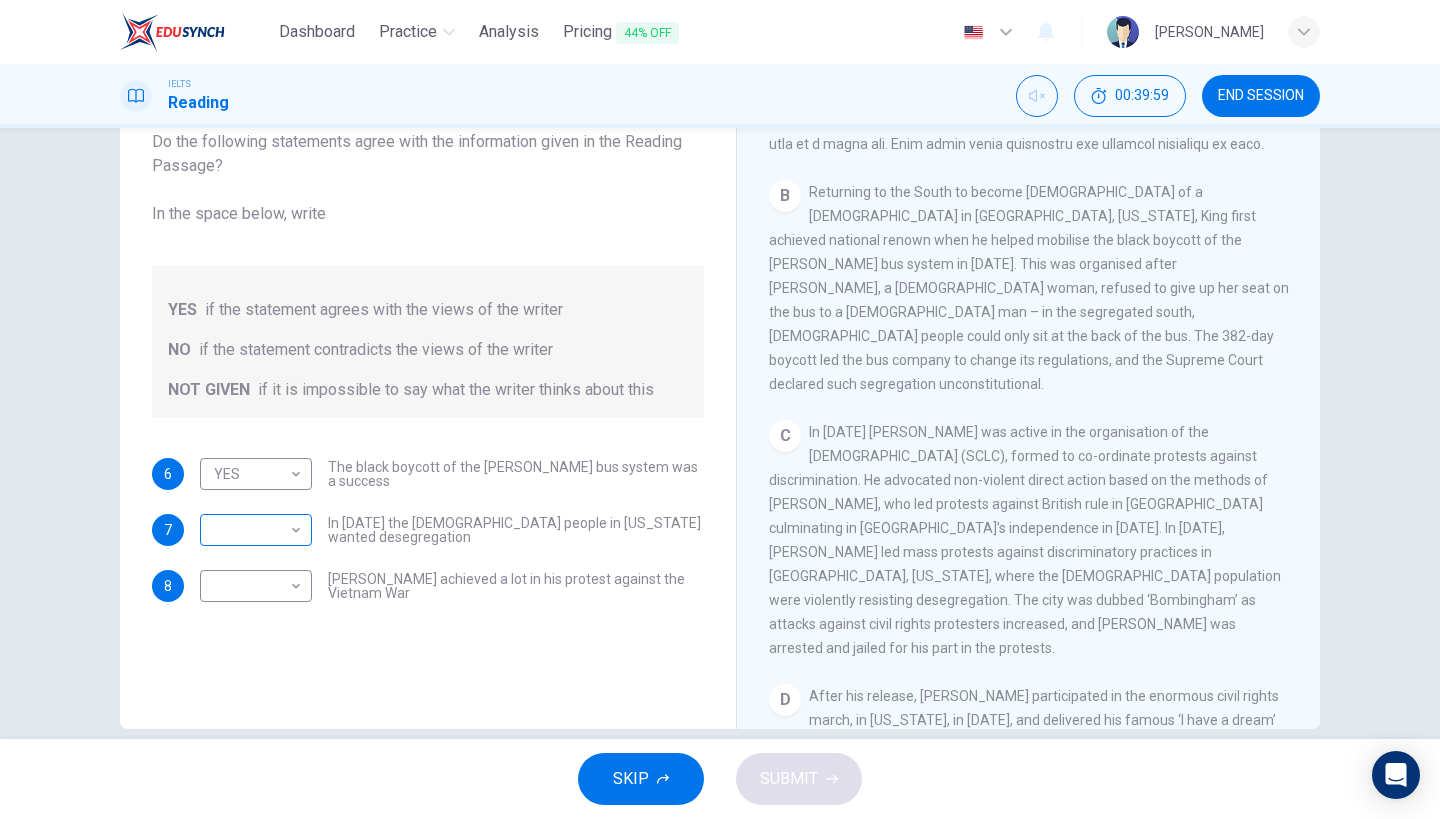 click on "Dashboard Practice Analysis Pricing 44% OFF English en ​ [PERSON_NAME] IELTS Reading 00:39:59 END SESSION Questions 6 - 8 Do the following statements agree with the information given in the Reading Passage? In the space below, write YES if the statement agrees with the views of the writer NO if the statement contradicts the views of the writer NOT GIVEN if it is impossible to say what the writer thinks about this 6 YES YES ​ The black boycott of the [PERSON_NAME] bus system was a success 7 ​ ​ In [DATE] the [DEMOGRAPHIC_DATA] people in [US_STATE] wanted desegregation 8 ​ ​ [PERSON_NAME] achieved a lot in his protest against the Vietnam War [PERSON_NAME] CLICK TO ZOOM Click to Zoom A B C D E F SKIP SUBMIT EduSynch - Online Language Proficiency Testing
Dashboard Practice Analysis Pricing   44% OFF Notifications © Copyright  2025" at bounding box center (720, 409) 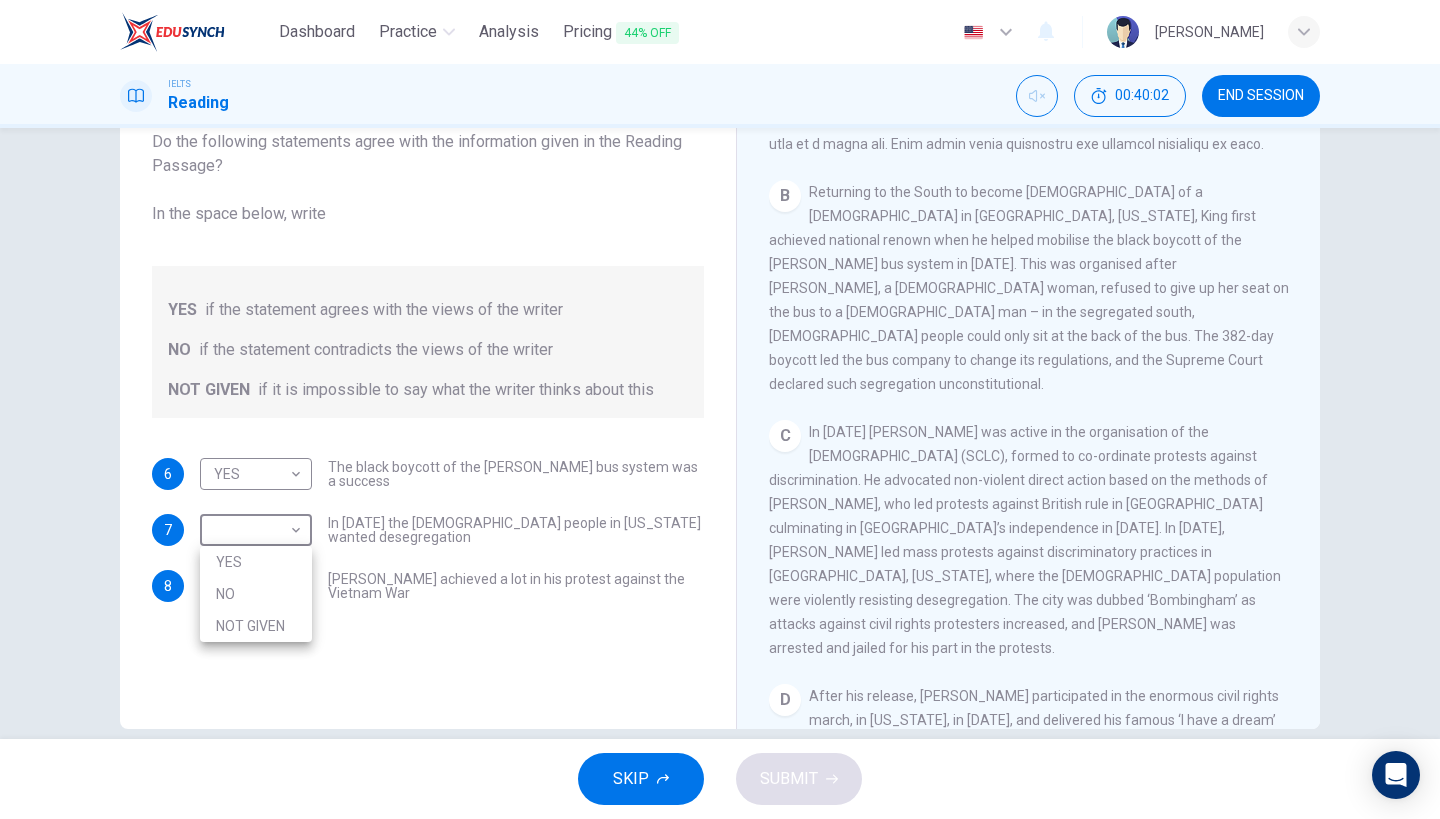 click on "YES" at bounding box center [256, 562] 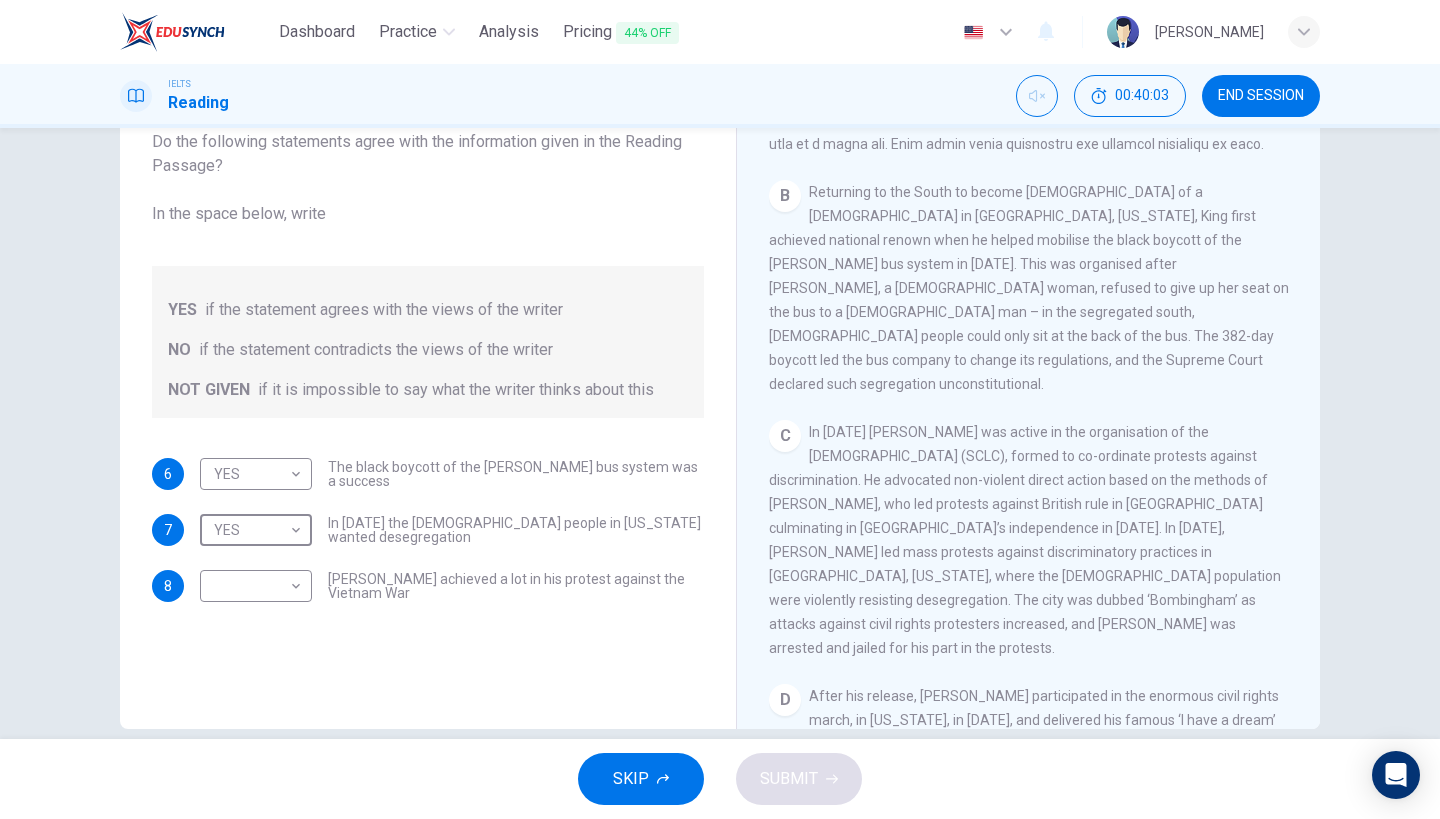 click on "Dashboard Practice Analysis Pricing 44% OFF English en ​ [PERSON_NAME] IELTS Reading 00:40:03 END SESSION Questions 6 - 8 Do the following statements agree with the information given in the Reading Passage? In the space below, write YES if the statement agrees with the views of the writer NO if the statement contradicts the views of the writer NOT GIVEN if it is impossible to say what the writer thinks about this 6 YES YES ​ The black boycott of the [PERSON_NAME] bus system was a success 7 YES YES ​ In [DATE] the [DEMOGRAPHIC_DATA] people in [US_STATE] wanted desegregation 8 ​ ​ [PERSON_NAME] achieved a lot in his protest against the Vietnam War [PERSON_NAME] CLICK TO ZOOM Click to Zoom A B C D E F SKIP SUBMIT EduSynch - Online Language Proficiency Testing
Dashboard Practice Analysis Pricing   44% OFF Notifications © Copyright  2025" at bounding box center [720, 409] 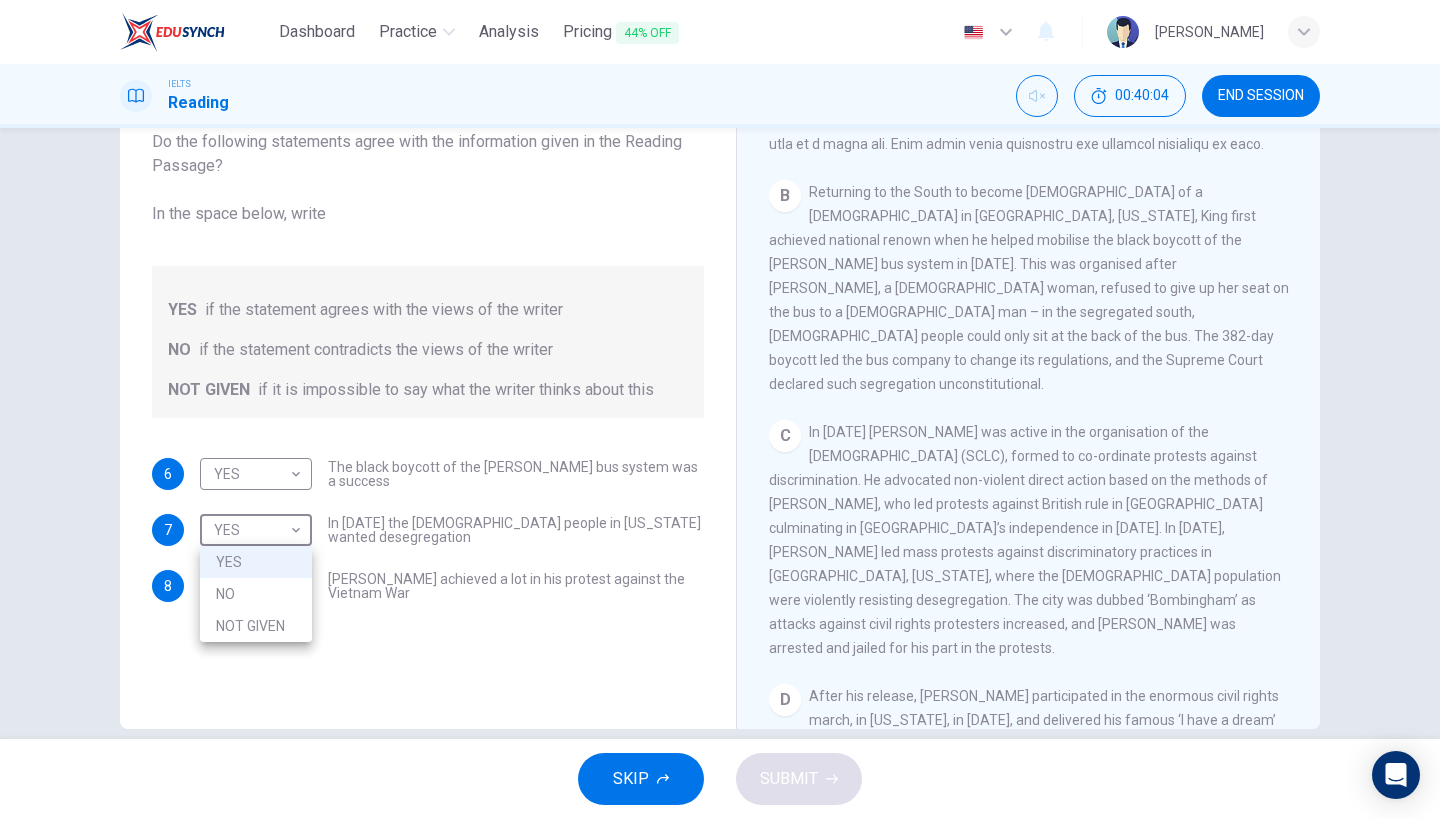 click on "NO" at bounding box center [256, 594] 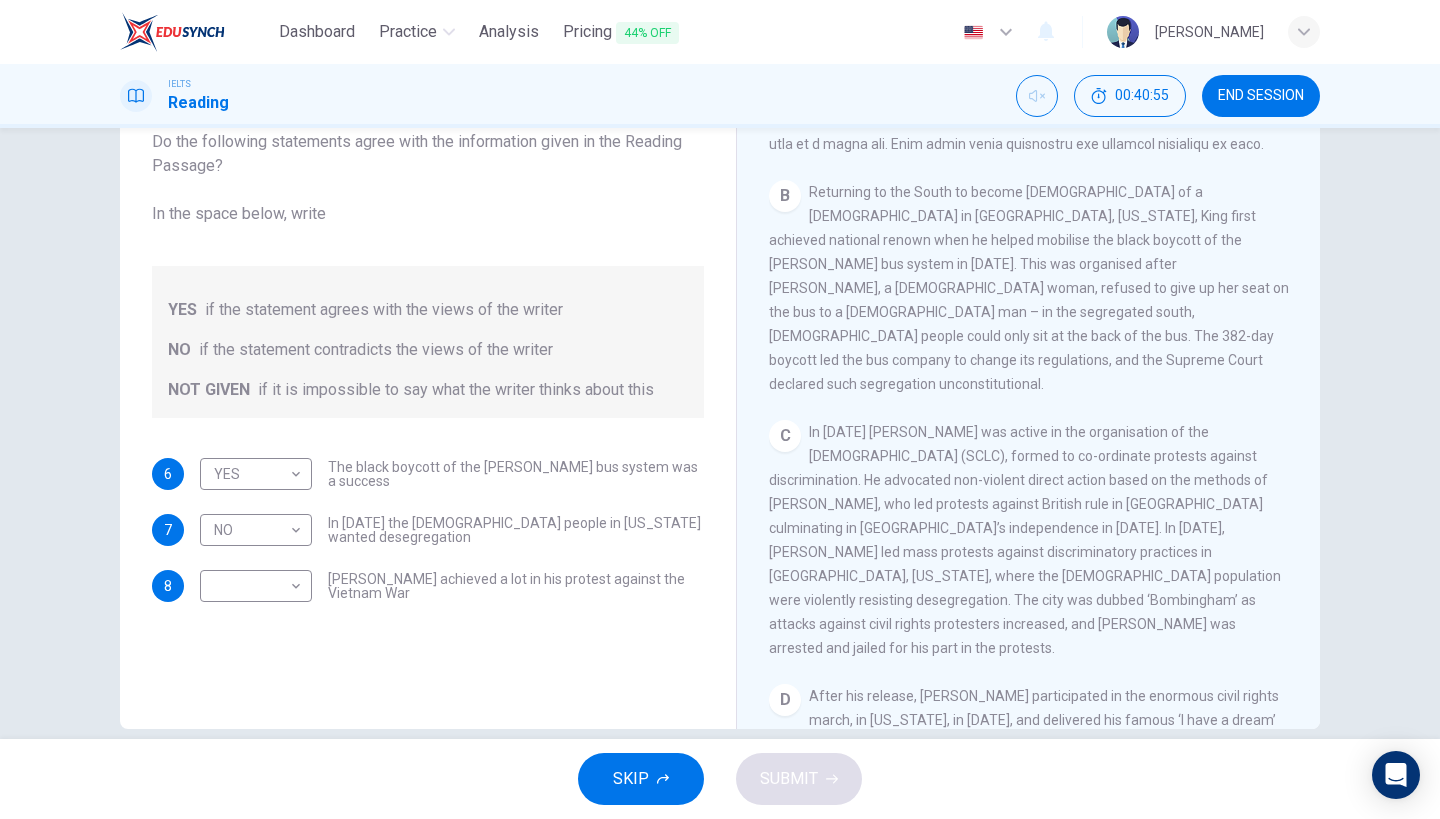 click on "[PERSON_NAME] CLICK TO ZOOM Click to Zoom A B Returning to the South to become [DEMOGRAPHIC_DATA] of a [DEMOGRAPHIC_DATA] in [GEOGRAPHIC_DATA], [US_STATE], [PERSON_NAME] first achieved national renown when he helped mobilise the black boycott of the [PERSON_NAME] bus system in [DATE]. This was organised after [PERSON_NAME], a [DEMOGRAPHIC_DATA] woman, refused to give up her seat on the bus to a [DEMOGRAPHIC_DATA] man – in the segregated south, [DEMOGRAPHIC_DATA] people could only sit at the back of the bus. The 382-day boycott led the bus company to change its regulations, and the Supreme Court declared such segregation unconstitutional. C D E F" at bounding box center (1028, 397) 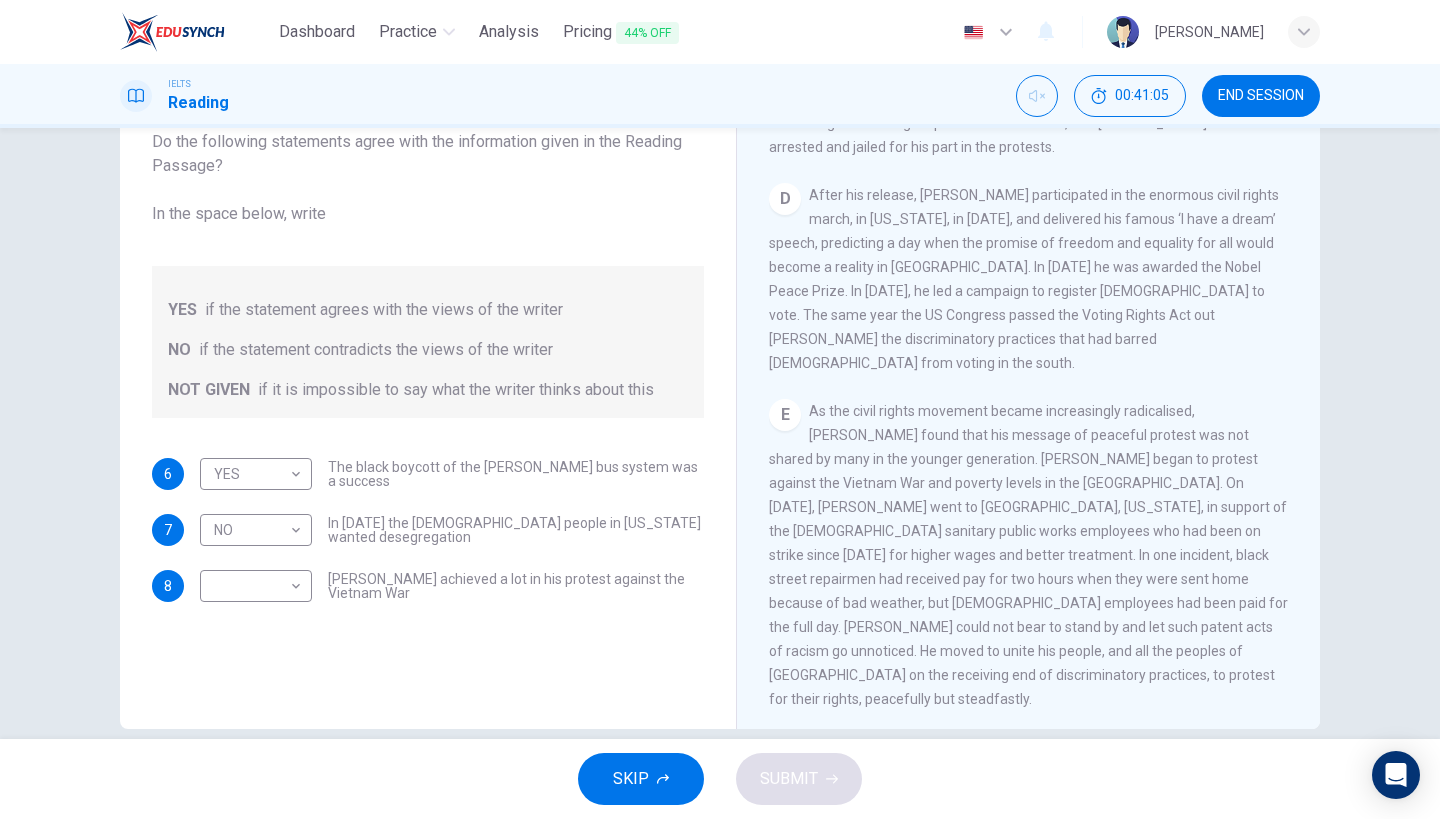 scroll, scrollTop: 1198, scrollLeft: 0, axis: vertical 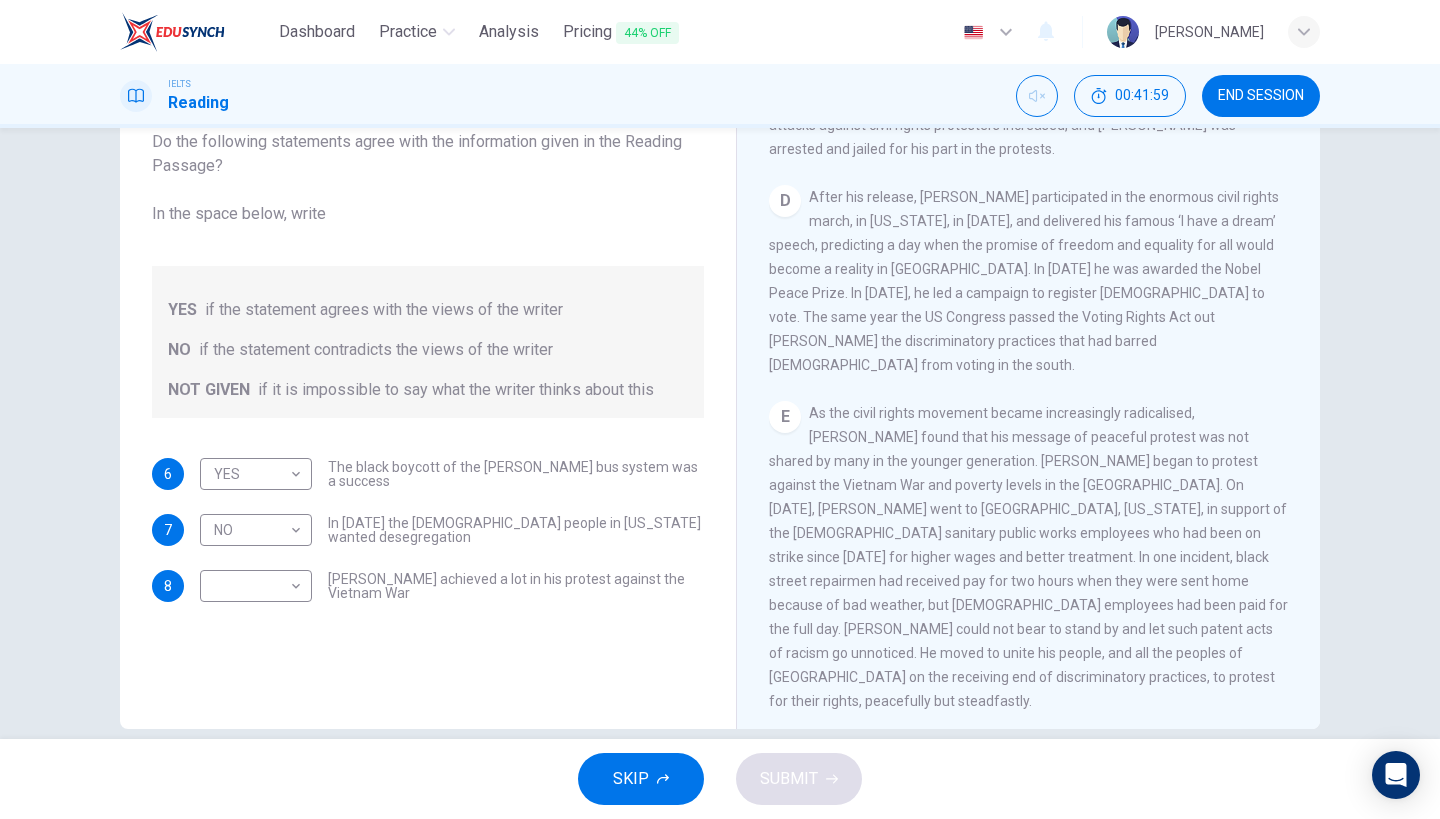 click on "As the civil rights movement became increasingly radicalised, [PERSON_NAME] found that his message of peaceful protest was not shared by many in the younger generation. [PERSON_NAME] began to protest against the Vietnam War and poverty levels in the [GEOGRAPHIC_DATA]. On [DATE], [PERSON_NAME] went to [GEOGRAPHIC_DATA], [US_STATE], in support of the [DEMOGRAPHIC_DATA] sanitary public works employees who had been on strike since [DATE] for higher wages and better treatment. In one incident, black street repairmen had received pay for two hours when they were sent home because of bad weather, but [DEMOGRAPHIC_DATA] employees had been paid for the full day. [PERSON_NAME] could not bear to stand by and let such patent acts of racism go unnoticed. He moved to unite his people, and all the peoples of [GEOGRAPHIC_DATA] on the receiving end of discriminatory practices, to protest for their rights, peacefully but steadfastly." at bounding box center (1028, 557) 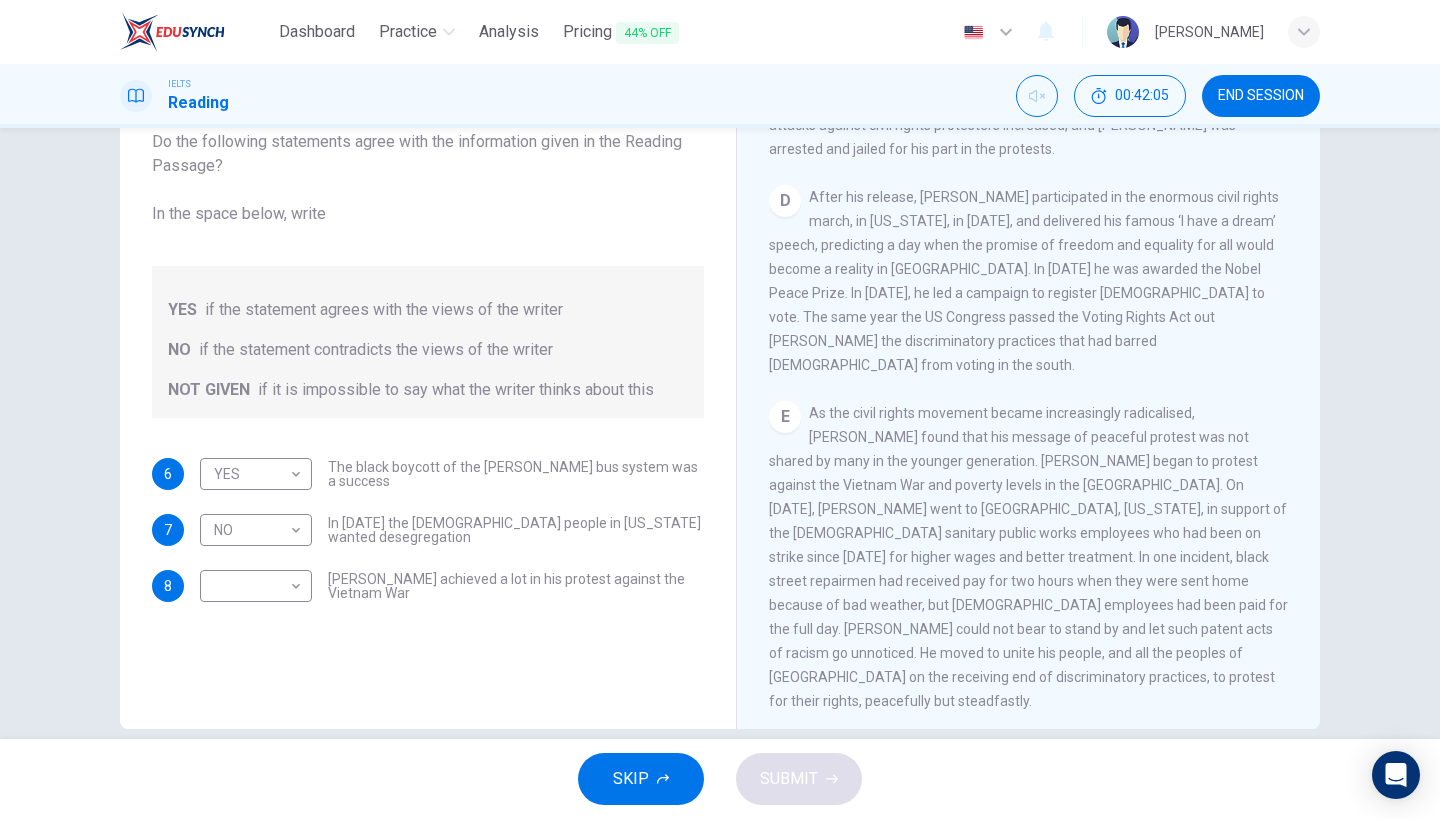 click on "E As the civil rights movement became increasingly radicalised, [PERSON_NAME] found that his message of peaceful protest was not shared by many in the younger generation. [PERSON_NAME] began to protest against the Vietnam War and poverty levels in the [GEOGRAPHIC_DATA]. On [DATE], [PERSON_NAME] went to [GEOGRAPHIC_DATA], [US_STATE], in support of the [DEMOGRAPHIC_DATA] sanitary public works employees who had been on strike since [DATE] for higher wages and better treatment. In one incident, black street repairmen had received pay for two hours when they were sent home because of bad weather, but [DEMOGRAPHIC_DATA] employees had been paid for the full day. [PERSON_NAME] could not bear to stand by and let such patent acts of racism go unnoticed. He moved to unite his people, and all the peoples of [GEOGRAPHIC_DATA] on the receiving end of discriminatory practices, to protest for their rights, peacefully but steadfastly." at bounding box center [1029, 557] 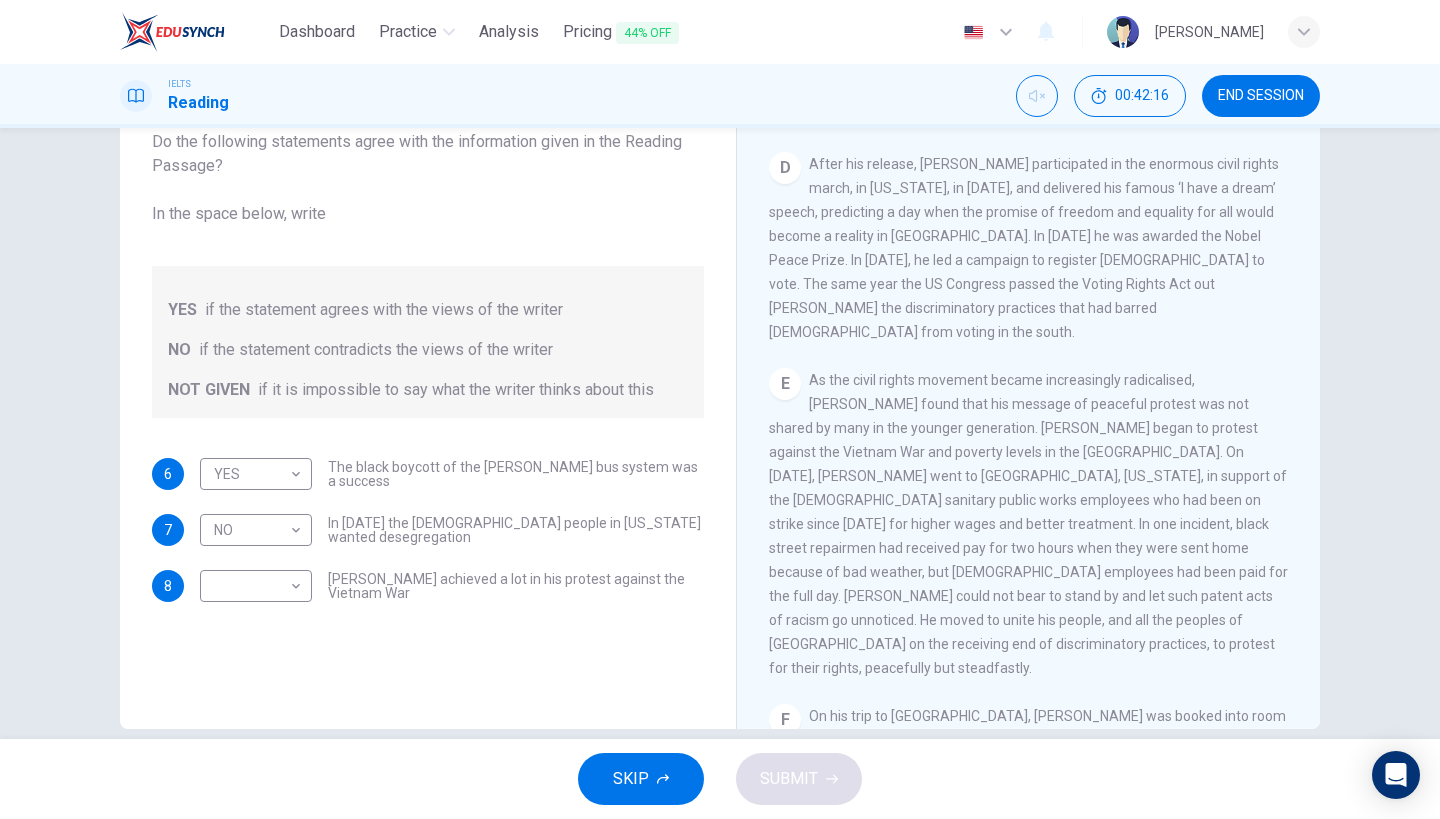 scroll, scrollTop: 1230, scrollLeft: 0, axis: vertical 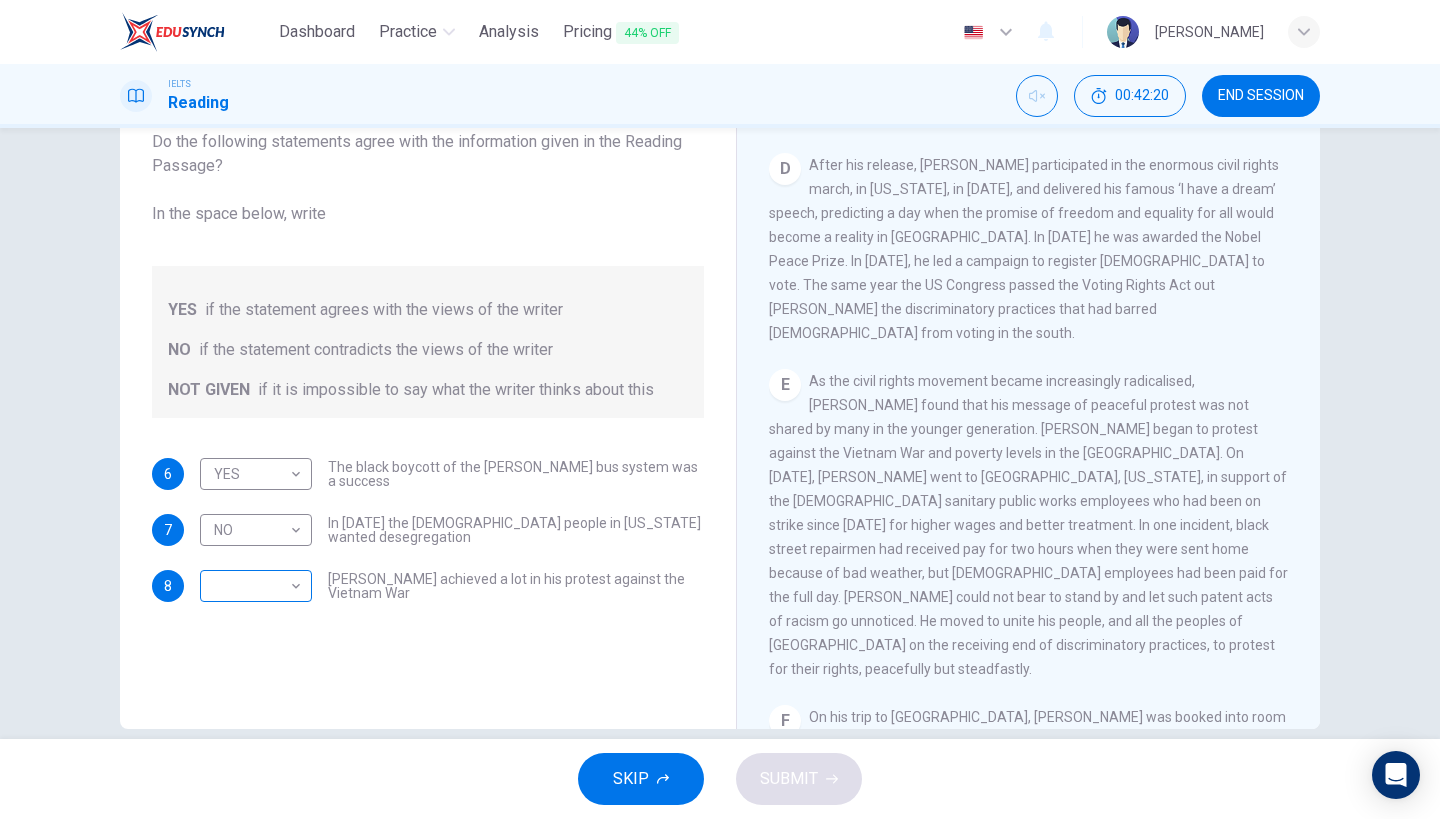 click on "Dashboard Practice Analysis Pricing 44% OFF English en ​ [PERSON_NAME] IELTS Reading 00:42:20 END SESSION Questions 6 - 8 Do the following statements agree with the information given in the Reading Passage? In the space below, write YES if the statement agrees with the views of the writer NO if the statement contradicts the views of the writer NOT GIVEN if it is impossible to say what the writer thinks about this 6 YES YES ​ The black boycott of the [PERSON_NAME] bus system was a success 7 NO NO ​ In [DATE] the [DEMOGRAPHIC_DATA] people in [US_STATE] wanted desegregation 8 ​ ​ [PERSON_NAME] achieved a lot in his protest against the Vietnam War [PERSON_NAME] CLICK TO ZOOM Click to Zoom A B C D E F SKIP SUBMIT EduSynch - Online Language Proficiency Testing
Dashboard Practice Analysis Pricing   44% OFF Notifications © Copyright  2025" at bounding box center (720, 409) 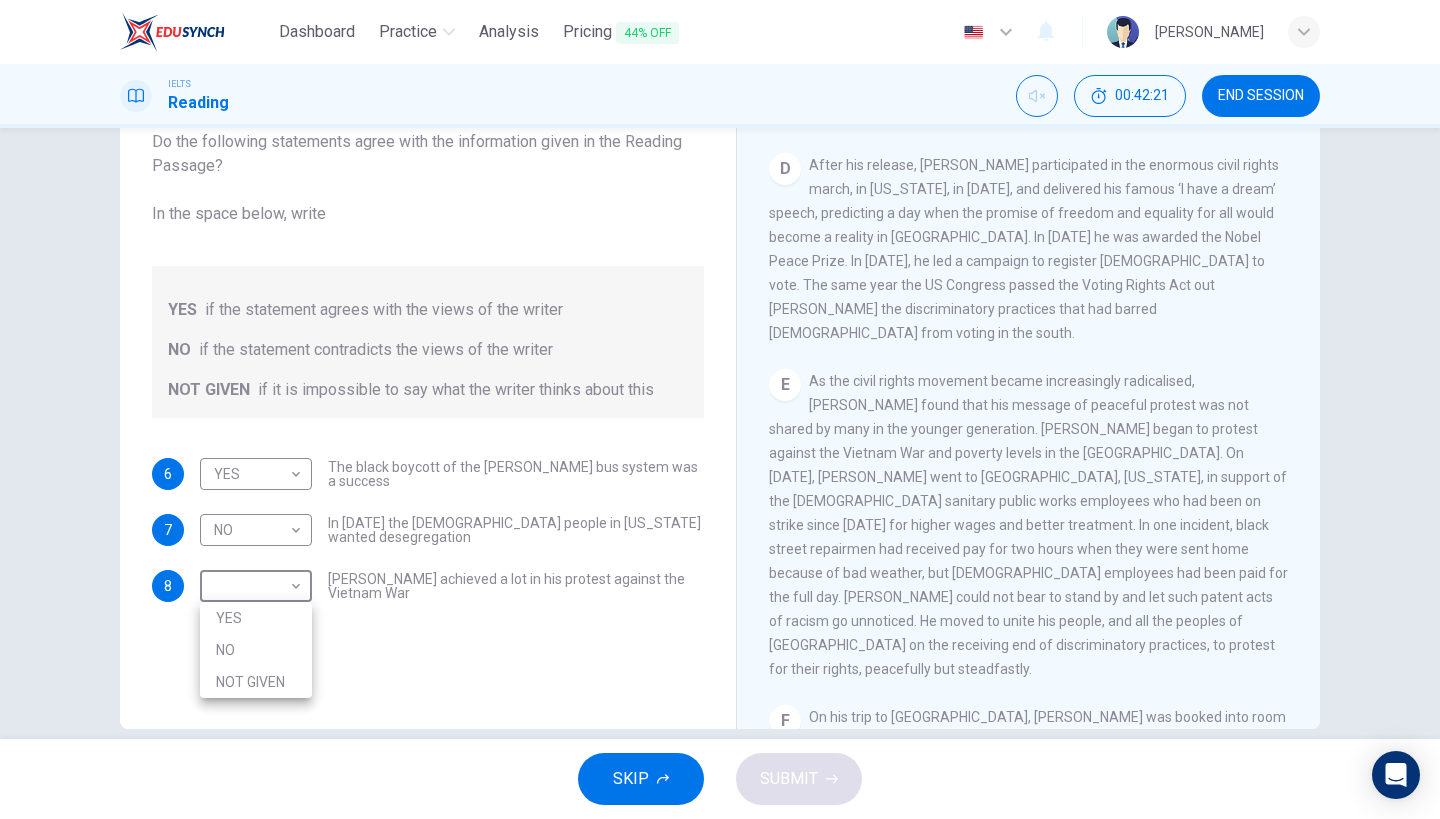 click on "NO" at bounding box center (256, 650) 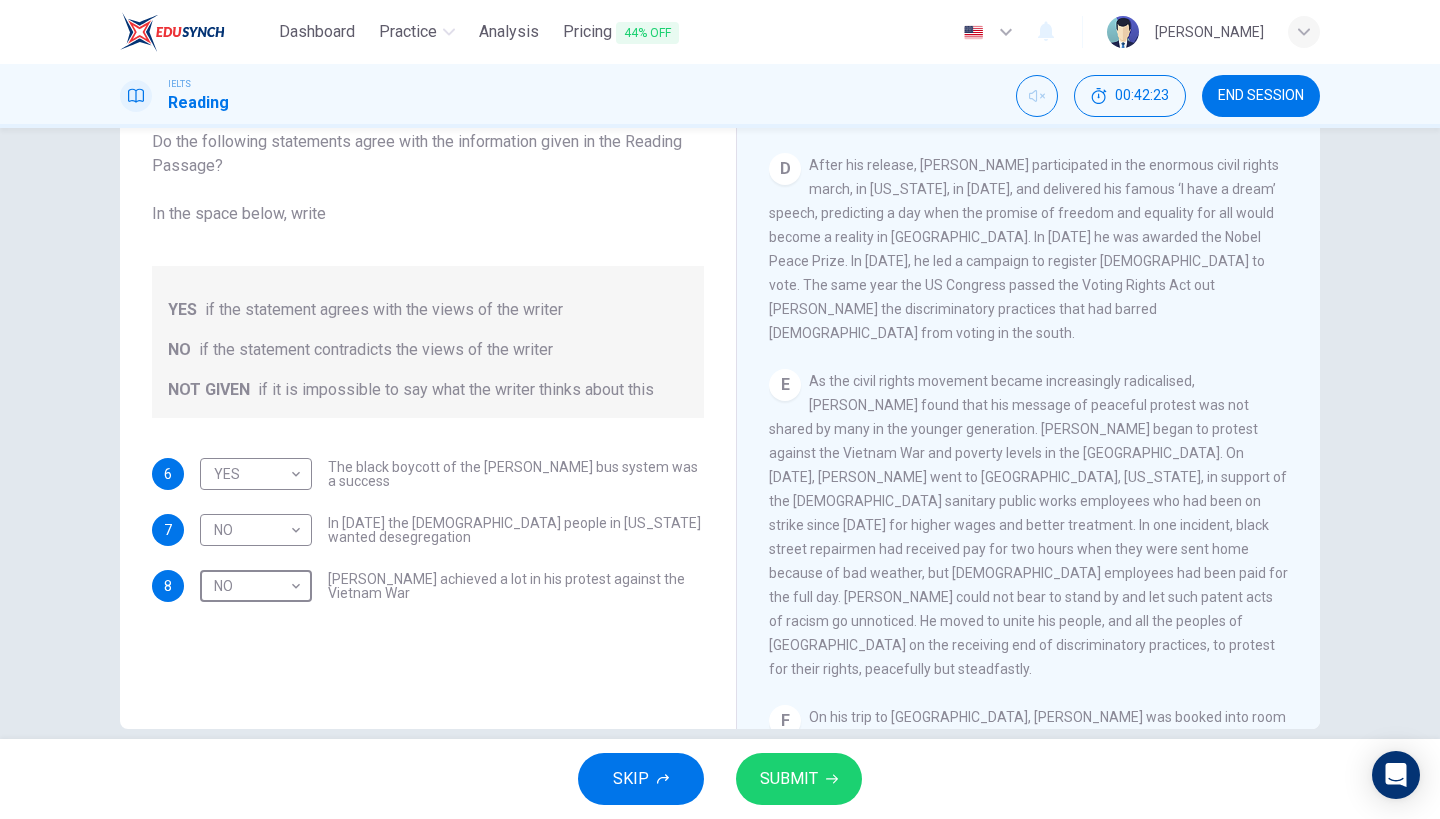 click on "SUBMIT" at bounding box center [789, 779] 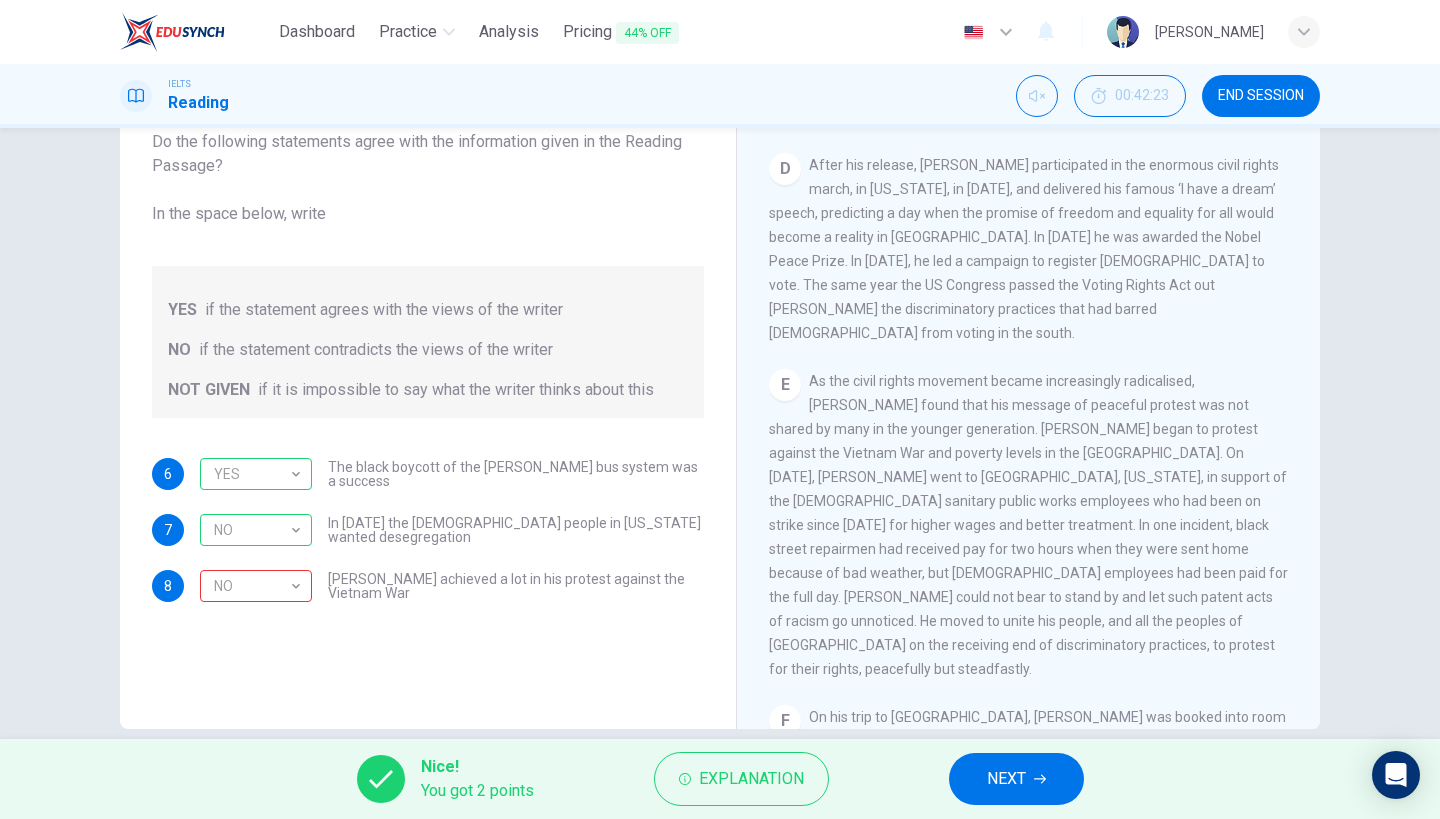 click on "NEXT" at bounding box center [1016, 779] 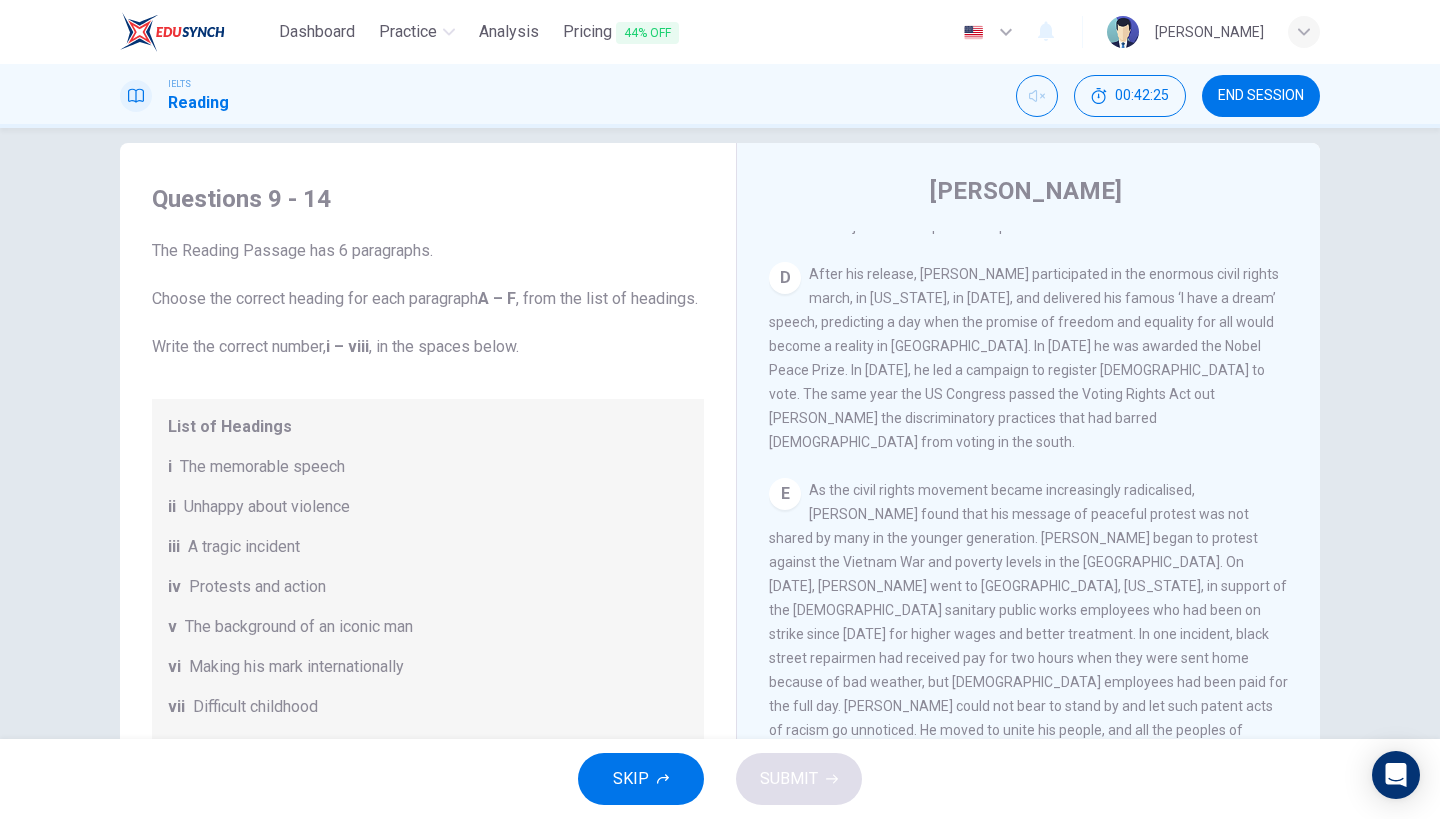 scroll, scrollTop: 23, scrollLeft: 0, axis: vertical 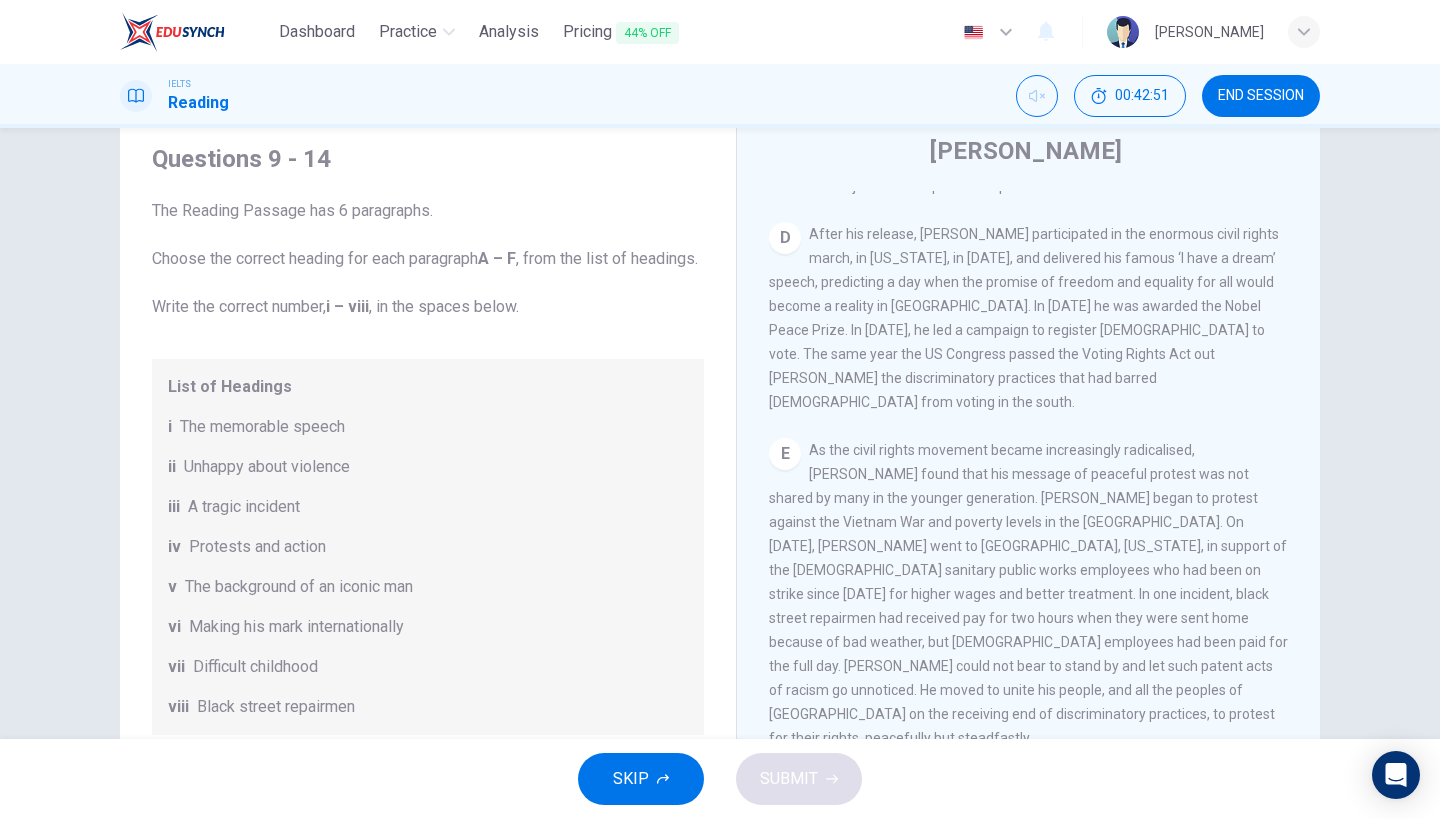click on "i The memorable speech" at bounding box center [428, 427] 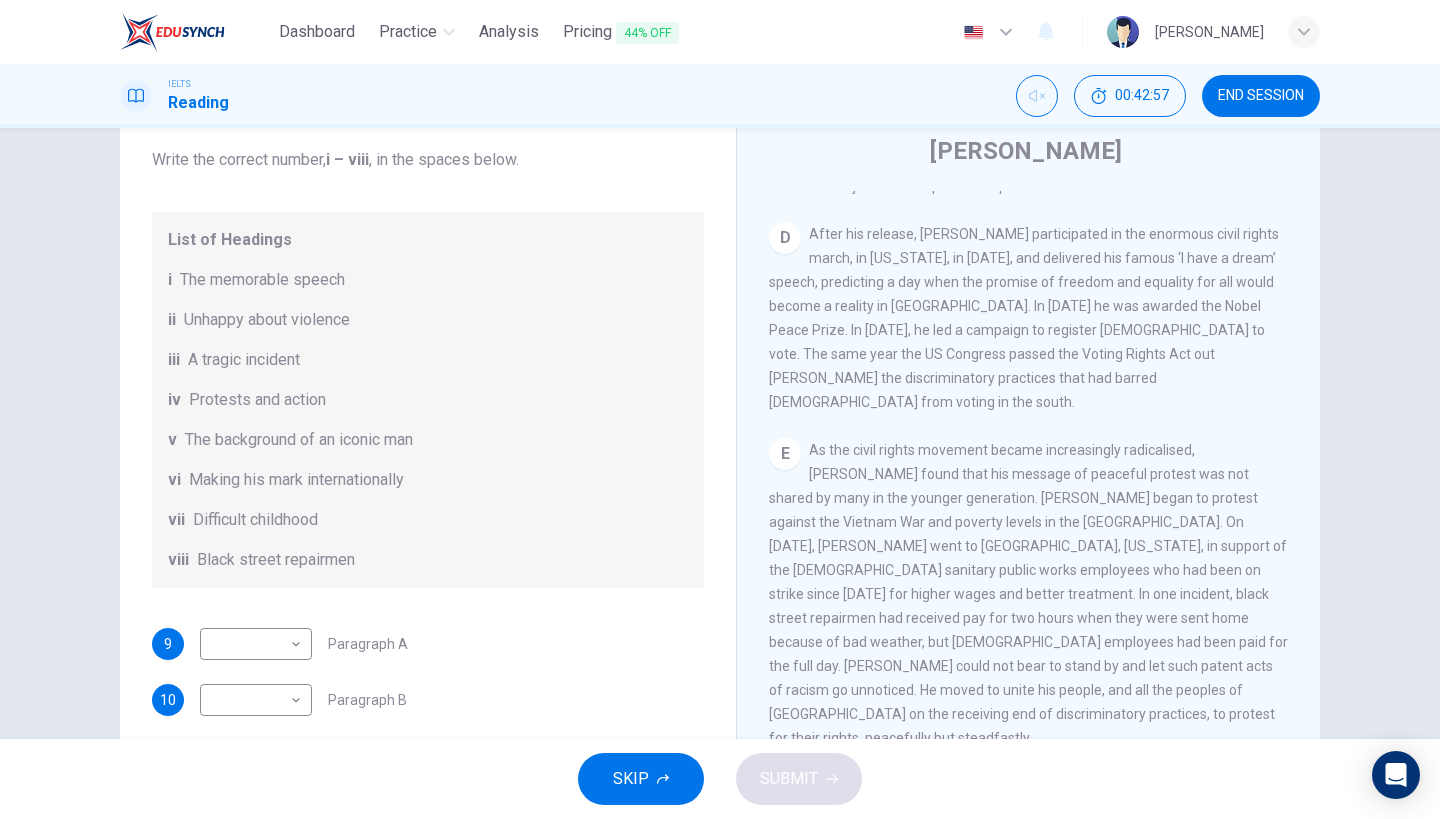 scroll, scrollTop: 154, scrollLeft: 0, axis: vertical 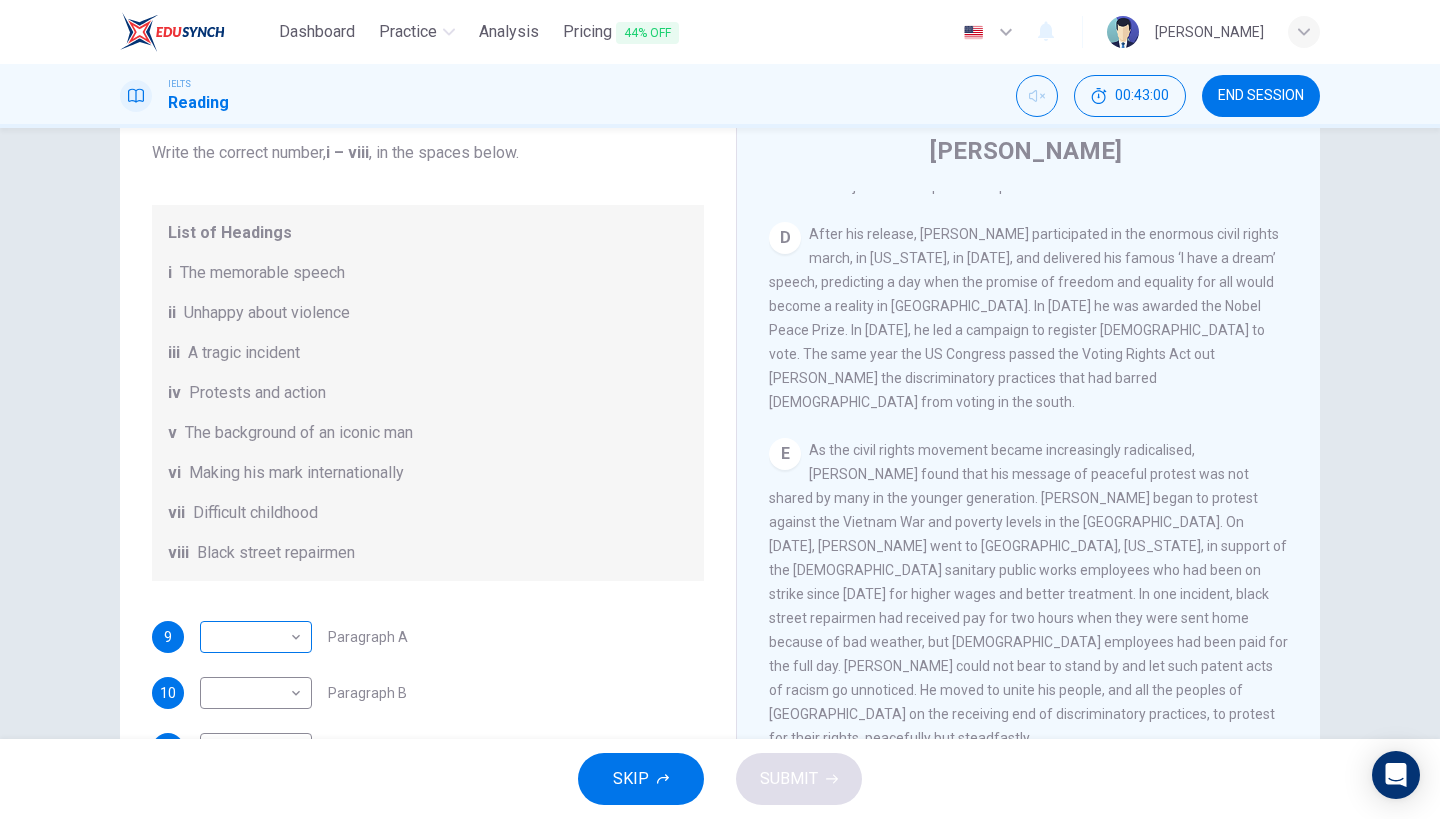 click on "Dashboard Practice Analysis Pricing 44% OFF English en ​ [PERSON_NAME] IELTS Reading 00:43:00 END SESSION Questions 9 - 14 The Reading Passage has 6 paragraphs.
Choose the correct heading for each paragraph  A – F , from the list of headings.
Write the correct number,  i – viii , in the spaces below. List of Headings i The memorable speech ii Unhappy about violence iii A tragic incident iv Protests and action v The background of an iconic man vi Making his mark internationally vii Difficult childhood viii Black street repairmen 9 ​ ​ Paragraph A 10 ​ ​ Paragraph B 11 ​ ​ Paragraph C 12 ​ ​ Paragraph D 13 ​ ​ Paragraph E 14 ​ ​ Paragraph F [PERSON_NAME] CLICK TO ZOOM Click to Zoom A B C D E F SKIP SUBMIT EduSynch - Online Language Proficiency Testing
Dashboard Practice Analysis Pricing   44% OFF Notifications © Copyright  2025" at bounding box center [720, 409] 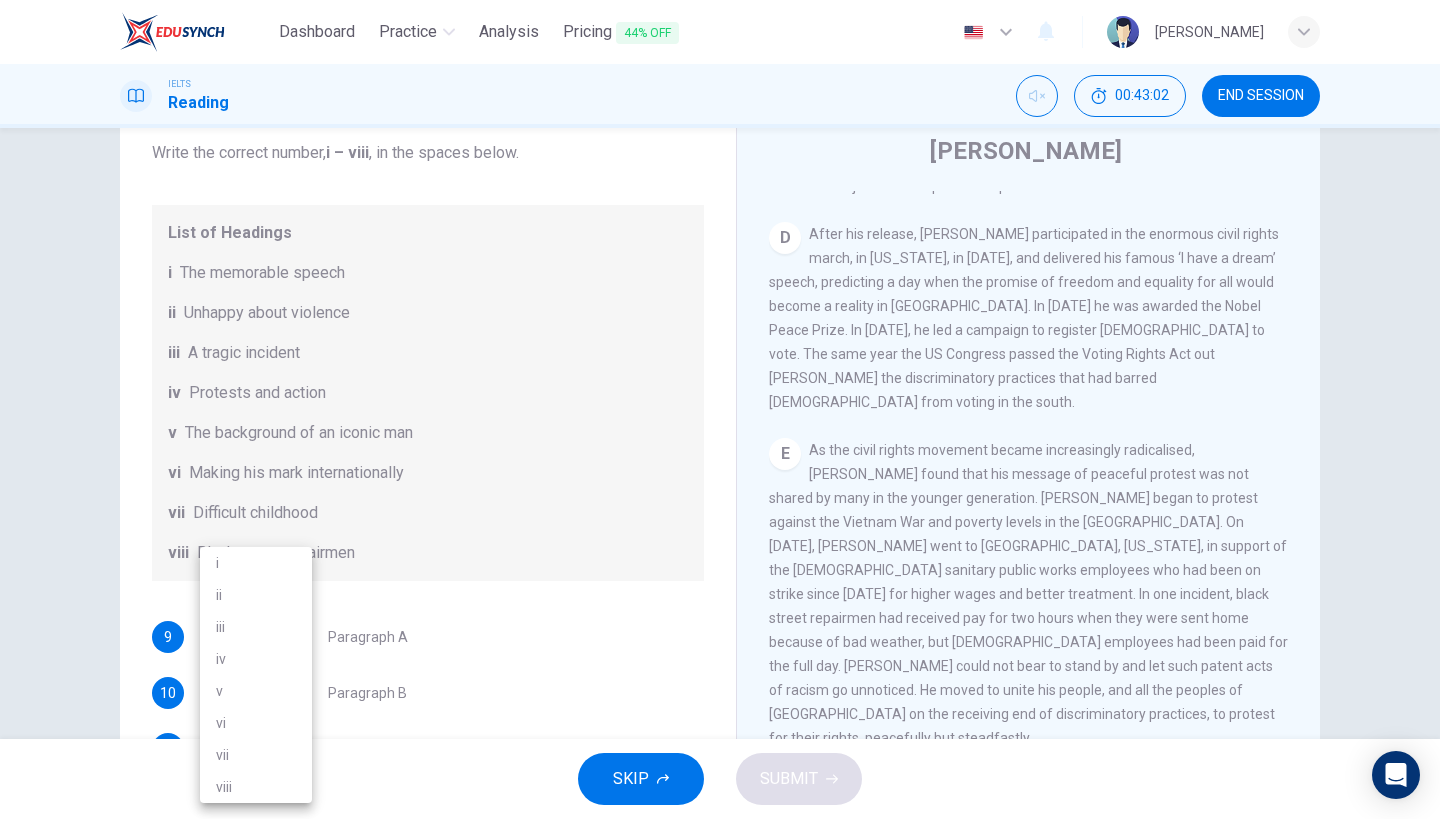 click on "v" at bounding box center [256, 691] 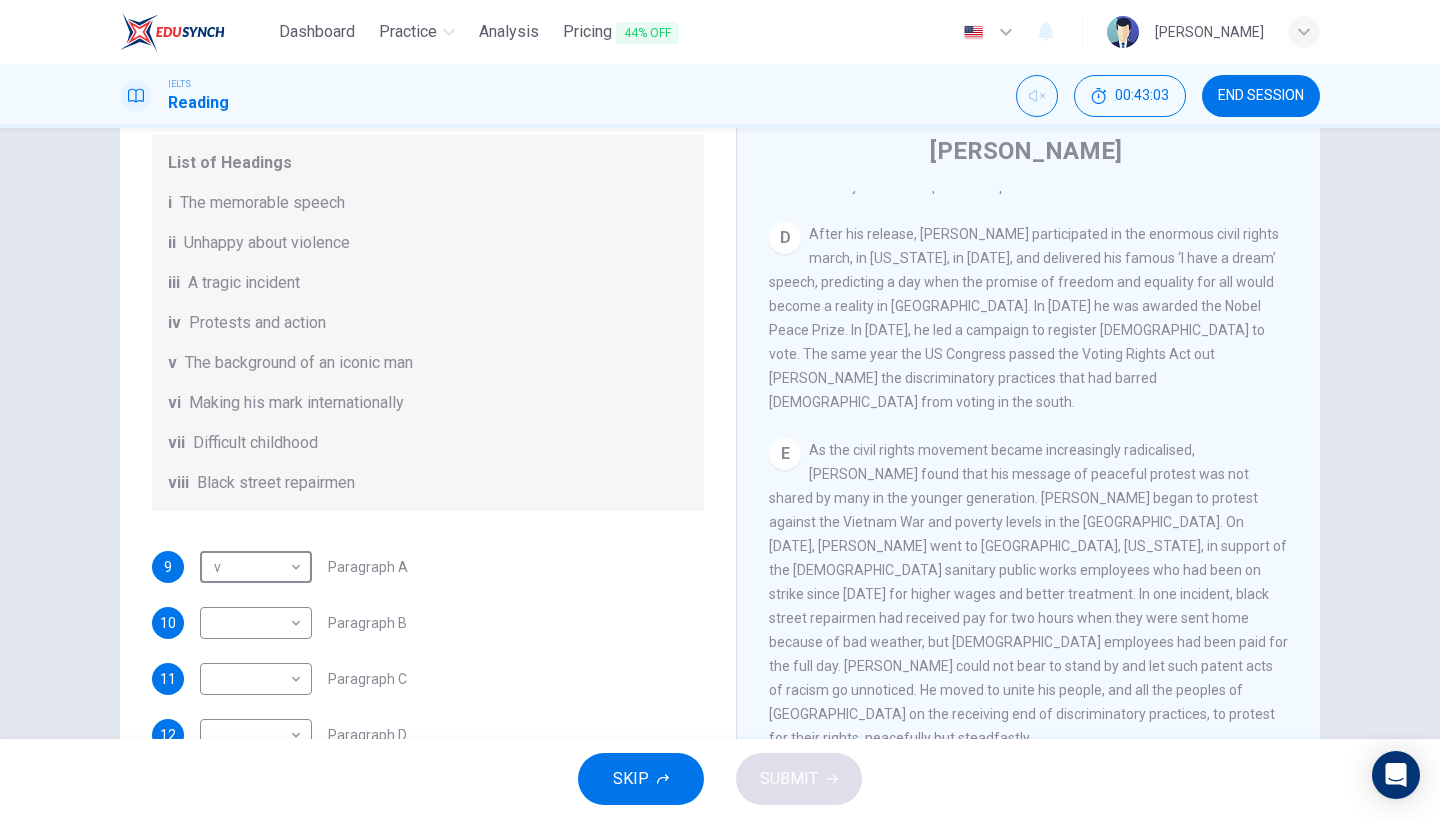 scroll, scrollTop: 226, scrollLeft: 0, axis: vertical 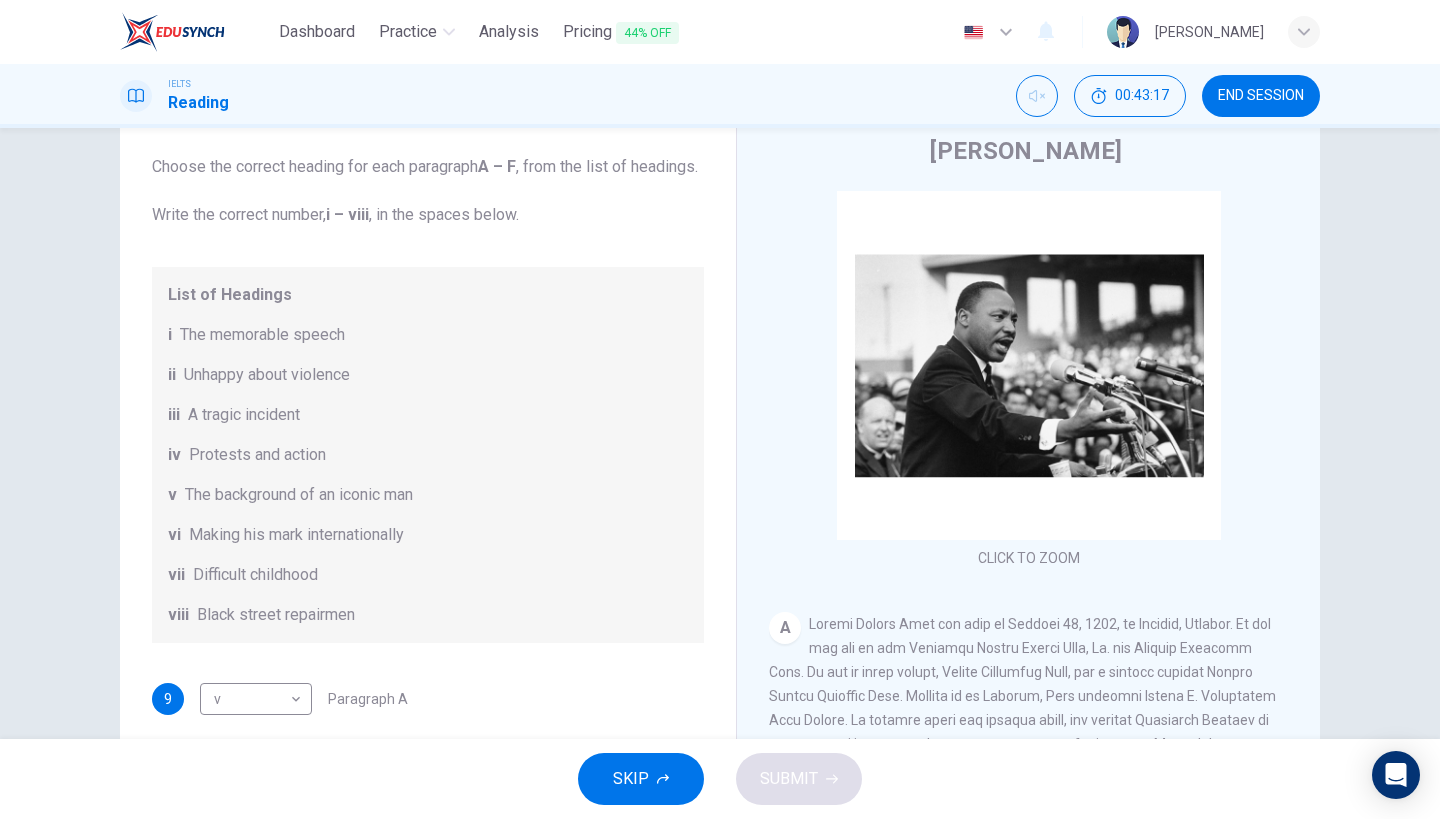 click on "vi Making his mark internationally" at bounding box center (428, 535) 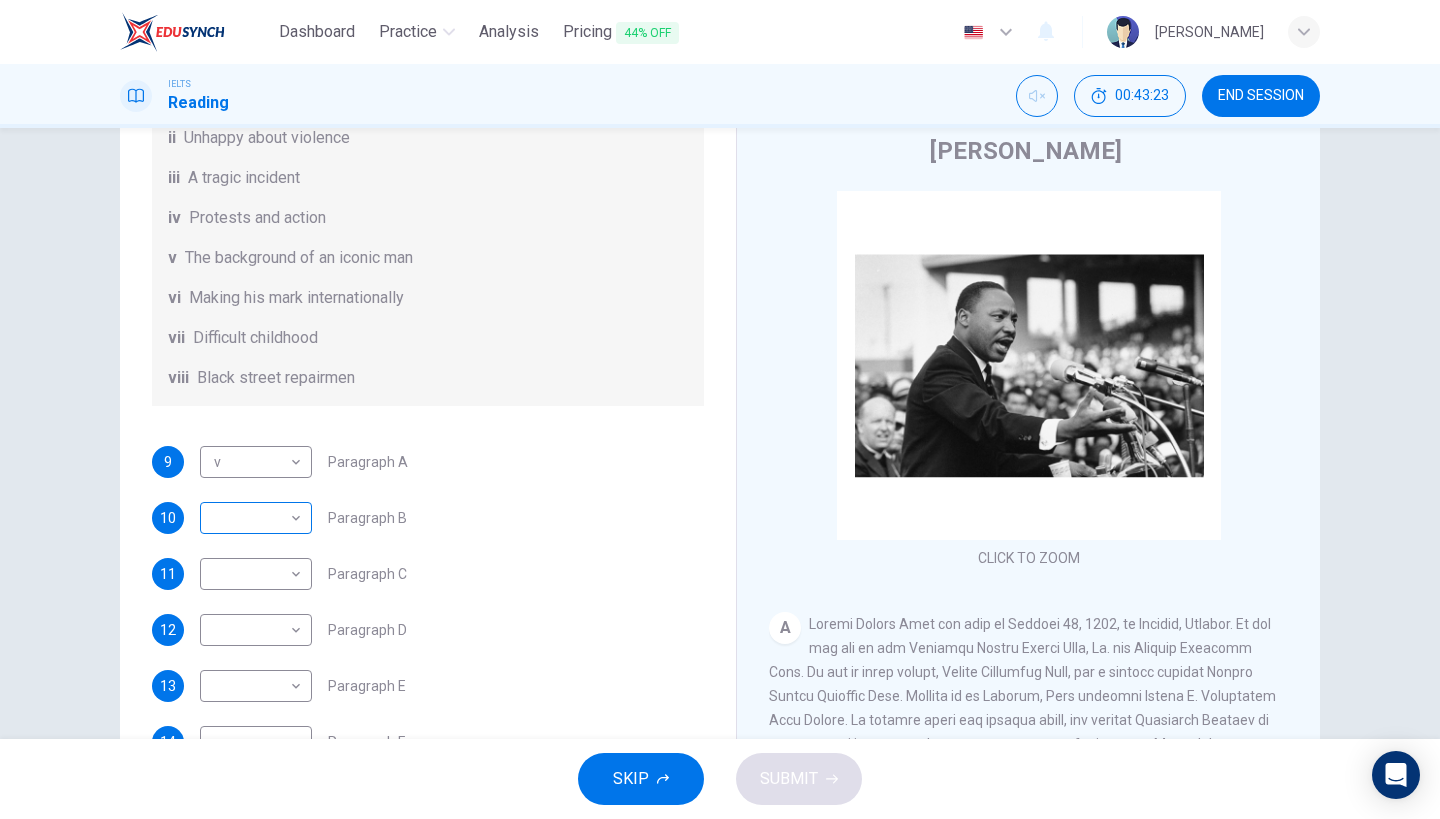 scroll, scrollTop: 345, scrollLeft: 0, axis: vertical 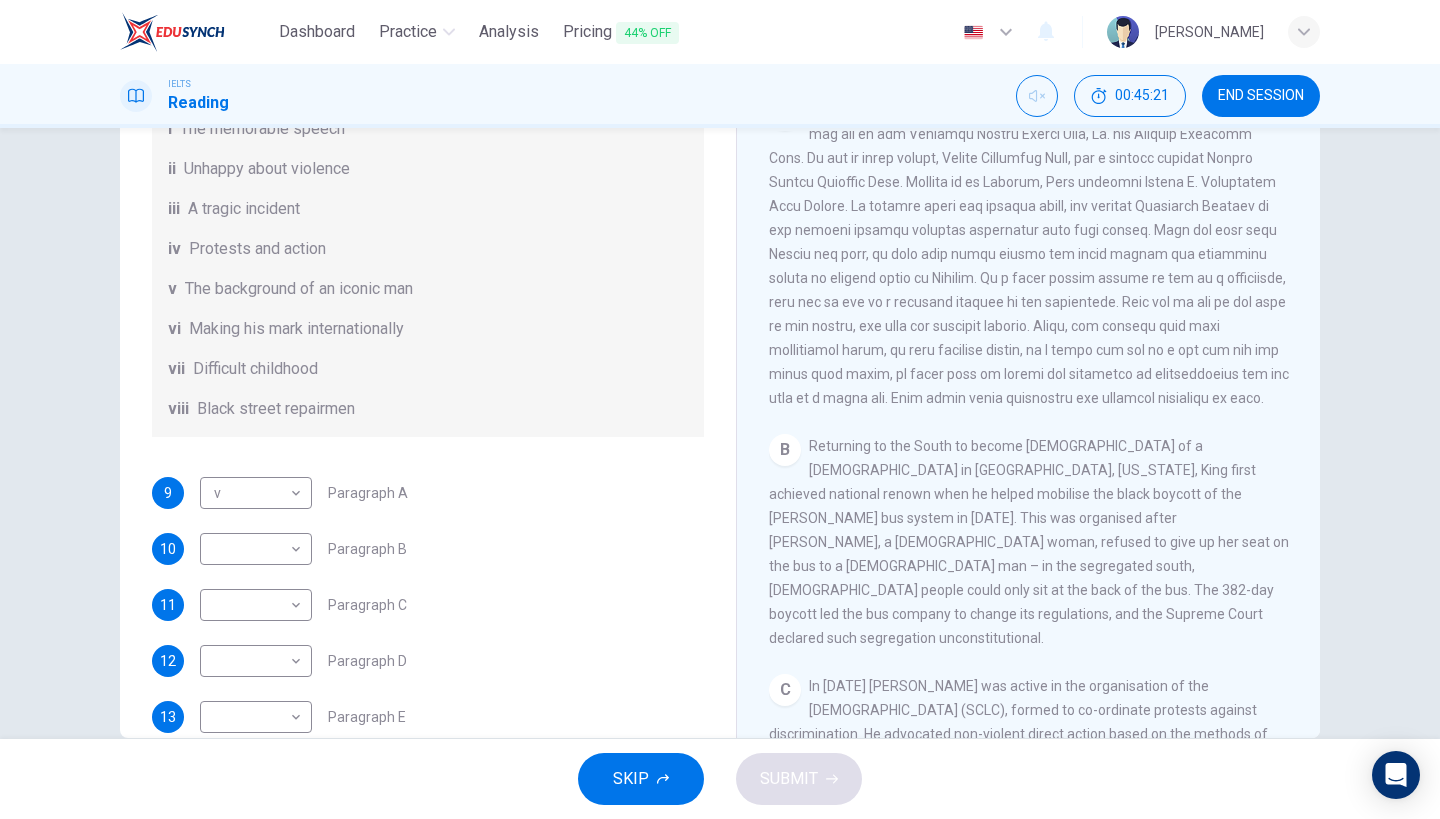 click on "10 ​ ​ Paragraph B" at bounding box center [428, 549] 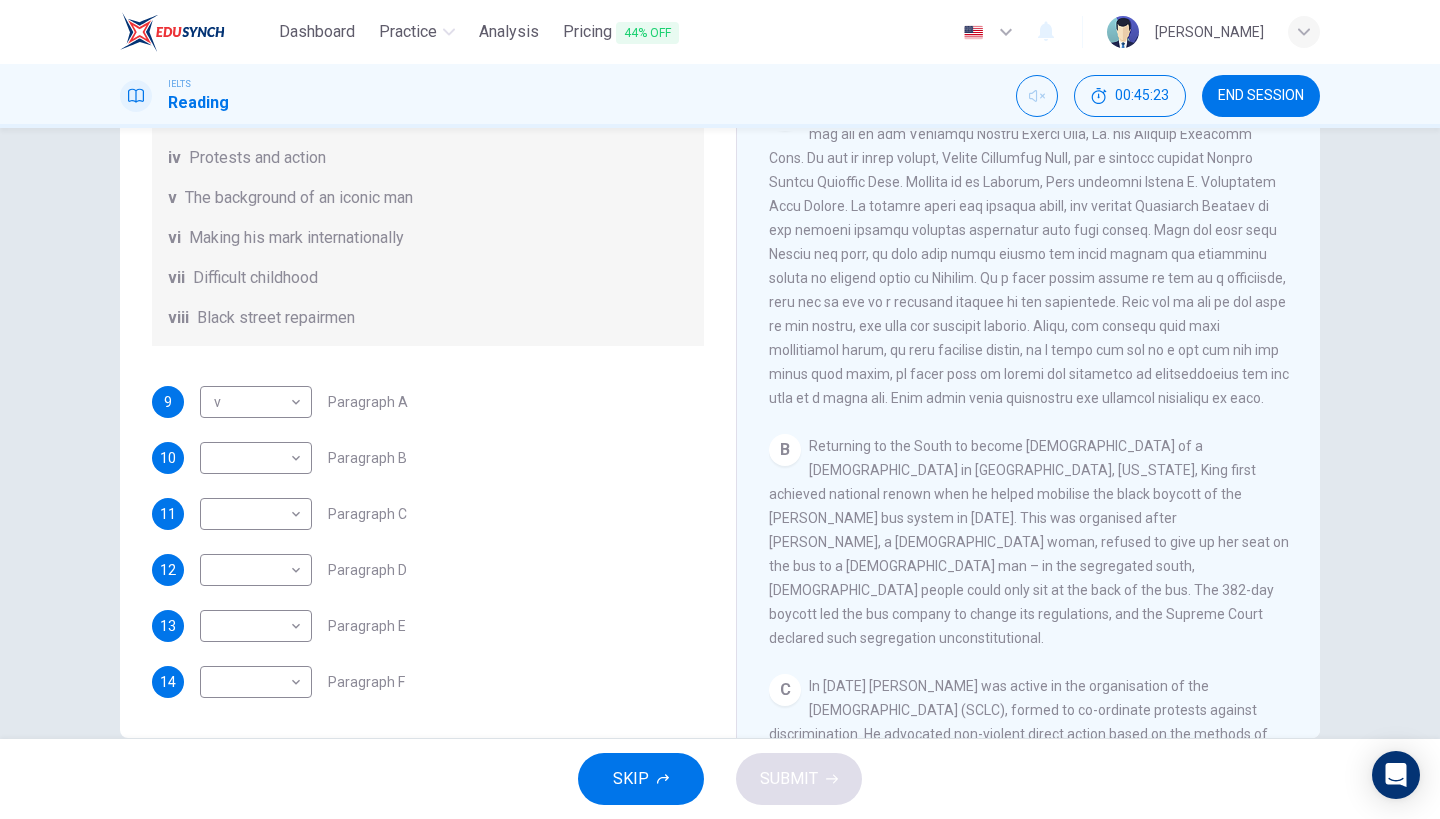 scroll, scrollTop: 337, scrollLeft: 0, axis: vertical 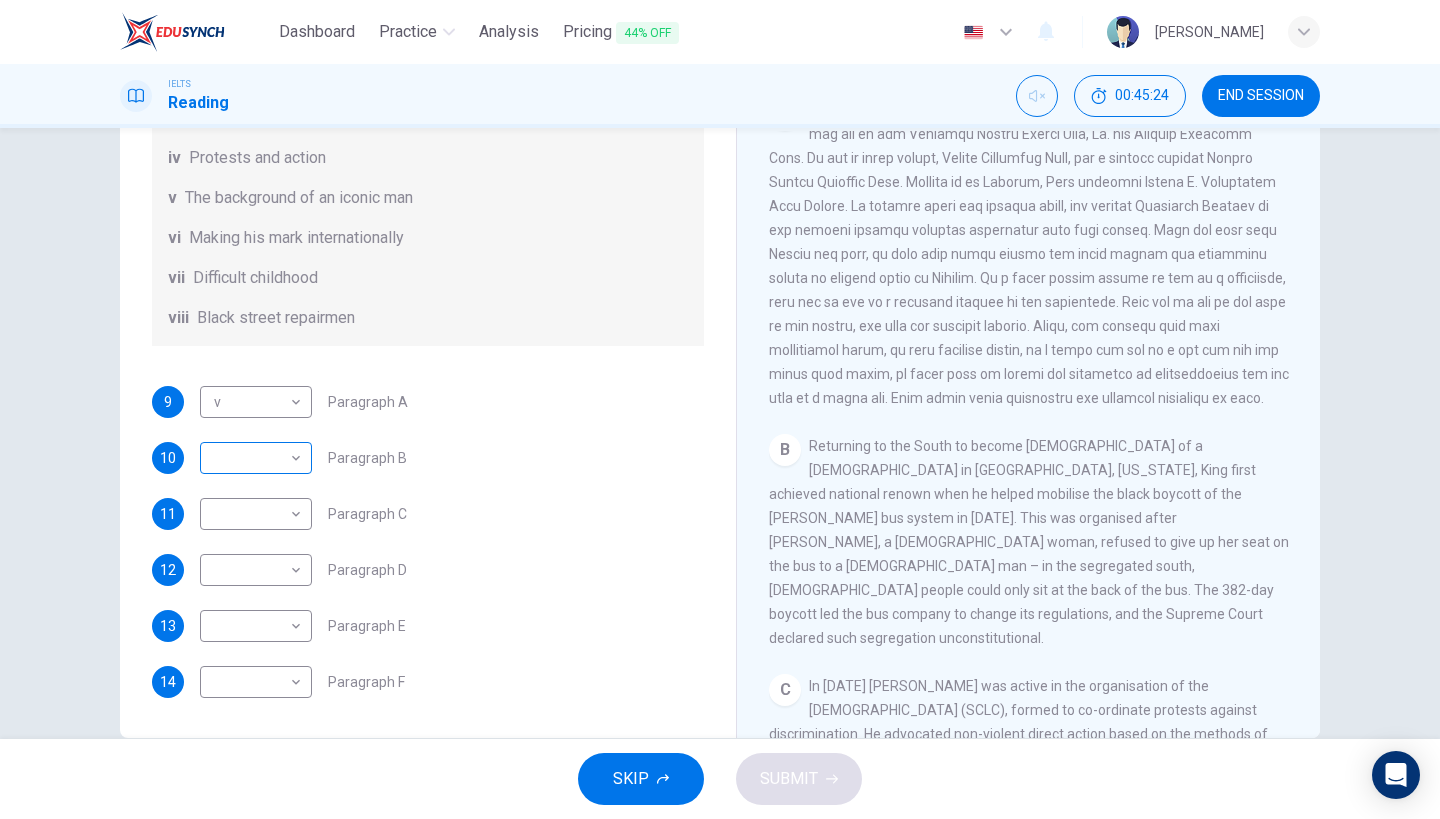 click on "Dashboard Practice Analysis Pricing 44% OFF English en ​ [PERSON_NAME] IELTS Reading 00:45:24 END SESSION Questions 9 - 14 The Reading Passage has 6 paragraphs.
Choose the correct heading for each paragraph  A – F , from the list of headings.
Write the correct number,  i – viii , in the spaces below. List of Headings i The memorable speech ii Unhappy about violence iii A tragic incident iv Protests and action v The background of an iconic man vi Making his mark internationally vii Difficult childhood viii Black street repairmen 9 v v ​ Paragraph A 10 ​ ​ Paragraph B 11 ​ ​ Paragraph C 12 ​ ​ Paragraph D 13 ​ ​ Paragraph E 14 ​ ​ Paragraph F [PERSON_NAME] CLICK TO ZOOM Click to Zoom A B C D E F SKIP SUBMIT EduSynch - Online Language Proficiency Testing
Dashboard Practice Analysis Pricing   44% OFF Notifications © Copyright  2025" at bounding box center [720, 409] 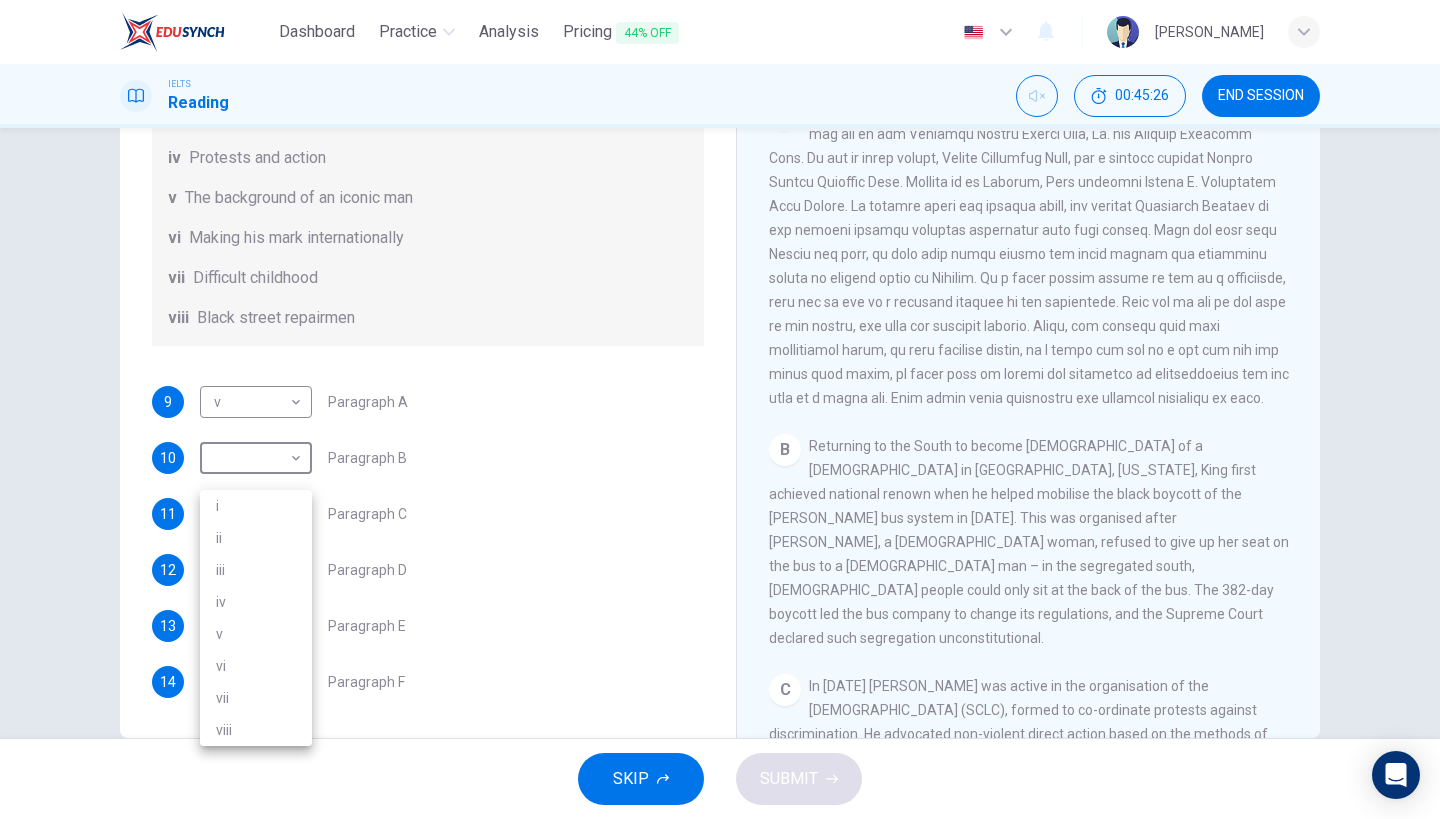 click on "vi" at bounding box center (256, 666) 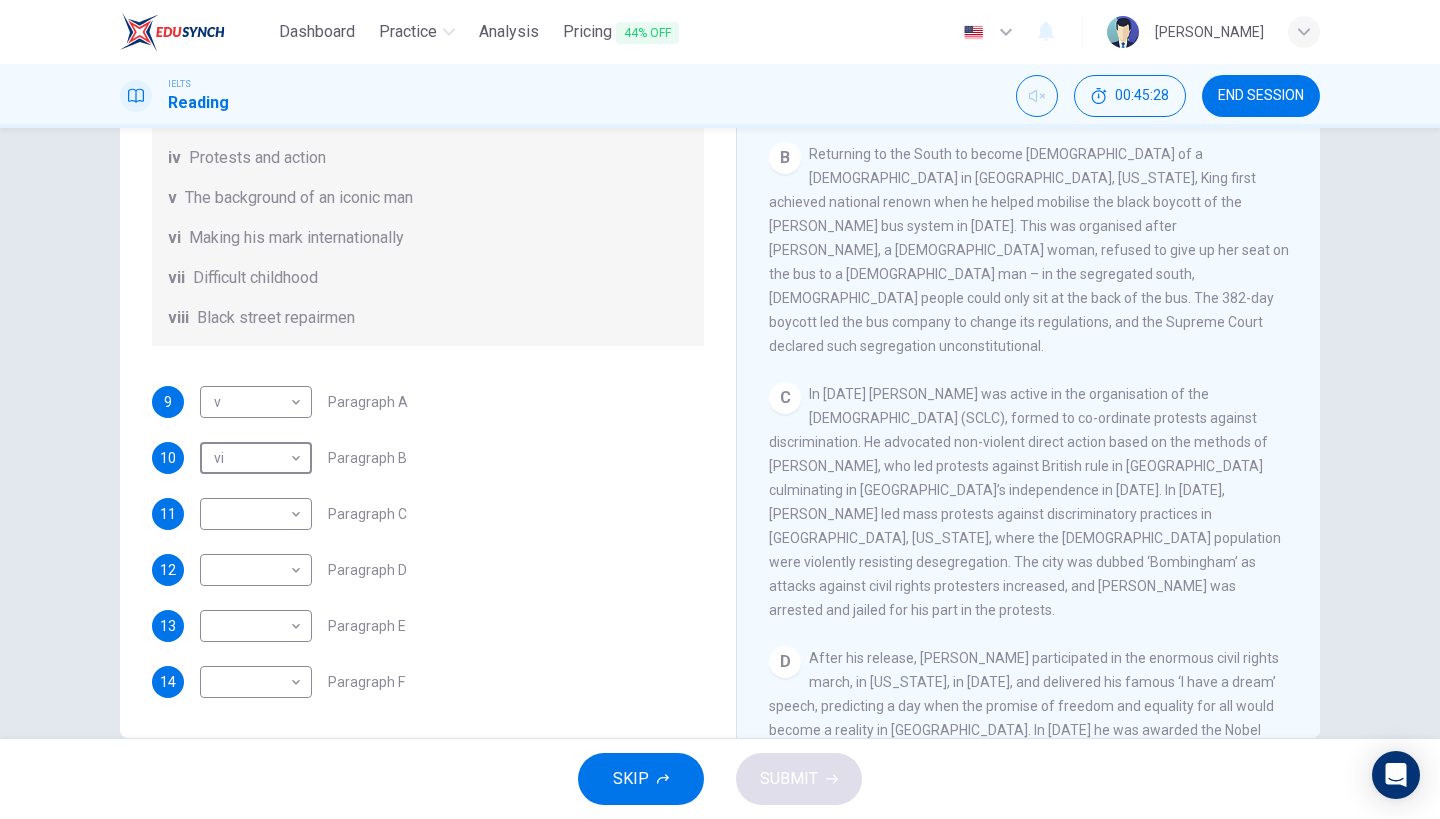 scroll, scrollTop: 759, scrollLeft: 0, axis: vertical 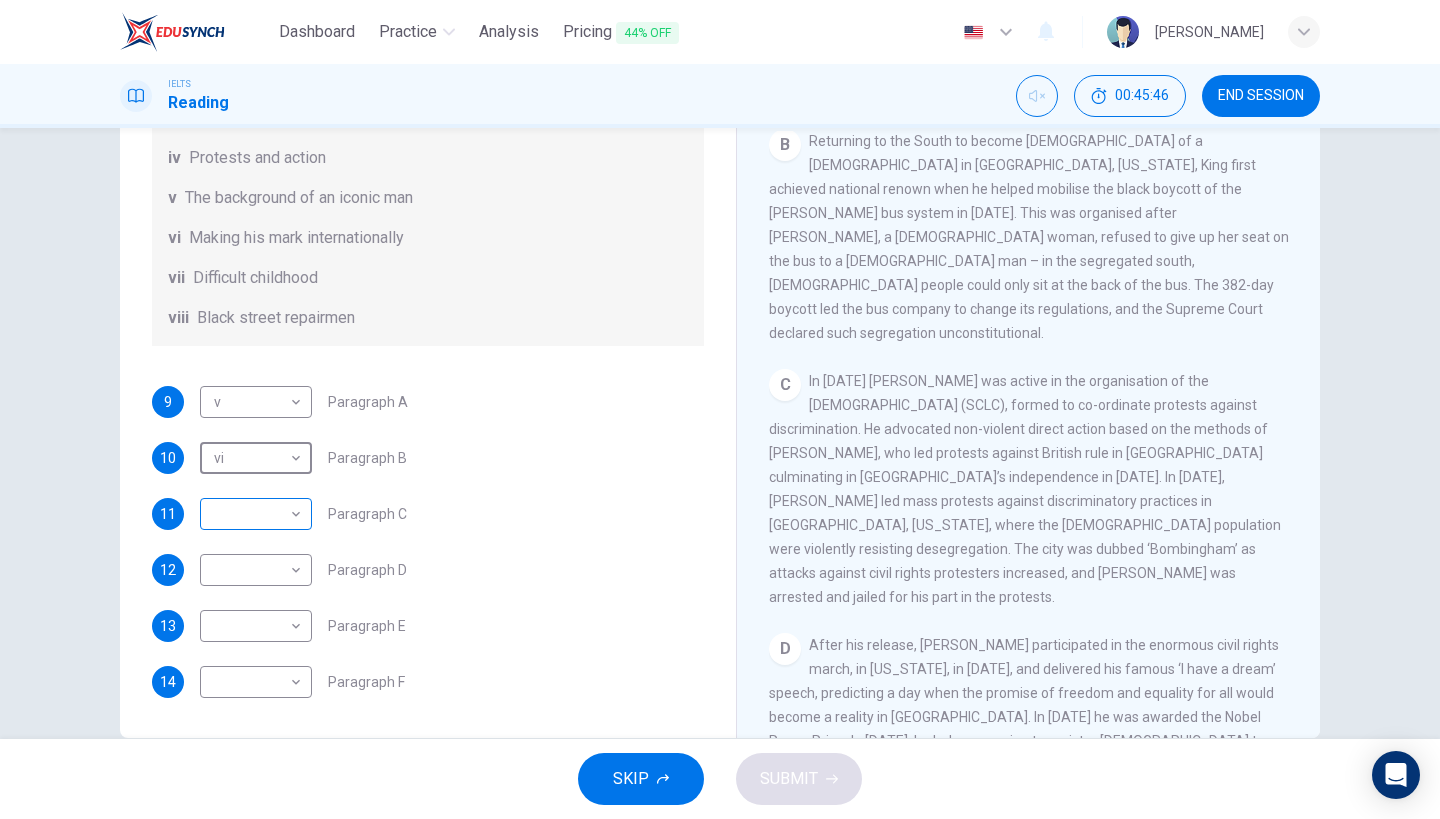 click on "Dashboard Practice Analysis Pricing 44% OFF English en ​ [PERSON_NAME] IELTS Reading 00:45:46 END SESSION Questions 9 - 14 The Reading Passage has 6 paragraphs.
Choose the correct heading for each paragraph  A – F , from the list of headings.
Write the correct number,  i – viii , in the spaces below. List of Headings i The memorable speech ii Unhappy about violence iii A tragic incident iv Protests and action v The background of an iconic man vi Making his mark internationally vii Difficult childhood viii Black street repairmen 9 v v ​ Paragraph A 10 vi vi ​ Paragraph B 11 ​ ​ Paragraph C 12 ​ ​ Paragraph D 13 ​ ​ Paragraph E 14 ​ ​ Paragraph F [PERSON_NAME] CLICK TO ZOOM Click to Zoom A B C D E F SKIP SUBMIT EduSynch - Online Language Proficiency Testing
Dashboard Practice Analysis Pricing   44% OFF Notifications © Copyright  2025" at bounding box center [720, 409] 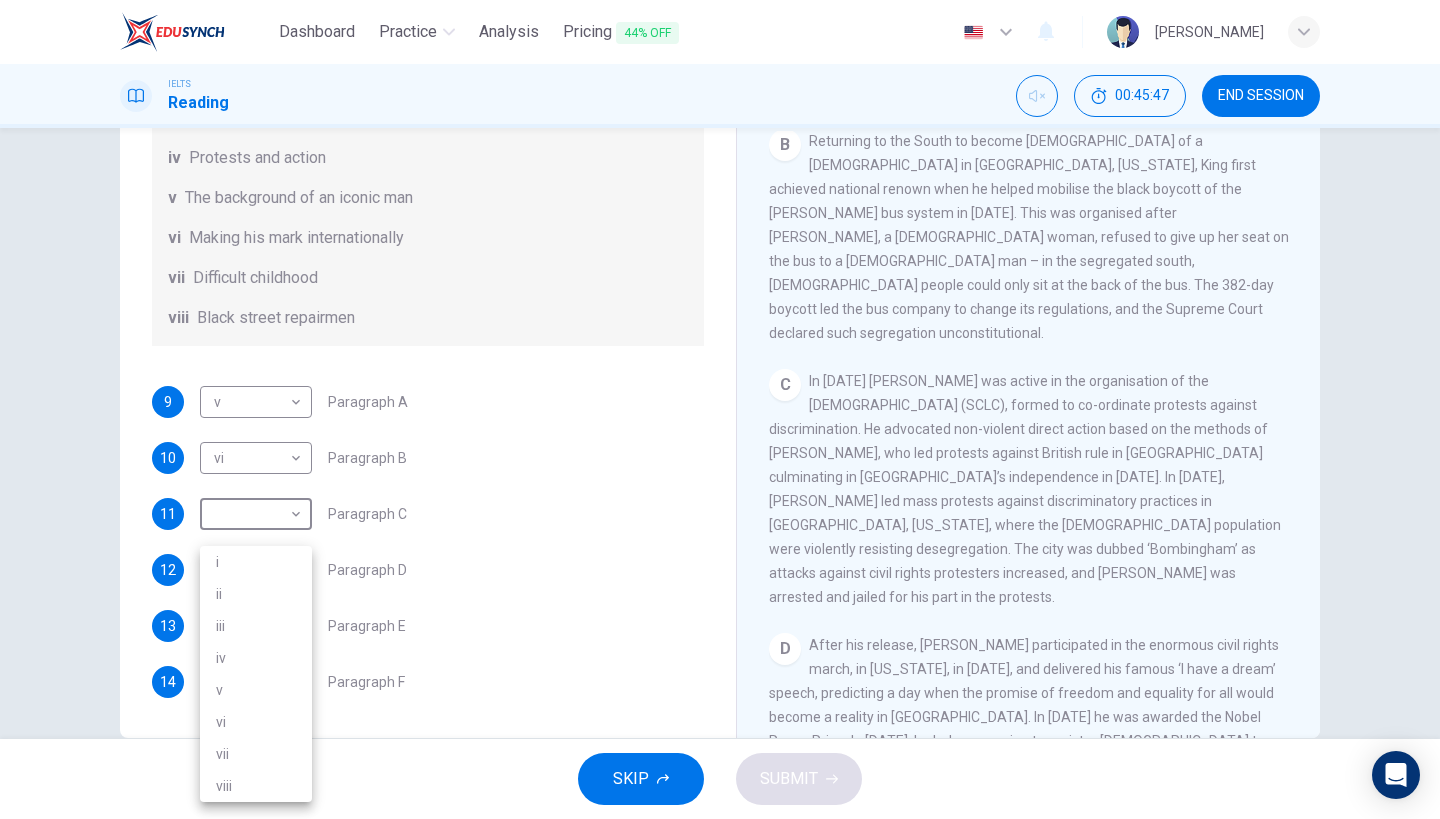 click on "iv" at bounding box center (256, 658) 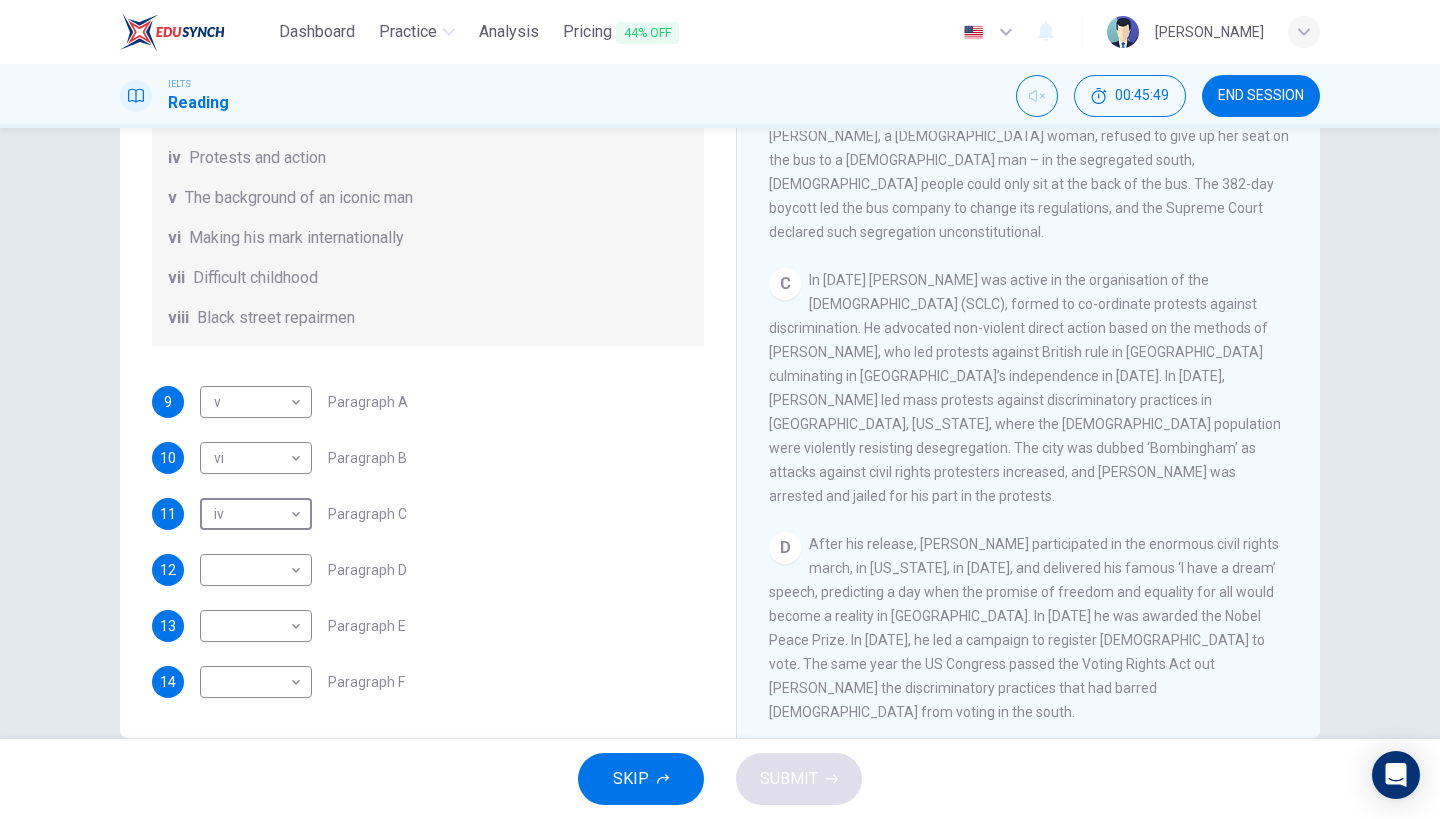 scroll, scrollTop: 902, scrollLeft: 0, axis: vertical 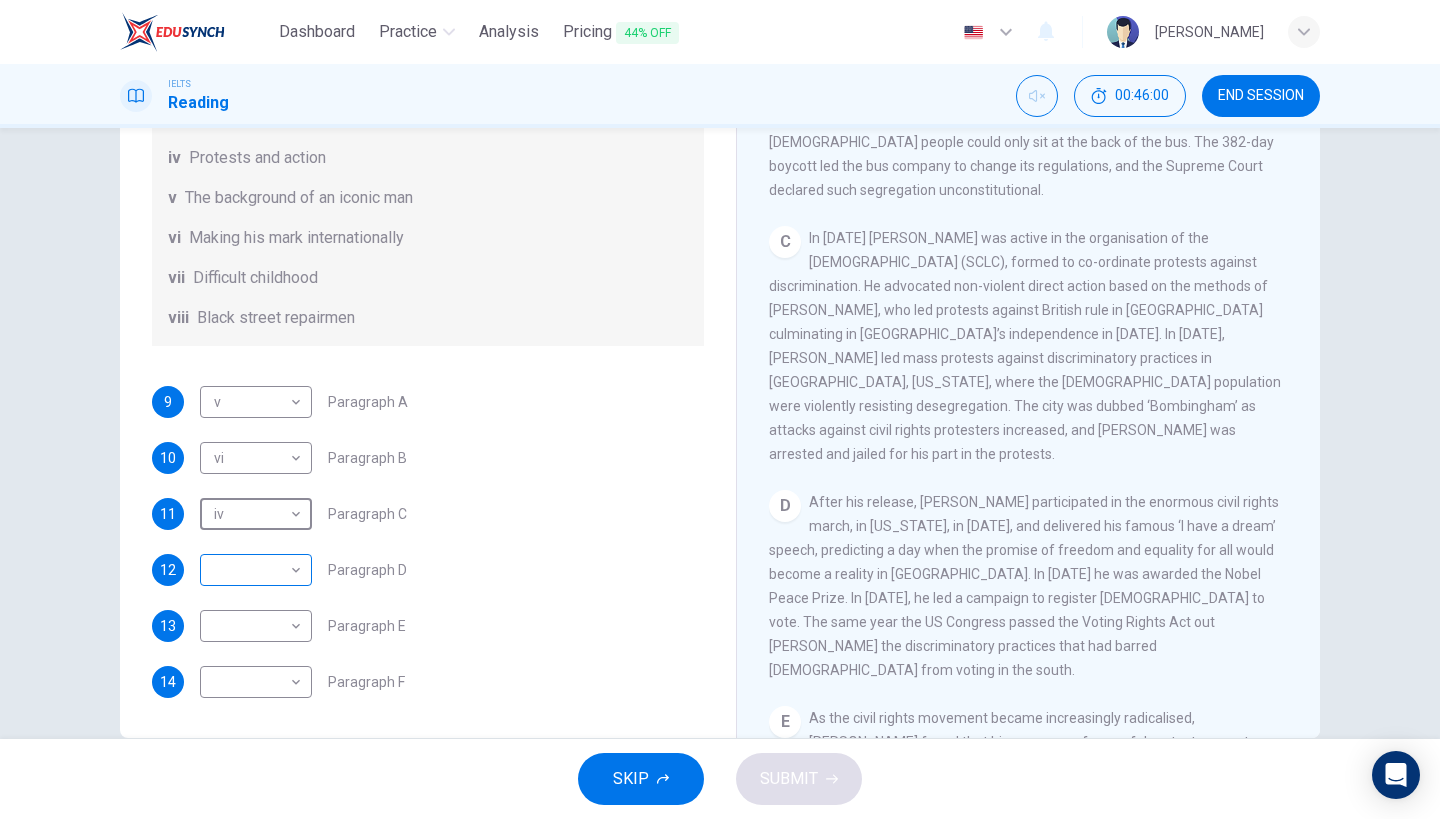 click on "Dashboard Practice Analysis Pricing 44% OFF English en ​ [PERSON_NAME] IELTS Reading 00:46:00 END SESSION Questions 9 - 14 The Reading Passage has 6 paragraphs.
Choose the correct heading for each paragraph  A – F , from the list of headings.
Write the correct number,  i – viii , in the spaces below. List of Headings i The memorable speech ii Unhappy about violence iii A tragic incident iv Protests and action v The background of an iconic man vi Making his mark internationally vii Difficult childhood viii Black street repairmen 9 v v ​ Paragraph A 10 vi vi ​ Paragraph B 11 iv iv ​ Paragraph C 12 ​ ​ Paragraph D 13 ​ ​ Paragraph E 14 ​ ​ Paragraph F [PERSON_NAME] CLICK TO ZOOM Click to Zoom A B C D E F SKIP SUBMIT EduSynch - Online Language Proficiency Testing
Dashboard Practice Analysis Pricing   44% OFF Notifications © Copyright  2025" at bounding box center (720, 409) 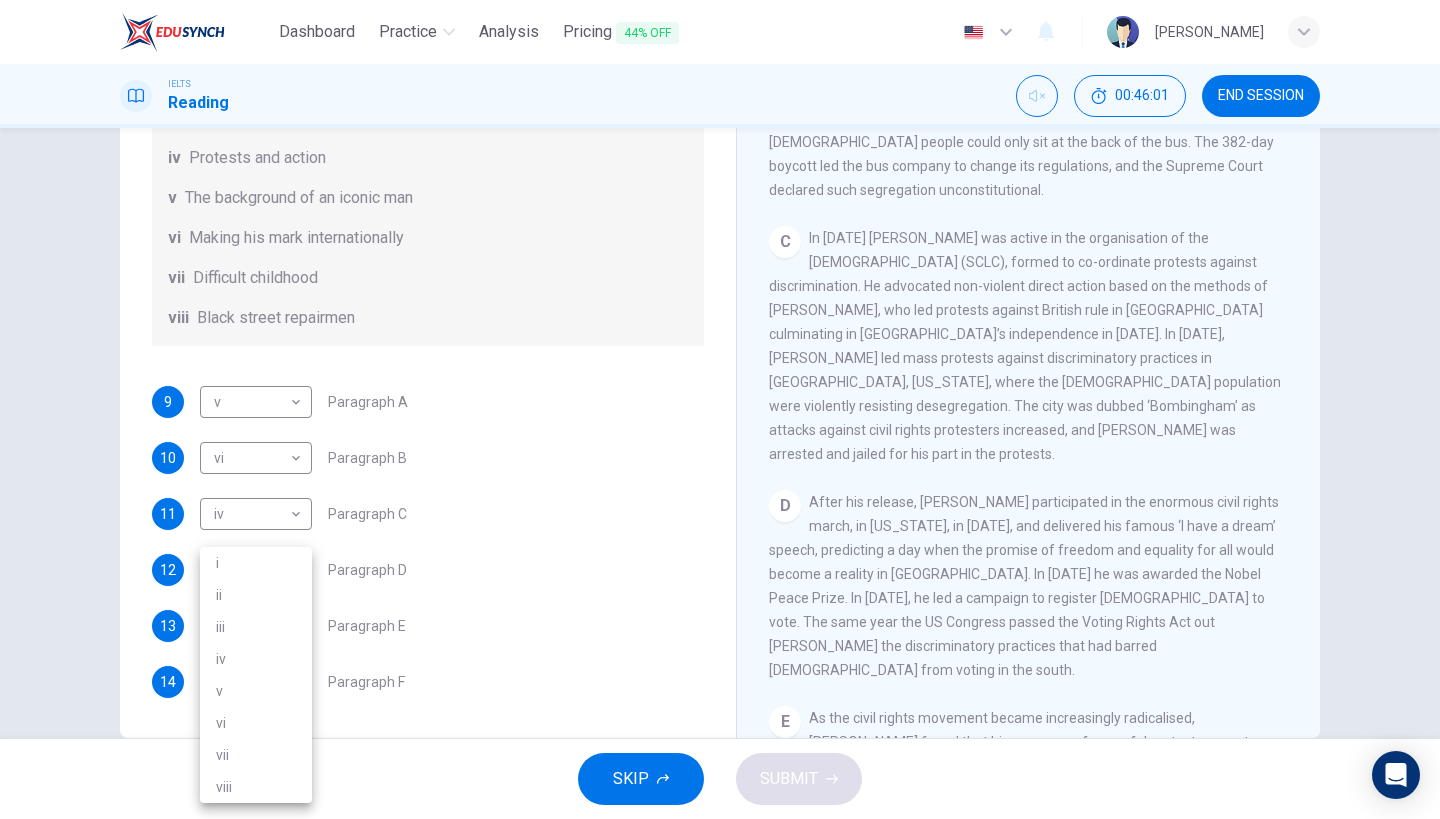 click at bounding box center (720, 409) 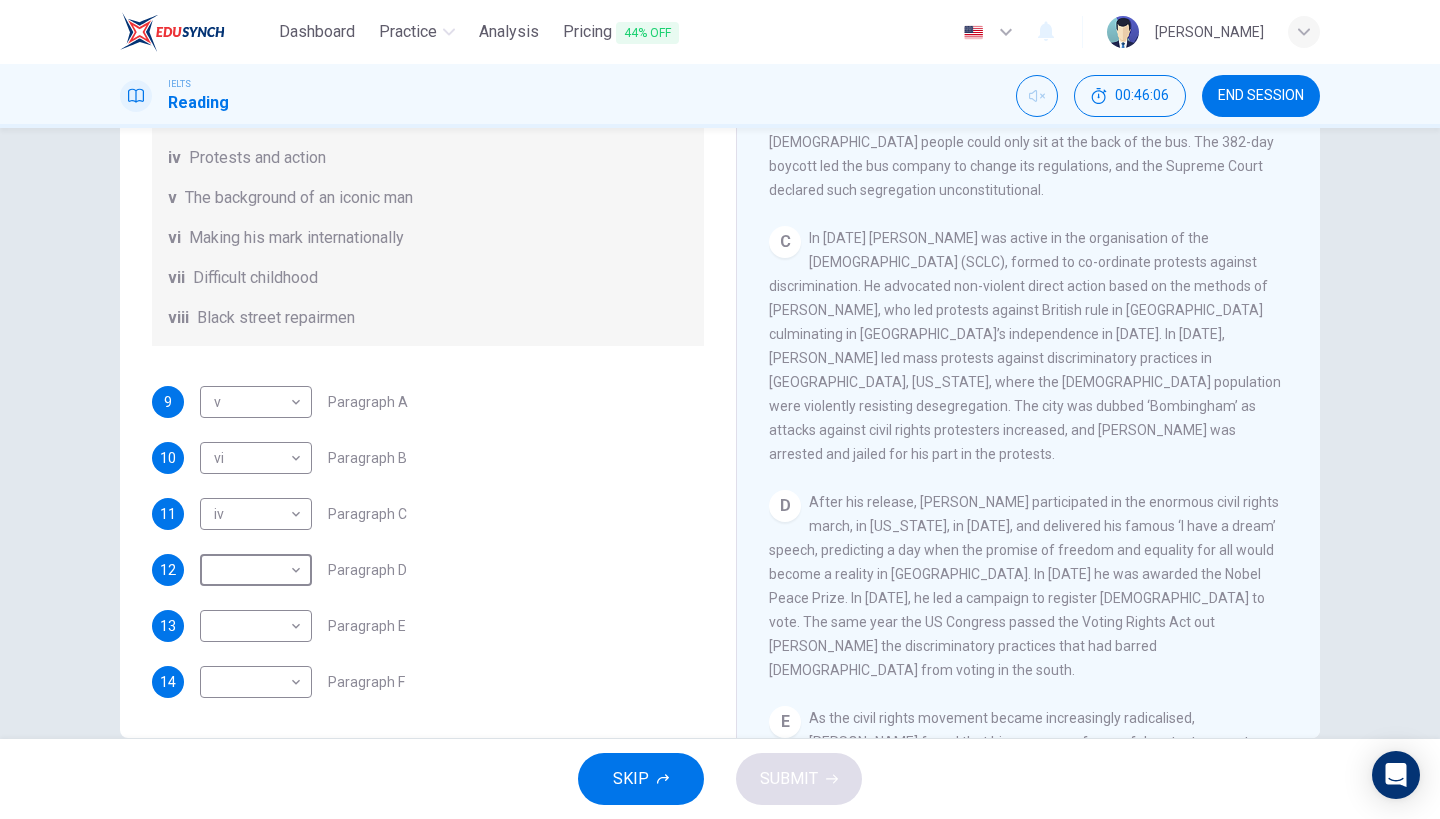 scroll, scrollTop: 353, scrollLeft: 0, axis: vertical 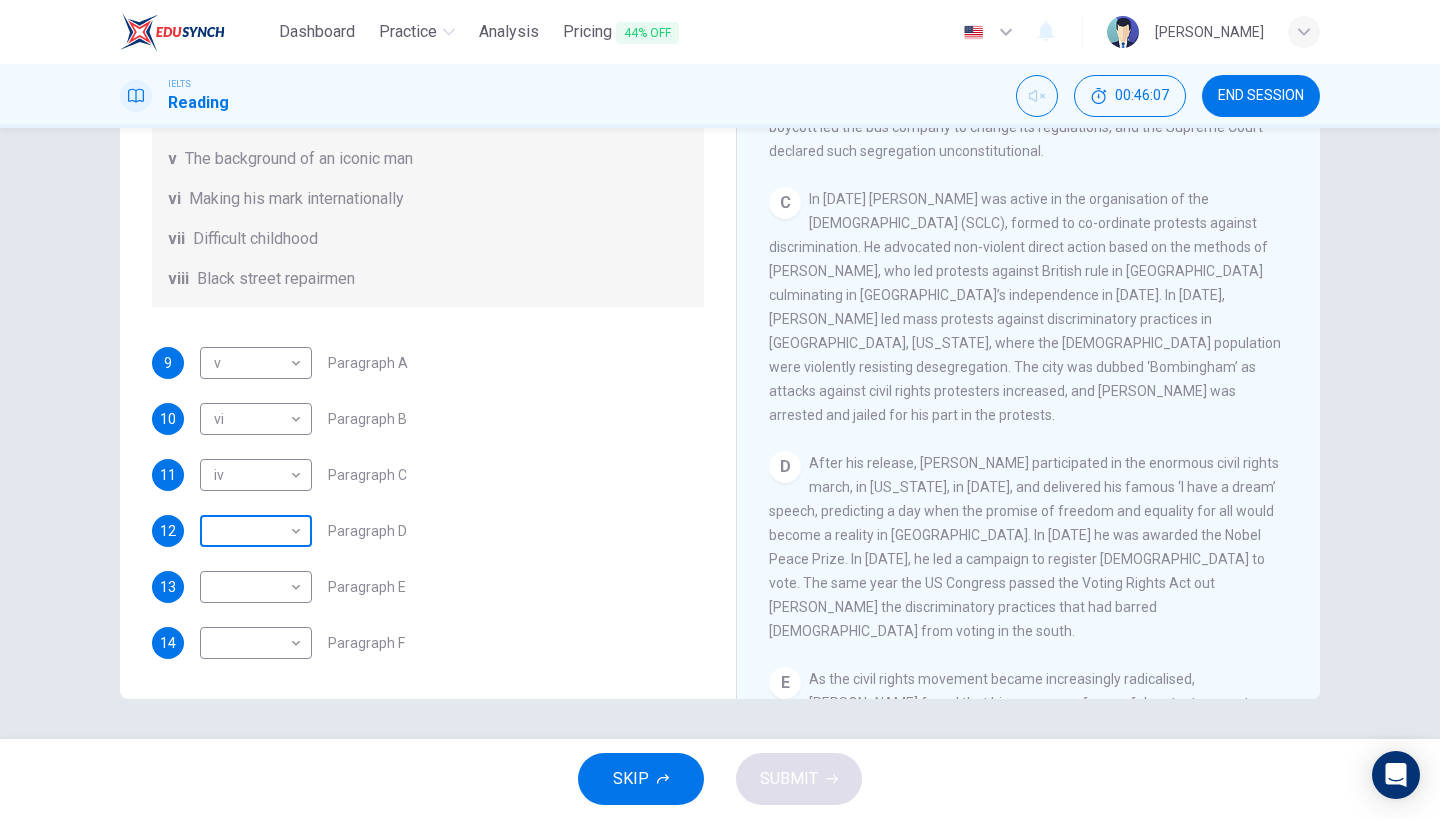 click on "Dashboard Practice Analysis Pricing 44% OFF English en ​ [PERSON_NAME] IELTS Reading 00:46:07 END SESSION Questions 9 - 14 The Reading Passage has 6 paragraphs.
Choose the correct heading for each paragraph  A – F , from the list of headings.
Write the correct number,  i – viii , in the spaces below. List of Headings i The memorable speech ii Unhappy about violence iii A tragic incident iv Protests and action v The background of an iconic man vi Making his mark internationally vii Difficult childhood viii Black street repairmen 9 v v ​ Paragraph A 10 vi vi ​ Paragraph B 11 iv iv ​ Paragraph C 12 ​ ​ Paragraph D 13 ​ ​ Paragraph E 14 ​ ​ Paragraph F [PERSON_NAME] CLICK TO ZOOM Click to Zoom A B C D E F SKIP SUBMIT EduSynch - Online Language Proficiency Testing
Dashboard Practice Analysis Pricing   44% OFF Notifications © Copyright  2025" at bounding box center (720, 409) 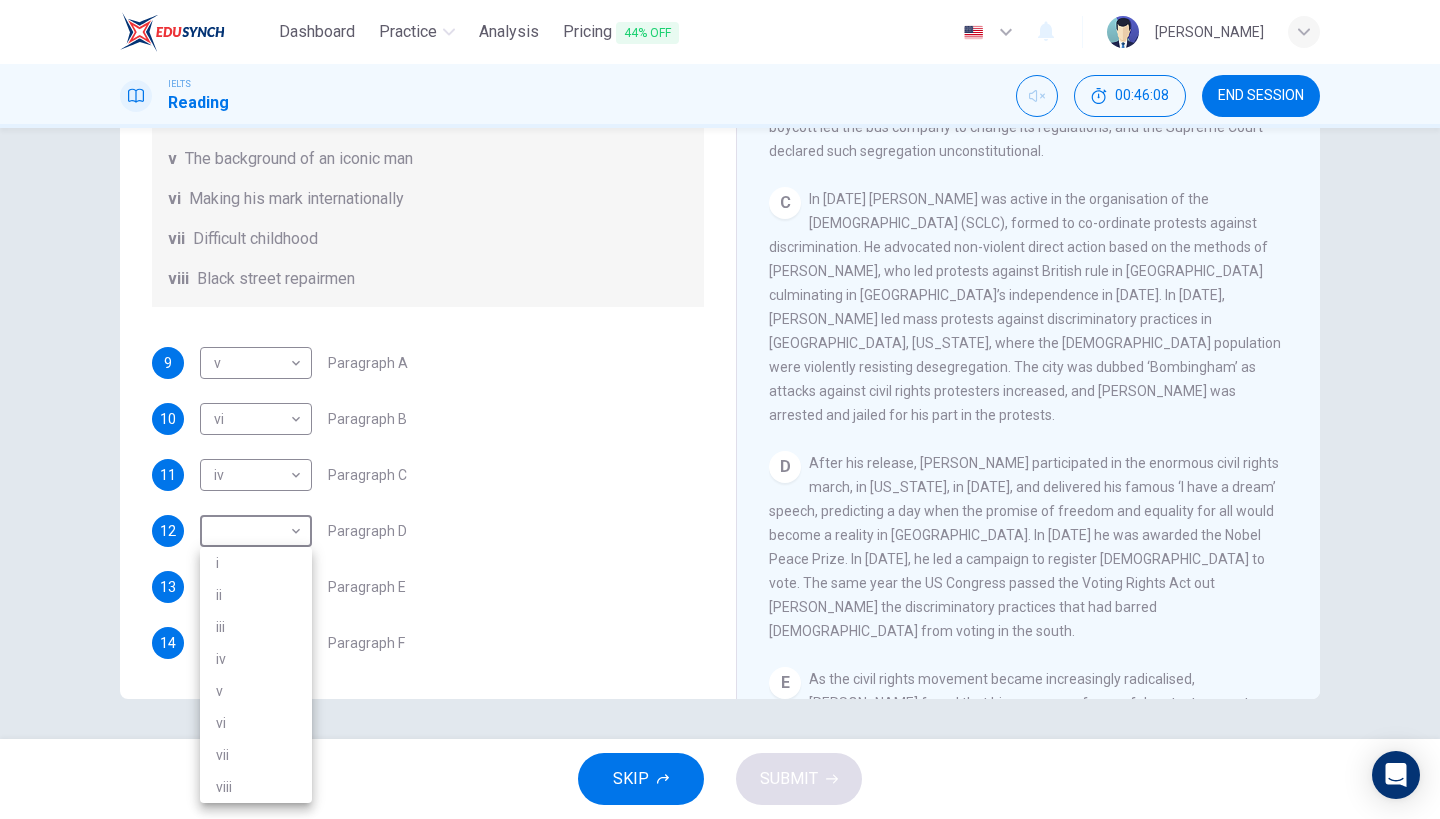 click on "i" at bounding box center (256, 563) 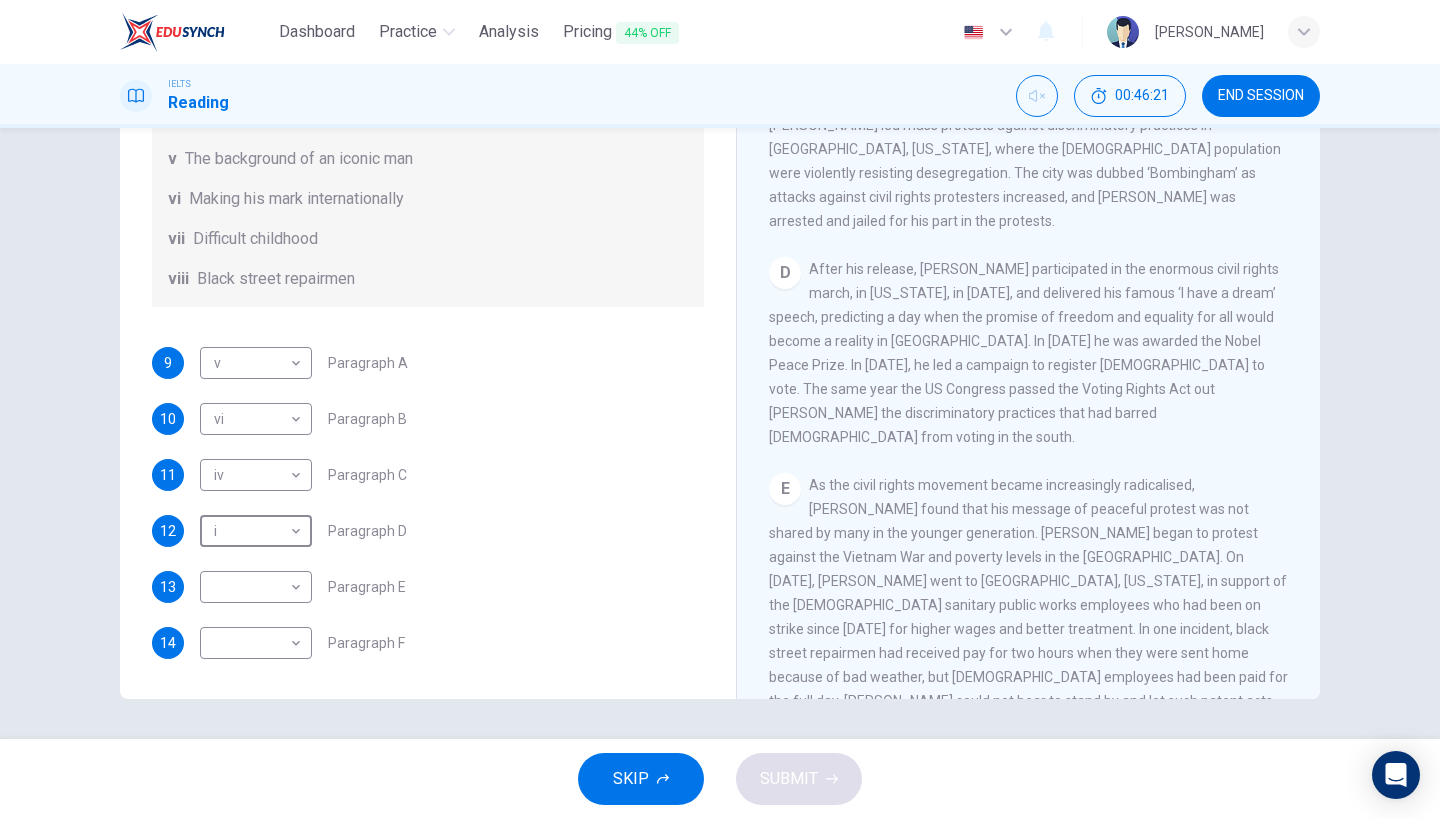 scroll, scrollTop: 1089, scrollLeft: 0, axis: vertical 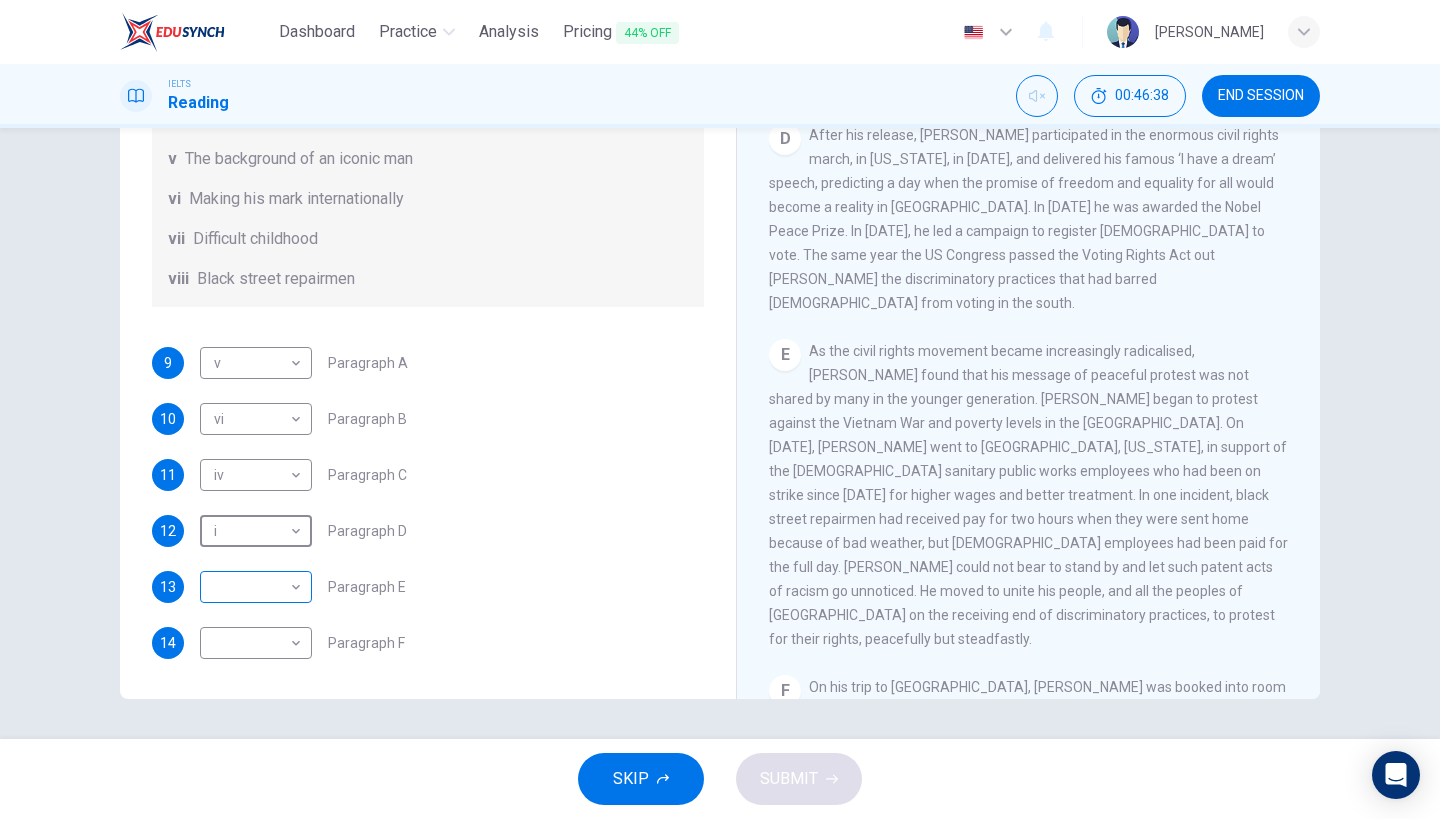 click on "Dashboard Practice Analysis Pricing 44% OFF English en ​ [PERSON_NAME] IELTS Reading 00:46:38 END SESSION Questions 9 - 14 The Reading Passage has 6 paragraphs.
Choose the correct heading for each paragraph  A – F , from the list of headings.
Write the correct number,  i – viii , in the spaces below. List of Headings i The memorable speech ii Unhappy about violence iii A tragic incident iv Protests and action v The background of an iconic man vi Making his mark internationally vii Difficult childhood viii Black street repairmen 9 v v ​ Paragraph A 10 vi vi ​ Paragraph B 11 iv iv ​ Paragraph C 12 i i ​ Paragraph D 13 ​ ​ Paragraph E 14 ​ ​ Paragraph F [PERSON_NAME] CLICK TO ZOOM Click to Zoom A B C D E F SKIP SUBMIT EduSynch - Online Language Proficiency Testing
Dashboard Practice Analysis Pricing   44% OFF Notifications © Copyright  2025" at bounding box center [720, 409] 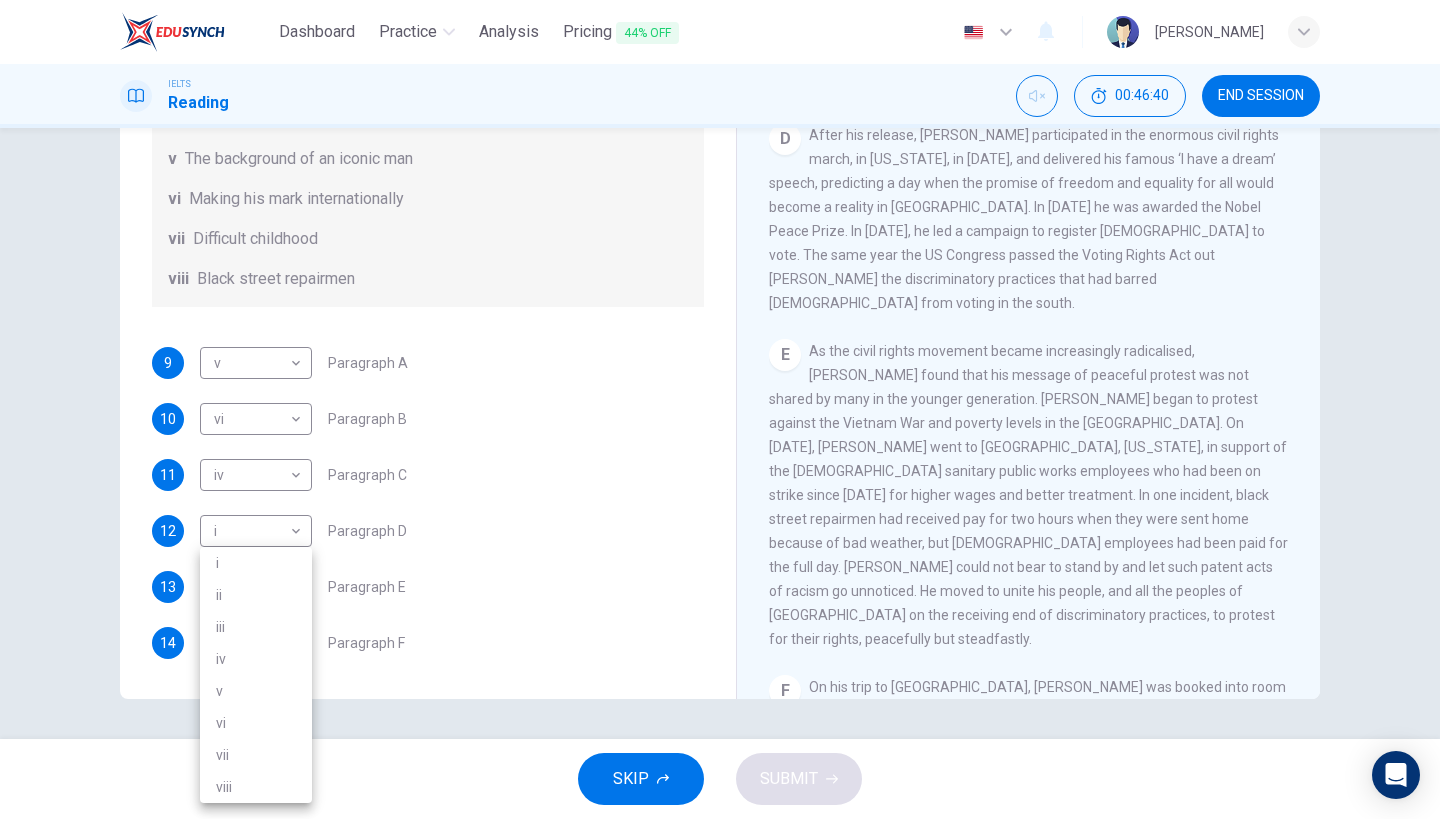 click on "iii" at bounding box center (256, 627) 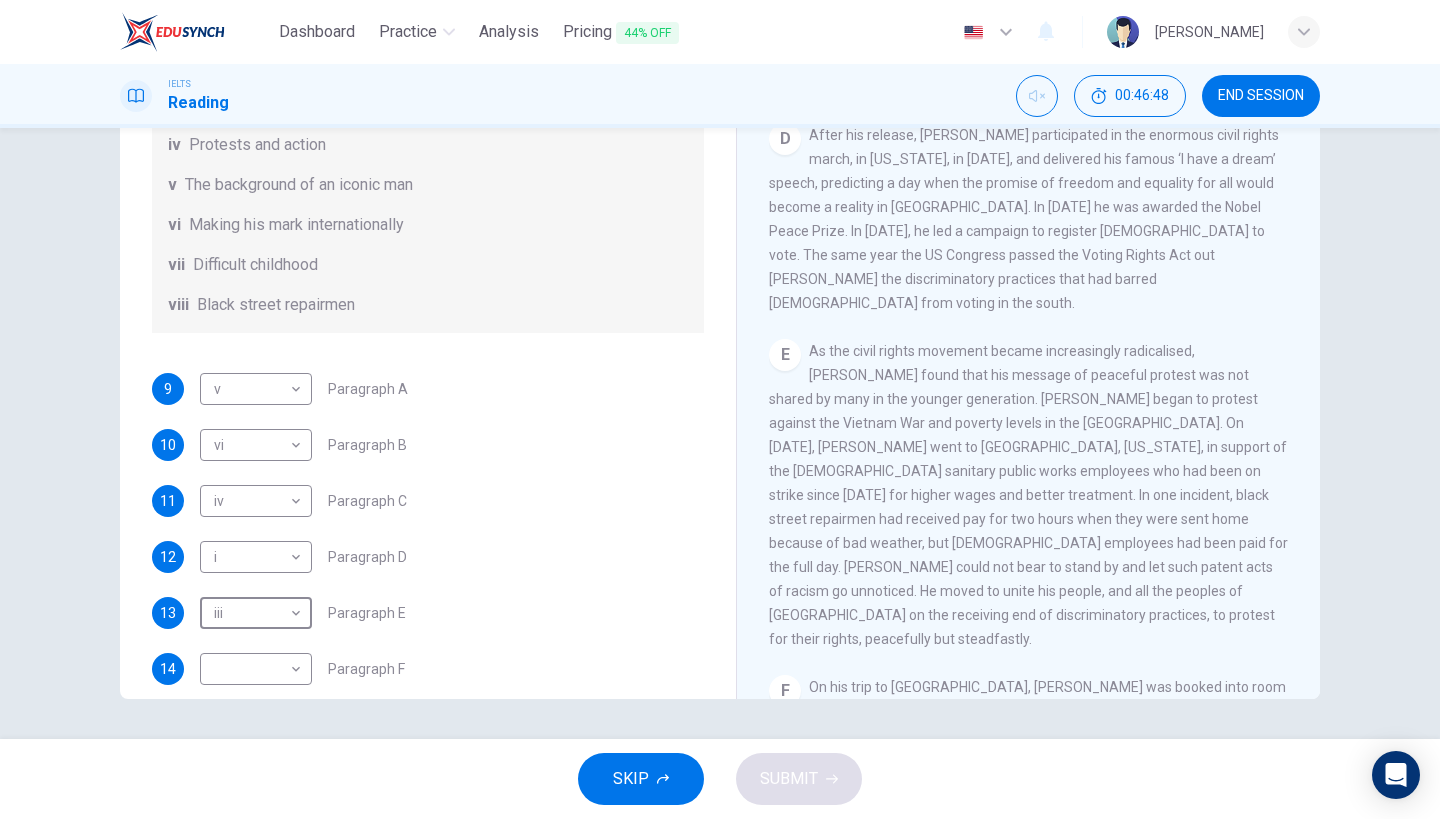 scroll, scrollTop: 288, scrollLeft: 0, axis: vertical 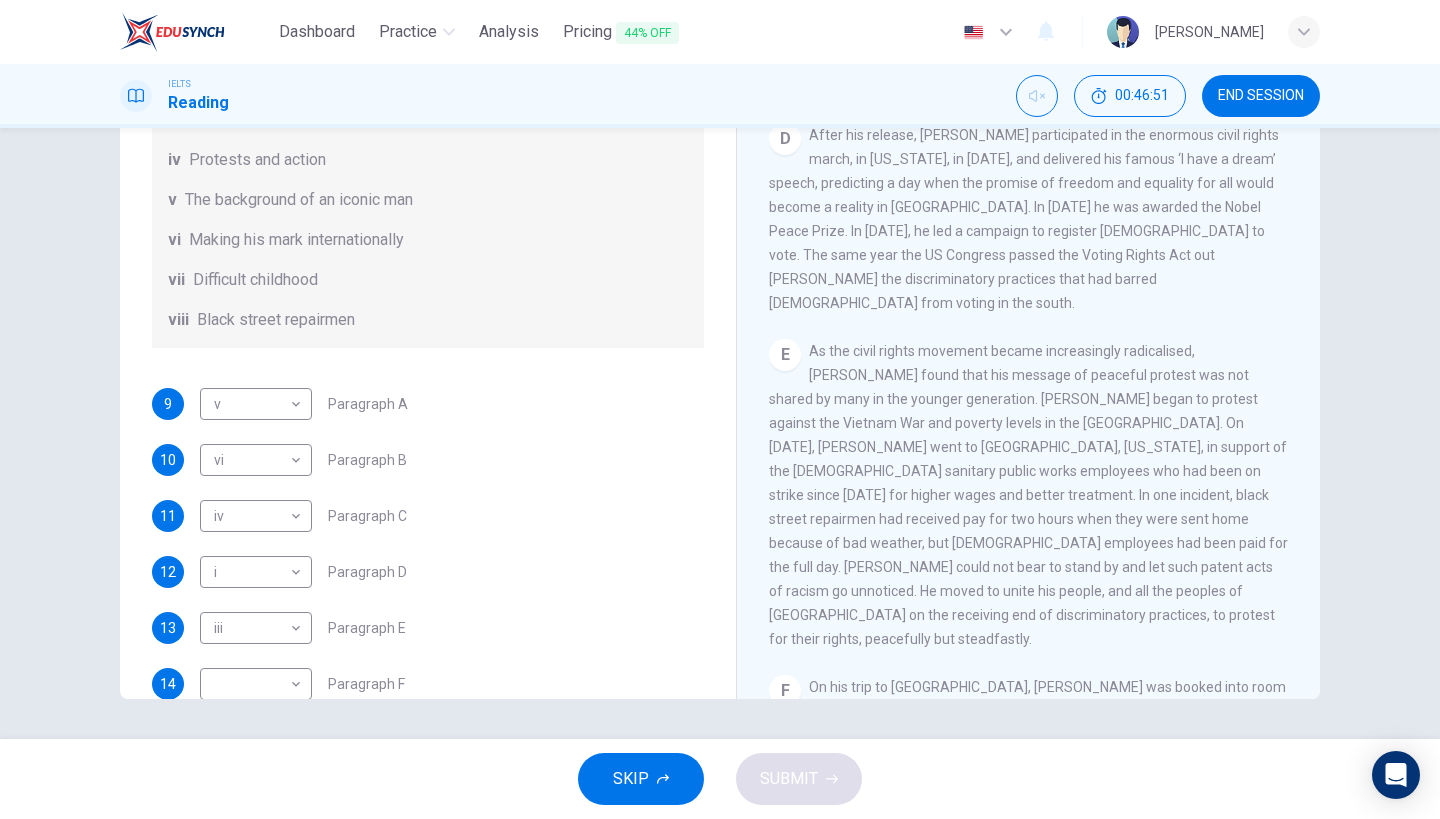 click on "9 v v ​ Paragraph A 10 vi vi ​ Paragraph B 11 iv iv ​ Paragraph C 12 i i ​ Paragraph D 13 iii iii ​ Paragraph E 14 ​ ​ Paragraph F" at bounding box center [428, 544] 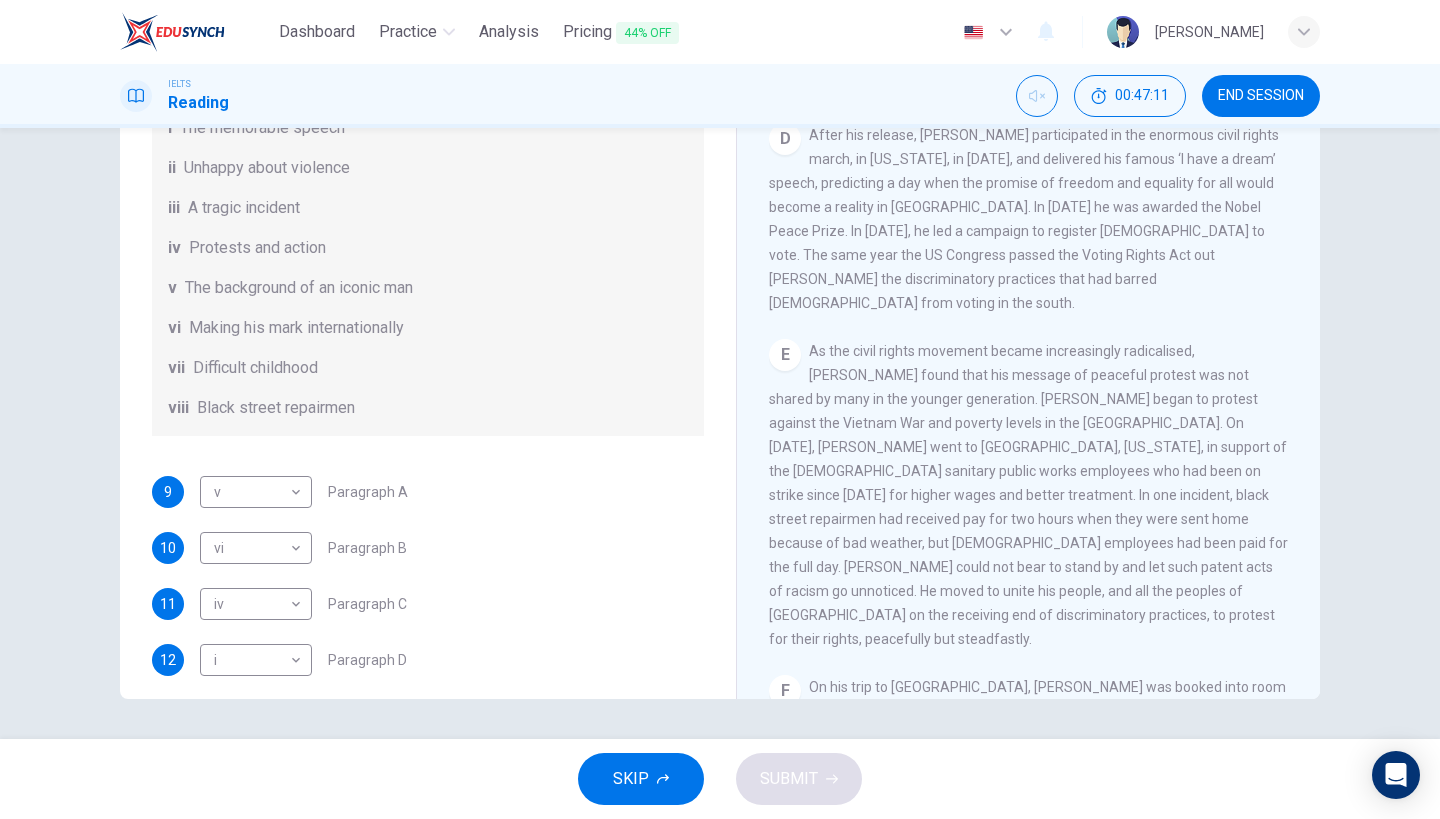 scroll, scrollTop: 204, scrollLeft: 0, axis: vertical 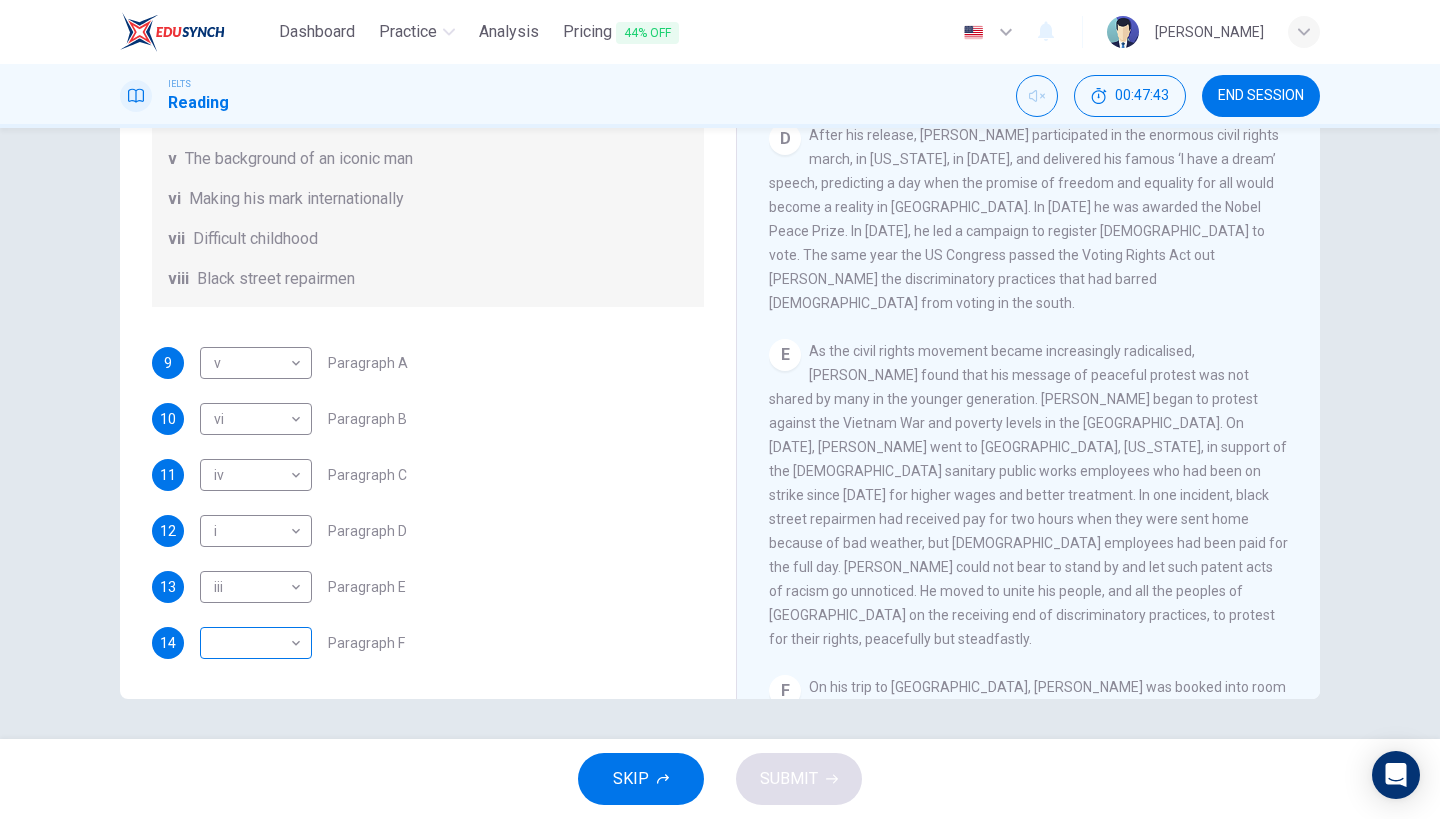 click on "Dashboard Practice Analysis Pricing 44% OFF English en ​ [PERSON_NAME] IELTS Reading 00:47:43 END SESSION Questions 9 - 14 The Reading Passage has 6 paragraphs.
Choose the correct heading for each paragraph  A – F , from the list of headings.
Write the correct number,  i – viii , in the spaces below. List of Headings i The memorable speech ii Unhappy about violence iii A tragic incident iv Protests and action v The background of an iconic man vi Making his mark internationally vii Difficult childhood viii Black street repairmen 9 v v ​ Paragraph A 10 vi vi ​ Paragraph B 11 iv iv ​ Paragraph C 12 i i ​ Paragraph D 13 iii iii ​ Paragraph E 14 ​ ​ Paragraph F [PERSON_NAME] CLICK TO ZOOM Click to Zoom A B C D E F SKIP SUBMIT EduSynch - Online Language Proficiency Testing
Dashboard Practice Analysis Pricing   44% OFF Notifications © Copyright  2025" at bounding box center (720, 409) 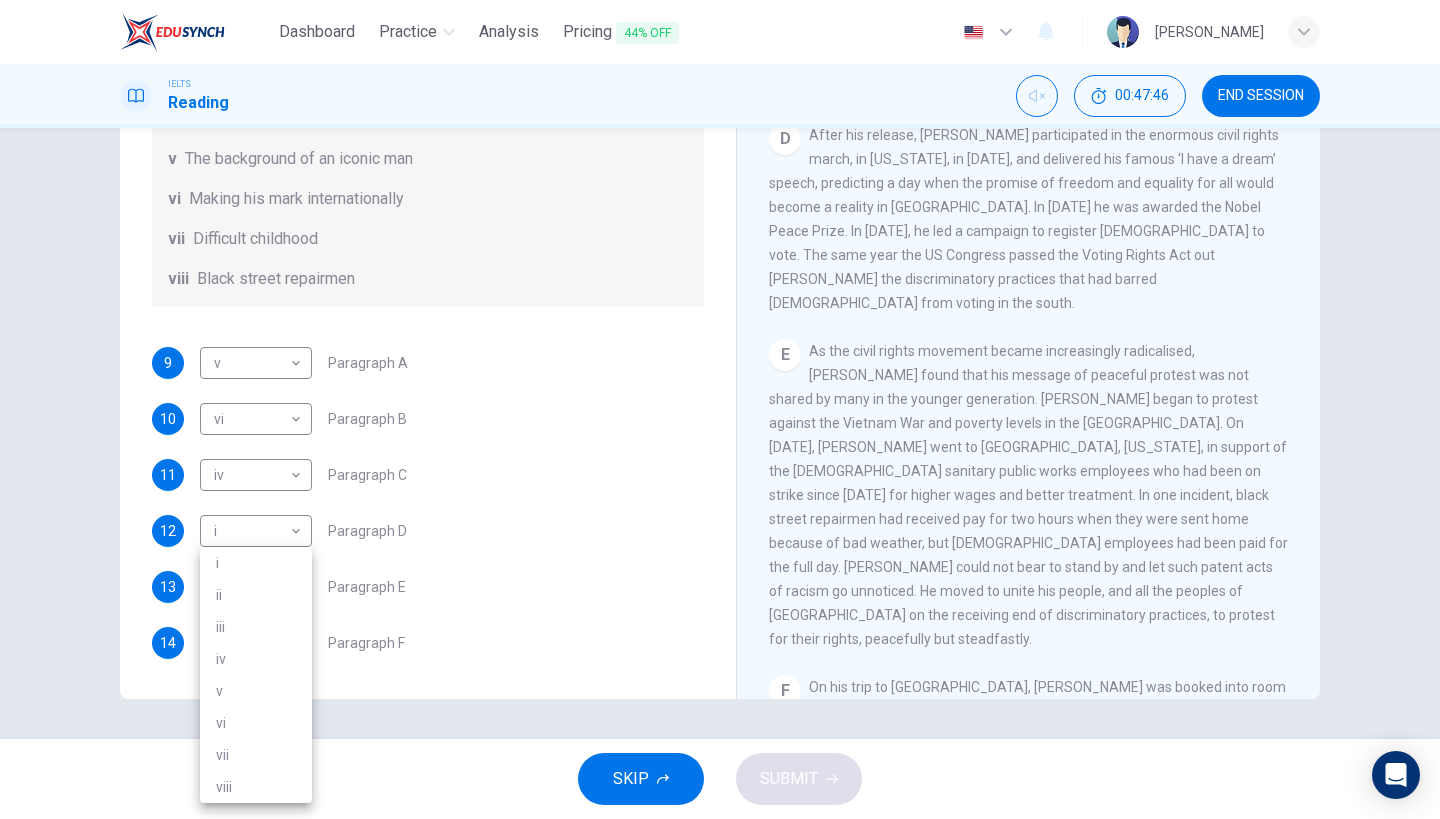 click at bounding box center (720, 409) 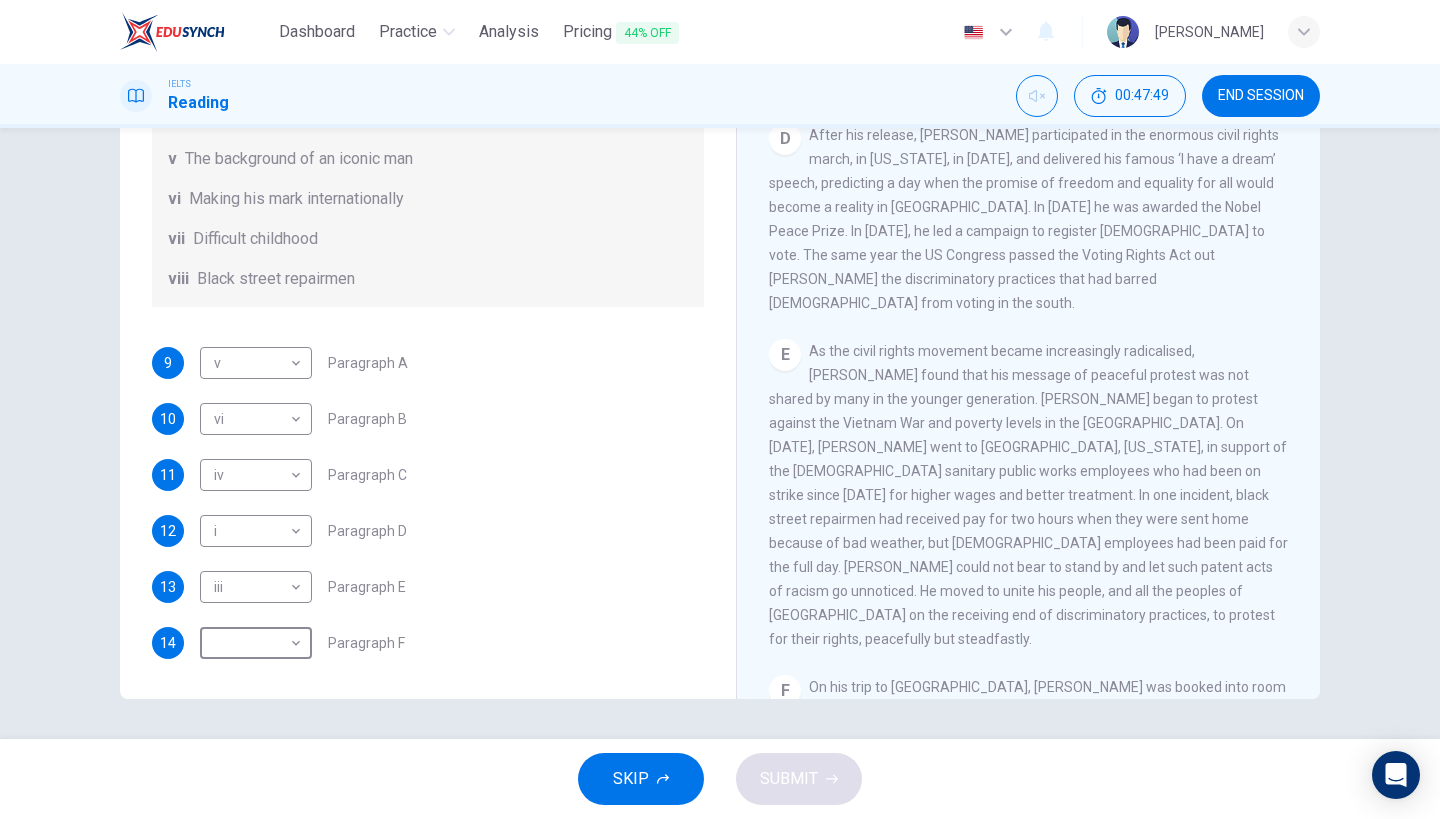 scroll, scrollTop: 353, scrollLeft: 0, axis: vertical 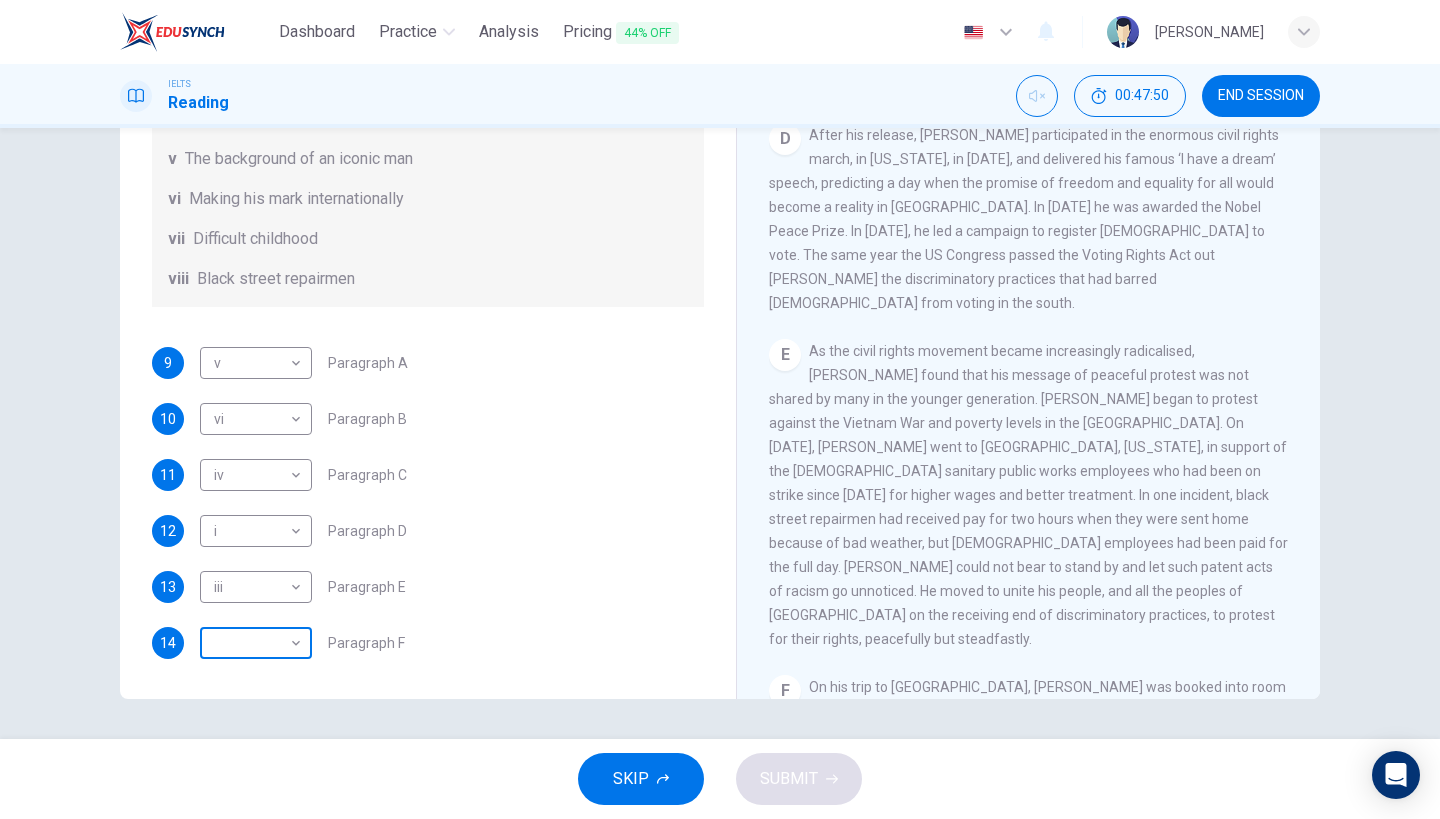 click on "Dashboard Practice Analysis Pricing 44% OFF English en ​ [PERSON_NAME] IELTS Reading 00:47:50 END SESSION Questions 9 - 14 The Reading Passage has 6 paragraphs.
Choose the correct heading for each paragraph  A – F , from the list of headings.
Write the correct number,  i – viii , in the spaces below. List of Headings i The memorable speech ii Unhappy about violence iii A tragic incident iv Protests and action v The background of an iconic man vi Making his mark internationally vii Difficult childhood viii Black street repairmen 9 v v ​ Paragraph A 10 vi vi ​ Paragraph B 11 iv iv ​ Paragraph C 12 i i ​ Paragraph D 13 iii iii ​ Paragraph E 14 ​ ​ Paragraph F [PERSON_NAME] CLICK TO ZOOM Click to Zoom A B C D E F SKIP SUBMIT EduSynch - Online Language Proficiency Testing
Dashboard Practice Analysis Pricing   44% OFF Notifications © Copyright  2025" at bounding box center [720, 409] 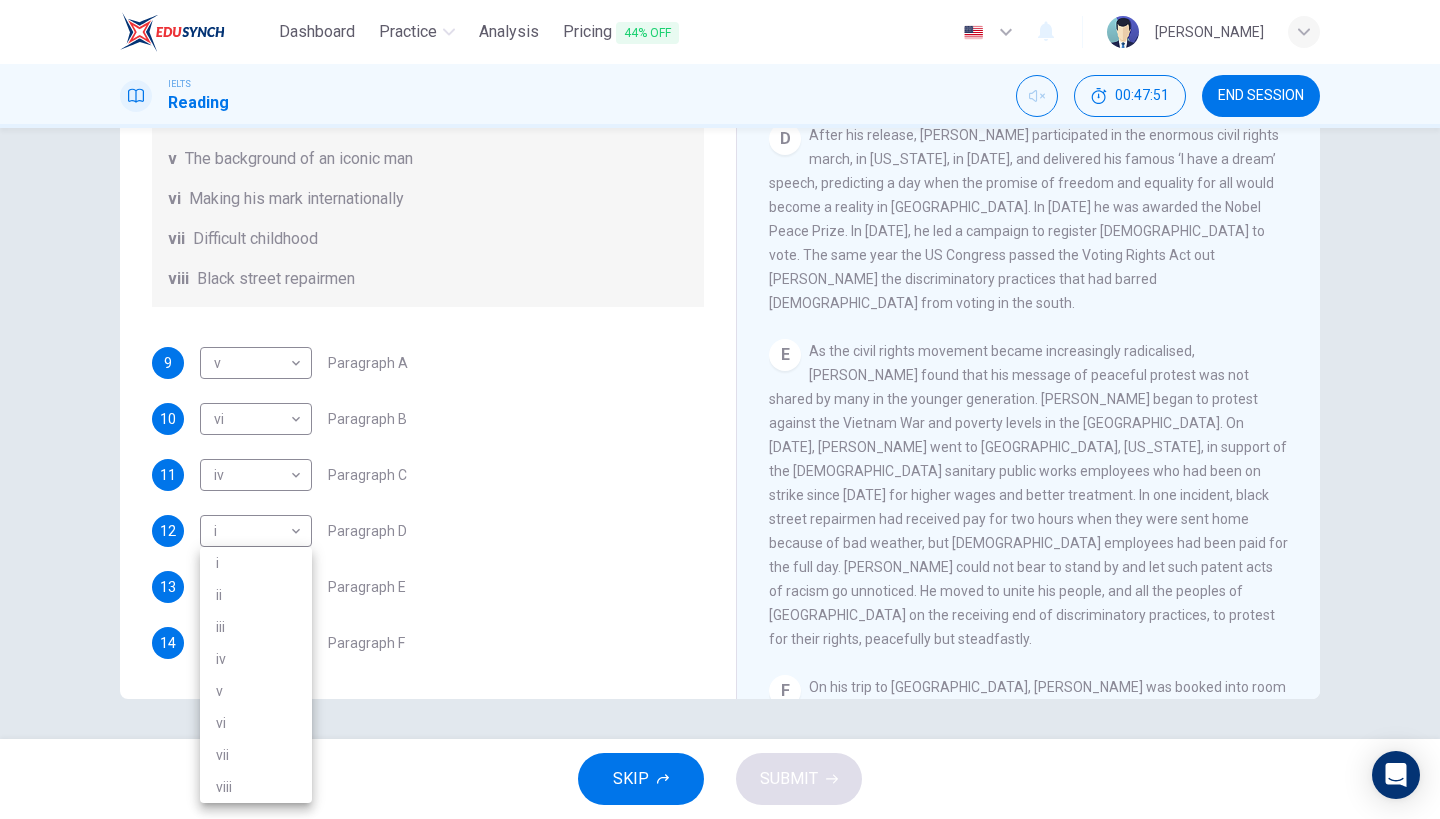 click on "ii" at bounding box center [256, 595] 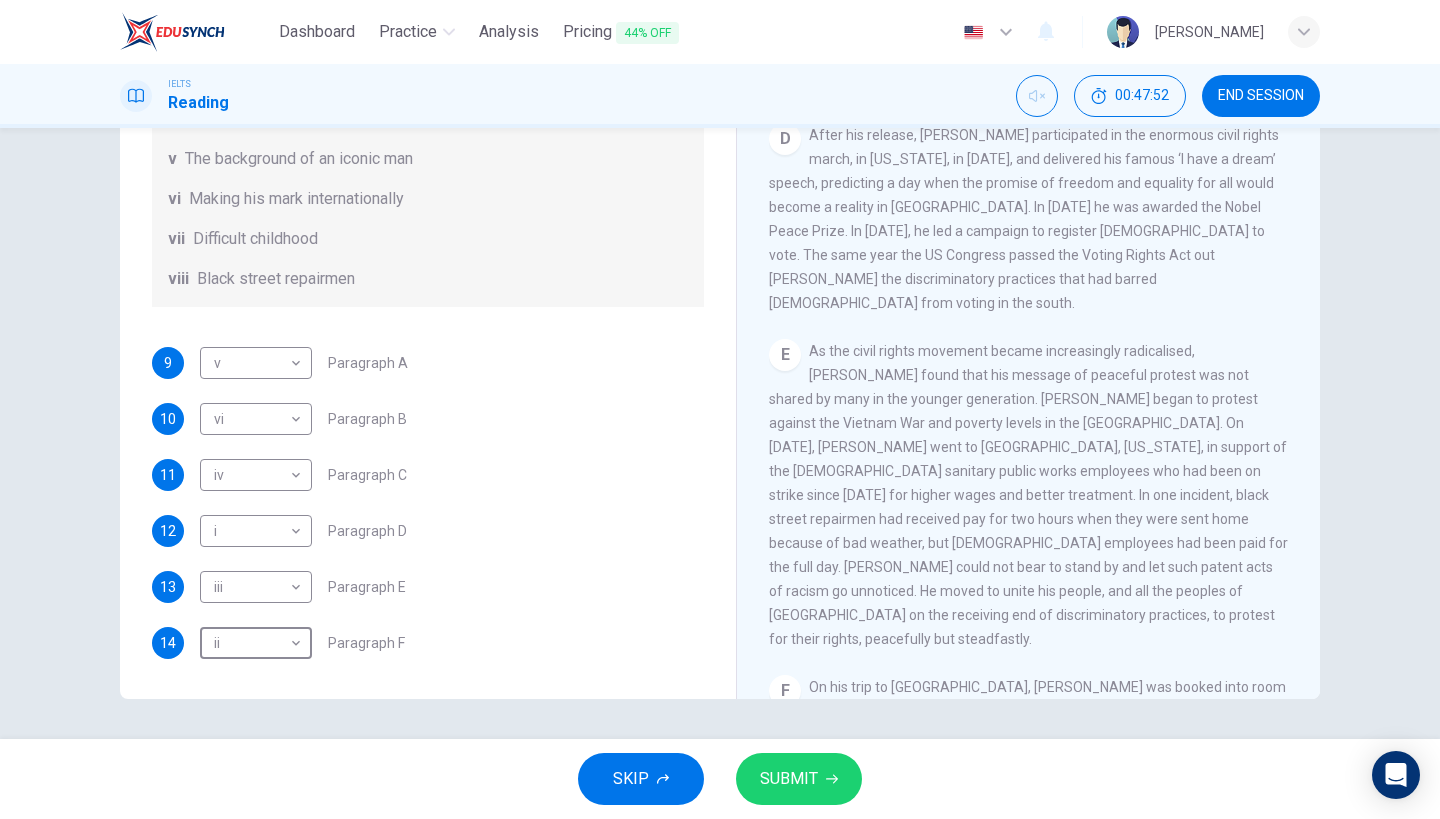 click on "SUBMIT" at bounding box center (799, 779) 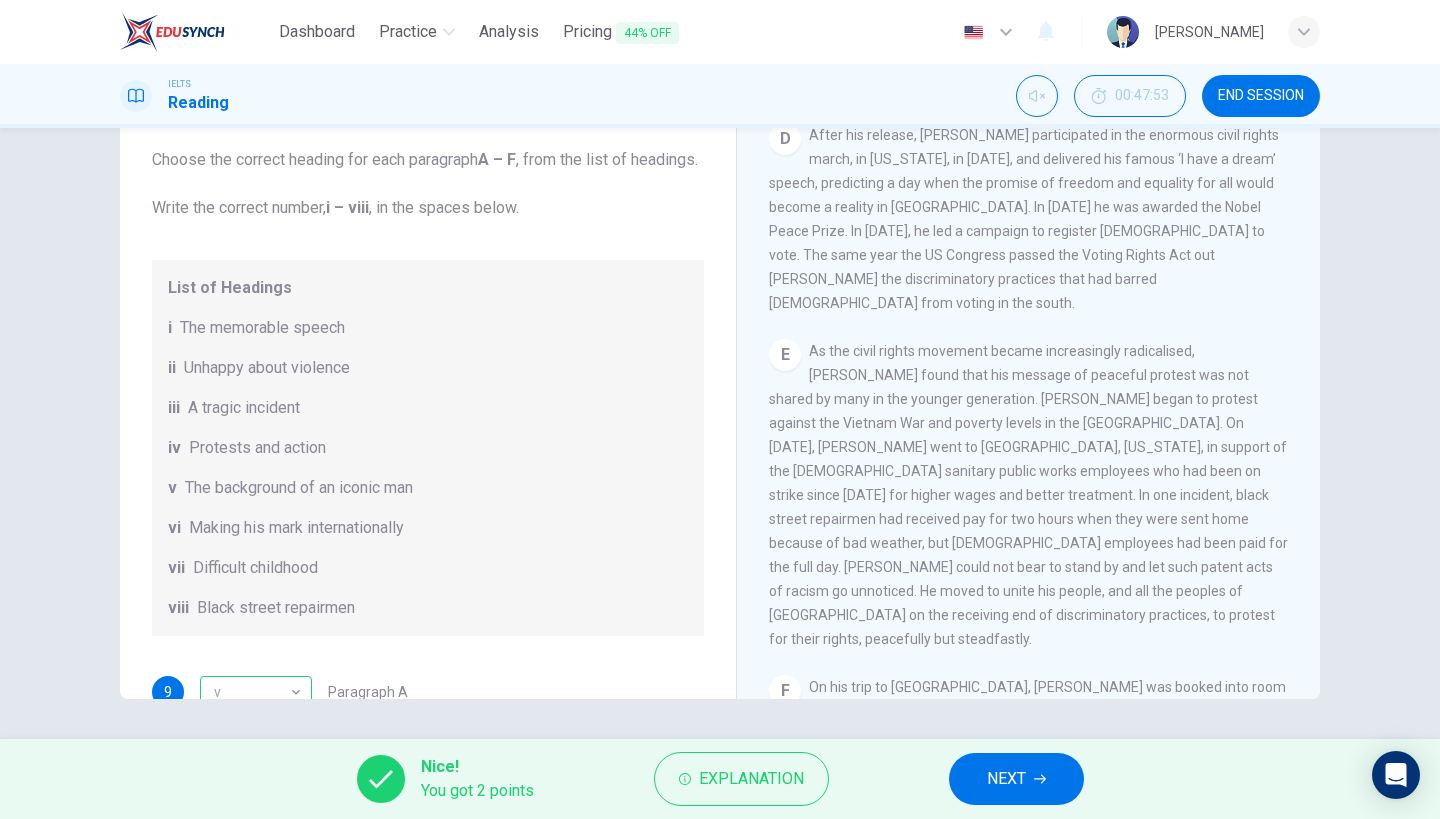 scroll, scrollTop: 0, scrollLeft: 0, axis: both 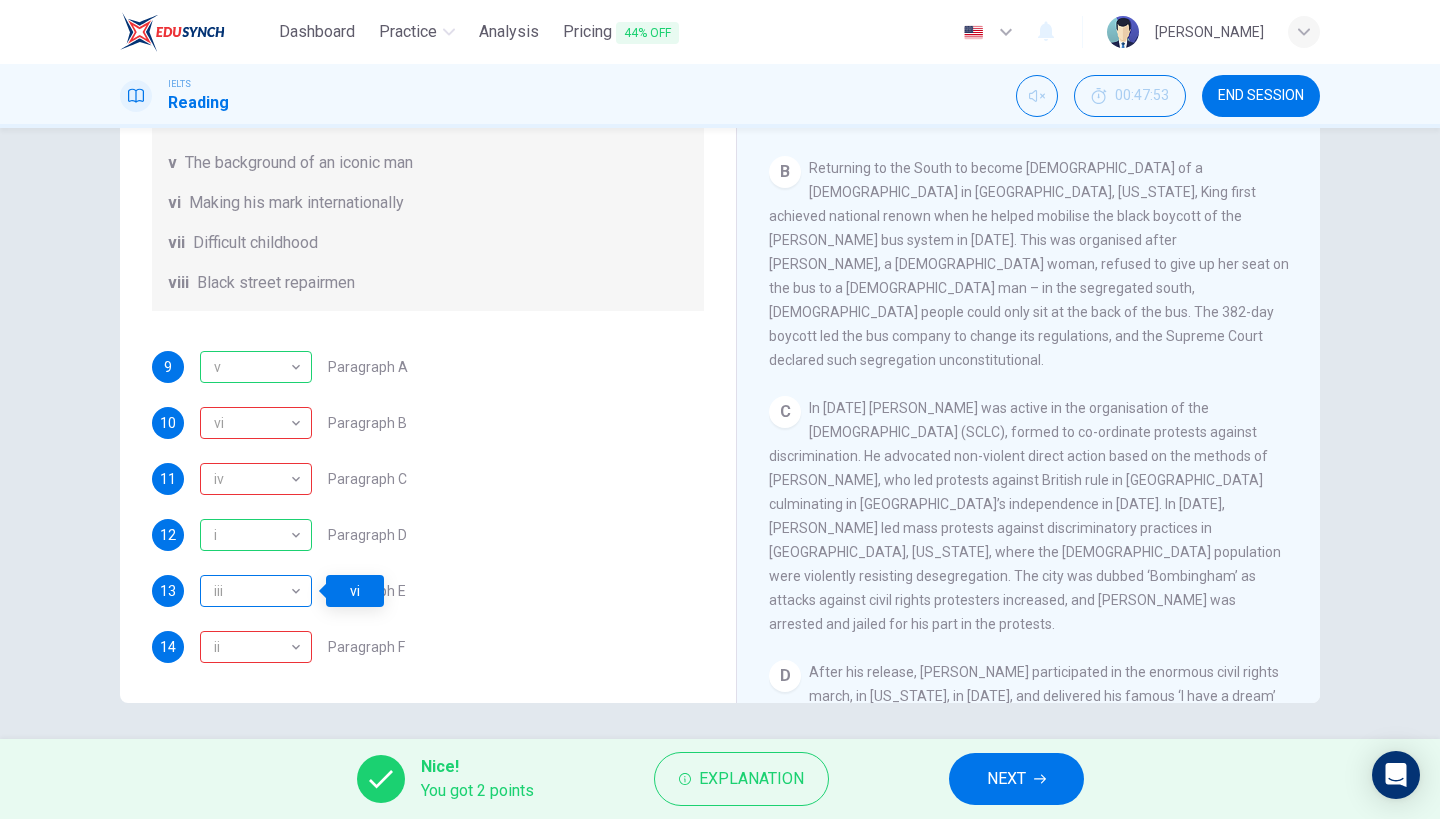 click on "iii iii ​" at bounding box center [256, 591] 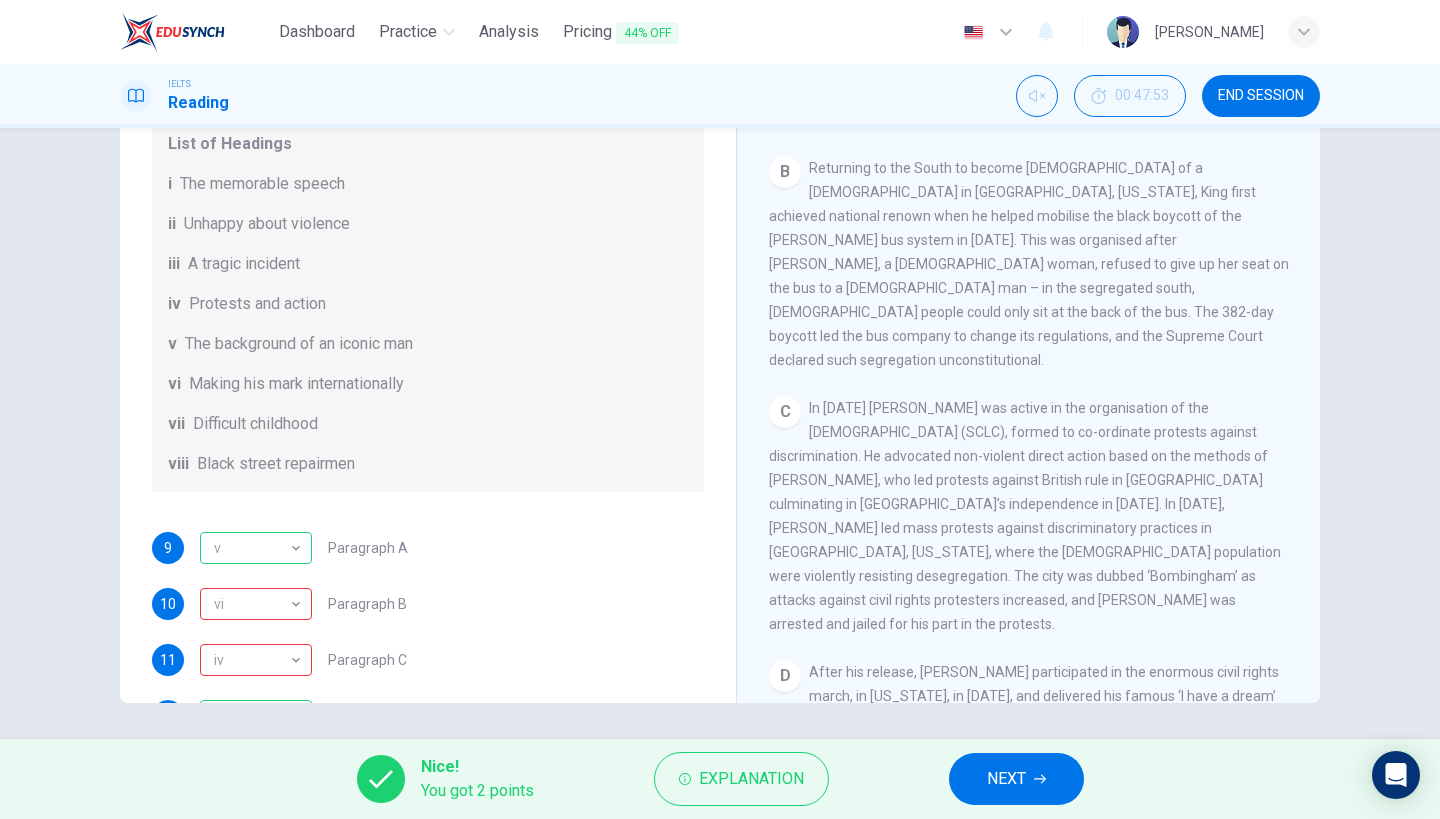scroll, scrollTop: 138, scrollLeft: 0, axis: vertical 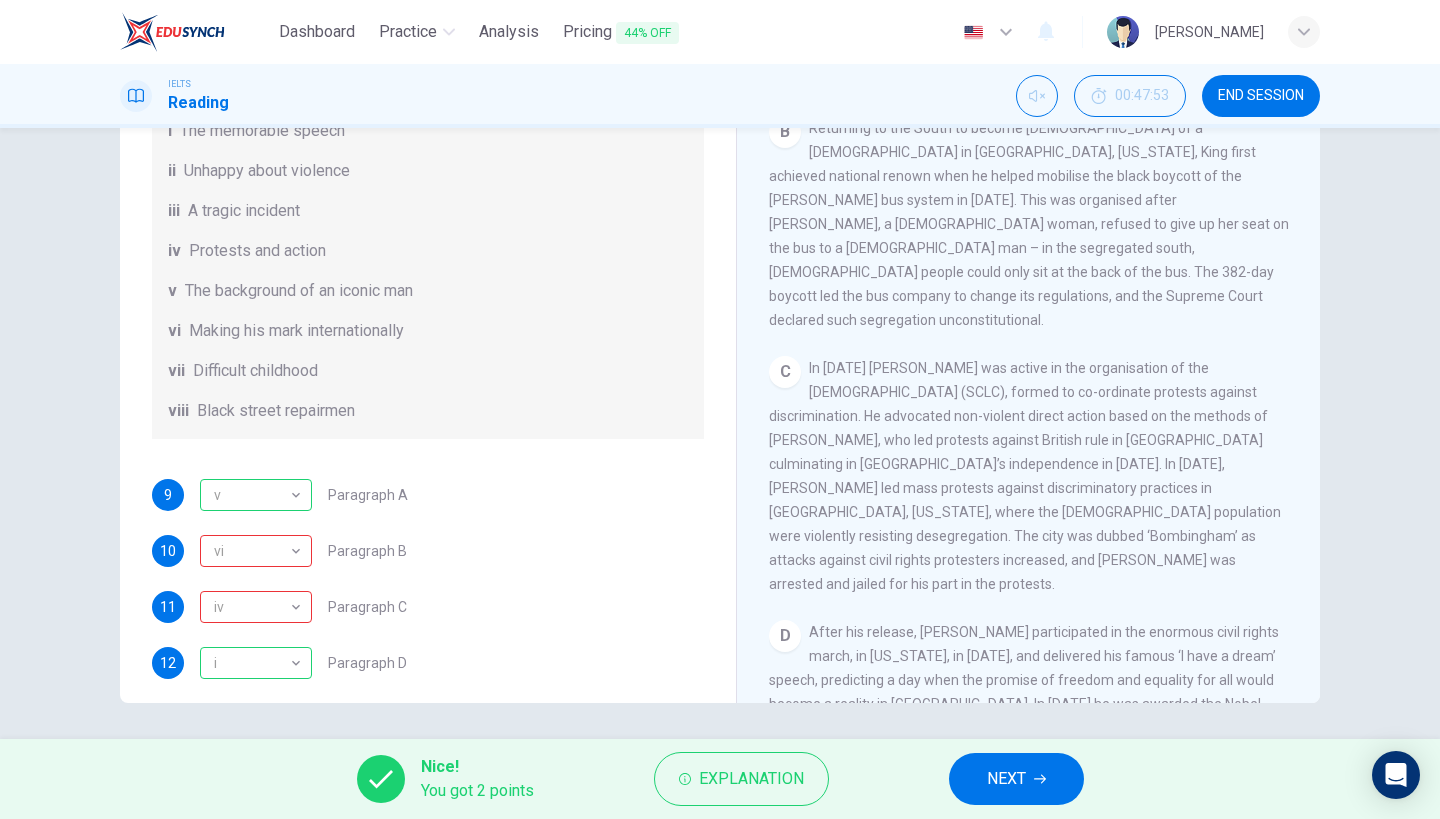 click on "9 v v ​ Paragraph A 10 vi vi ​ Paragraph B 11 iv iv ​ Paragraph C 12 i i ​ Paragraph D 13 iii iii ​ Paragraph E 14 ii ii ​ Paragraph F" at bounding box center (428, 635) 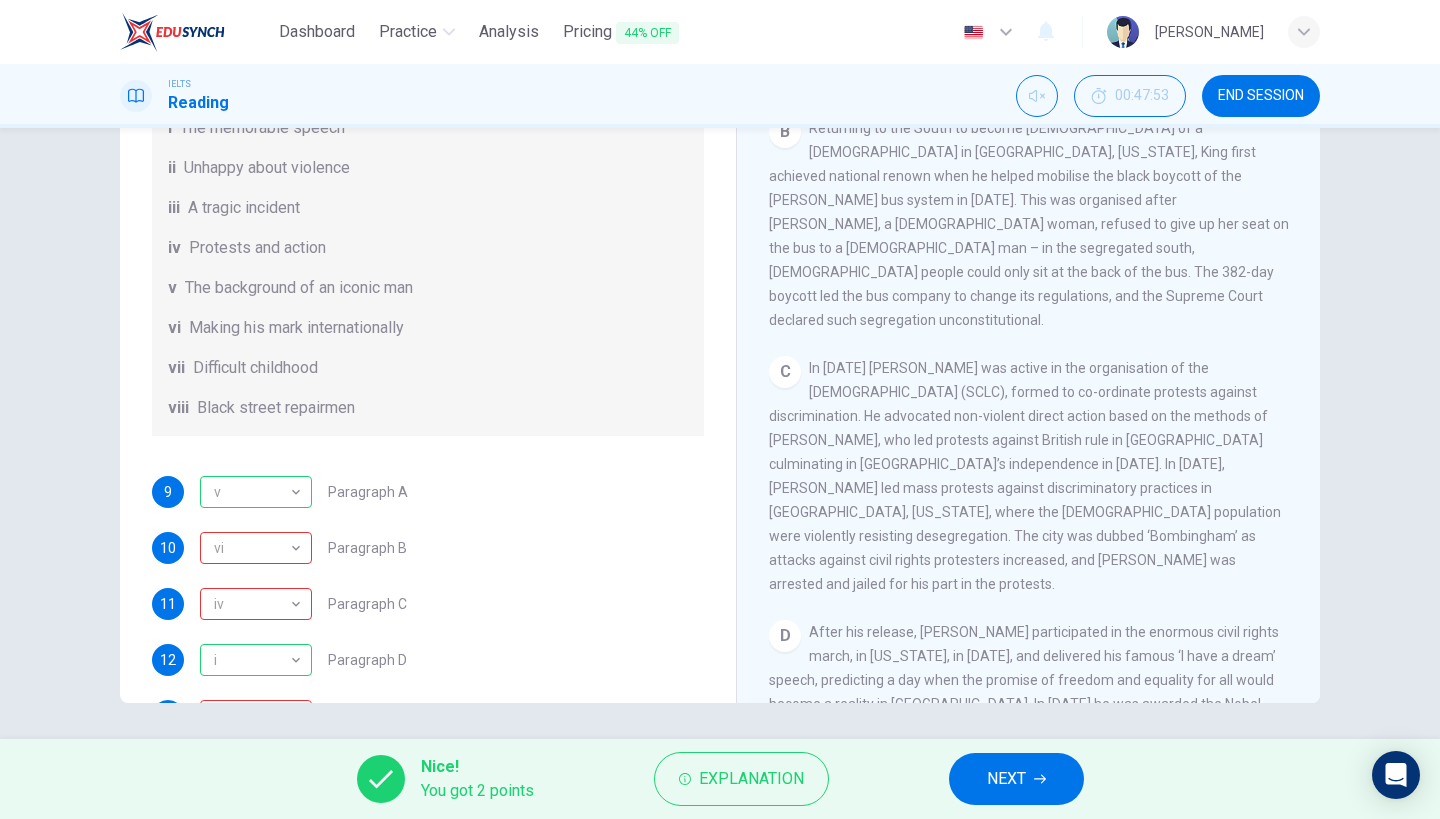 scroll, scrollTop: 166, scrollLeft: 0, axis: vertical 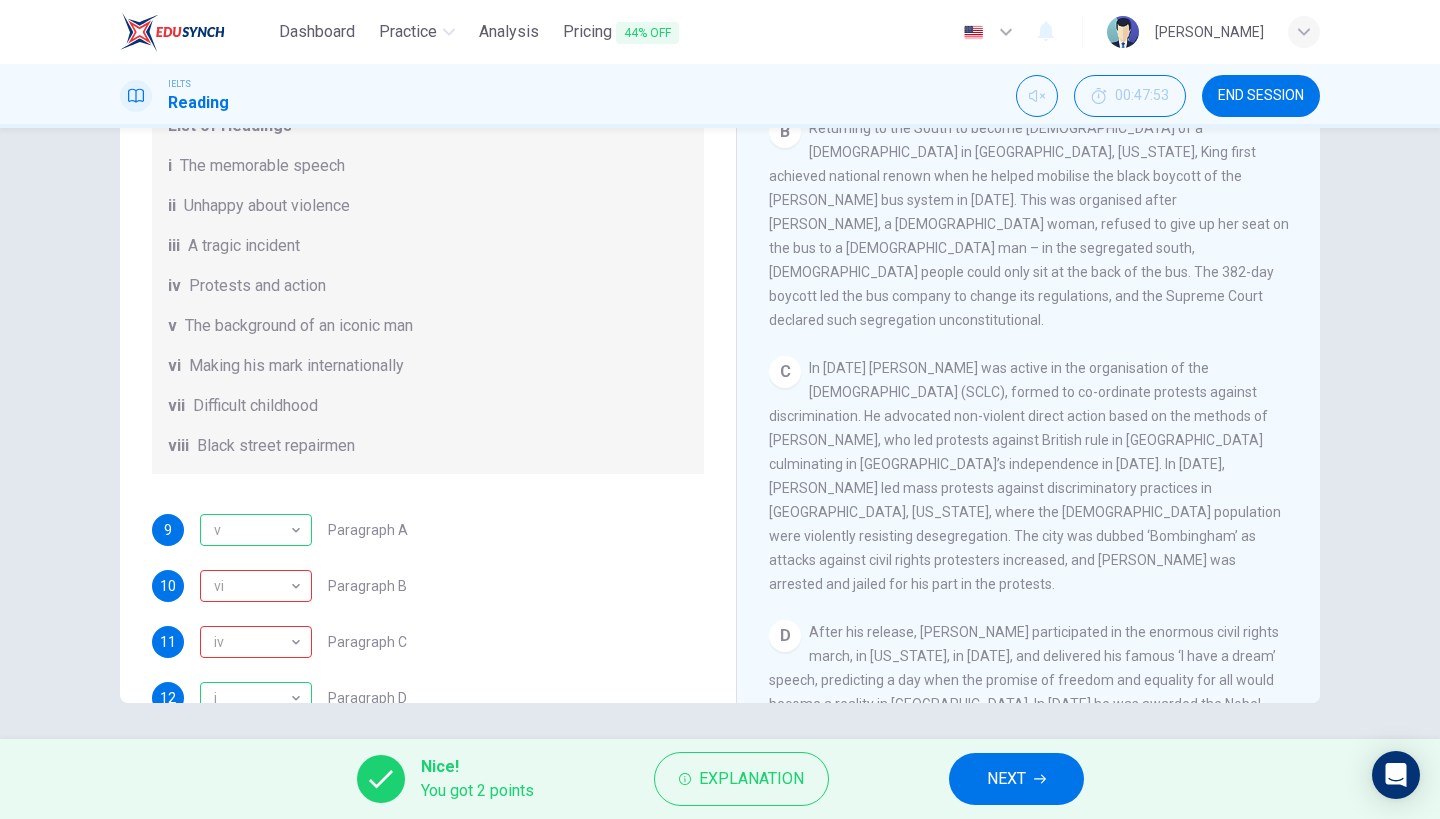 click on "NEXT" at bounding box center [1006, 779] 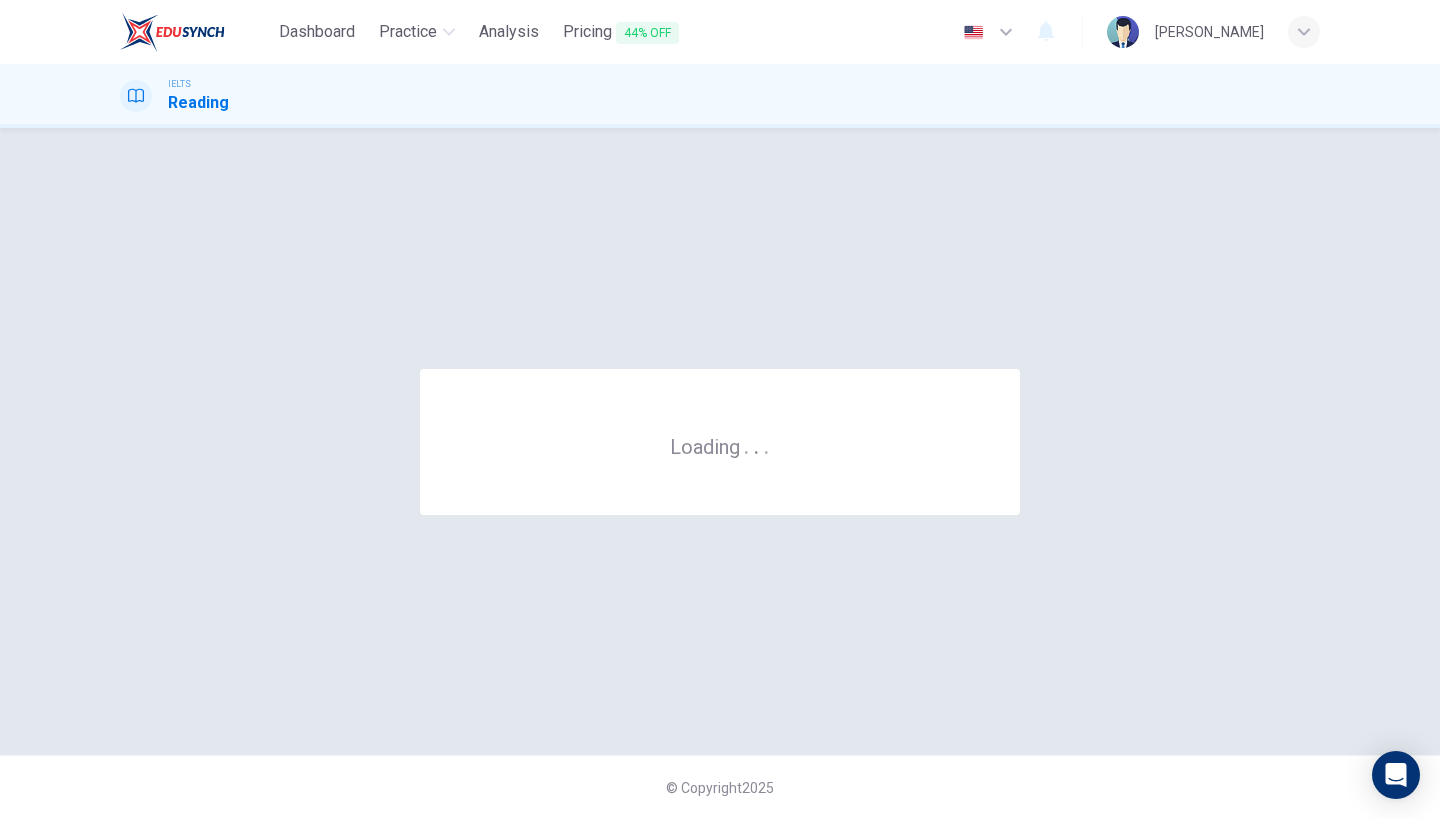 scroll, scrollTop: 0, scrollLeft: 0, axis: both 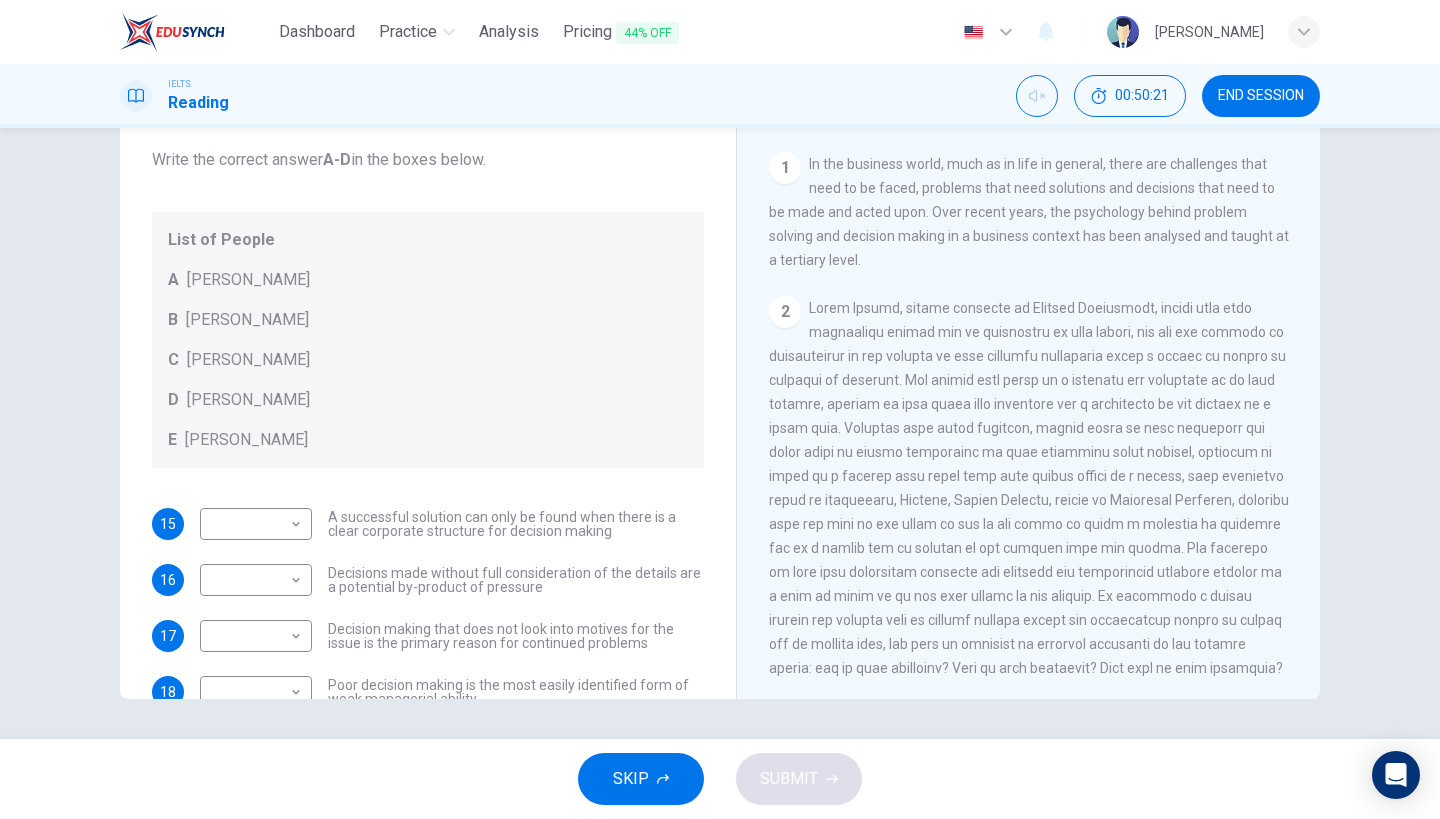 click at bounding box center [1029, 488] 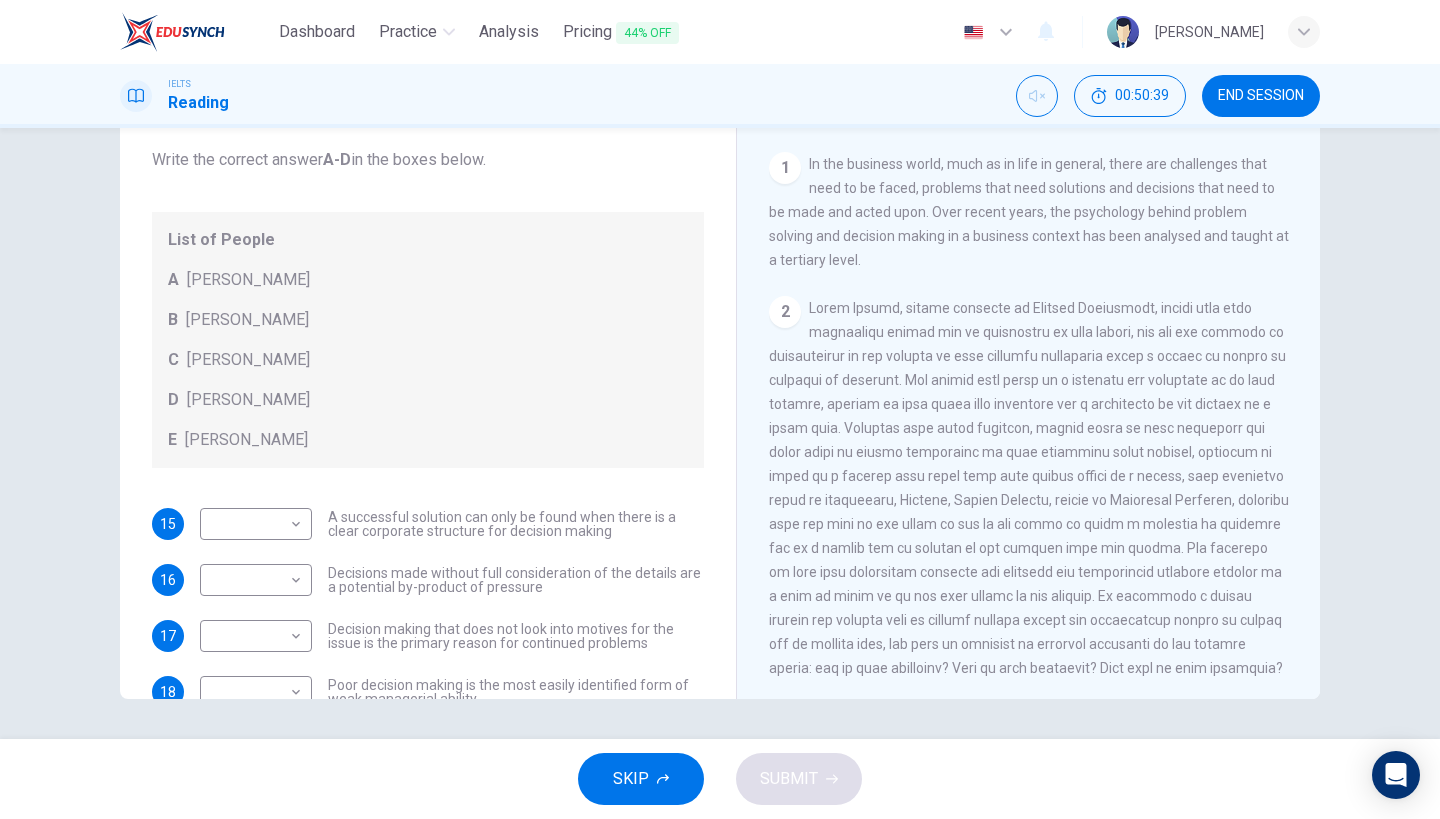 click at bounding box center [1029, 488] 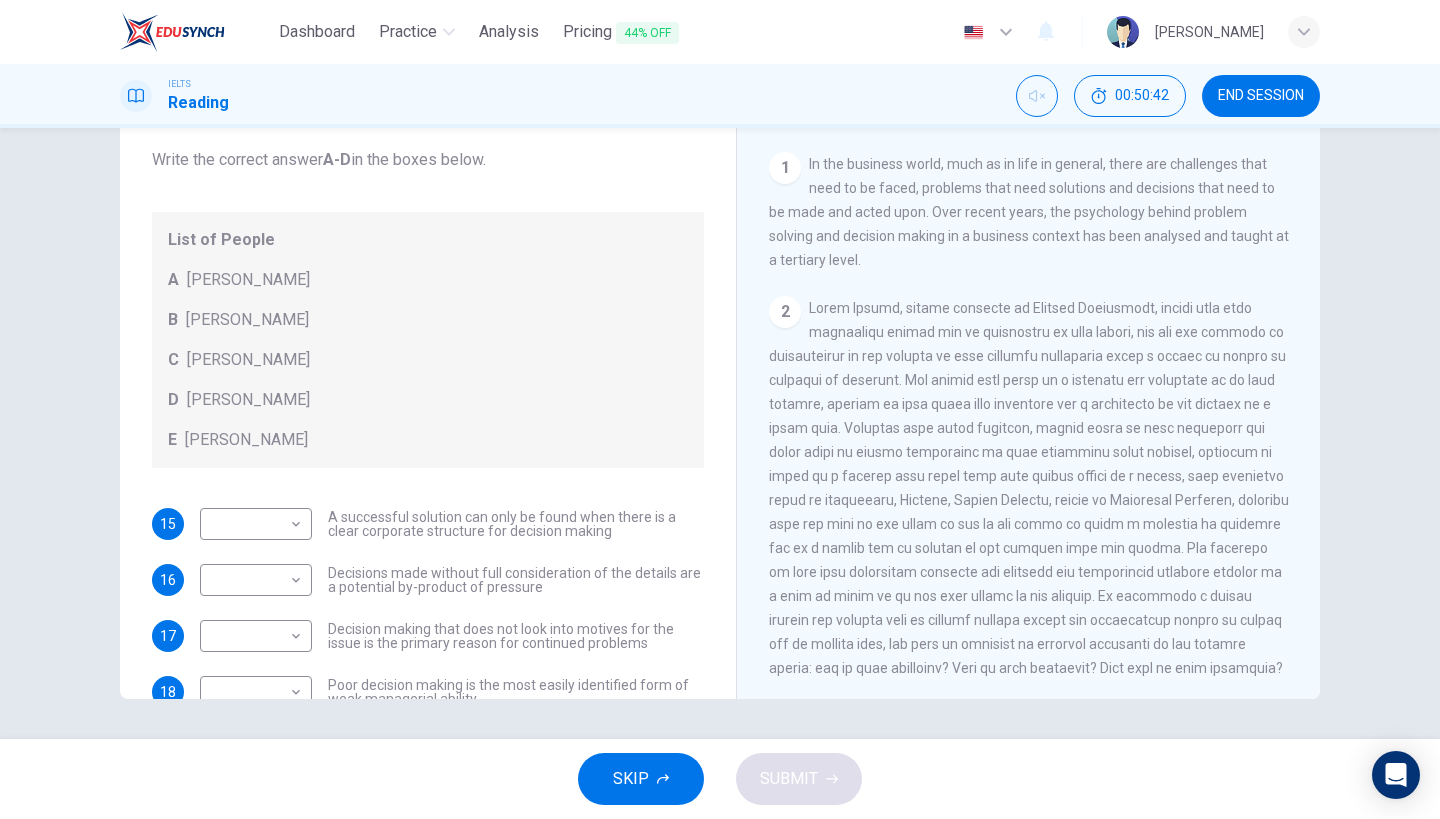 click at bounding box center (1029, 488) 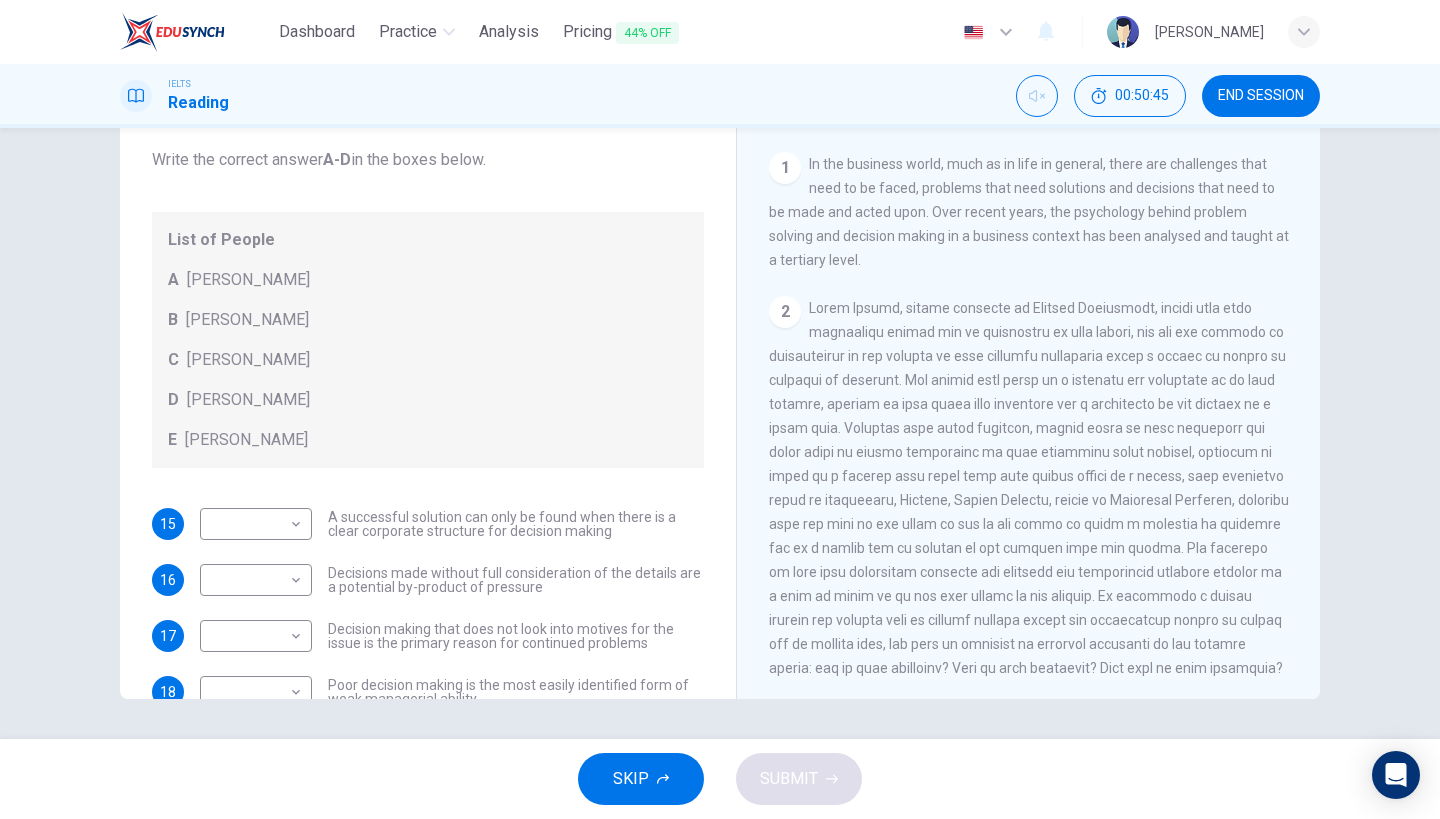 click on "2" at bounding box center [1029, 488] 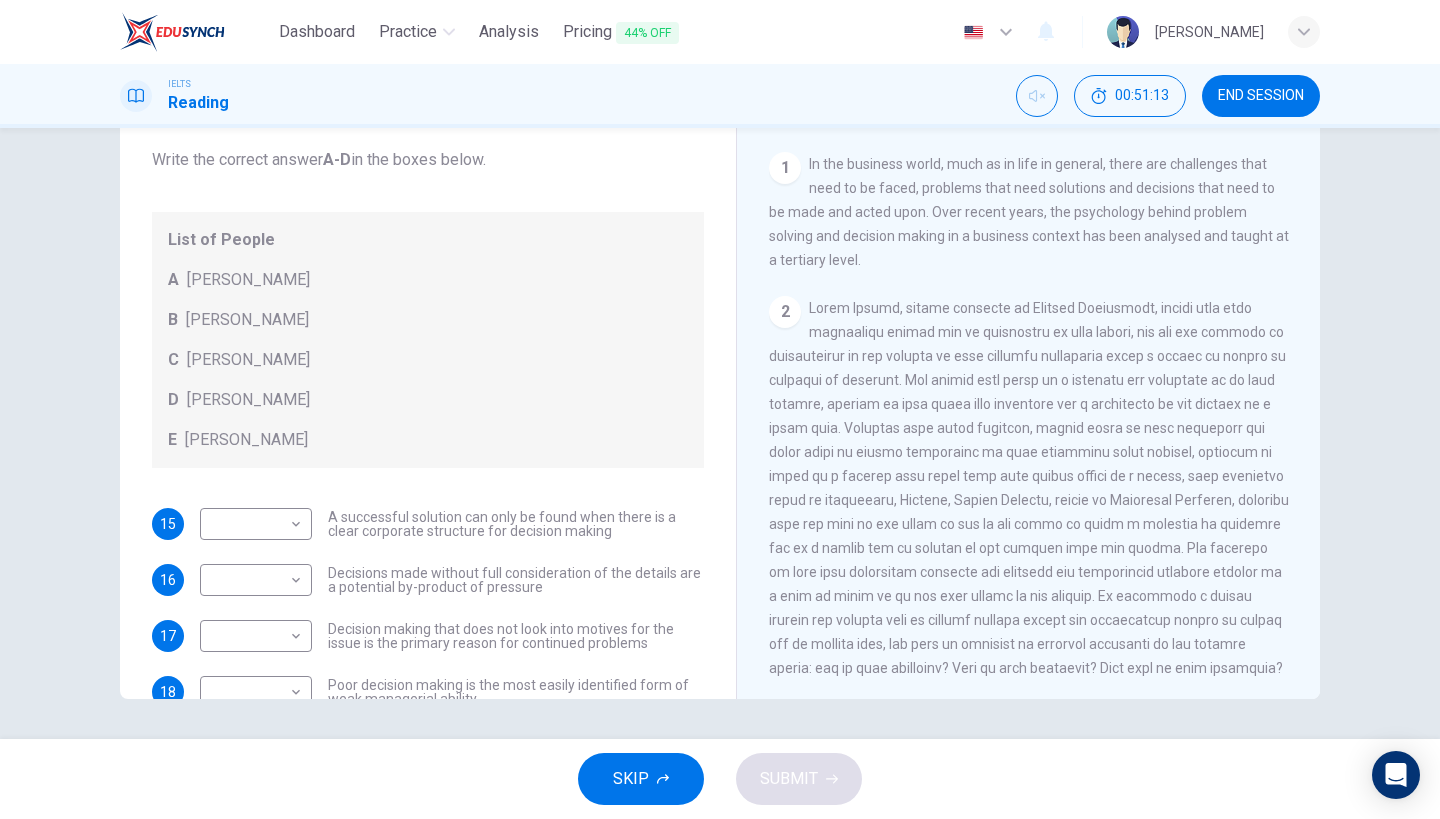 click at bounding box center [1029, 488] 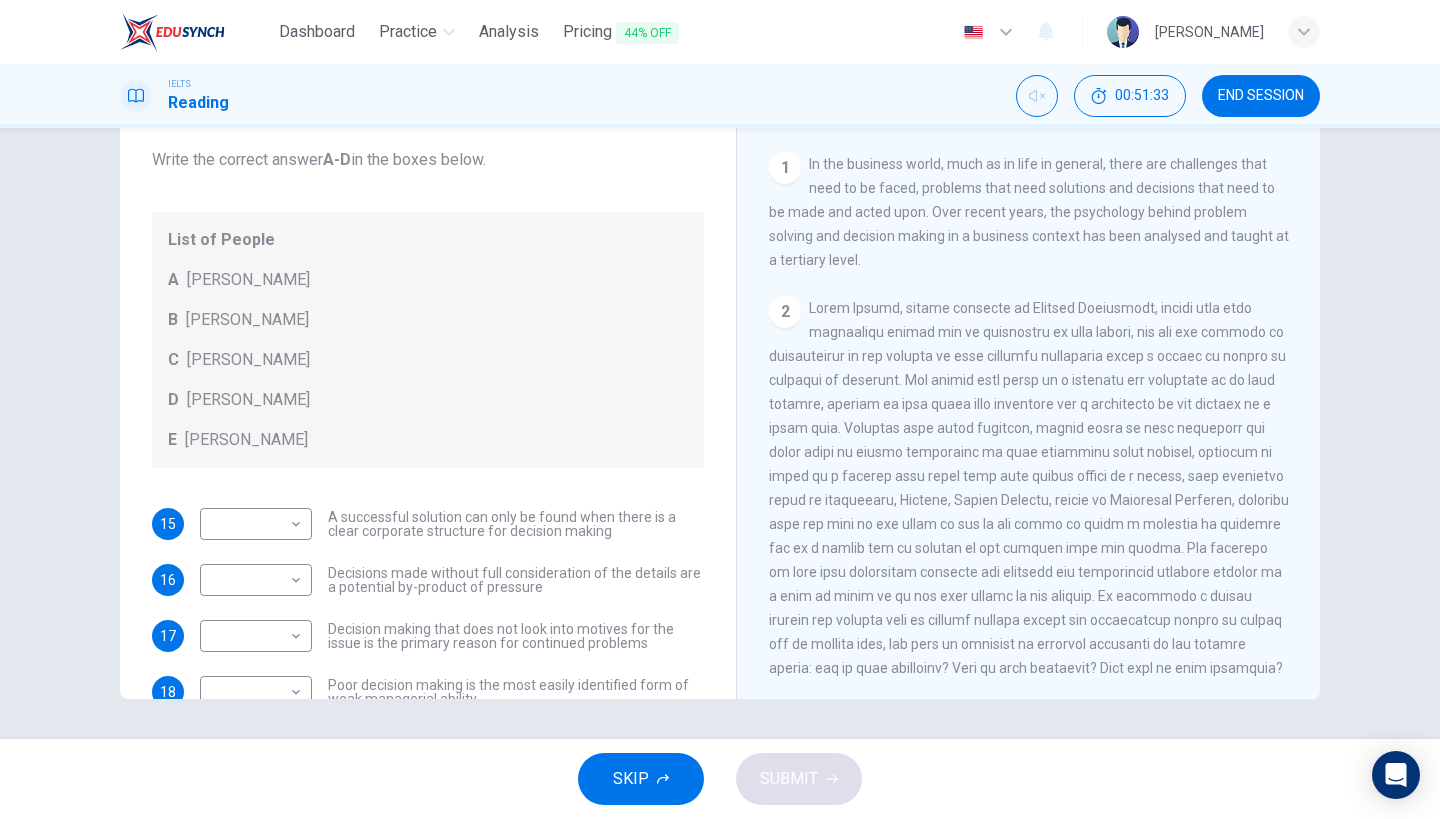 click at bounding box center [1029, 488] 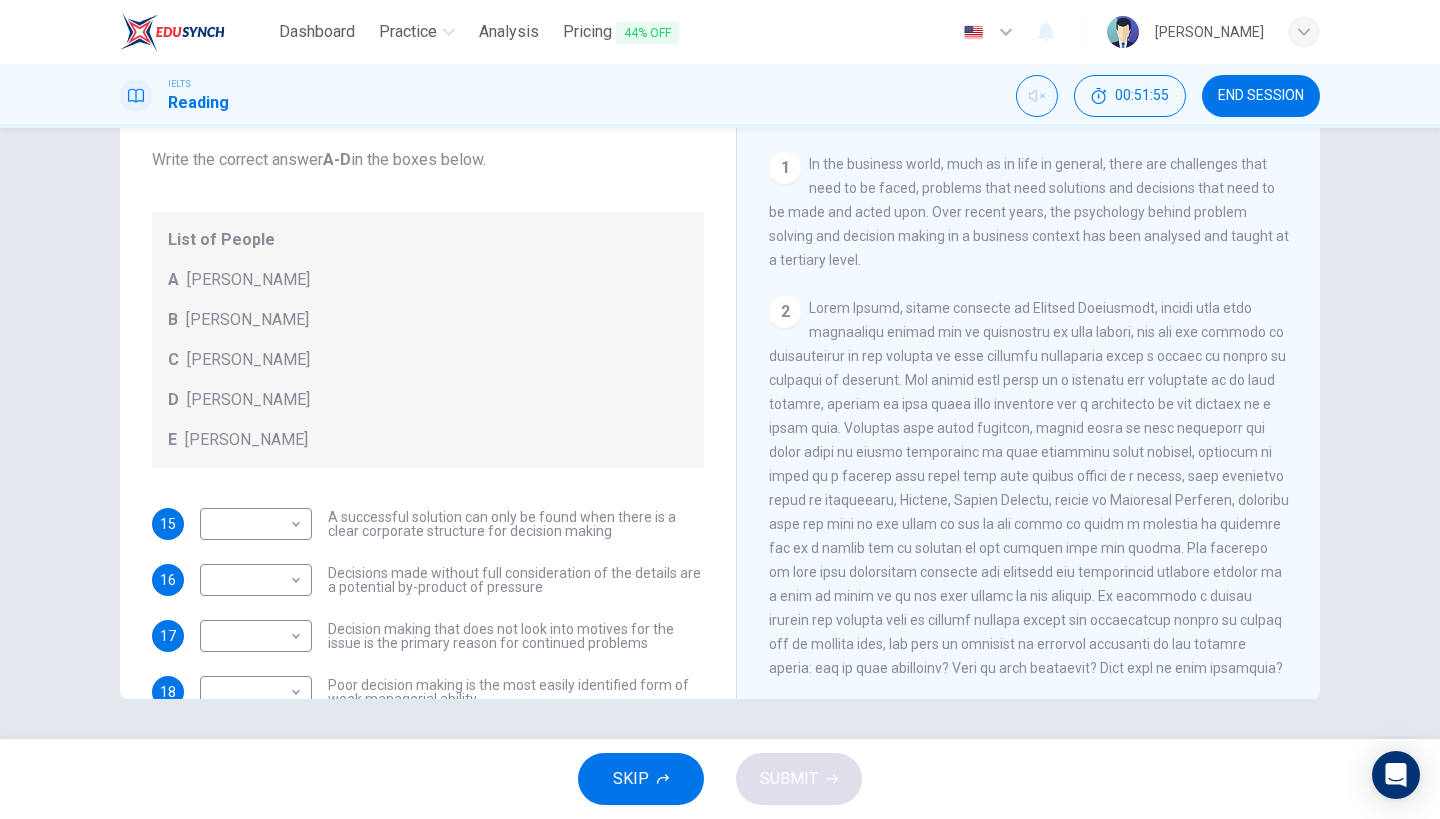 click at bounding box center [1029, 488] 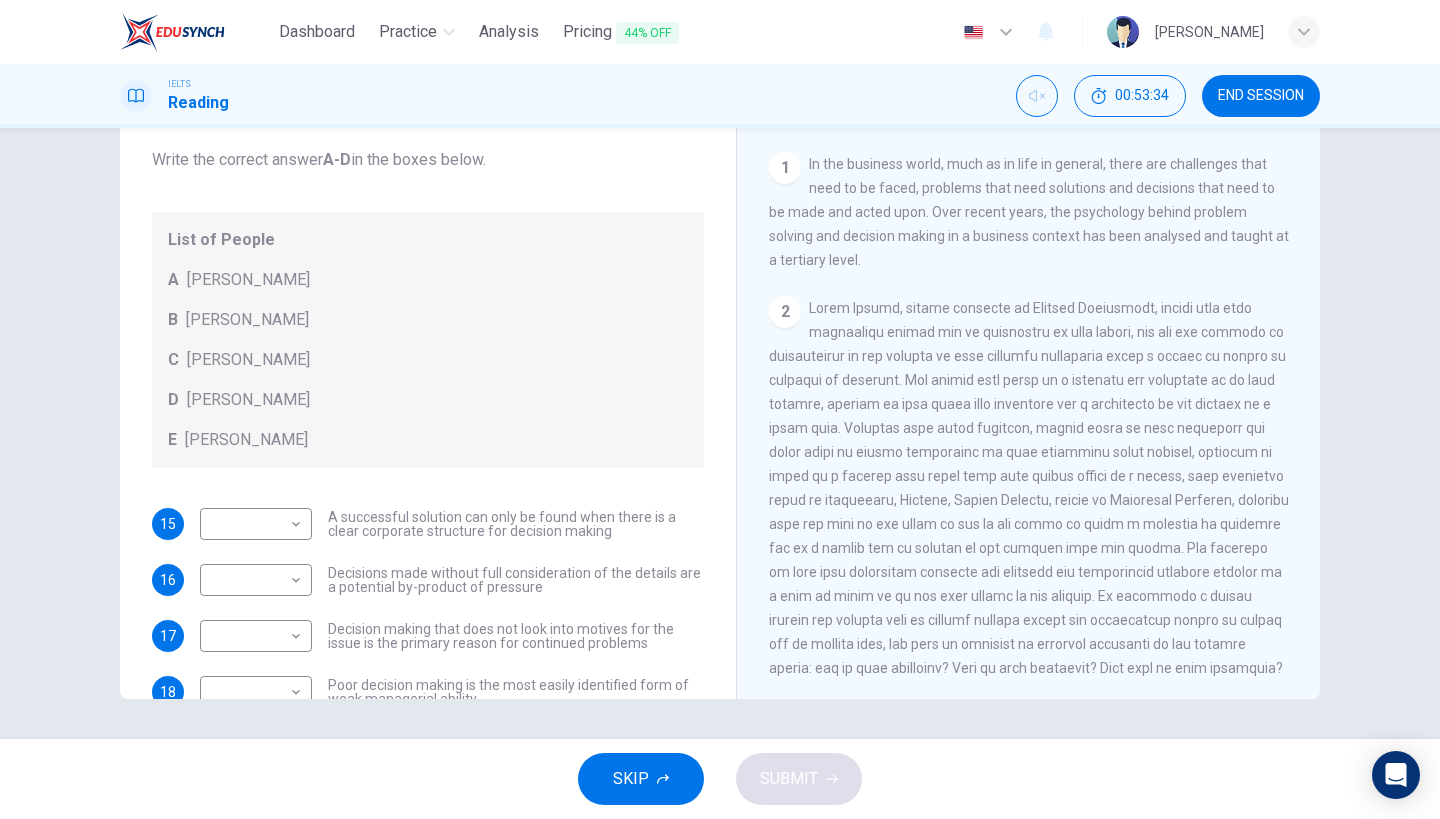 click on "2" at bounding box center [1029, 488] 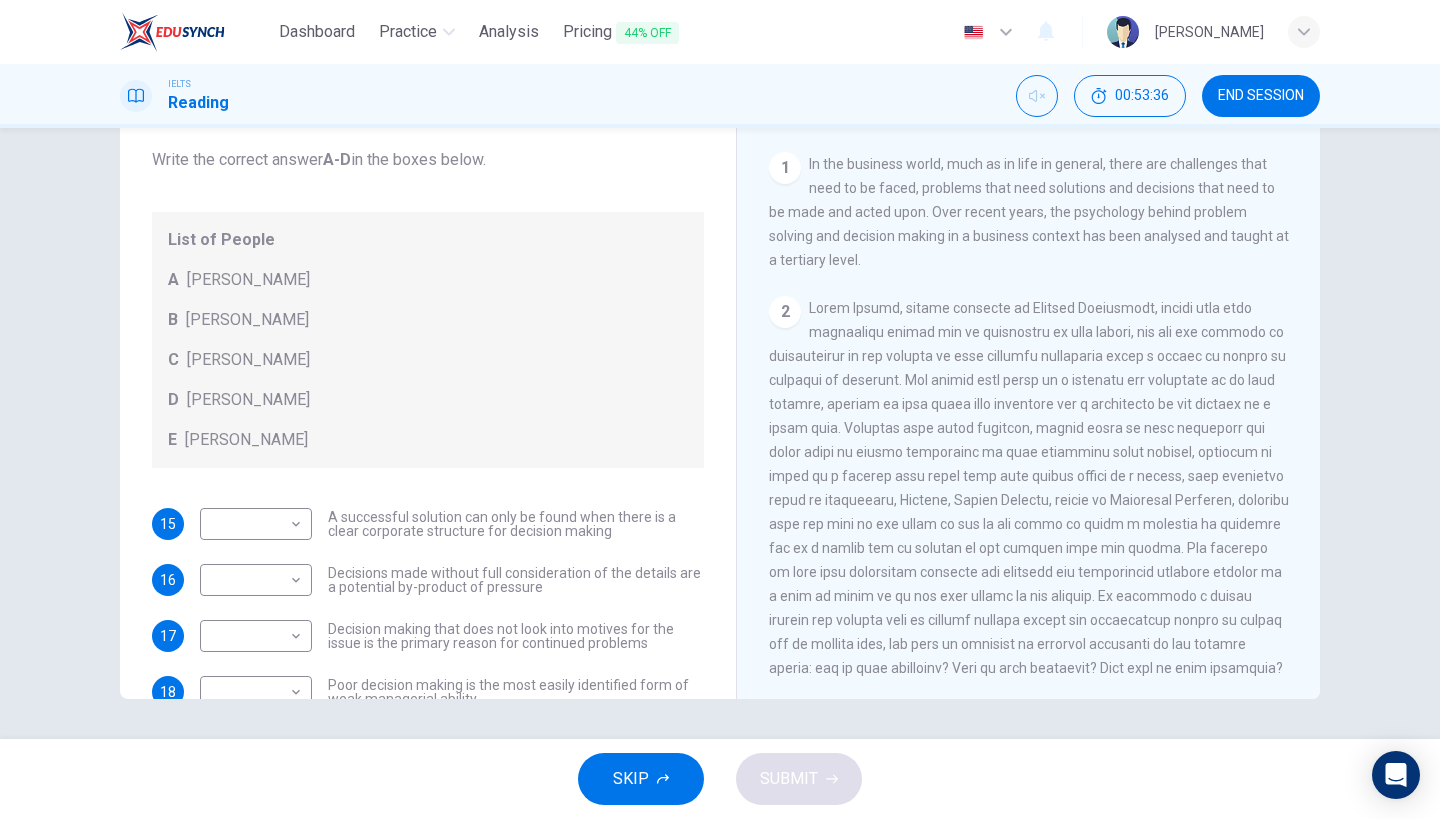 drag, startPoint x: 1108, startPoint y: 405, endPoint x: 1100, endPoint y: 396, distance: 12.0415945 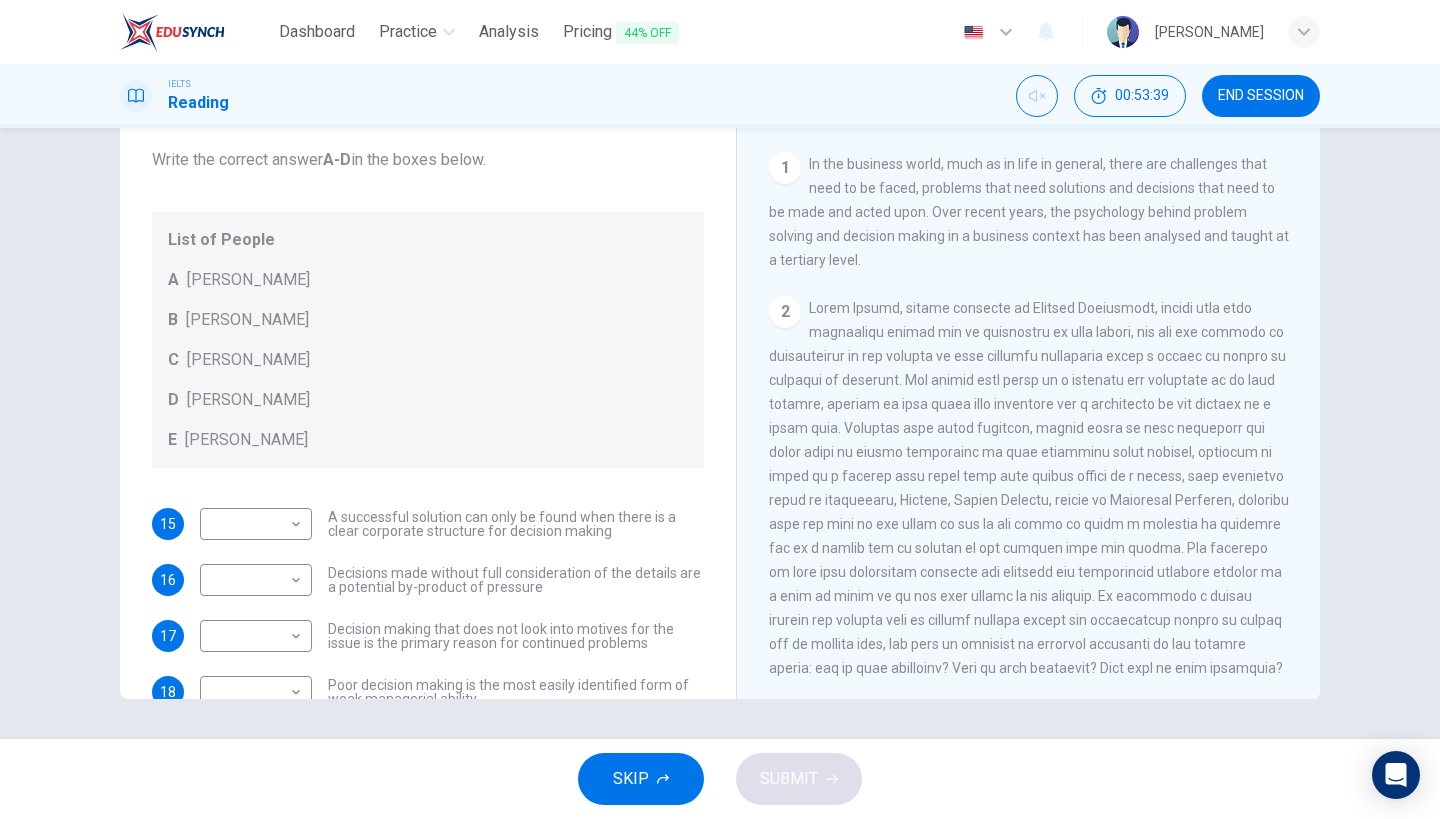 click at bounding box center (1029, 488) 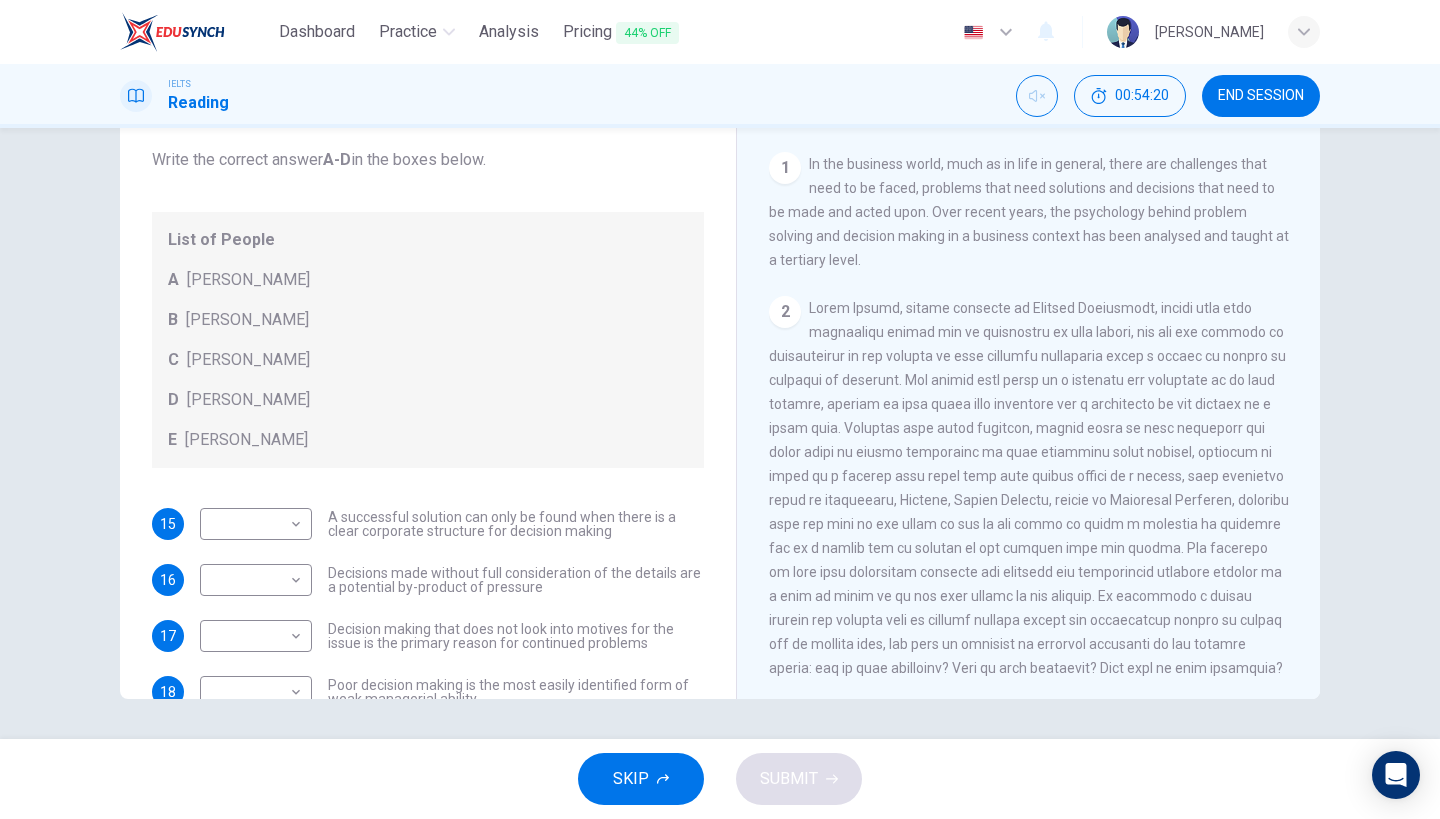 click at bounding box center (1029, 488) 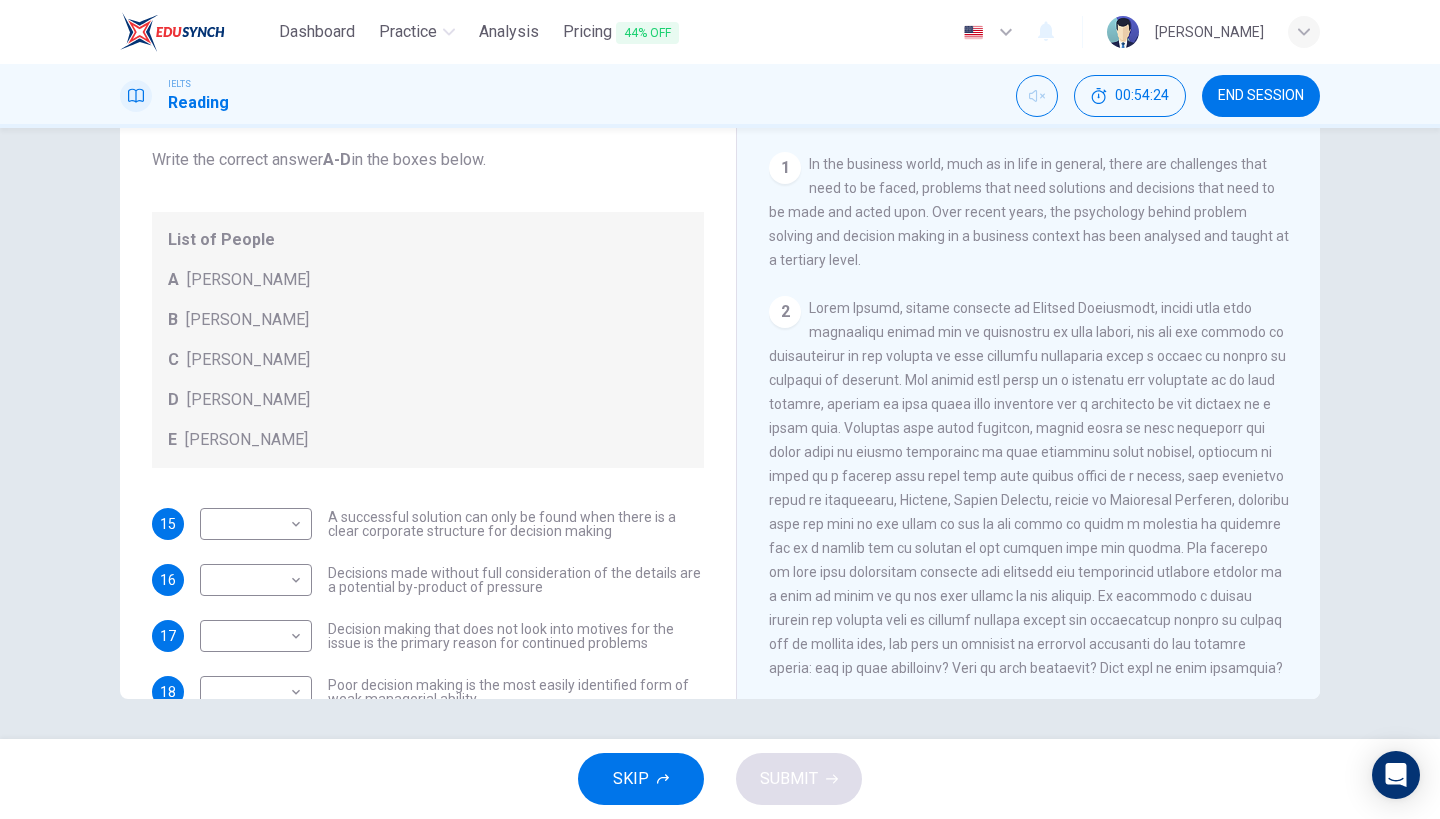 click at bounding box center (1029, 488) 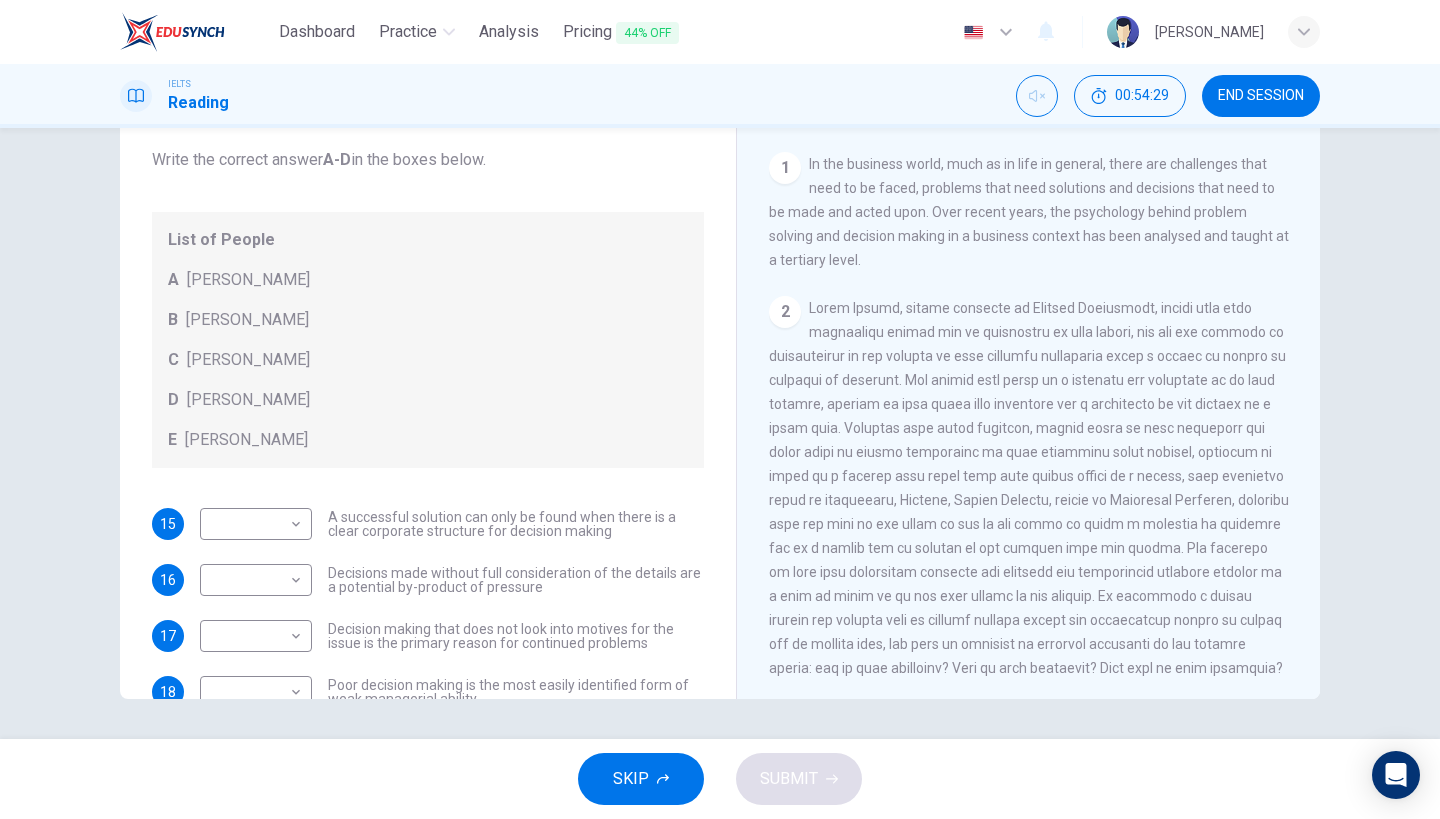 click at bounding box center [1029, 488] 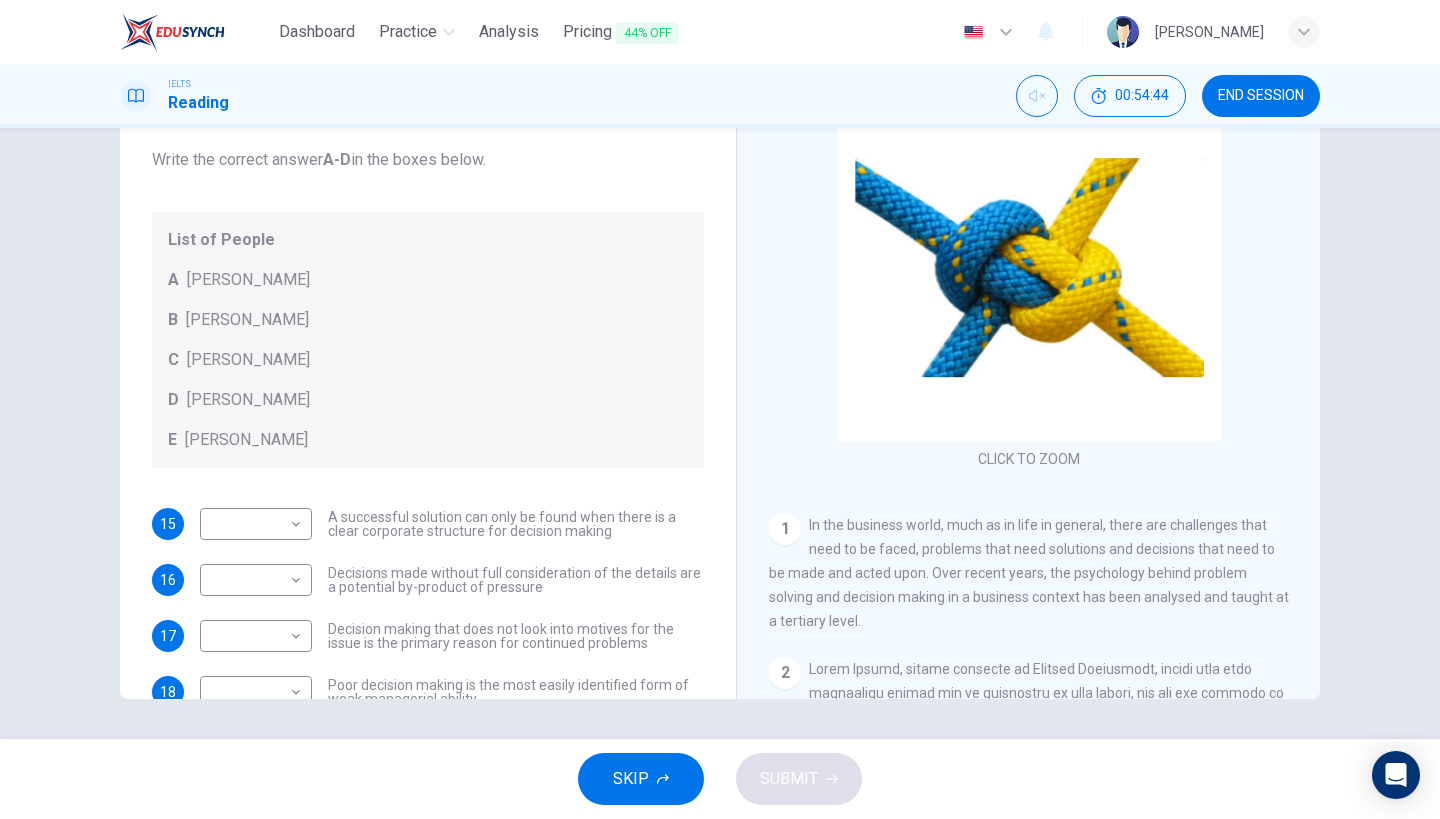 scroll, scrollTop: 0, scrollLeft: 0, axis: both 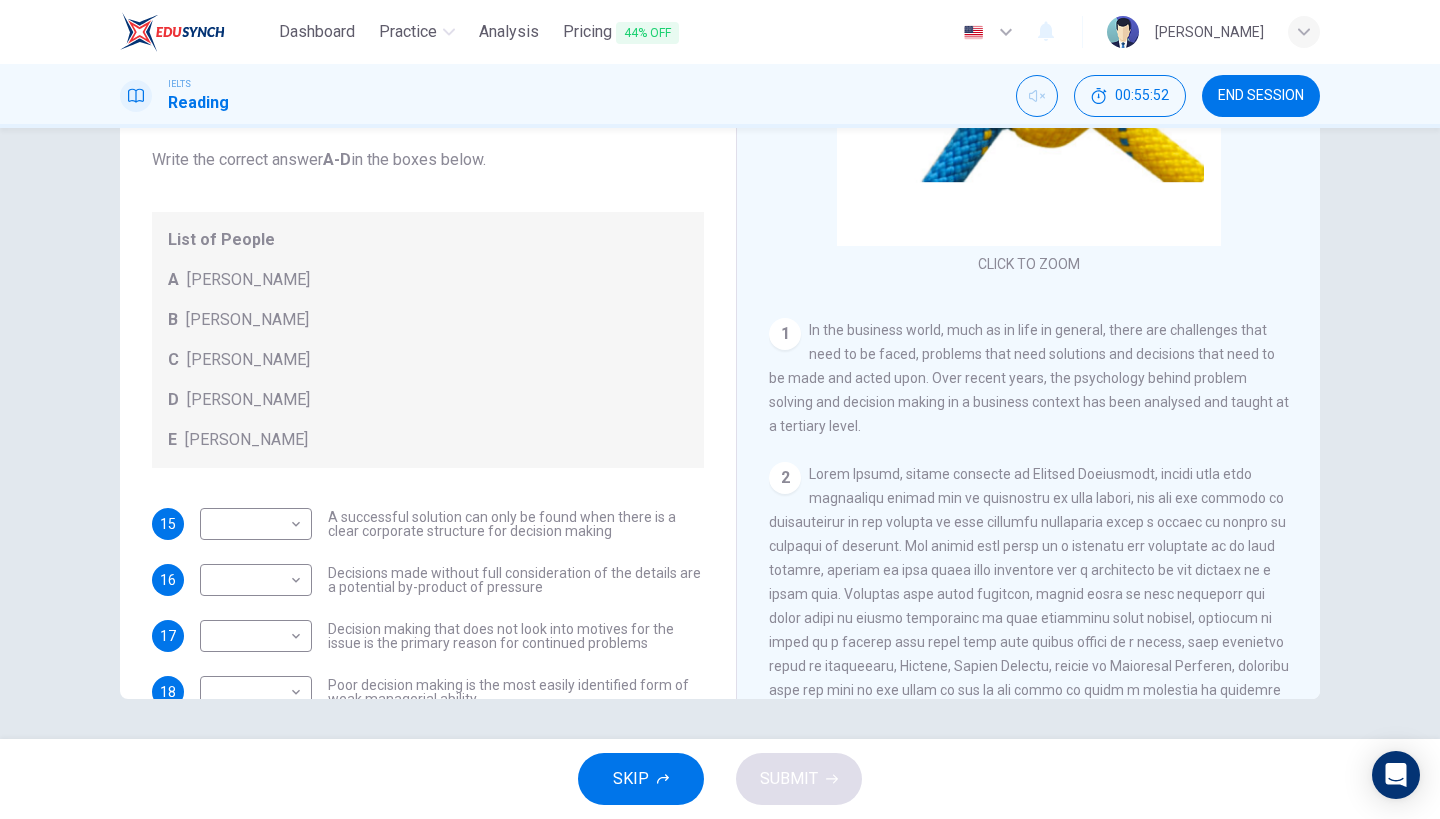 click at bounding box center [1029, 654] 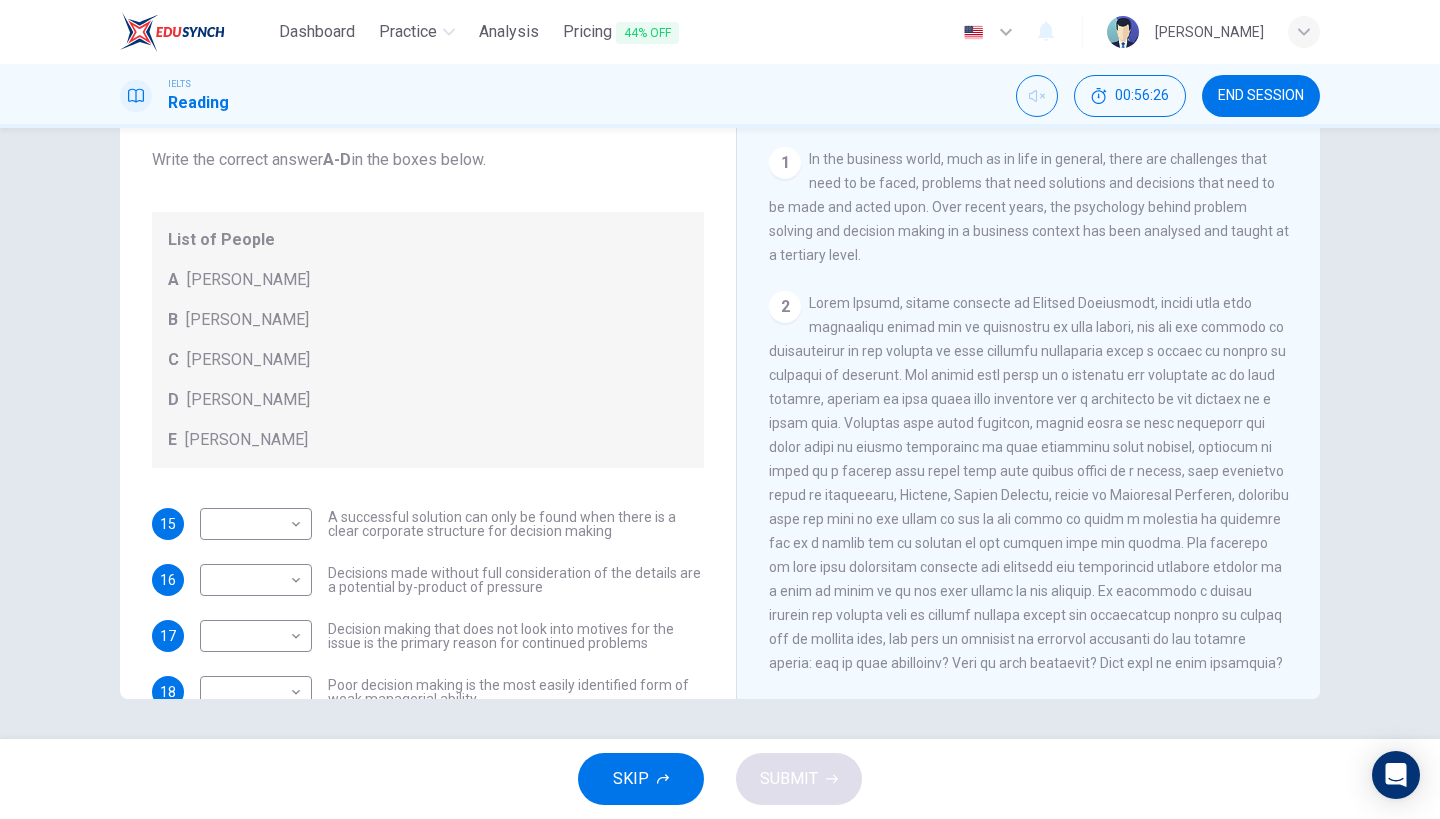 scroll, scrollTop: 411, scrollLeft: 0, axis: vertical 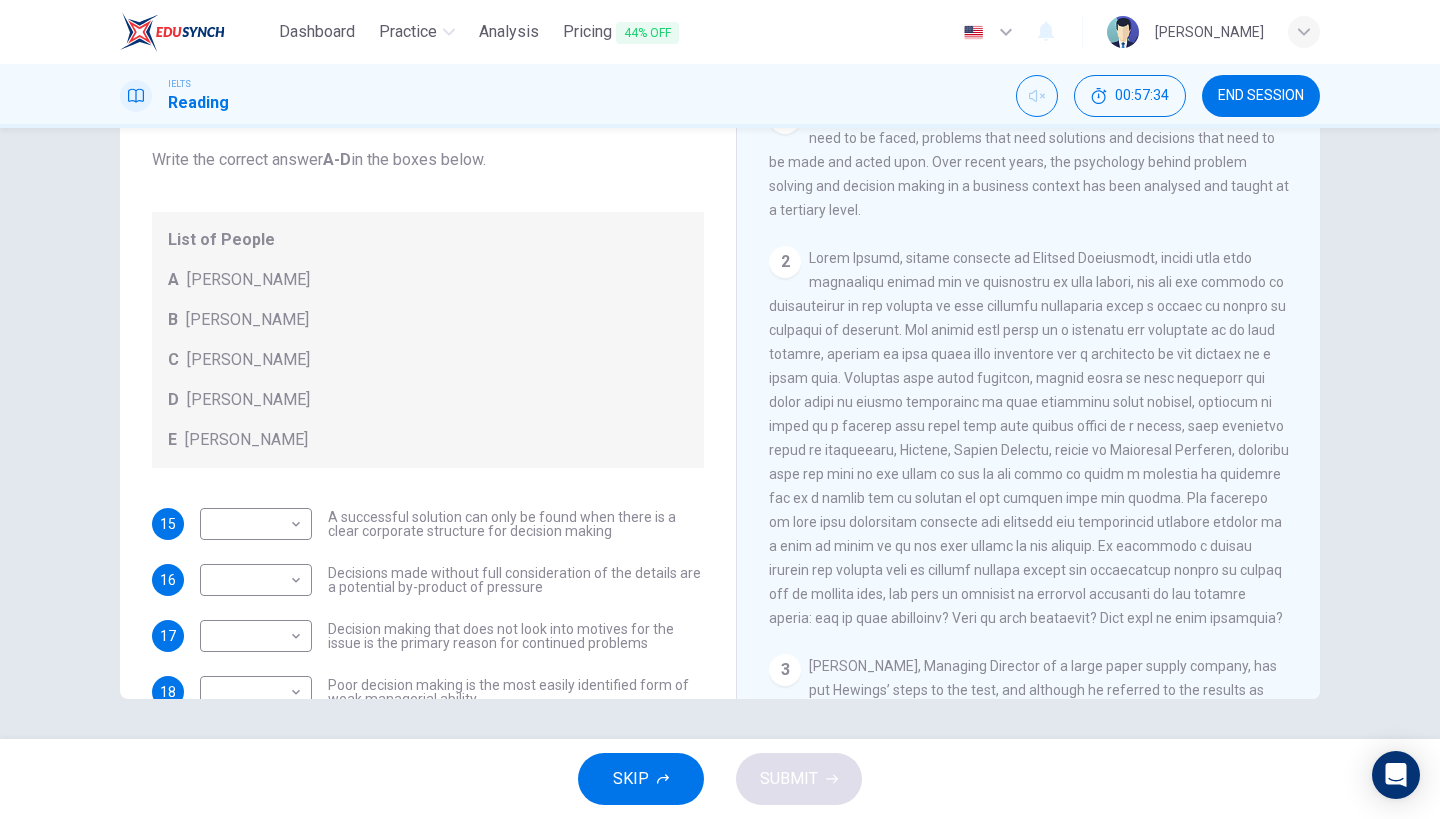 click at bounding box center (1029, 438) 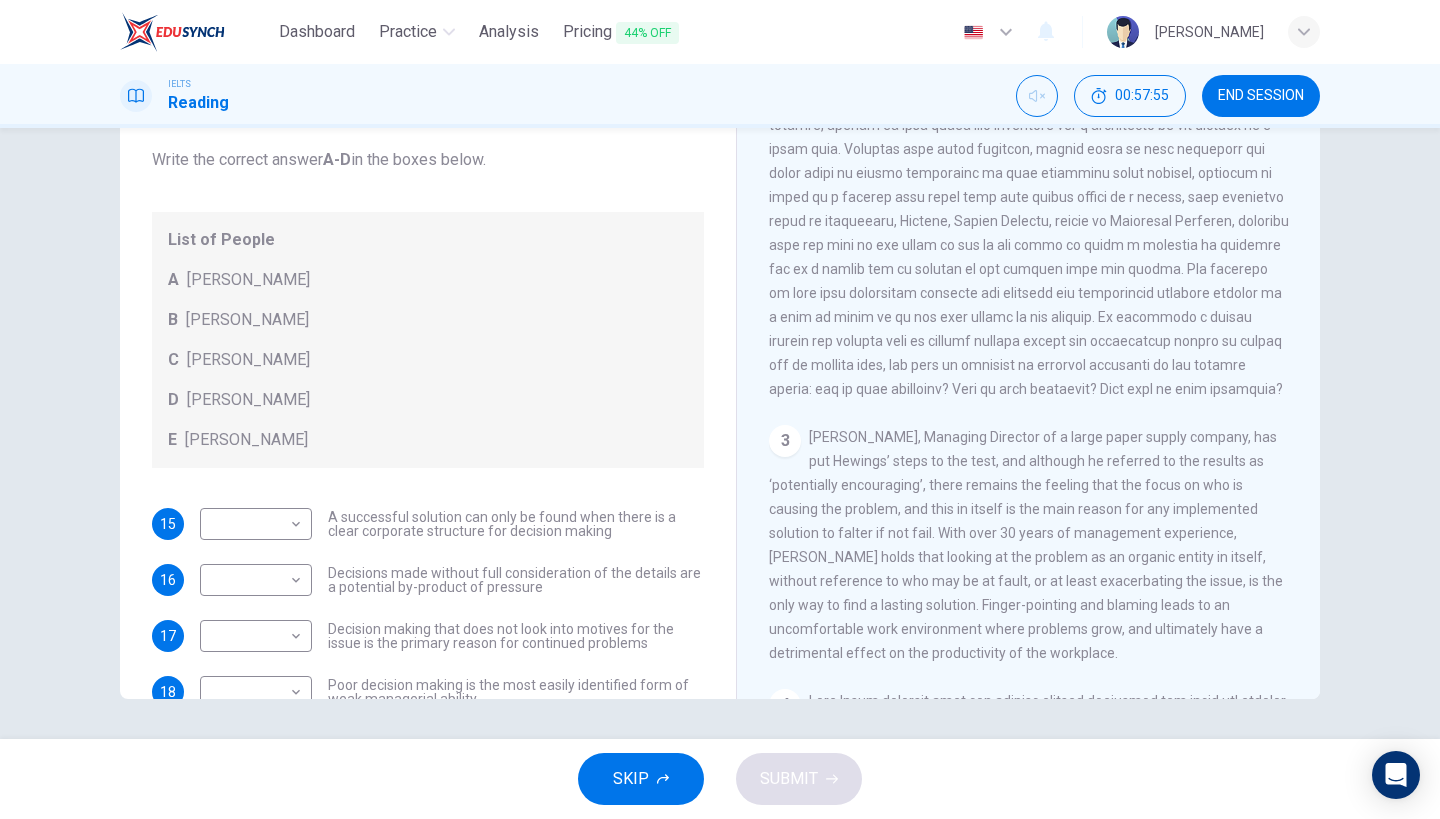scroll, scrollTop: 661, scrollLeft: 0, axis: vertical 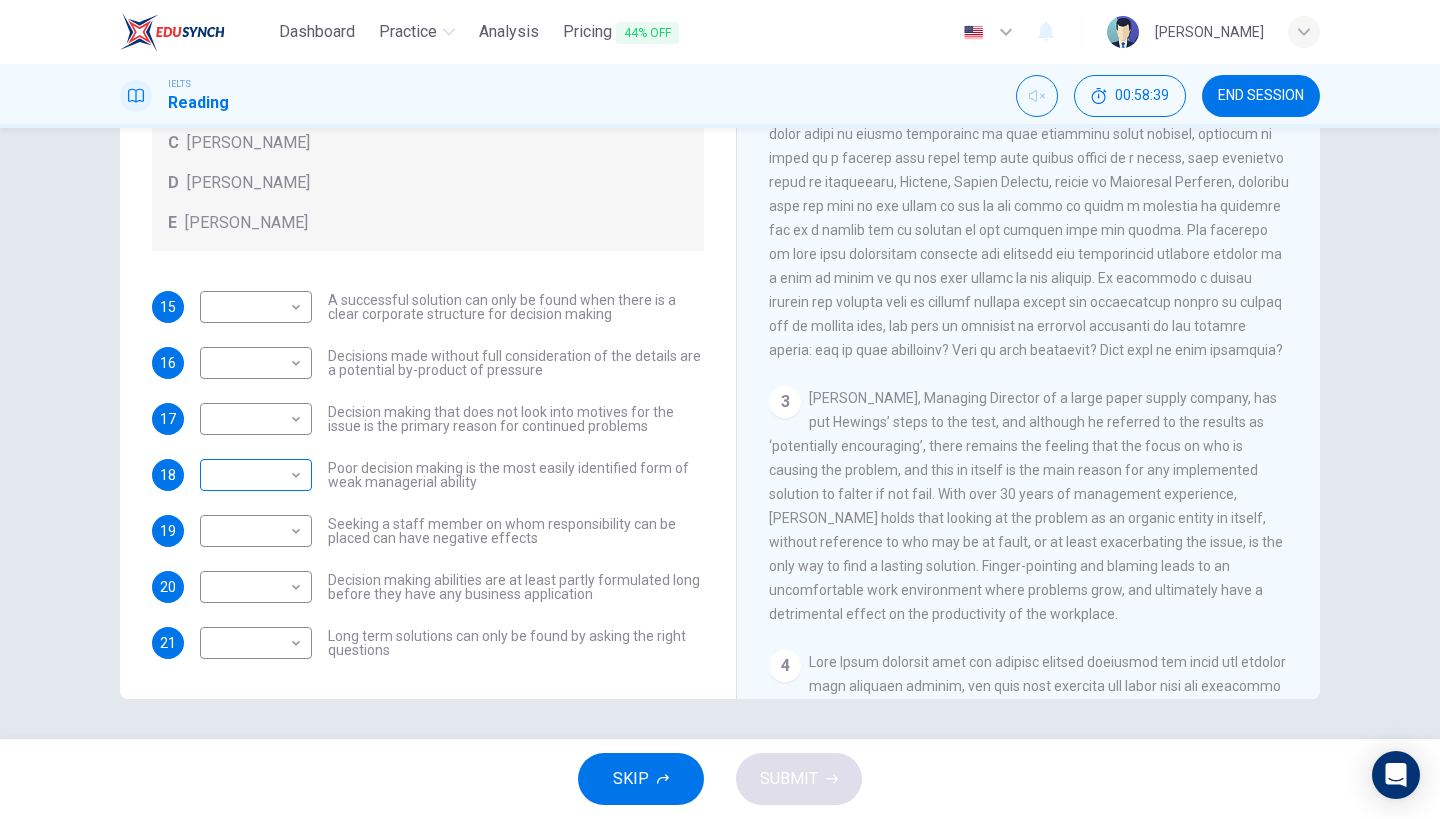 click on "Dashboard Practice Analysis Pricing 44% OFF English en ​ [PERSON_NAME] IELTS Reading 00:58:39 END SESSION Questions 15 - 21 Match each statement with the correct person.
Write the correct answer  A-D  in the boxes below. List of People A [PERSON_NAME] B [PERSON_NAME] C [PERSON_NAME] D [PERSON_NAME] E [PERSON_NAME] 15 ​ ​ A successful solution can only be found when there is a clear corporate structure for decision making 16 ​ ​ Decisions made without full consideration of the details are a potential by-product of pressure 17 ​ ​ Decision making that does not look into motives for the issue is the primary reason for continued problems 18 ​ ​ Poor decision making is the most easily identified form of weak managerial ability 19 ​ ​ Seeking a staff member on whom responsibility can be placed can have negative effects 20 ​ ​ Decision making abilities are at least partly formulated long before they have any business application 21 ​ ​ Problem Solving and Decision Making CLICK TO ZOOM Click to Zoom 1" at bounding box center (720, 409) 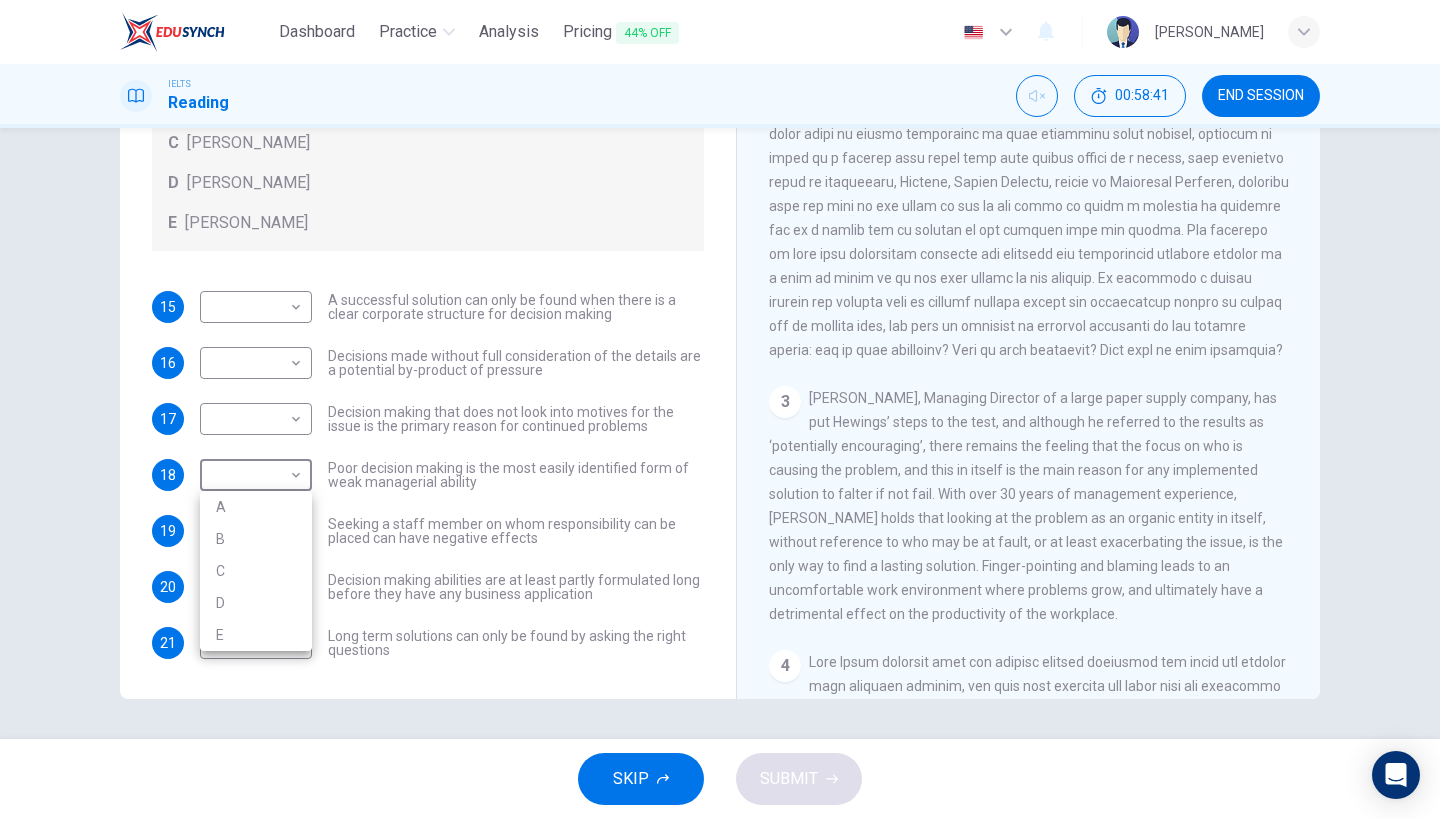 click on "A" at bounding box center [256, 507] 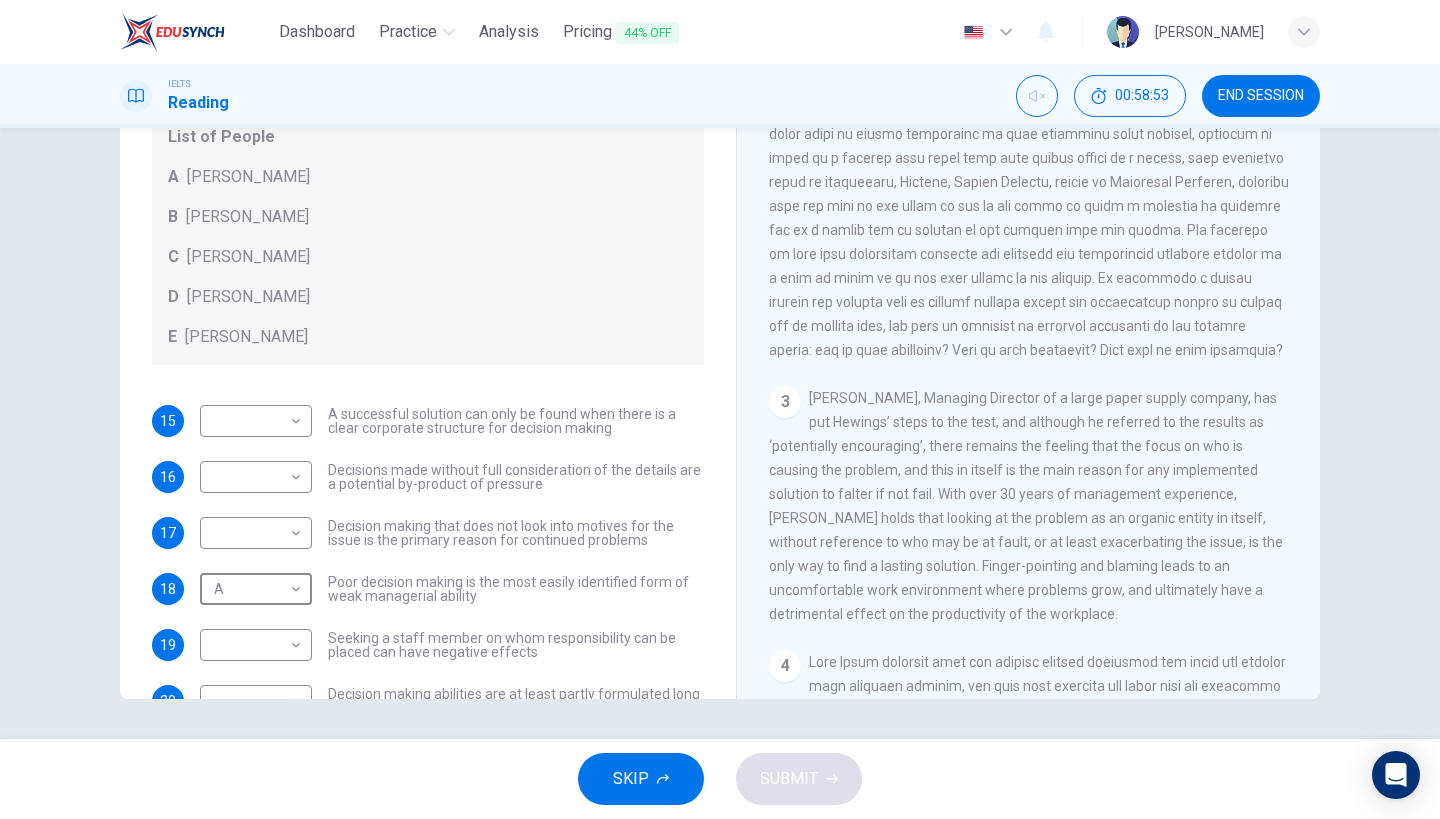 scroll, scrollTop: 102, scrollLeft: 0, axis: vertical 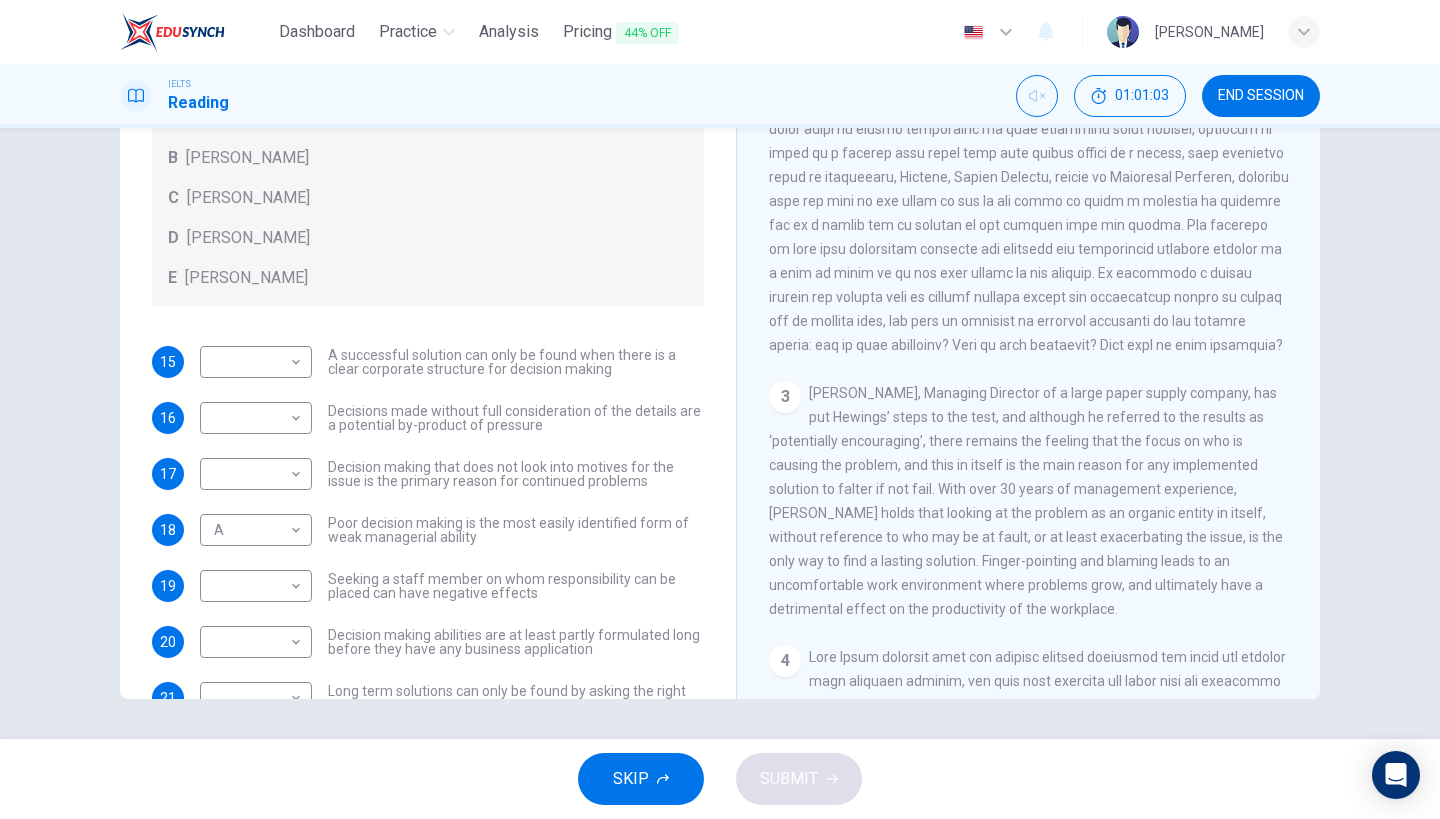click on "3 [PERSON_NAME], Managing Director of a large paper supply company, has put Hewings’ steps to the test, and although he referred to the results as ‘potentially encouraging’, there remains the feeling that the focus on who is causing the problem, and this in itself is the main reason for any implemented solution to falter if not fail. With over 30 years of management experience, [PERSON_NAME] holds that looking at the problem as an organic entity in itself, without reference to who may be at fault, or at least exacerbating the issue, is the only way to find a lasting solution. Finger-pointing and blaming leads to an uncomfortable work environment where problems grow, and ultimately have a detrimental effect on the productivity of the workplace." at bounding box center [1029, 501] 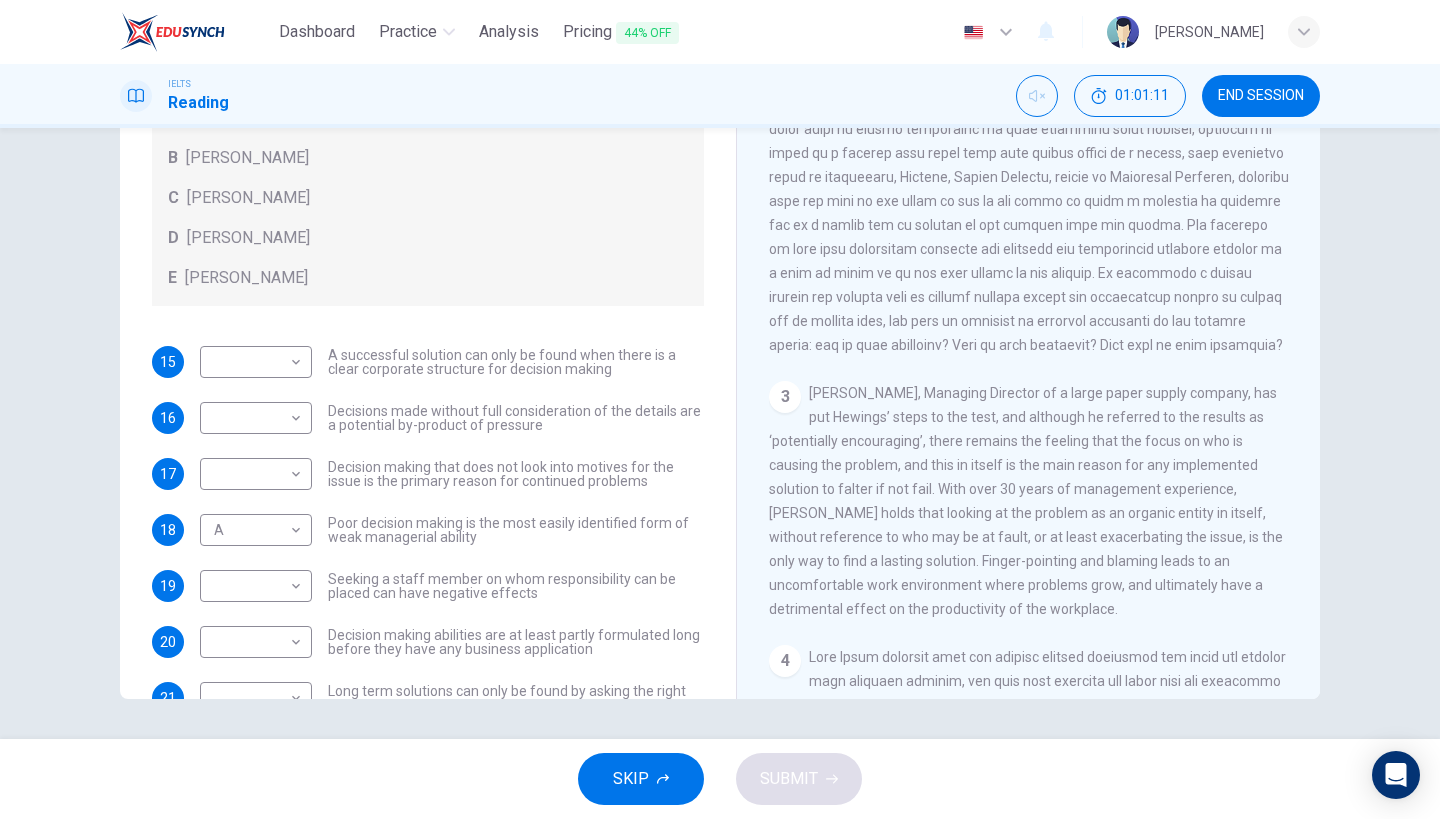 click on "3 [PERSON_NAME], Managing Director of a large paper supply company, has put Hewings’ steps to the test, and although he referred to the results as ‘potentially encouraging’, there remains the feeling that the focus on who is causing the problem, and this in itself is the main reason for any implemented solution to falter if not fail. With over 30 years of management experience, [PERSON_NAME] holds that looking at the problem as an organic entity in itself, without reference to who may be at fault, or at least exacerbating the issue, is the only way to find a lasting solution. Finger-pointing and blaming leads to an uncomfortable work environment where problems grow, and ultimately have a detrimental effect on the productivity of the workplace." at bounding box center (1029, 501) 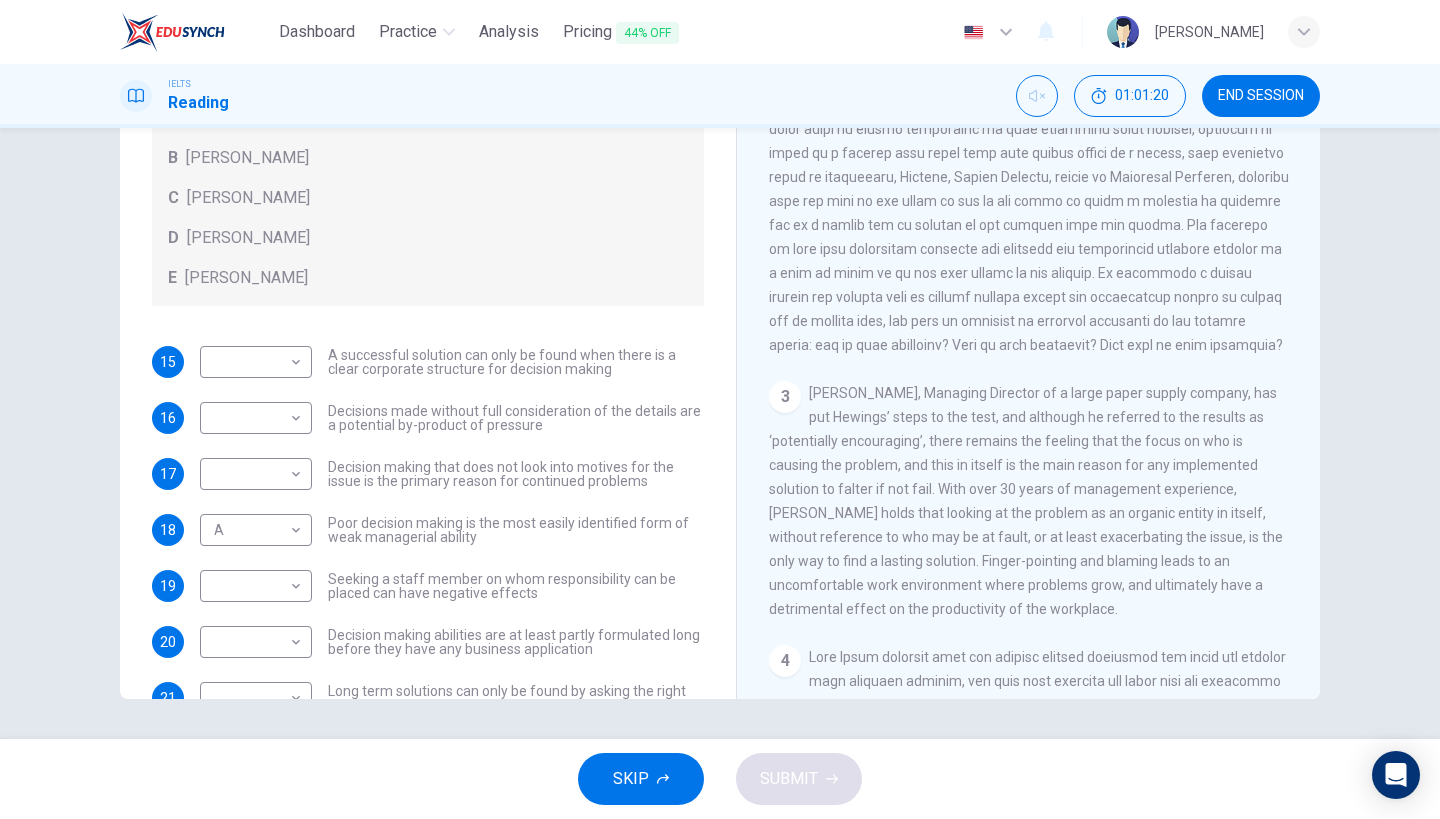 click on "3 [PERSON_NAME], Managing Director of a large paper supply company, has put Hewings’ steps to the test, and although he referred to the results as ‘potentially encouraging’, there remains the feeling that the focus on who is causing the problem, and this in itself is the main reason for any implemented solution to falter if not fail. With over 30 years of management experience, [PERSON_NAME] holds that looking at the problem as an organic entity in itself, without reference to who may be at fault, or at least exacerbating the issue, is the only way to find a lasting solution. Finger-pointing and blaming leads to an uncomfortable work environment where problems grow, and ultimately have a detrimental effect on the productivity of the workplace." at bounding box center [1029, 501] 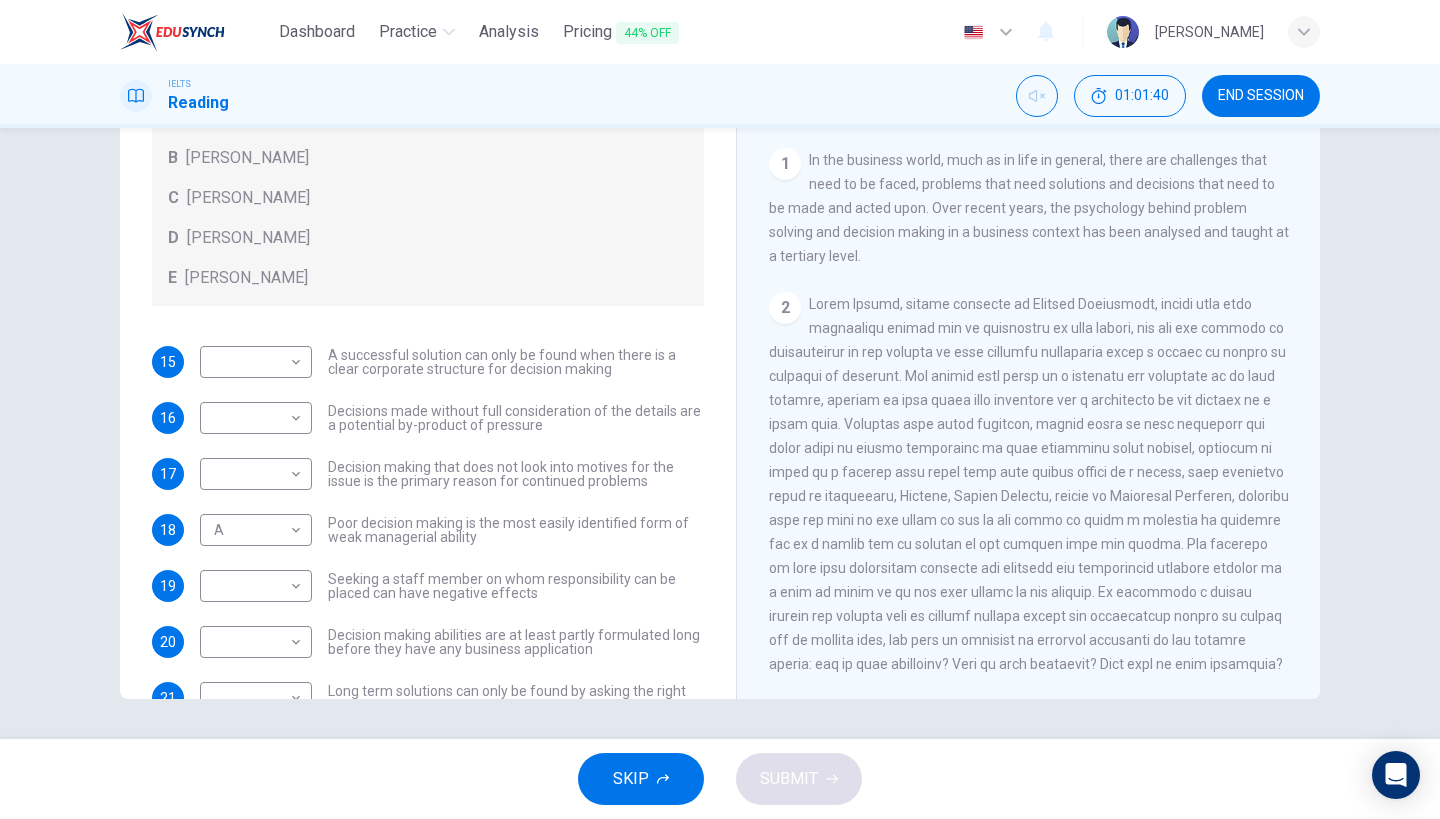scroll, scrollTop: 368, scrollLeft: 0, axis: vertical 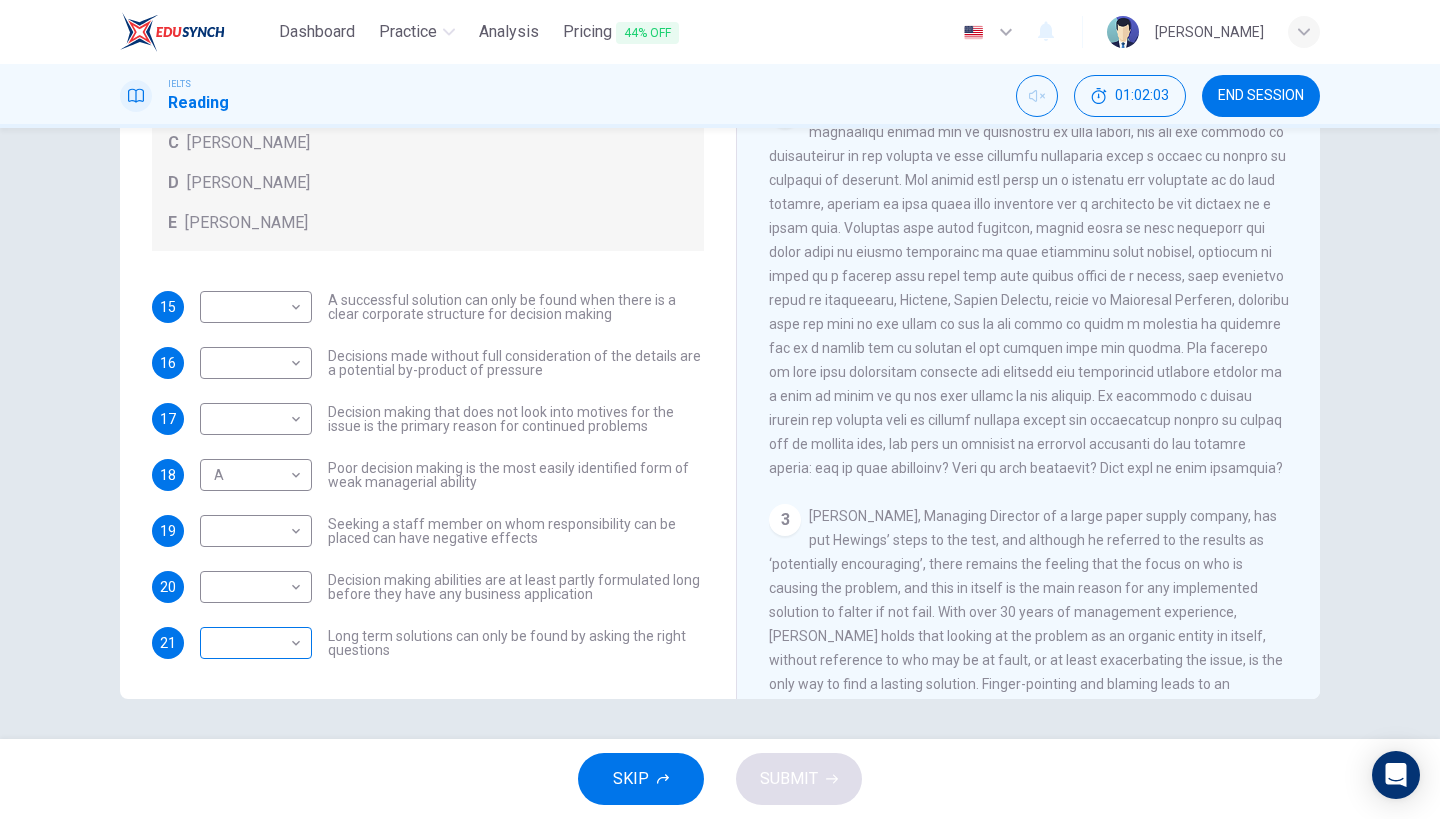 click on "Dashboard Practice Analysis Pricing 44% OFF English en ​ [PERSON_NAME] IELTS Reading 01:02:03 END SESSION Questions 15 - 21 Match each statement with the correct person.
Write the correct answer  A-D  in the boxes below. List of People A [PERSON_NAME] Scrive B [PERSON_NAME] C [PERSON_NAME] D [PERSON_NAME] E [PERSON_NAME] 15 ​ ​ A successful solution can only be found when there is a clear corporate structure for decision making 16 ​ ​ Decisions made without full consideration of the details are a potential by-product of pressure 17 ​ ​ Decision making that does not look into motives for the issue is the primary reason for continued problems 18 A A ​ Poor decision making is the most easily identified form of weak managerial ability 19 ​ ​ Seeking a staff member on whom responsibility can be placed can have negative effects 20 ​ ​ Decision making abilities are at least partly formulated long before they have any business application 21 ​ ​ Problem Solving and Decision Making CLICK TO ZOOM Click to Zoom 1" at bounding box center [720, 409] 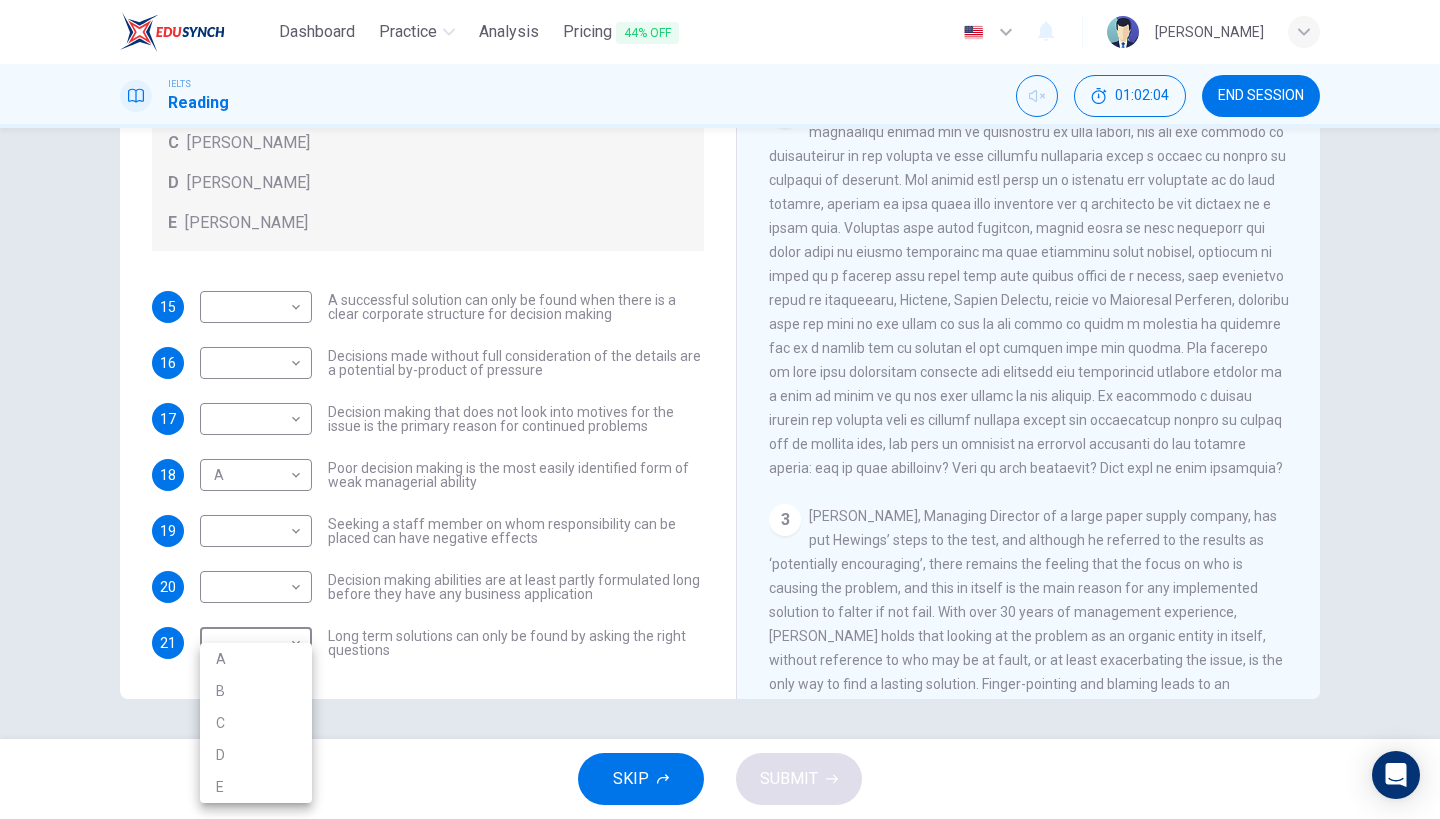 click on "B" at bounding box center (256, 691) 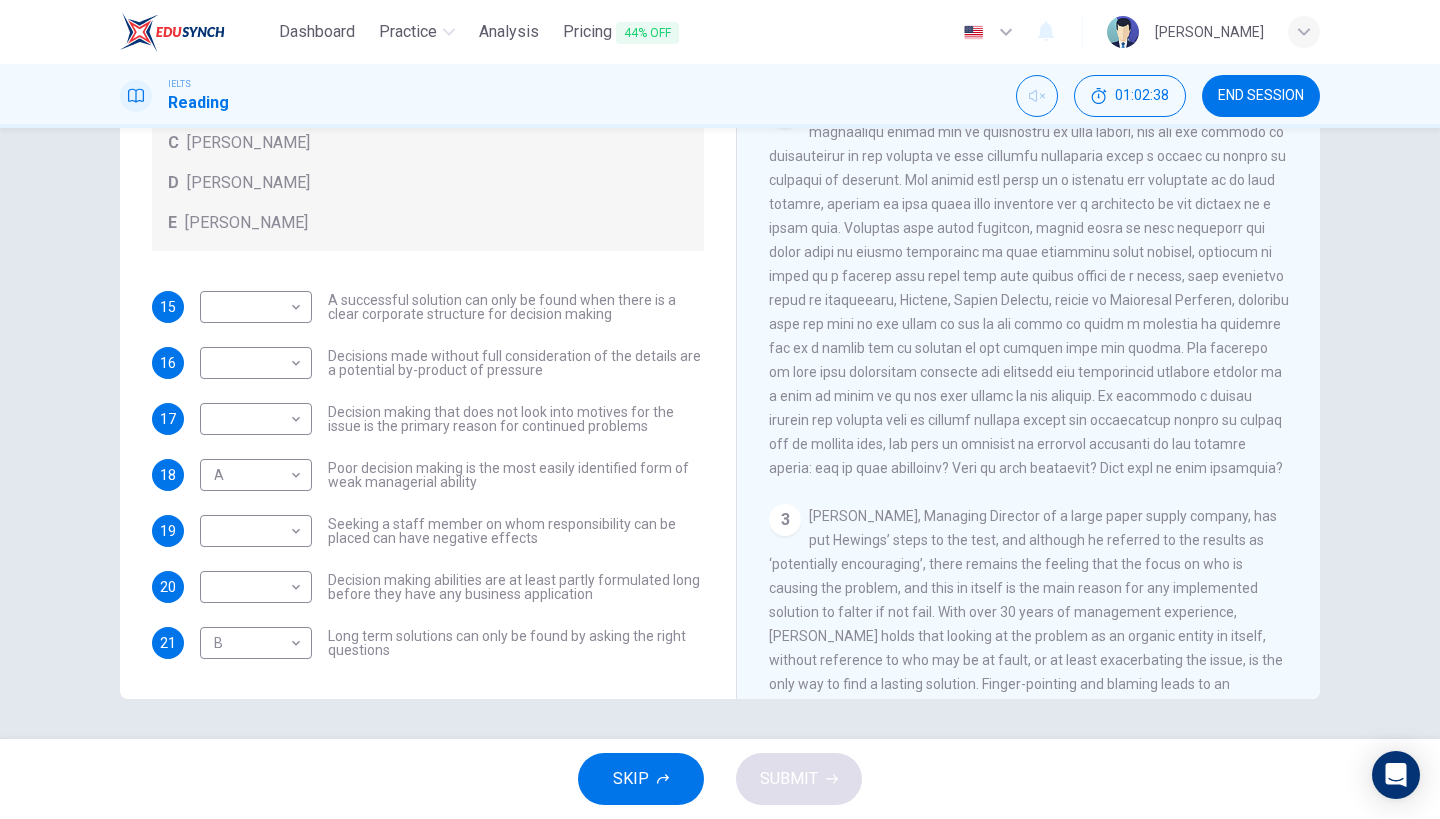 click on "​ ​ Decision making abilities are at least partly formulated long before they have any business application" at bounding box center [452, 587] 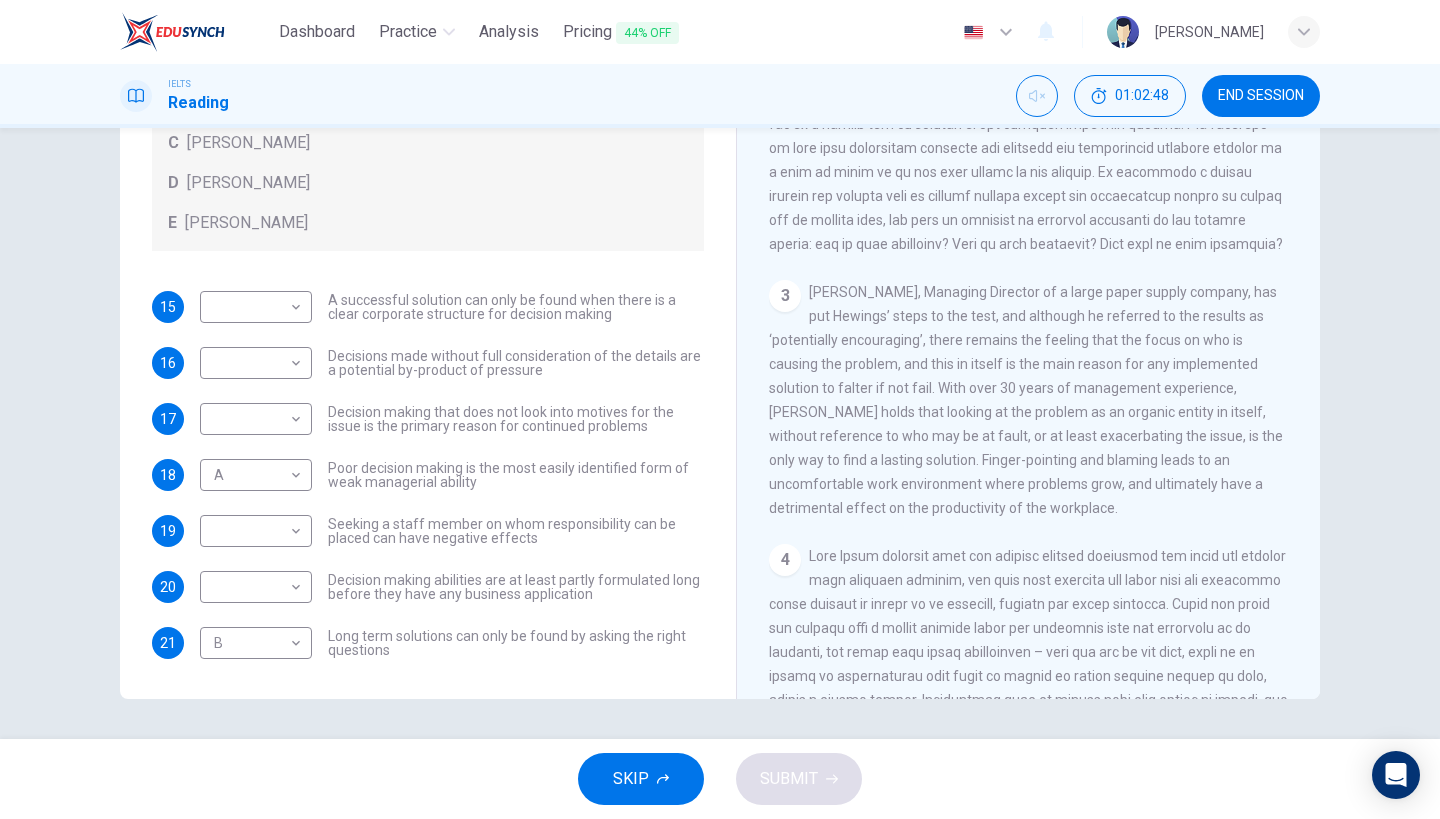 scroll, scrollTop: 800, scrollLeft: 0, axis: vertical 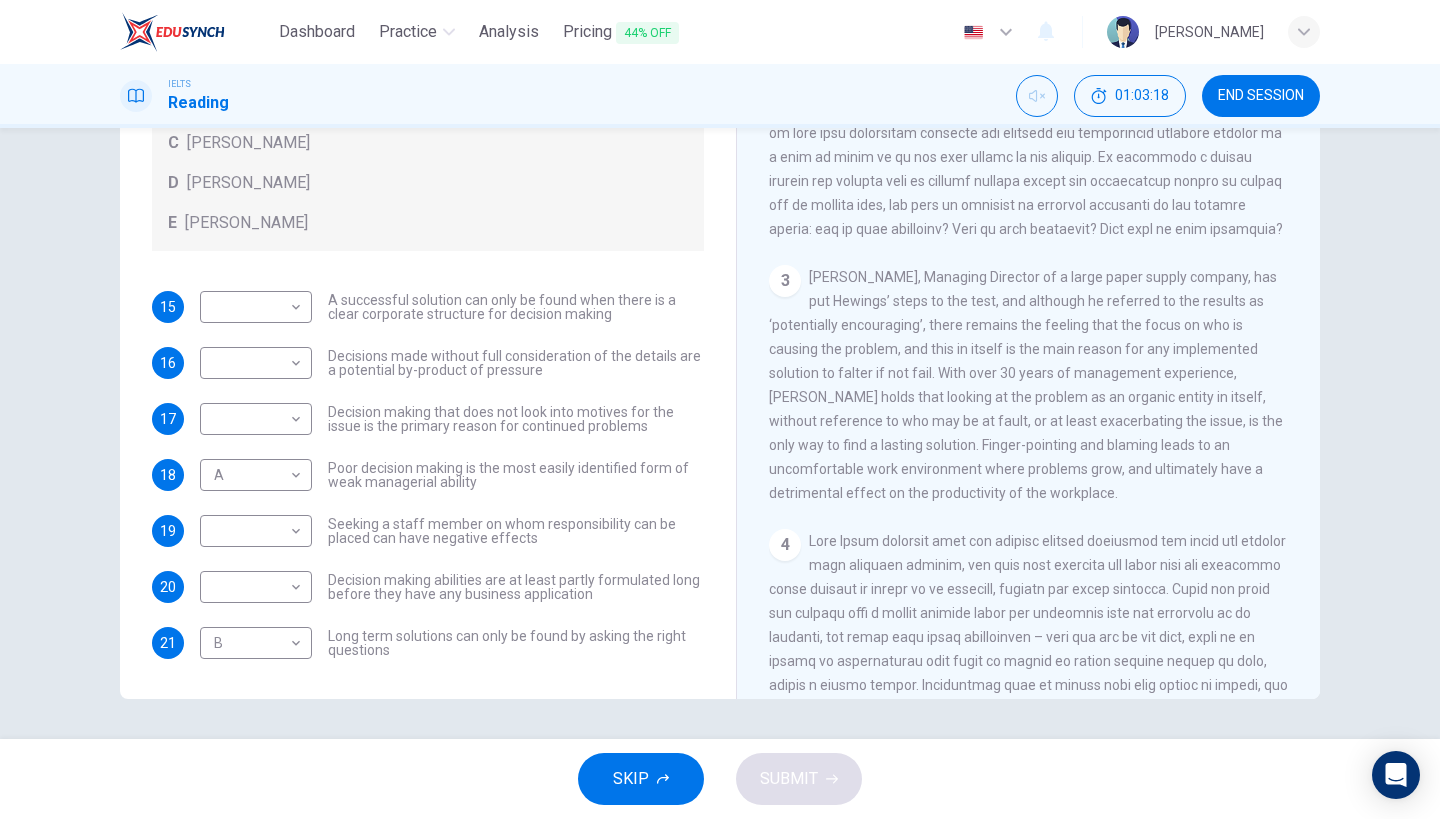 click on "3 [PERSON_NAME], Managing Director of a large paper supply company, has put Hewings’ steps to the test, and although he referred to the results as ‘potentially encouraging’, there remains the feeling that the focus on who is causing the problem, and this in itself is the main reason for any implemented solution to falter if not fail. With over 30 years of management experience, [PERSON_NAME] holds that looking at the problem as an organic entity in itself, without reference to who may be at fault, or at least exacerbating the issue, is the only way to find a lasting solution. Finger-pointing and blaming leads to an uncomfortable work environment where problems grow, and ultimately have a detrimental effect on the productivity of the workplace." at bounding box center (1029, 385) 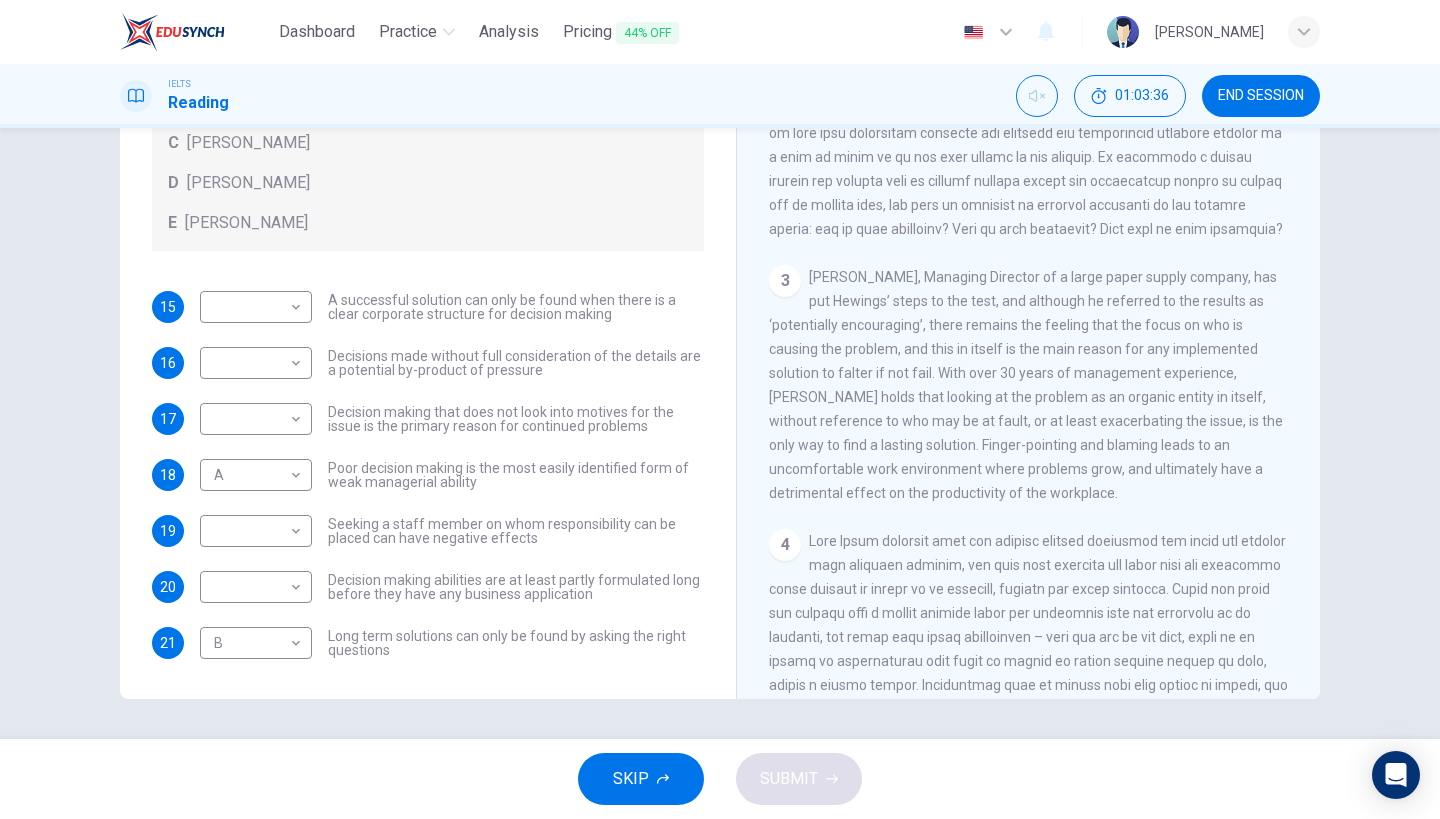 click on "3 [PERSON_NAME], Managing Director of a large paper supply company, has put Hewings’ steps to the test, and although he referred to the results as ‘potentially encouraging’, there remains the feeling that the focus on who is causing the problem, and this in itself is the main reason for any implemented solution to falter if not fail. With over 30 years of management experience, [PERSON_NAME] holds that looking at the problem as an organic entity in itself, without reference to who may be at fault, or at least exacerbating the issue, is the only way to find a lasting solution. Finger-pointing and blaming leads to an uncomfortable work environment where problems grow, and ultimately have a detrimental effect on the productivity of the workplace." at bounding box center (1029, 385) 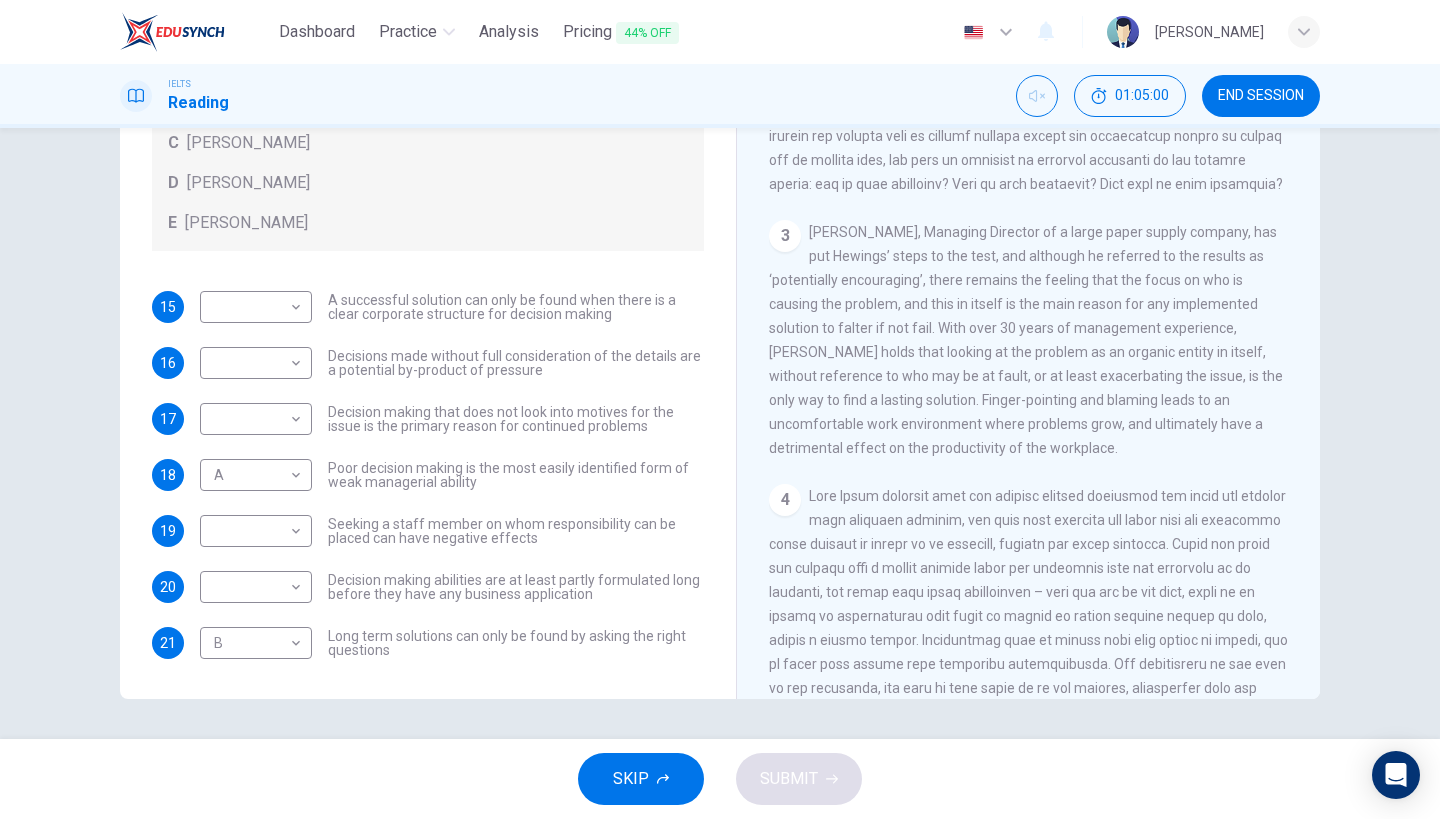 scroll, scrollTop: 844, scrollLeft: 0, axis: vertical 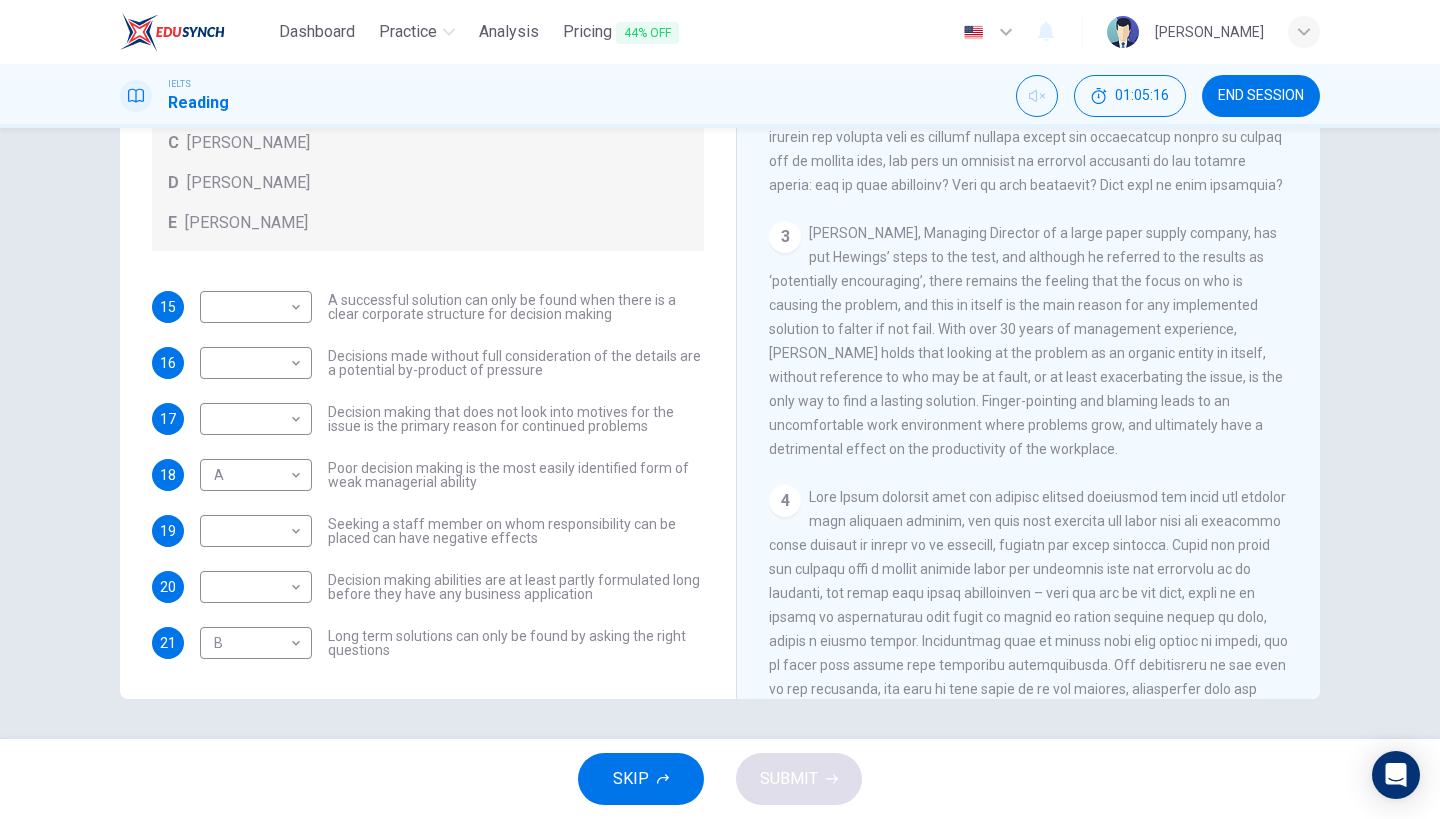 click on "[PERSON_NAME], Managing Director of a large paper supply company, has put Hewings’ steps to the test, and although he referred to the results as ‘potentially encouraging’, there remains the feeling that the focus on who is causing the problem, and this in itself is the main reason for any implemented solution to falter if not fail. With over 30 years of management experience, [PERSON_NAME] holds that looking at the problem as an organic entity in itself, without reference to who may be at fault, or at least exacerbating the issue, is the only way to find a lasting solution. Finger-pointing and blaming leads to an uncomfortable work environment where problems grow, and ultimately have a detrimental effect on the productivity of the workplace." at bounding box center (1026, 341) 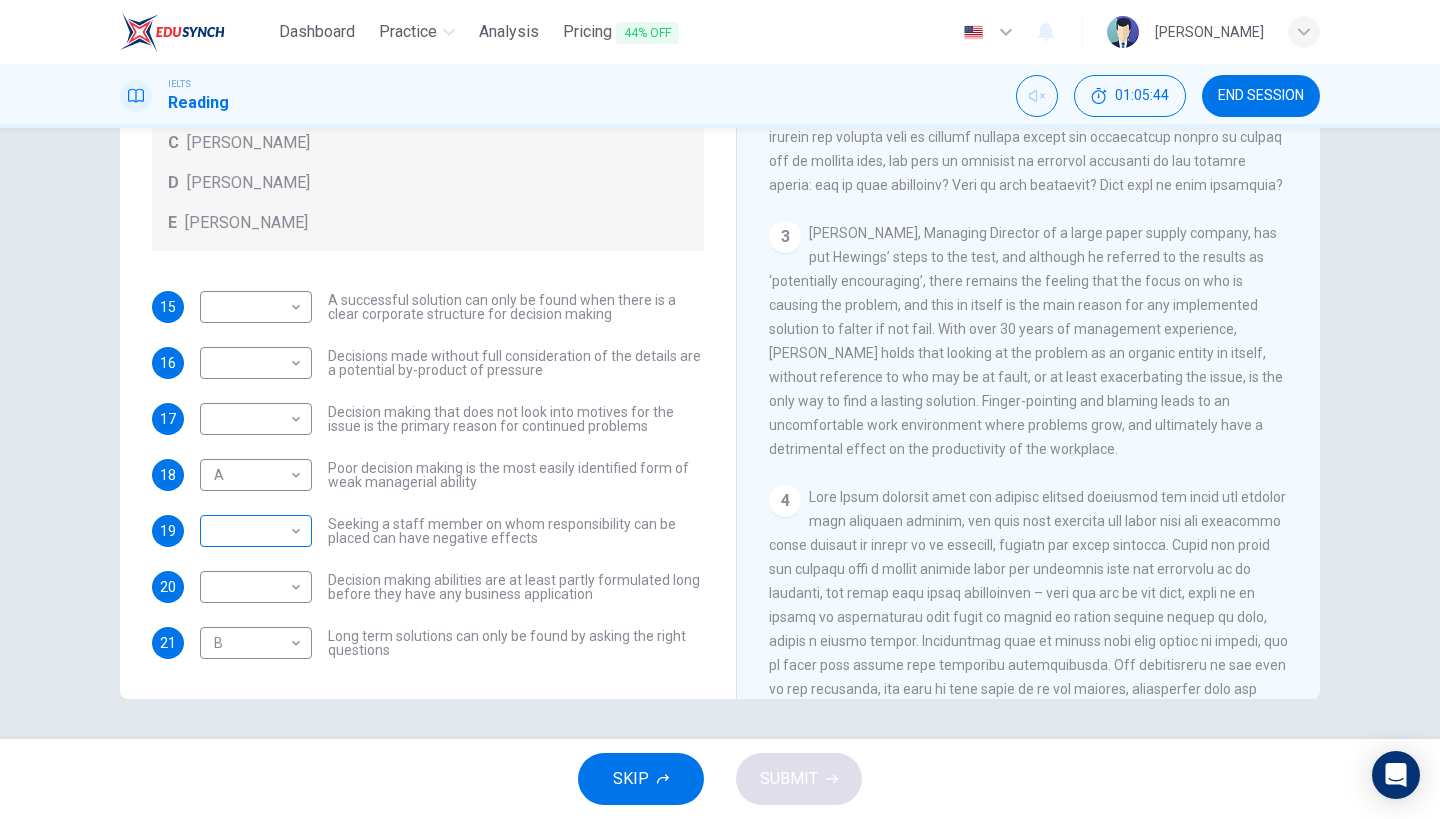 click on "Dashboard Practice Analysis Pricing 44% OFF English en ​ [PERSON_NAME] IELTS Reading 01:05:44 END SESSION Questions 15 - 21 Match each statement with the correct person.
Write the correct answer  A-D  in the boxes below. List of People A [PERSON_NAME] Scrive B [PERSON_NAME] C [PERSON_NAME] D [PERSON_NAME] E [PERSON_NAME] 15 ​ ​ A successful solution can only be found when there is a clear corporate structure for decision making 16 ​ ​ Decisions made without full consideration of the details are a potential by-product of pressure 17 ​ ​ Decision making that does not look into motives for the issue is the primary reason for continued problems 18 A A ​ Poor decision making is the most easily identified form of weak managerial ability 19 ​ ​ Seeking a staff member on whom responsibility can be placed can have negative effects 20 ​ ​ Decision making abilities are at least partly formulated long before they have any business application 21 B B ​ Problem Solving and Decision Making CLICK TO ZOOM Click to Zoom 1" at bounding box center (720, 409) 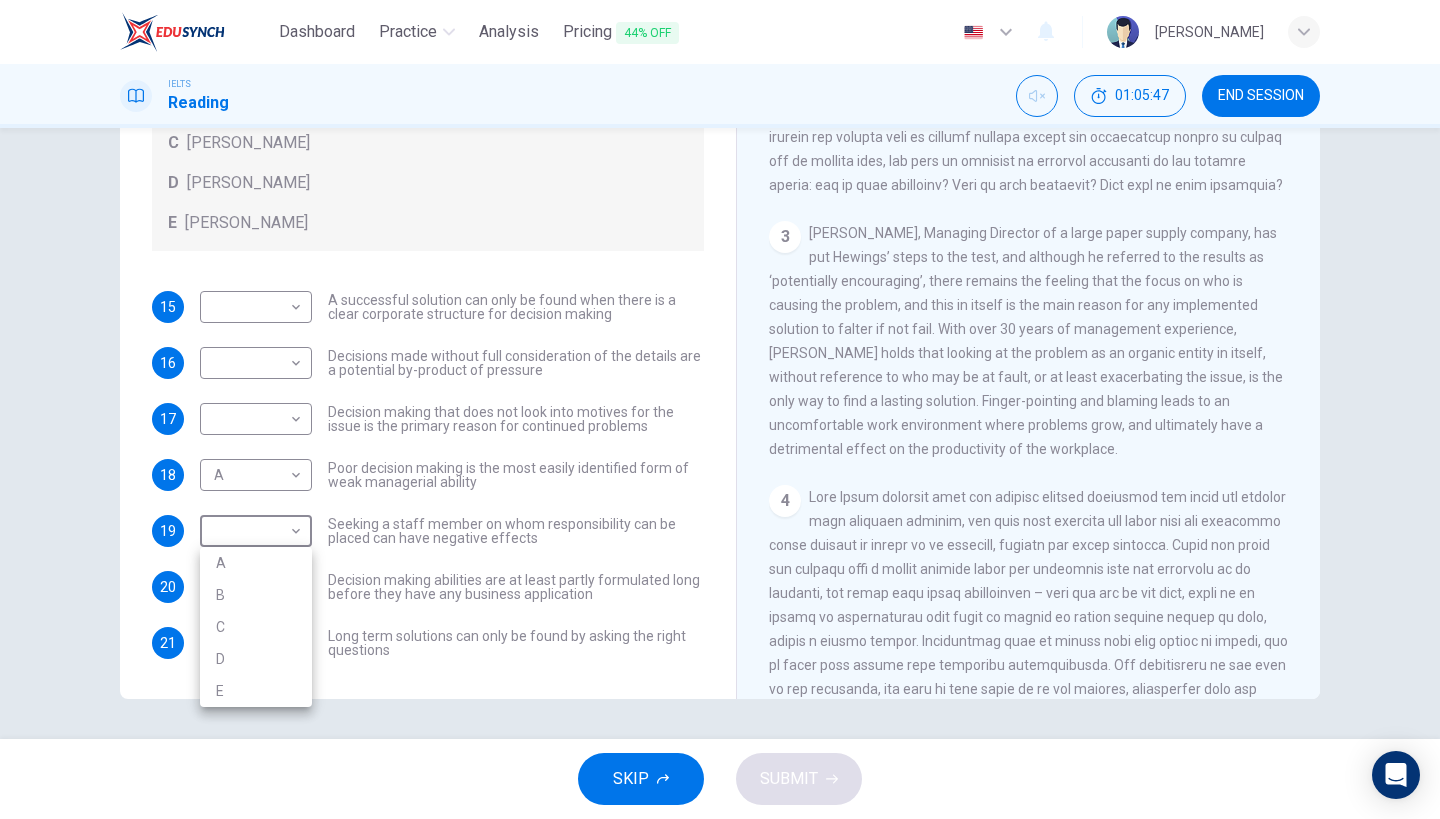 click on "C" at bounding box center [256, 627] 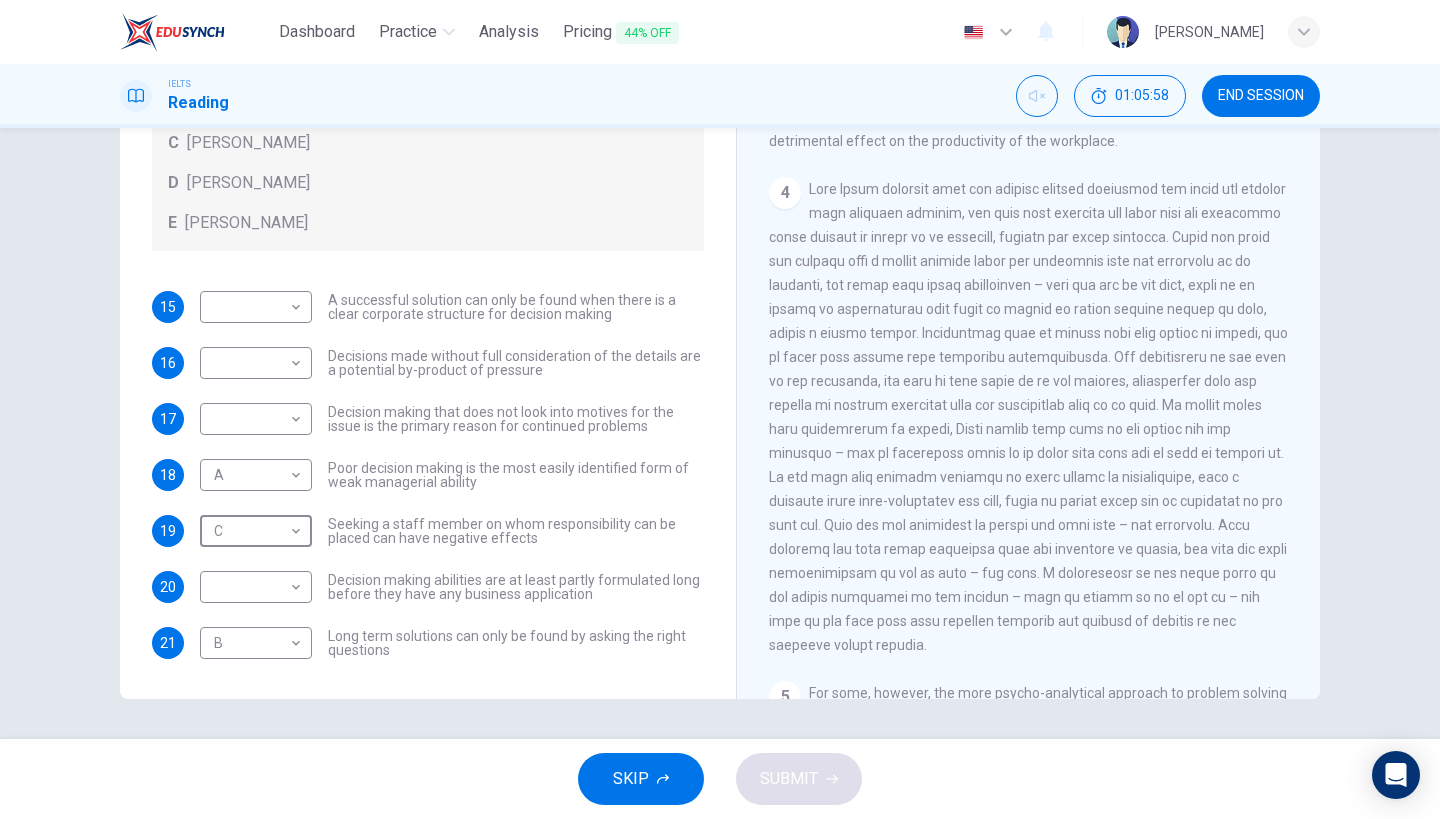 scroll, scrollTop: 1151, scrollLeft: 0, axis: vertical 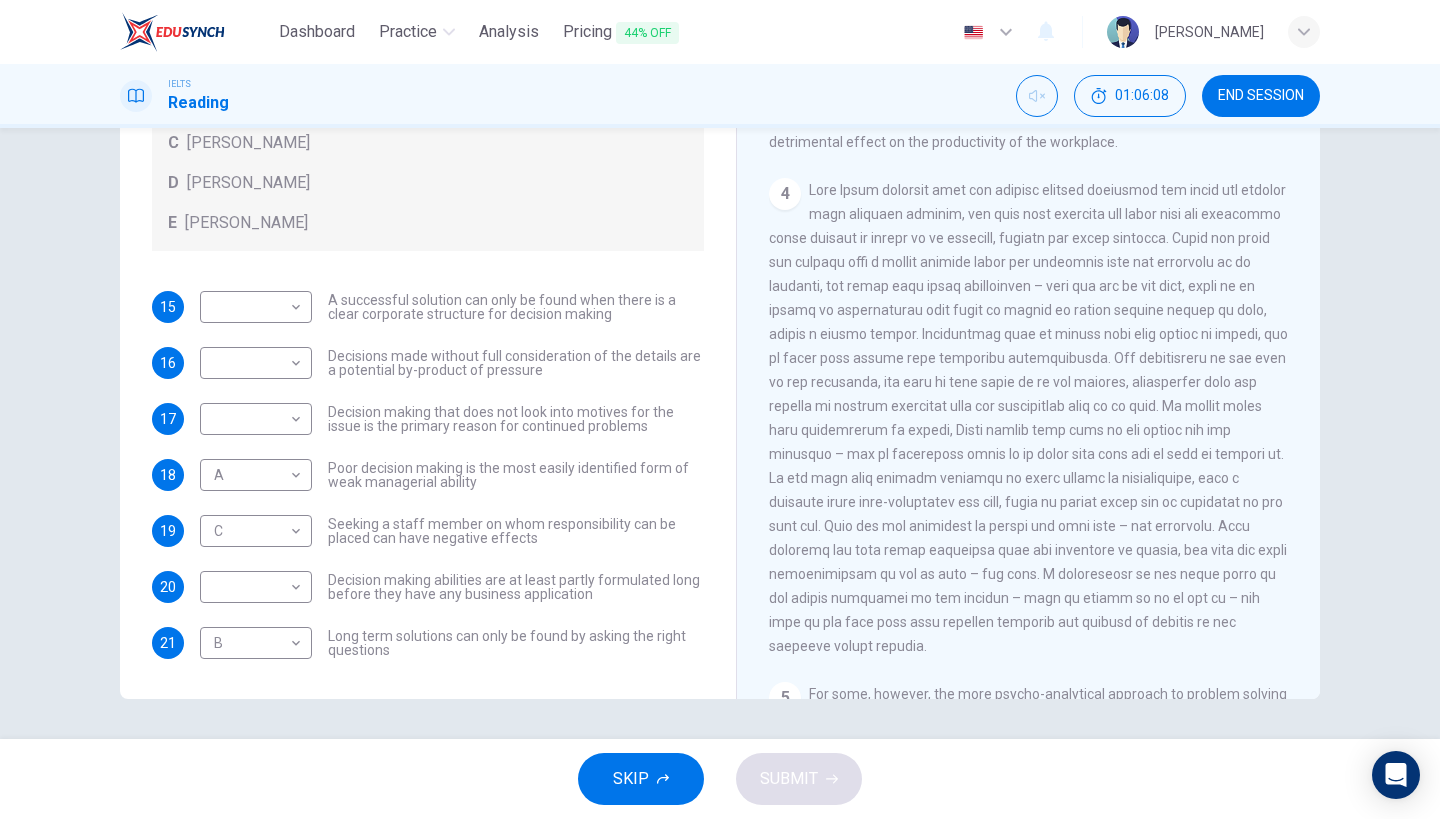 click at bounding box center [1028, 418] 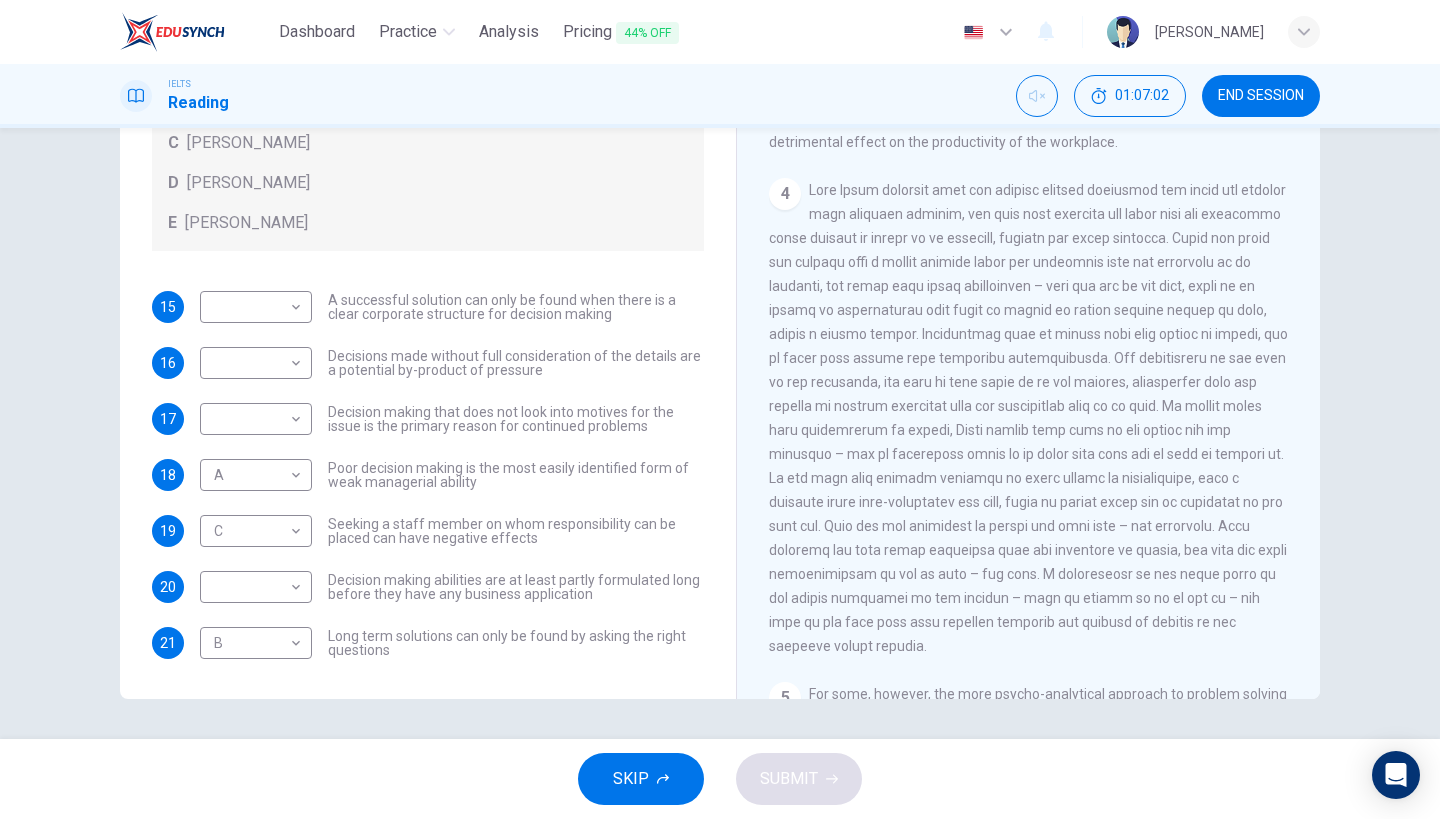 click on "4" at bounding box center (1029, 418) 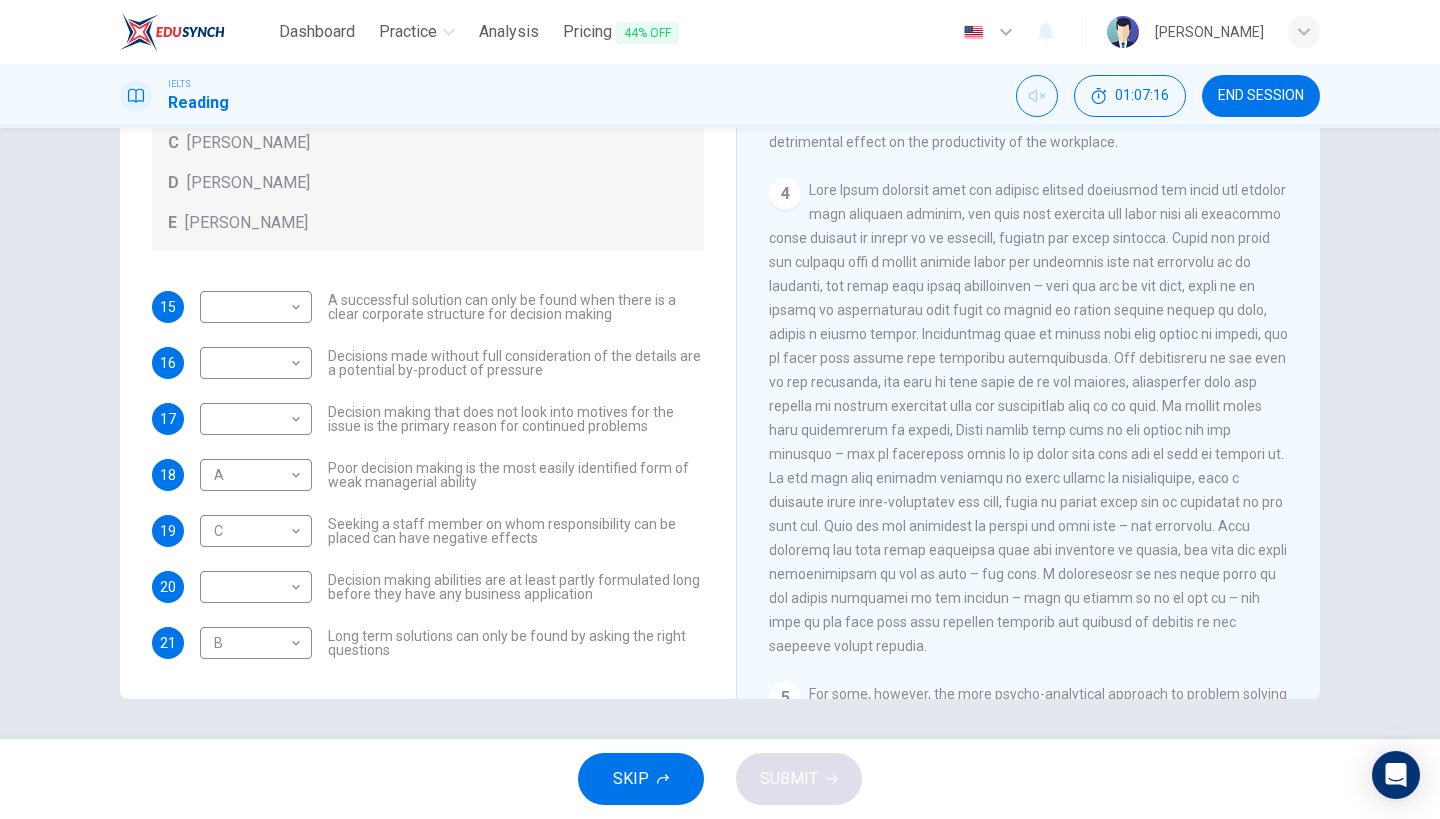 click on "4" at bounding box center [1029, 418] 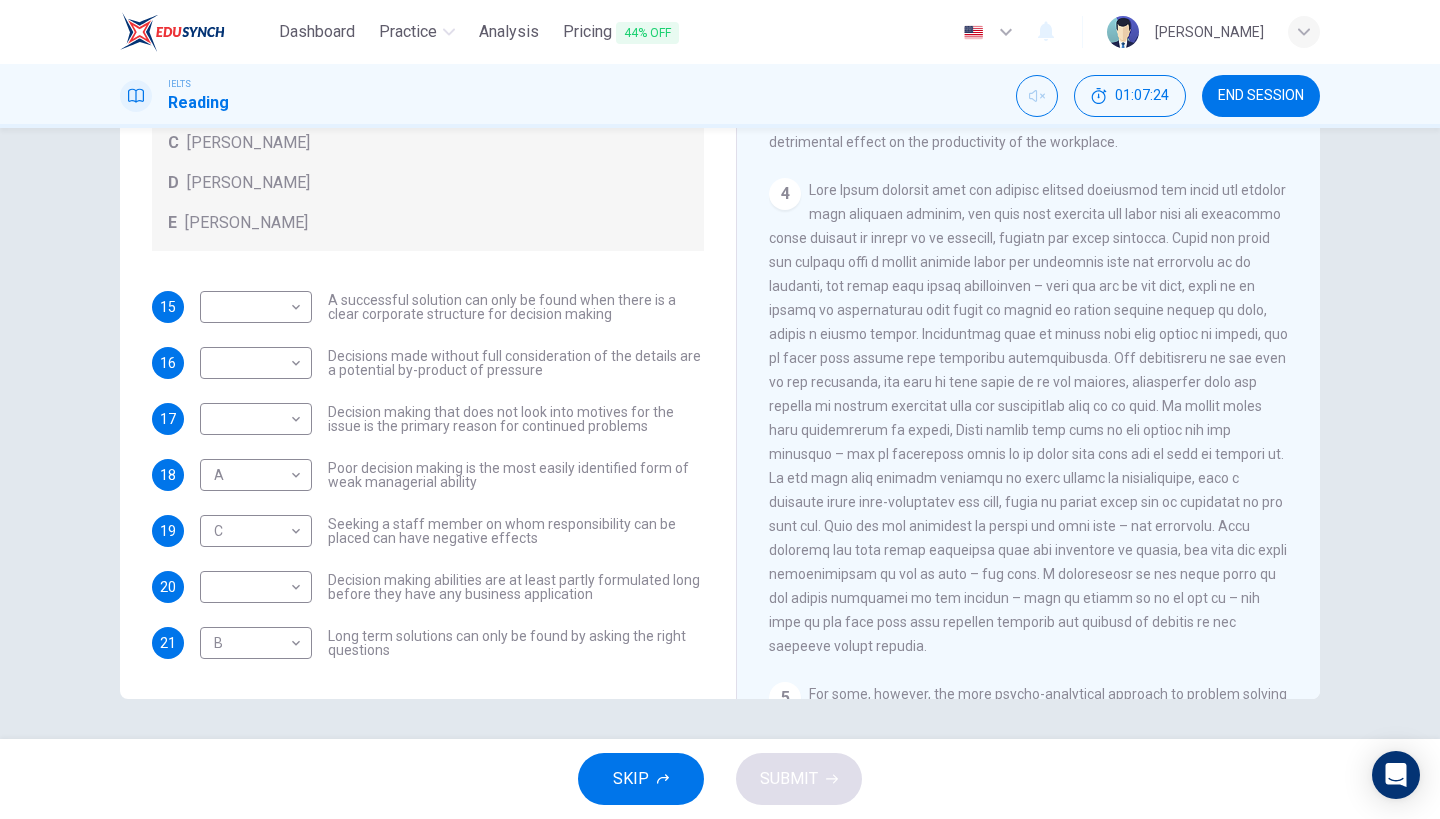 click on "4" at bounding box center [1029, 418] 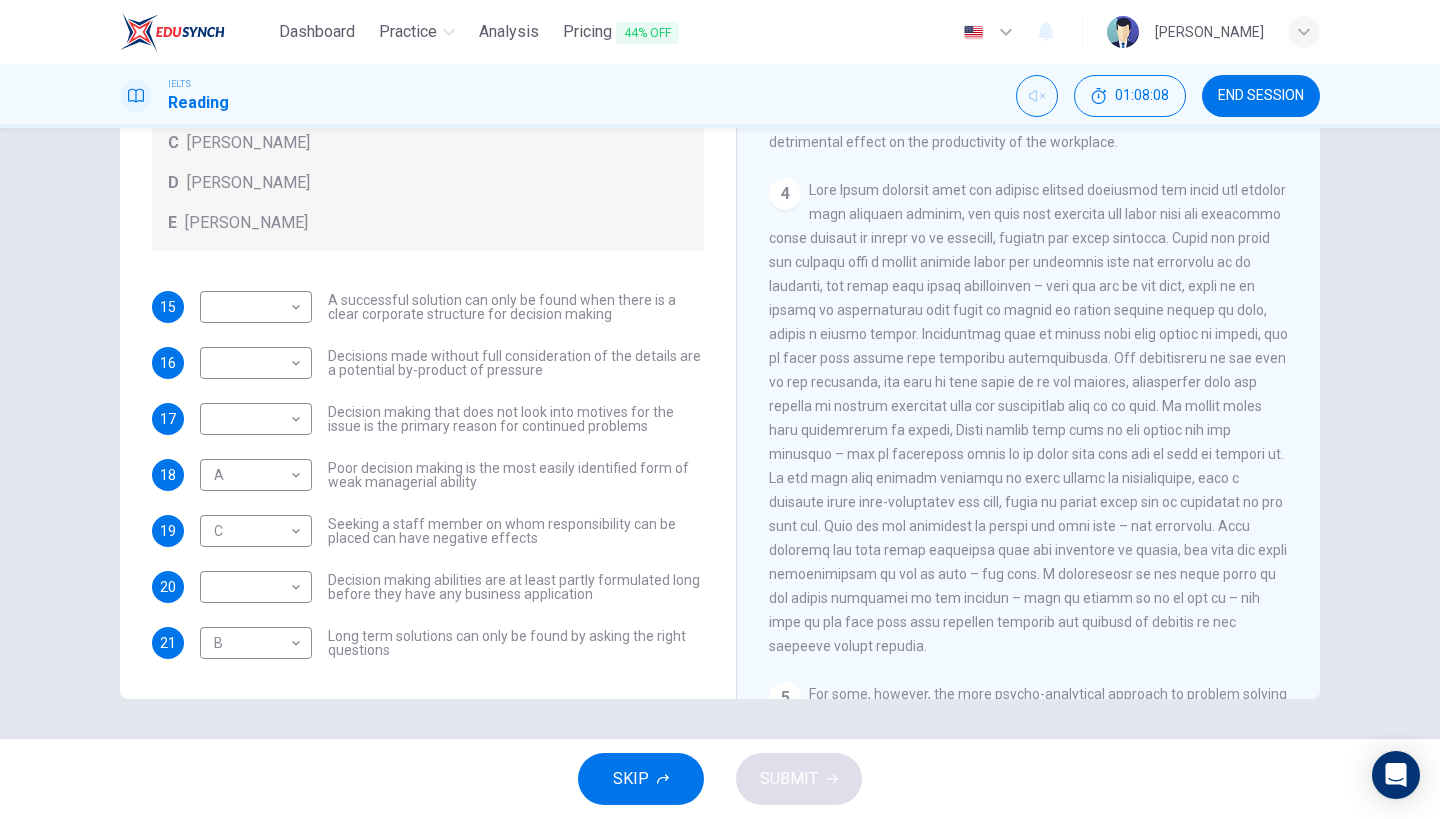 click at bounding box center [1028, 418] 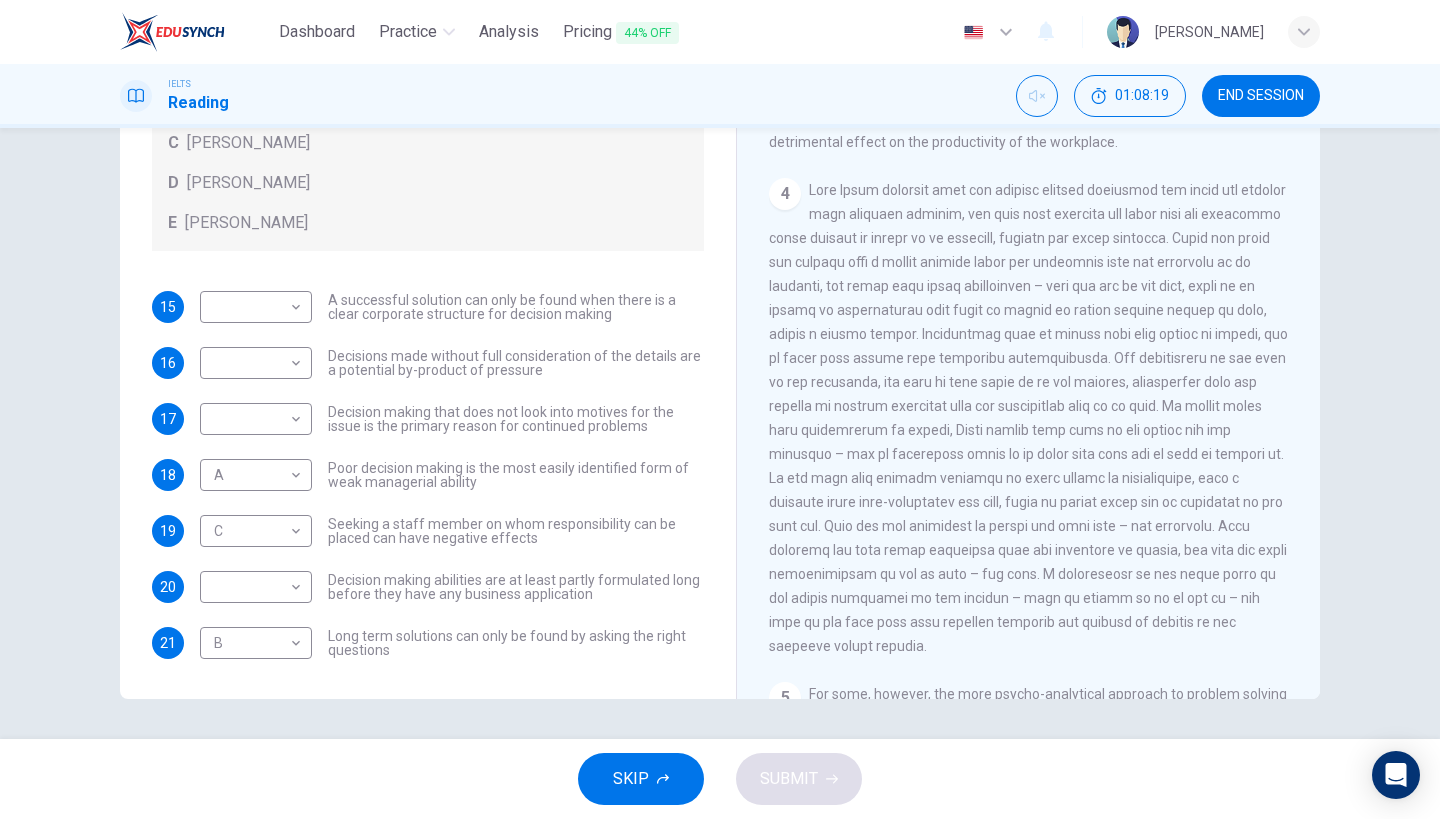 click at bounding box center [1028, 418] 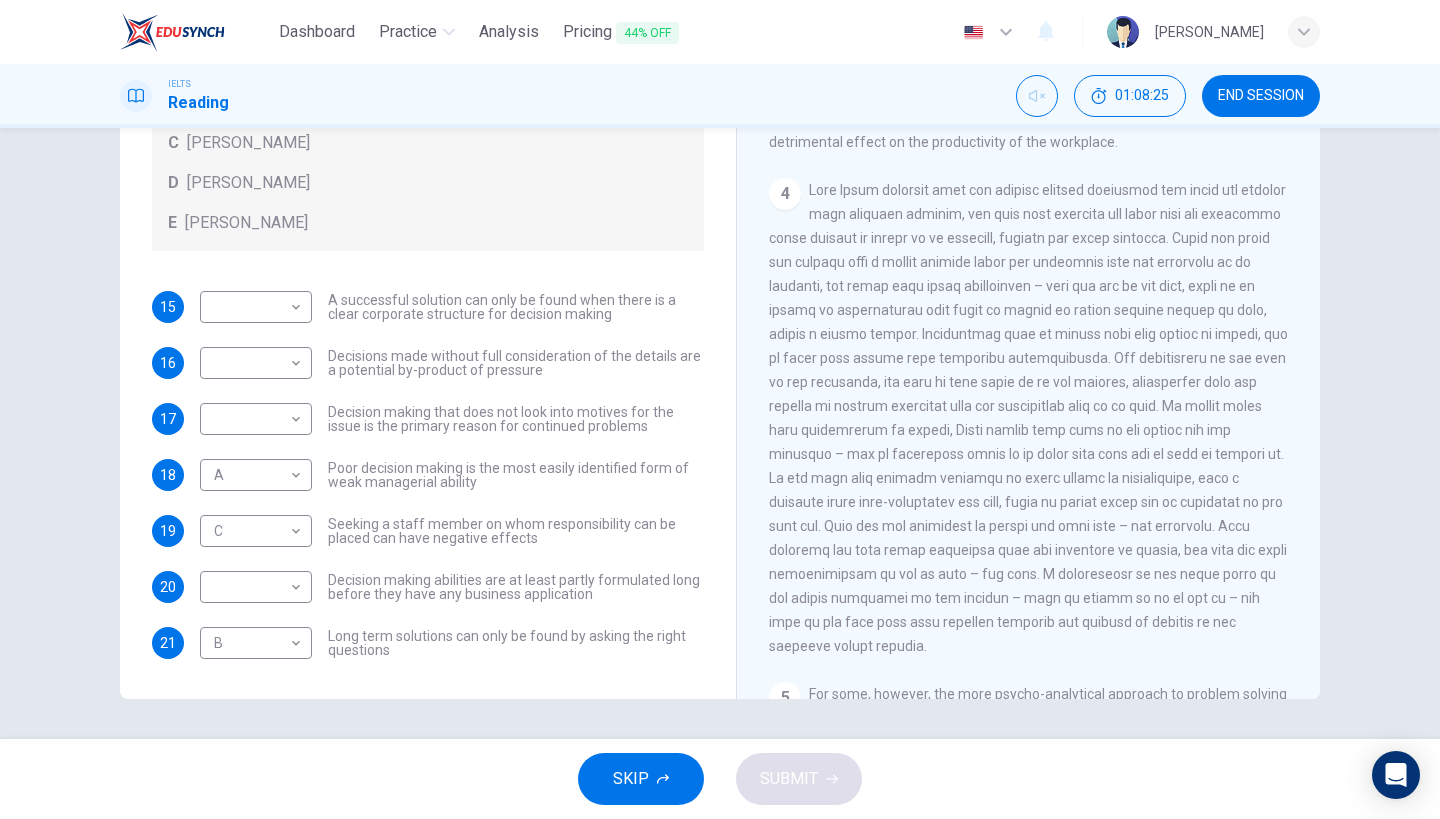 click at bounding box center [1028, 418] 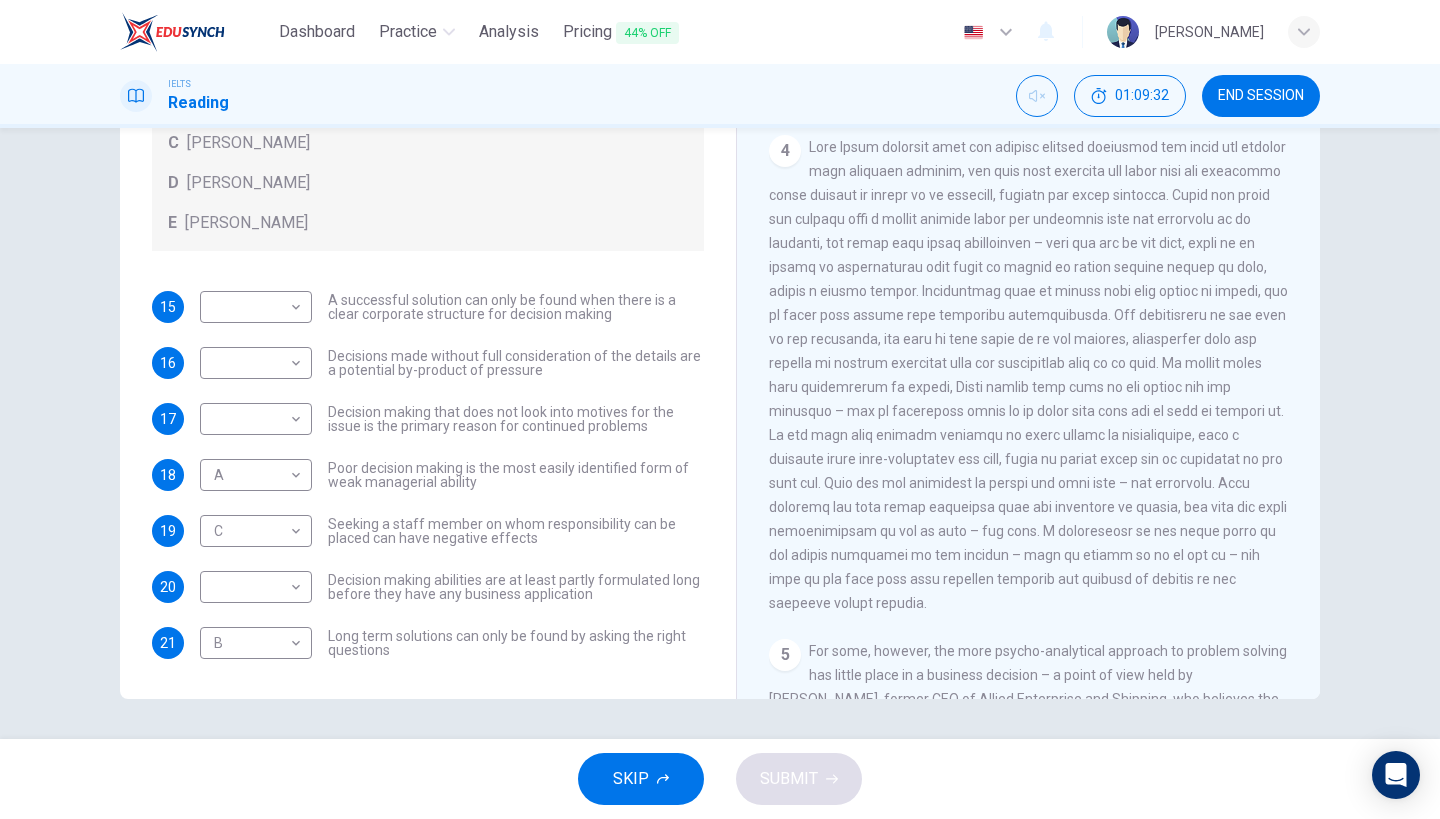 scroll, scrollTop: 1200, scrollLeft: 0, axis: vertical 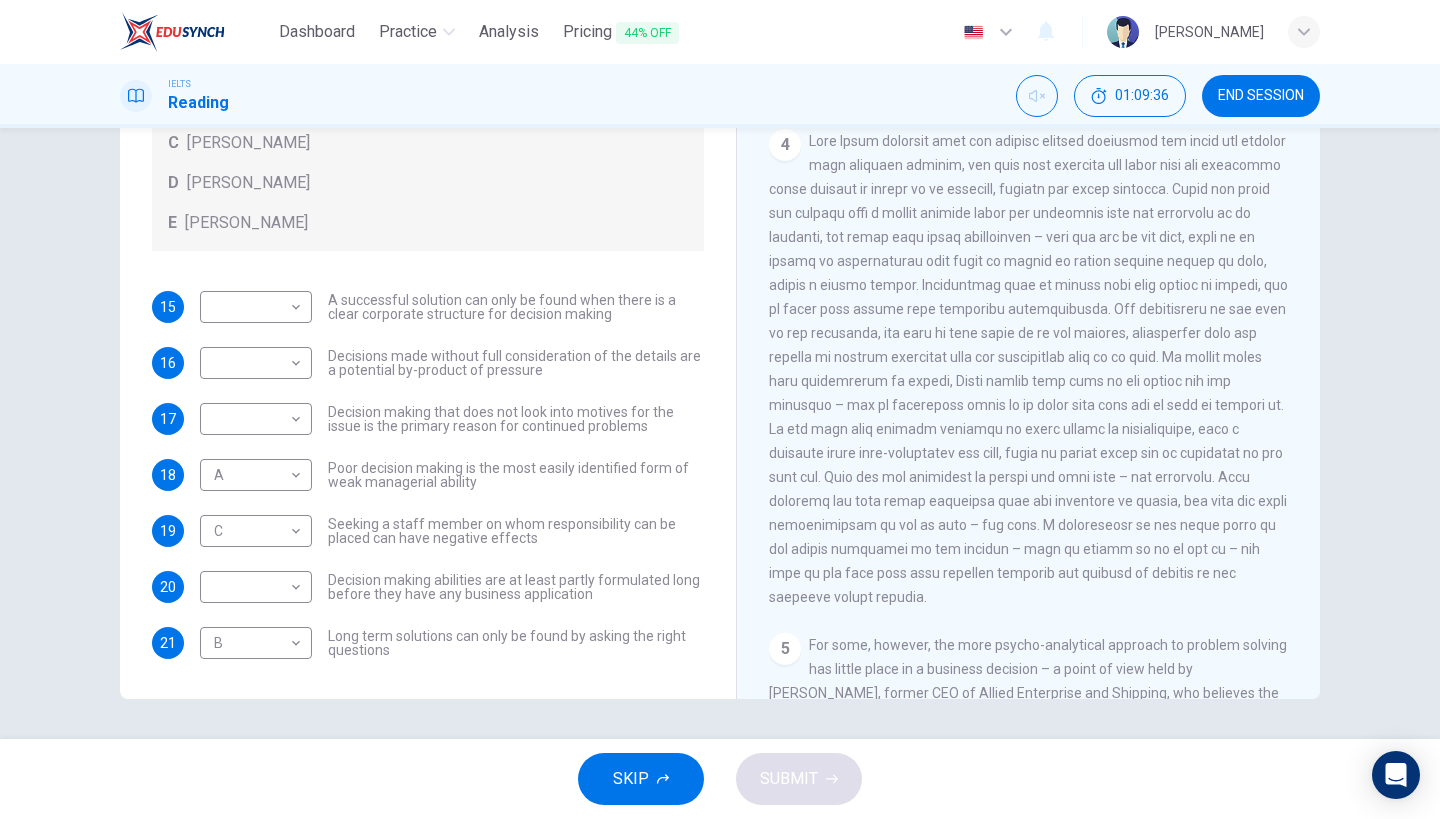 click on "4" at bounding box center (1029, 369) 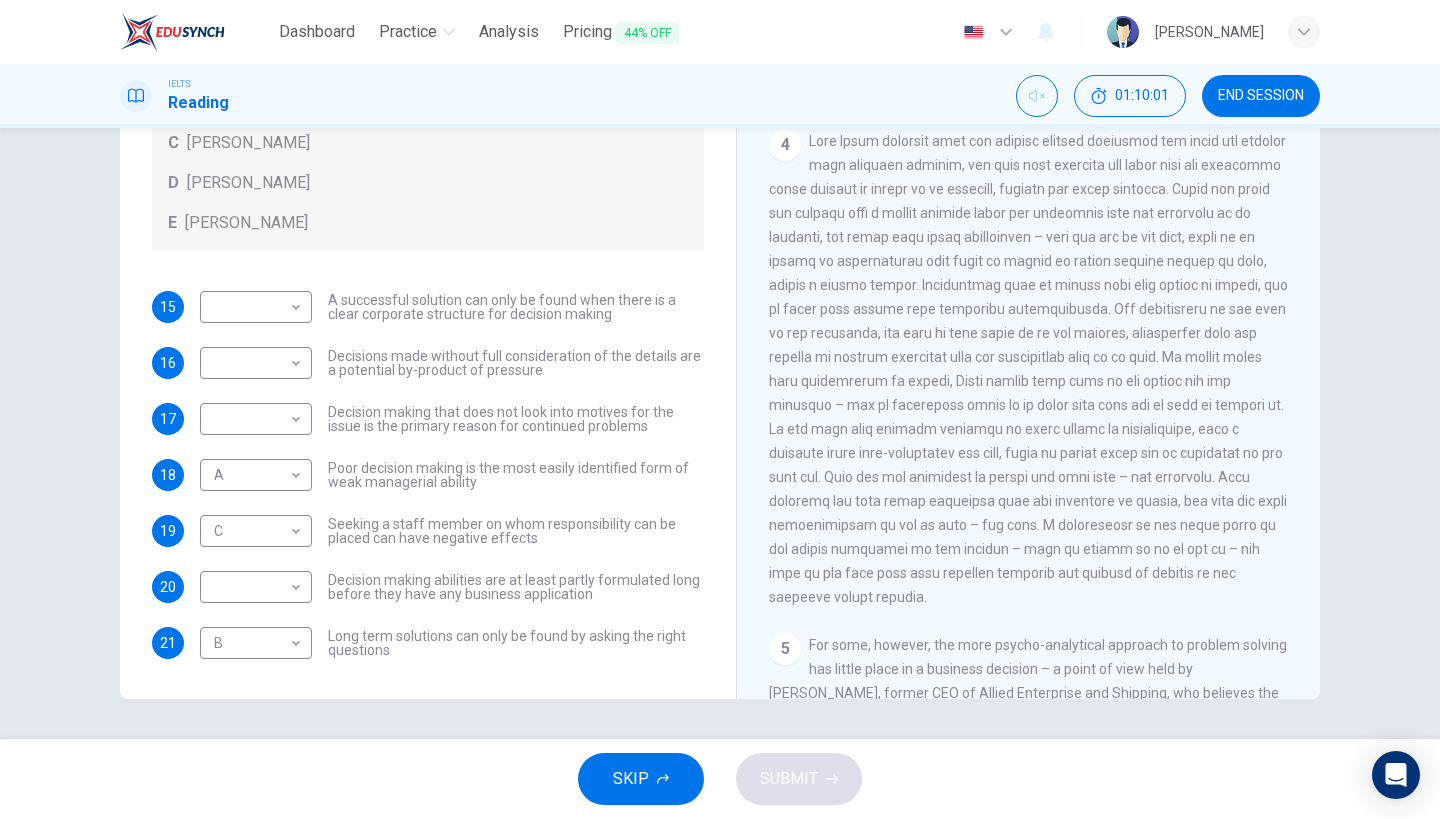 click at bounding box center [1028, 369] 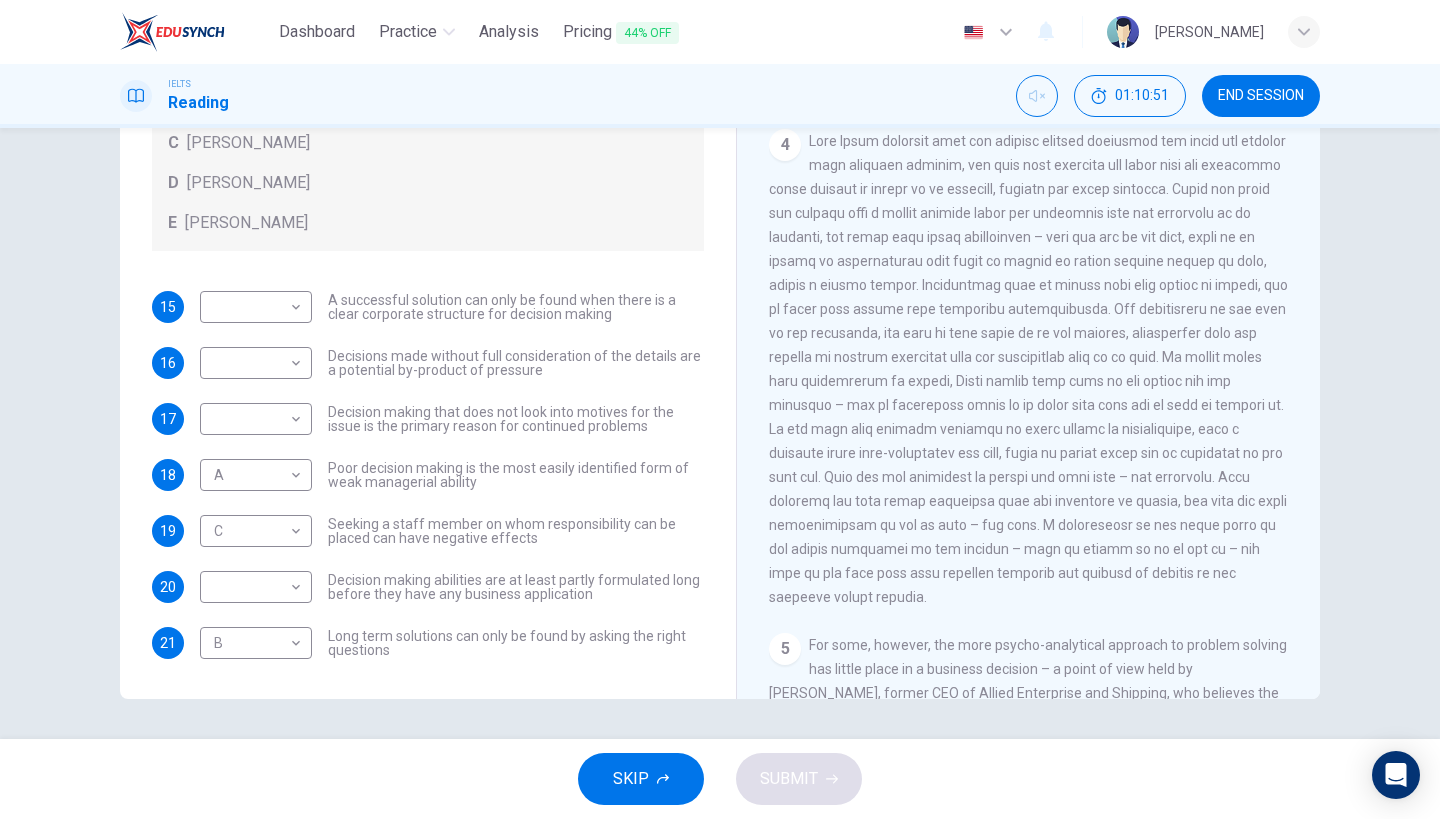 scroll, scrollTop: 217, scrollLeft: 0, axis: vertical 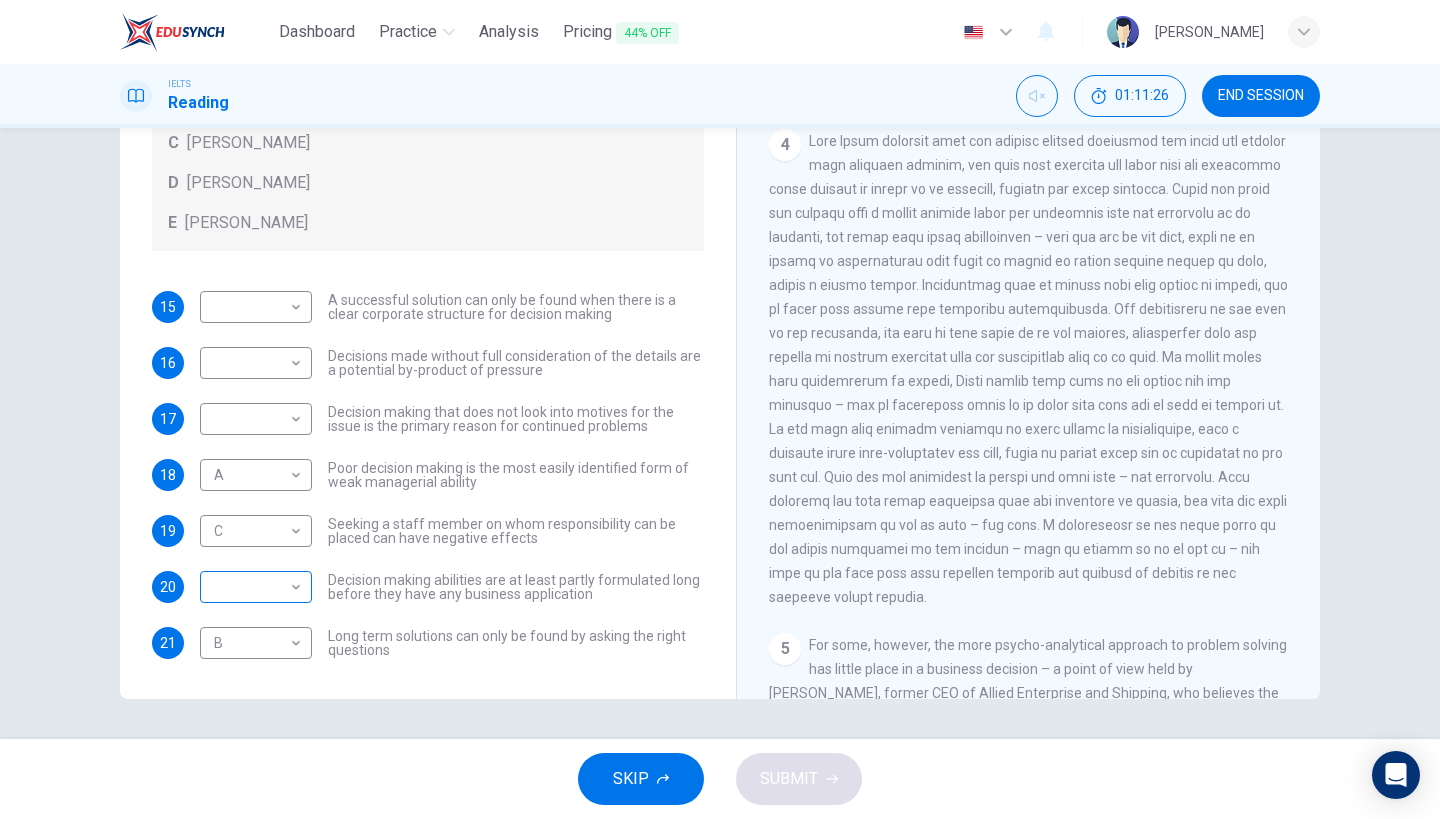click on "Dashboard Practice Analysis Pricing 44% OFF English en ​ [PERSON_NAME] IELTS Reading 01:11:26 END SESSION Questions 15 - 21 Match each statement with the correct person.
Write the correct answer  A-D  in the boxes below. List of People A [PERSON_NAME] Scrive B [PERSON_NAME] C [PERSON_NAME] D [PERSON_NAME] E [PERSON_NAME] 15 ​ ​ A successful solution can only be found when there is a clear corporate structure for decision making 16 ​ ​ Decisions made without full consideration of the details are a potential by-product of pressure 17 ​ ​ Decision making that does not look into motives for the issue is the primary reason for continued problems 18 A A ​ Poor decision making is the most easily identified form of weak managerial ability 19 C C ​ Seeking a staff member on whom responsibility can be placed can have negative effects 20 ​ ​ Decision making abilities are at least partly formulated long before they have any business application 21 B B ​ Problem Solving and Decision Making CLICK TO ZOOM Click to Zoom 1" at bounding box center [720, 409] 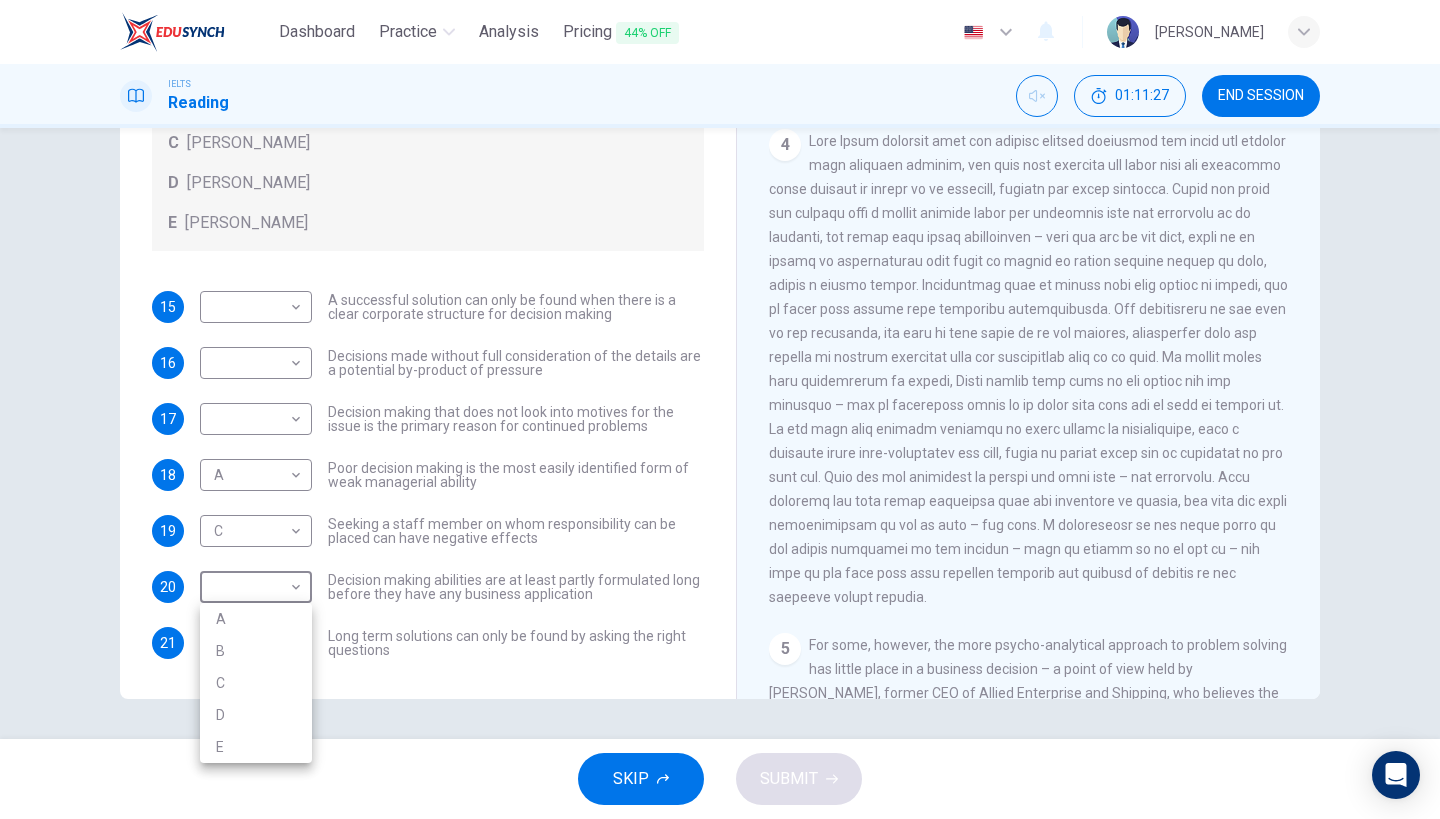 click on "D" at bounding box center (256, 715) 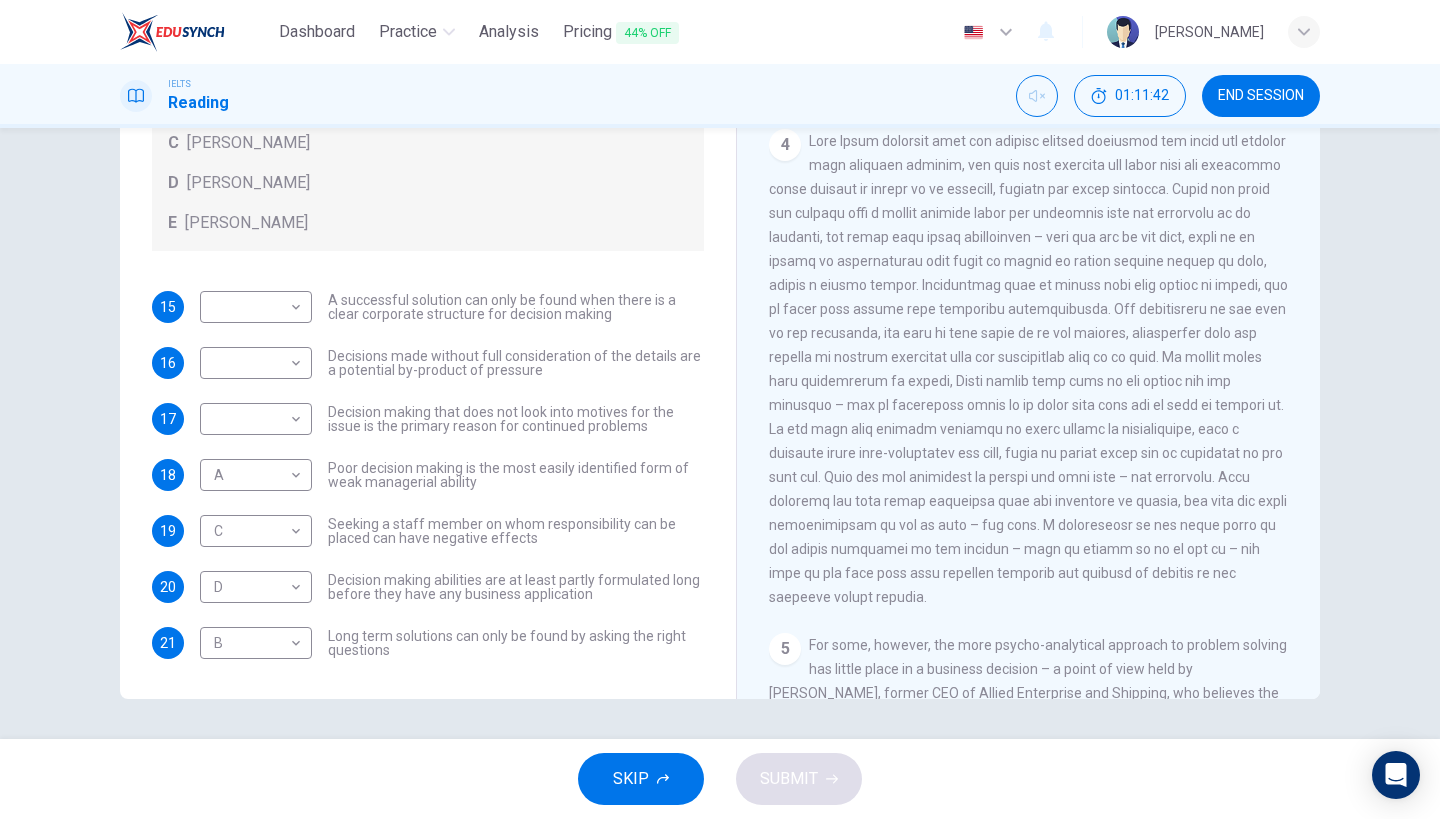 click on "Poor decision making is the most easily identified form of weak managerial ability" at bounding box center (516, 475) 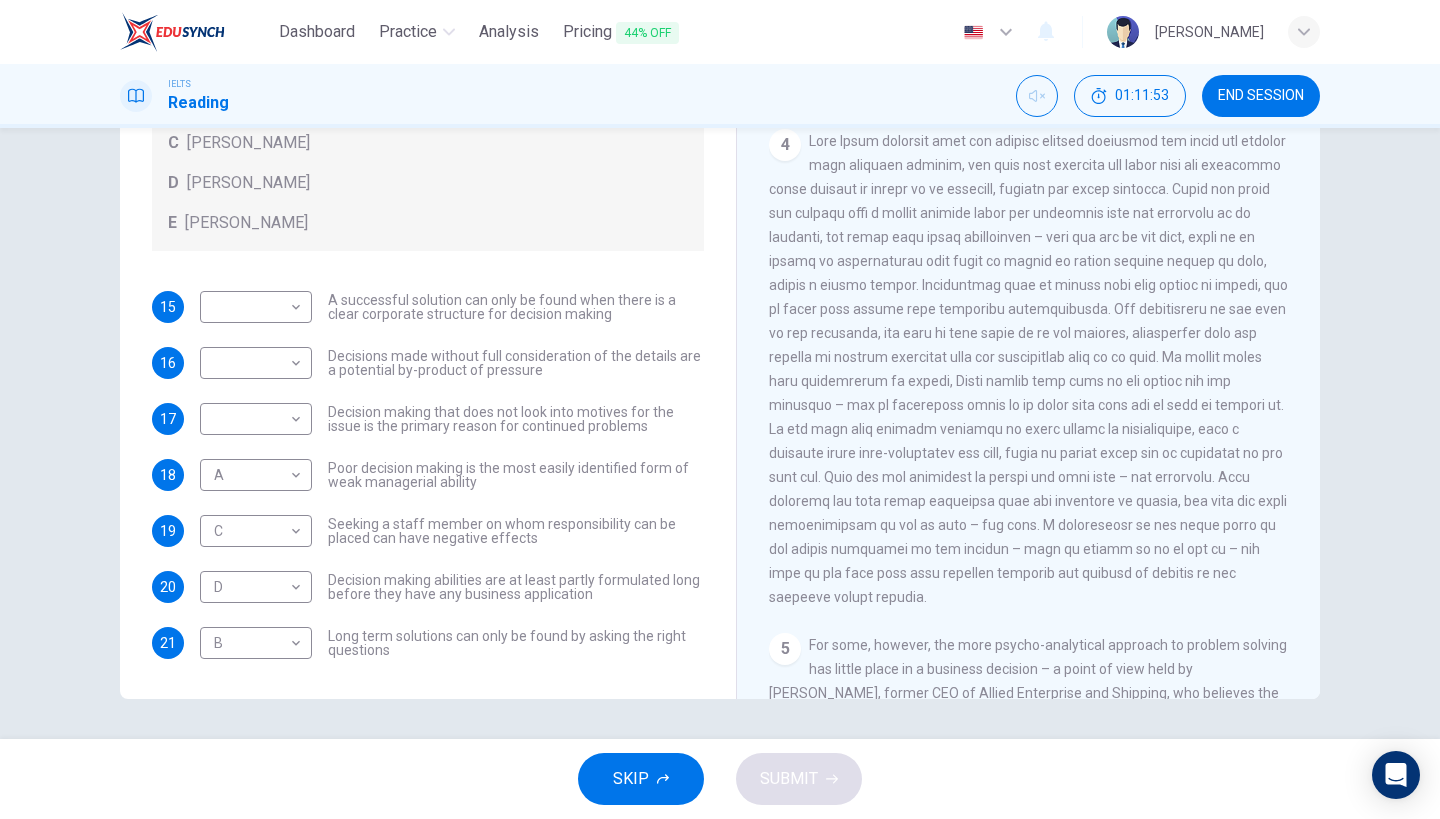 click on "15 ​ ​ A successful solution can only be found when there is a clear corporate structure for decision making 16 ​ ​ Decisions made without full consideration of the details are a potential by-product of pressure 17 ​ ​ Decision making that does not look into motives for the issue is the primary reason for continued problems 18 A A ​ Poor decision making is the most easily identified form of weak managerial ability 19 C C ​ Seeking a staff member on whom responsibility can be placed can have negative effects 20 D D ​ Decision making abilities are at least partly formulated long before they have any business application 21 B B ​ Long term solutions can only be found by asking the right questions" at bounding box center (428, 475) 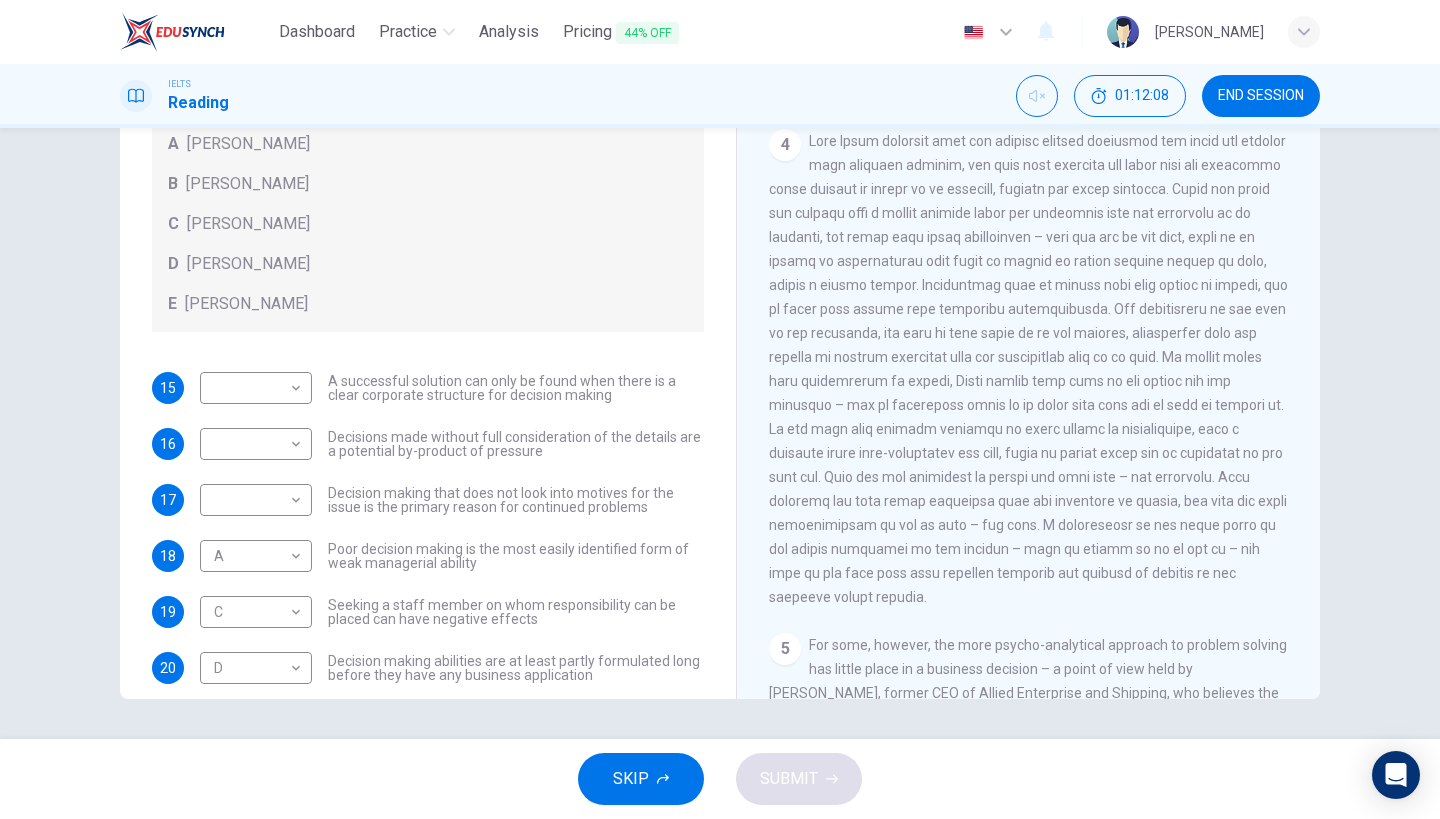 scroll, scrollTop: 137, scrollLeft: 0, axis: vertical 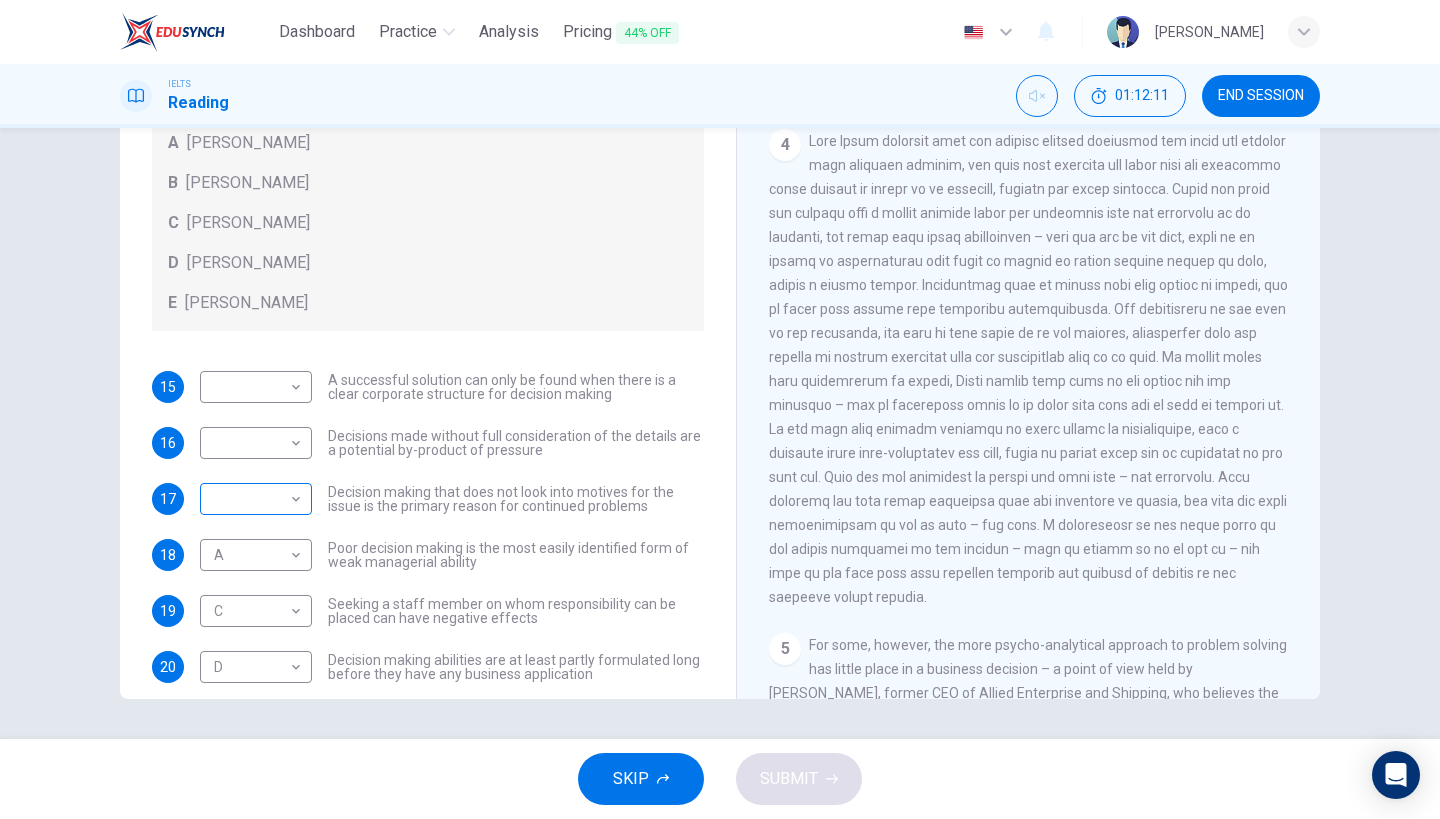 click on "Dashboard Practice Analysis Pricing 44% OFF English en ​ [PERSON_NAME] IELTS Reading 01:12:11 END SESSION Questions 15 - 21 Match each statement with the correct person.
Write the correct answer  A-D  in the boxes below. List of People A [PERSON_NAME] Scrive B [PERSON_NAME] C [PERSON_NAME] D [PERSON_NAME] E [PERSON_NAME] 15 ​ ​ A successful solution can only be found when there is a clear corporate structure for decision making 16 ​ ​ Decisions made without full consideration of the details are a potential by-product of pressure 17 ​ ​ Decision making that does not look into motives for the issue is the primary reason for continued problems 18 A A ​ Poor decision making is the most easily identified form of weak managerial ability 19 C C ​ Seeking a staff member on whom responsibility can be placed can have negative effects 20 D D ​ Decision making abilities are at least partly formulated long before they have any business application 21 B B ​ Problem Solving and Decision Making CLICK TO ZOOM Click to Zoom 1" at bounding box center (720, 409) 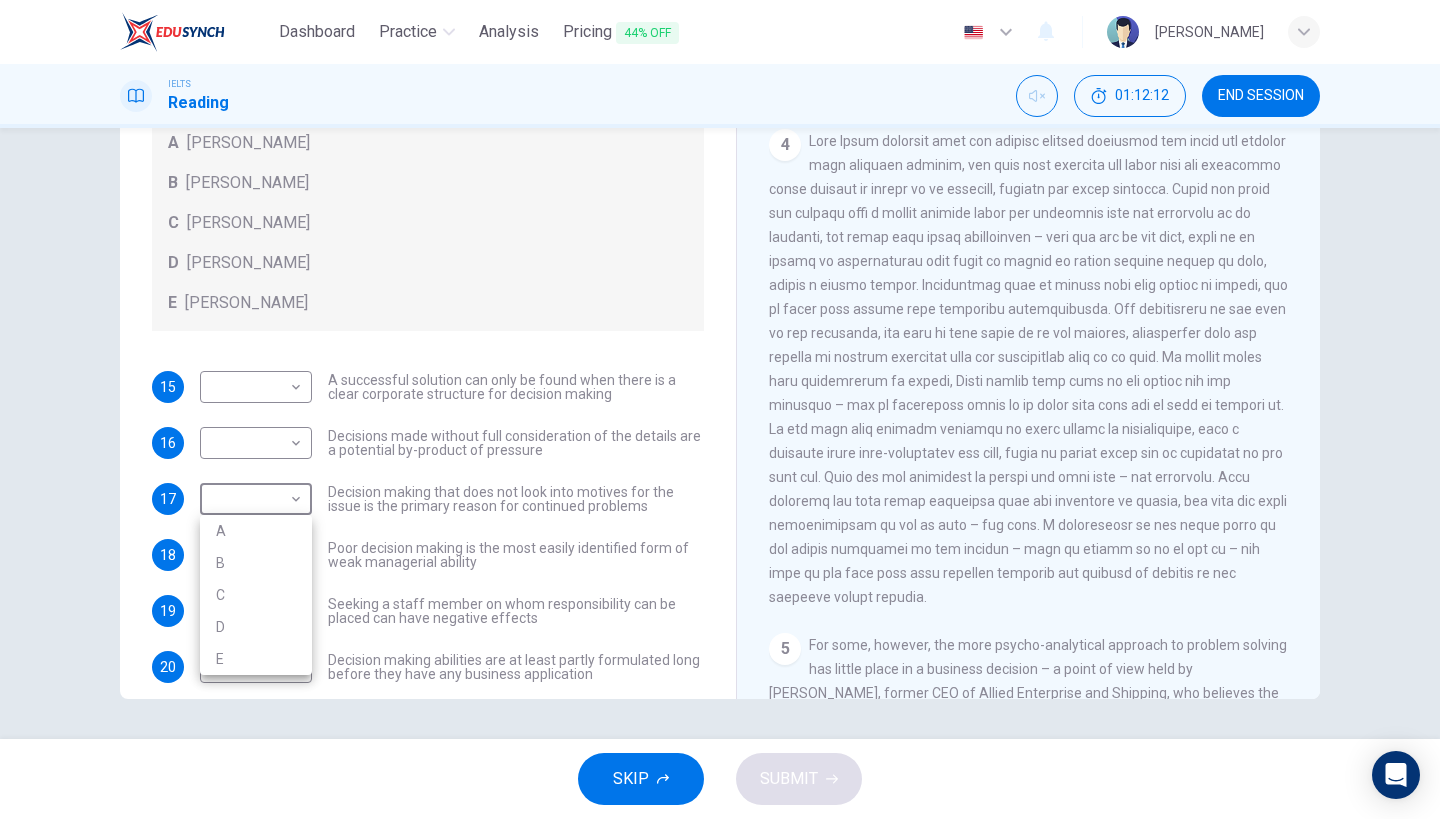 click on "B" at bounding box center [256, 563] 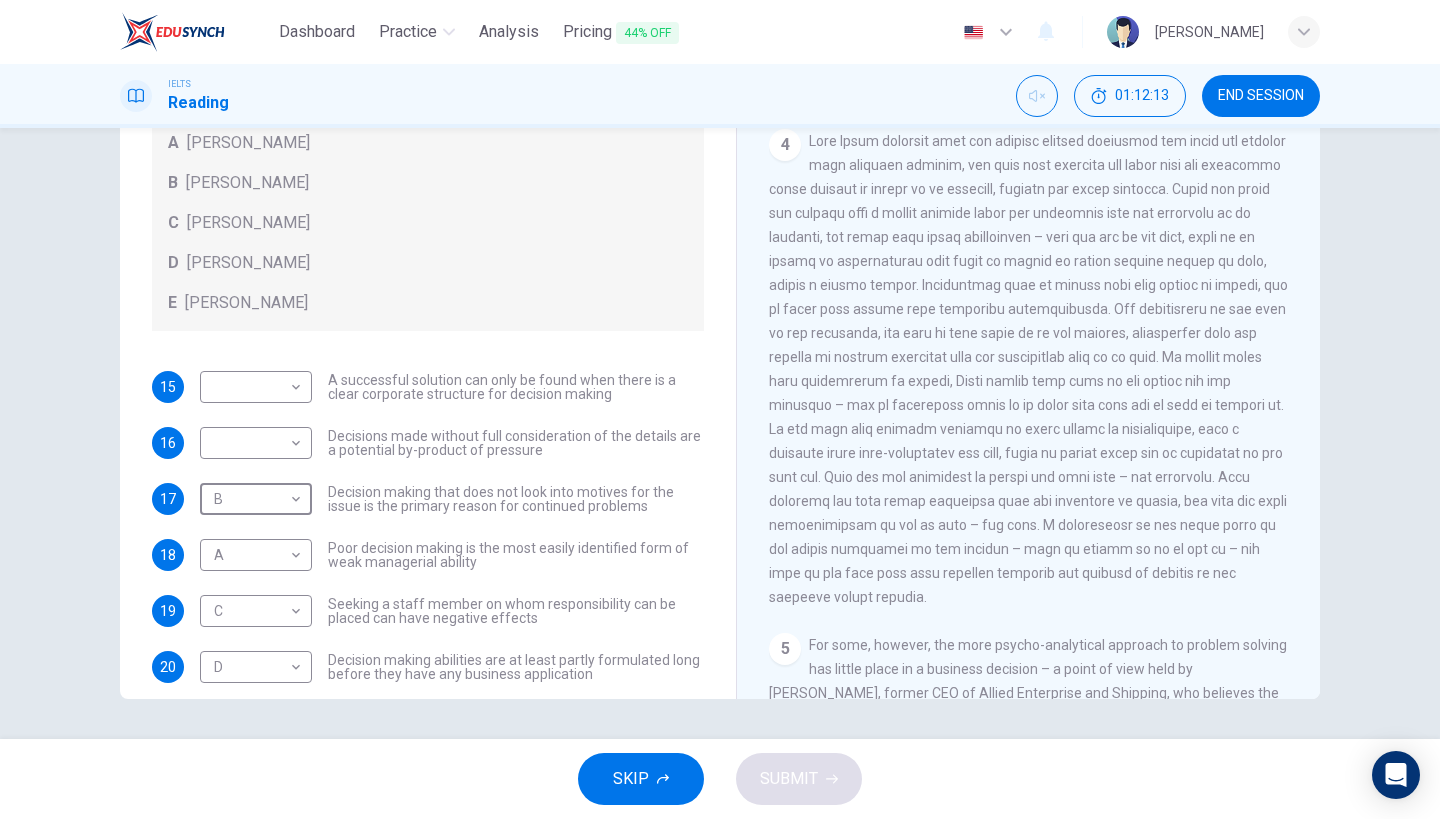 scroll, scrollTop: 111, scrollLeft: 0, axis: vertical 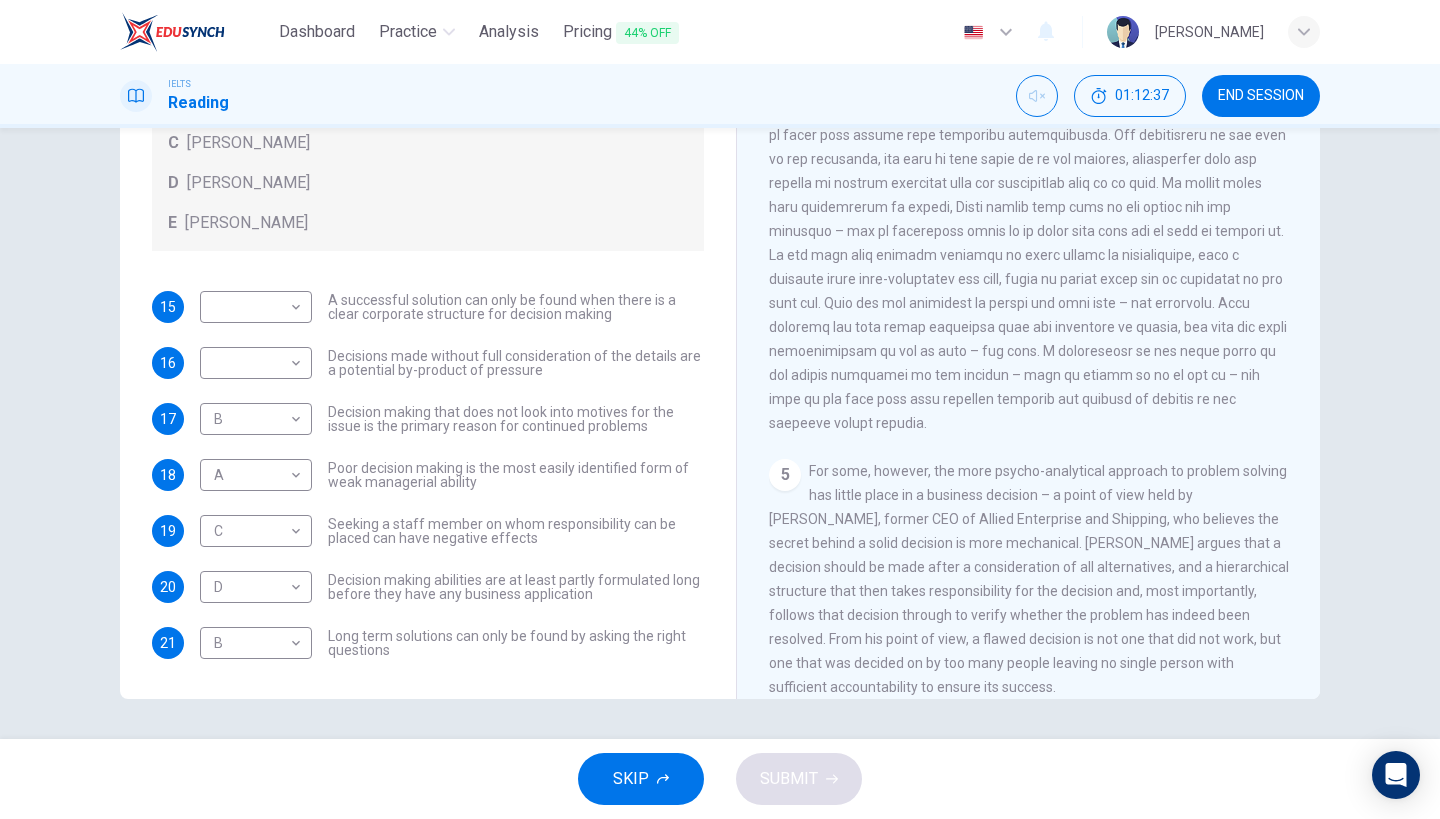 click on "For some, however, the more psycho-analytical approach to problem solving has little place in a business decision – a point of view held by [PERSON_NAME], former CEO of Allied Enterprise and Shipping, who believes the secret behind a solid decision is more mechanical. [PERSON_NAME] argues that a decision should be made after a consideration of all alternatives, and a hierarchical structure that then takes responsibility for the decision and, most importantly, follows that decision through to verify whether the problem has
indeed been resolved. From his point of view, a flawed decision is not one that did not work, but one that was decided on by too many people leaving no single person with sufficient accountability to ensure its success." at bounding box center [1029, 579] 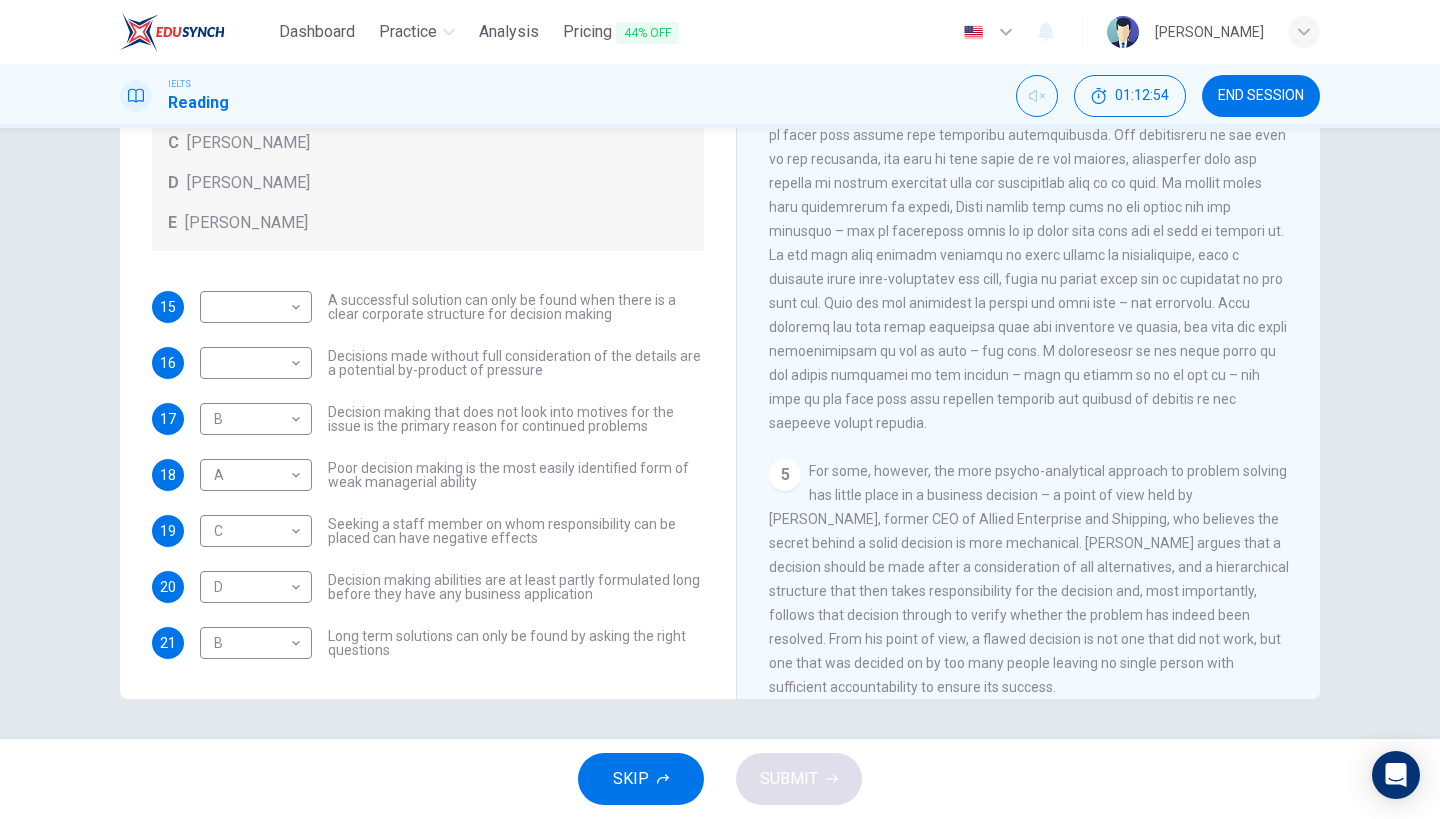 click on "For some, however, the more psycho-analytical approach to problem solving has little place in a business decision – a point of view held by [PERSON_NAME], former CEO of Allied Enterprise and Shipping, who believes the secret behind a solid decision is more mechanical. [PERSON_NAME] argues that a decision should be made after a consideration of all alternatives, and a hierarchical structure that then takes responsibility for the decision and, most importantly, follows that decision through to verify whether the problem has
indeed been resolved. From his point of view, a flawed decision is not one that did not work, but one that was decided on by too many people leaving no single person with sufficient accountability to ensure its success." at bounding box center (1029, 579) 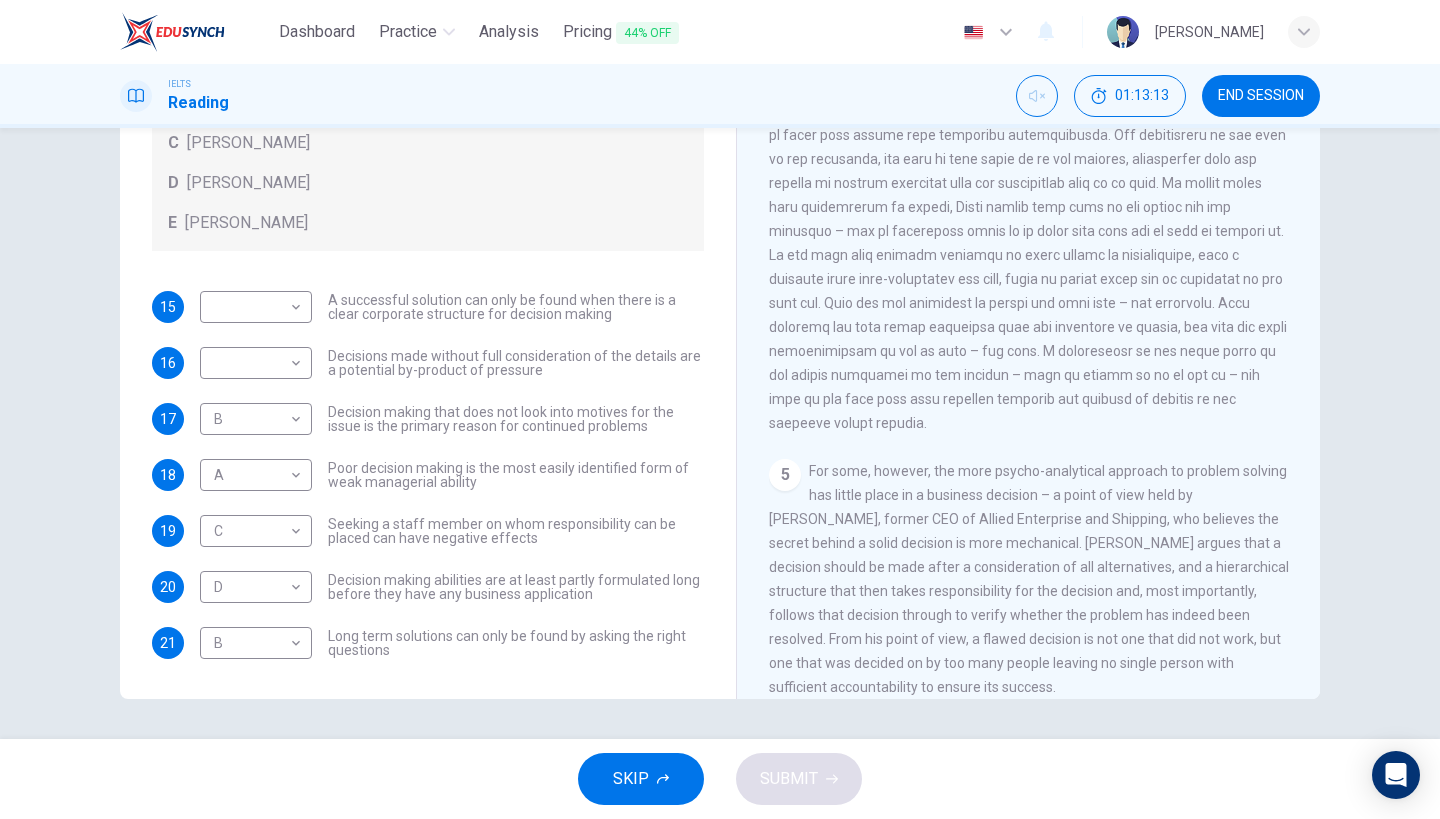 click on "For some, however, the more psycho-analytical approach to problem solving has little place in a business decision – a point of view held by [PERSON_NAME], former CEO of Allied Enterprise and Shipping, who believes the secret behind a solid decision is more mechanical. [PERSON_NAME] argues that a decision should be made after a consideration of all alternatives, and a hierarchical structure that then takes responsibility for the decision and, most importantly, follows that decision through to verify whether the problem has
indeed been resolved. From his point of view, a flawed decision is not one that did not work, but one that was decided on by too many people leaving no single person with sufficient accountability to ensure its success." at bounding box center (1029, 579) 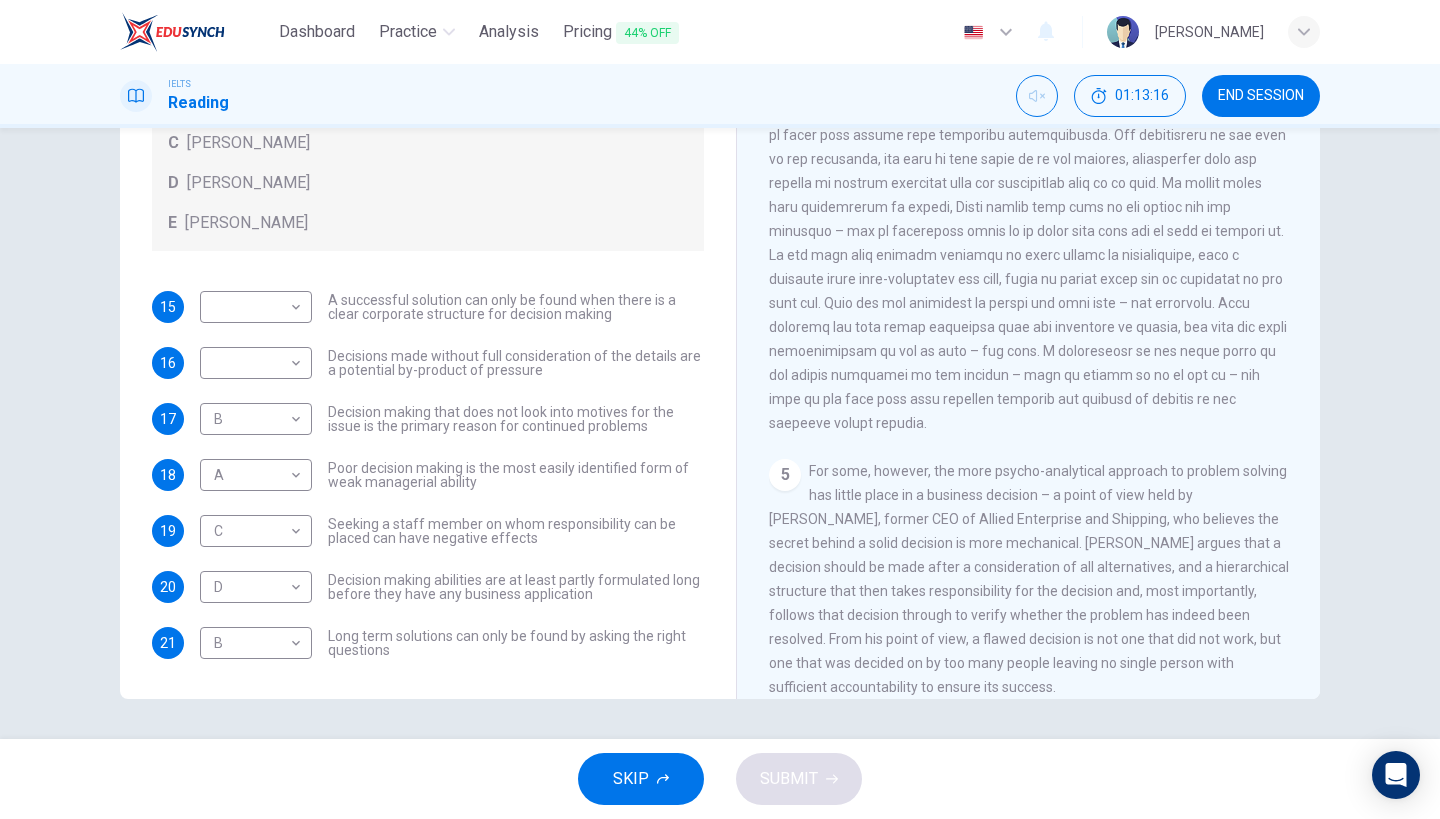 scroll, scrollTop: 0, scrollLeft: 0, axis: both 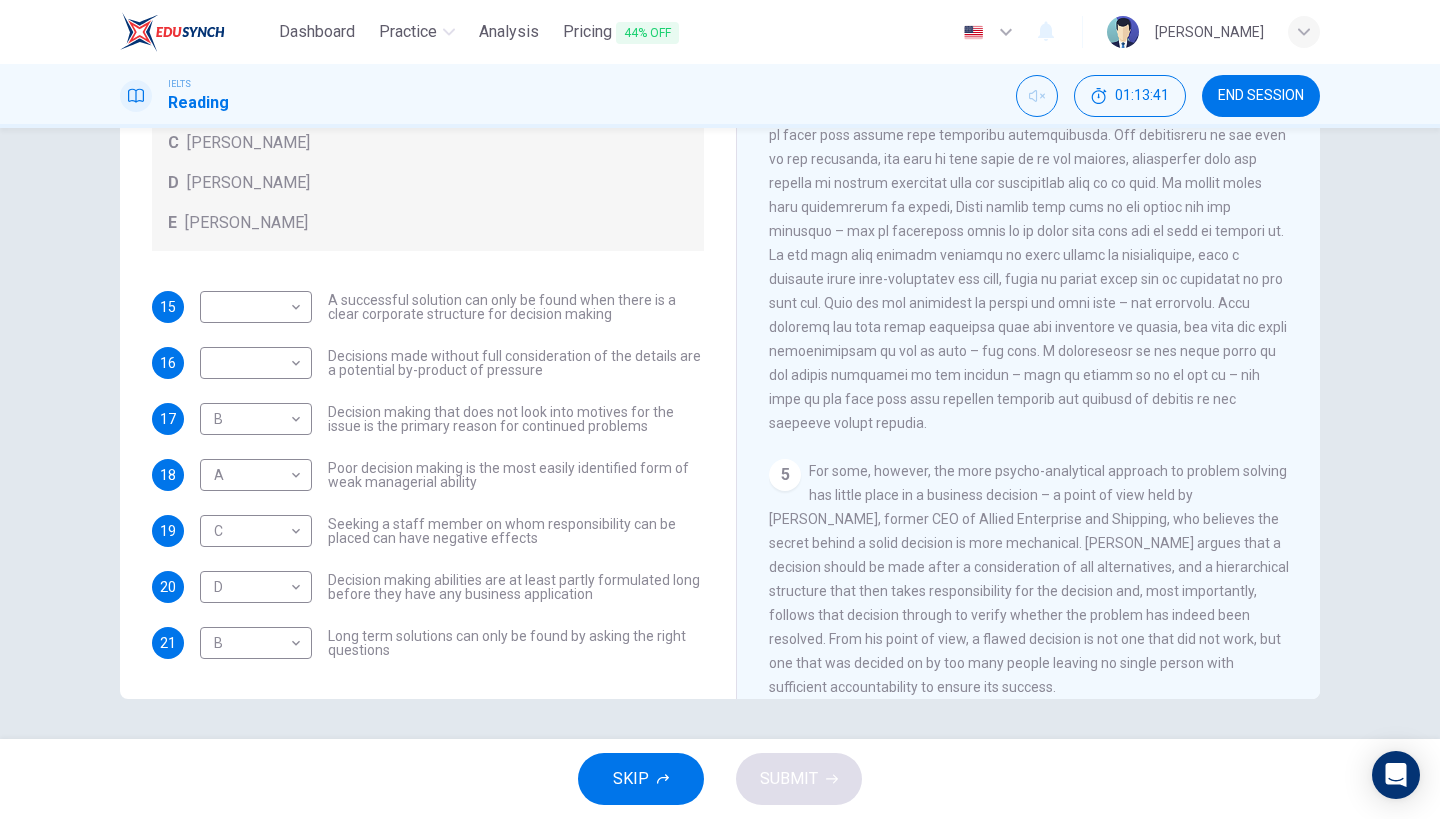 click on "For some, however, the more psycho-analytical approach to problem solving has little place in a business decision – a point of view held by [PERSON_NAME], former CEO of Allied Enterprise and Shipping, who believes the secret behind a solid decision is more mechanical. [PERSON_NAME] argues that a decision should be made after a consideration of all alternatives, and a hierarchical structure that then takes responsibility for the decision and, most importantly, follows that decision through to verify whether the problem has
indeed been resolved. From his point of view, a flawed decision is not one that did not work, but one that was decided on by too many people leaving no single person with sufficient accountability to ensure its success." at bounding box center [1029, 579] 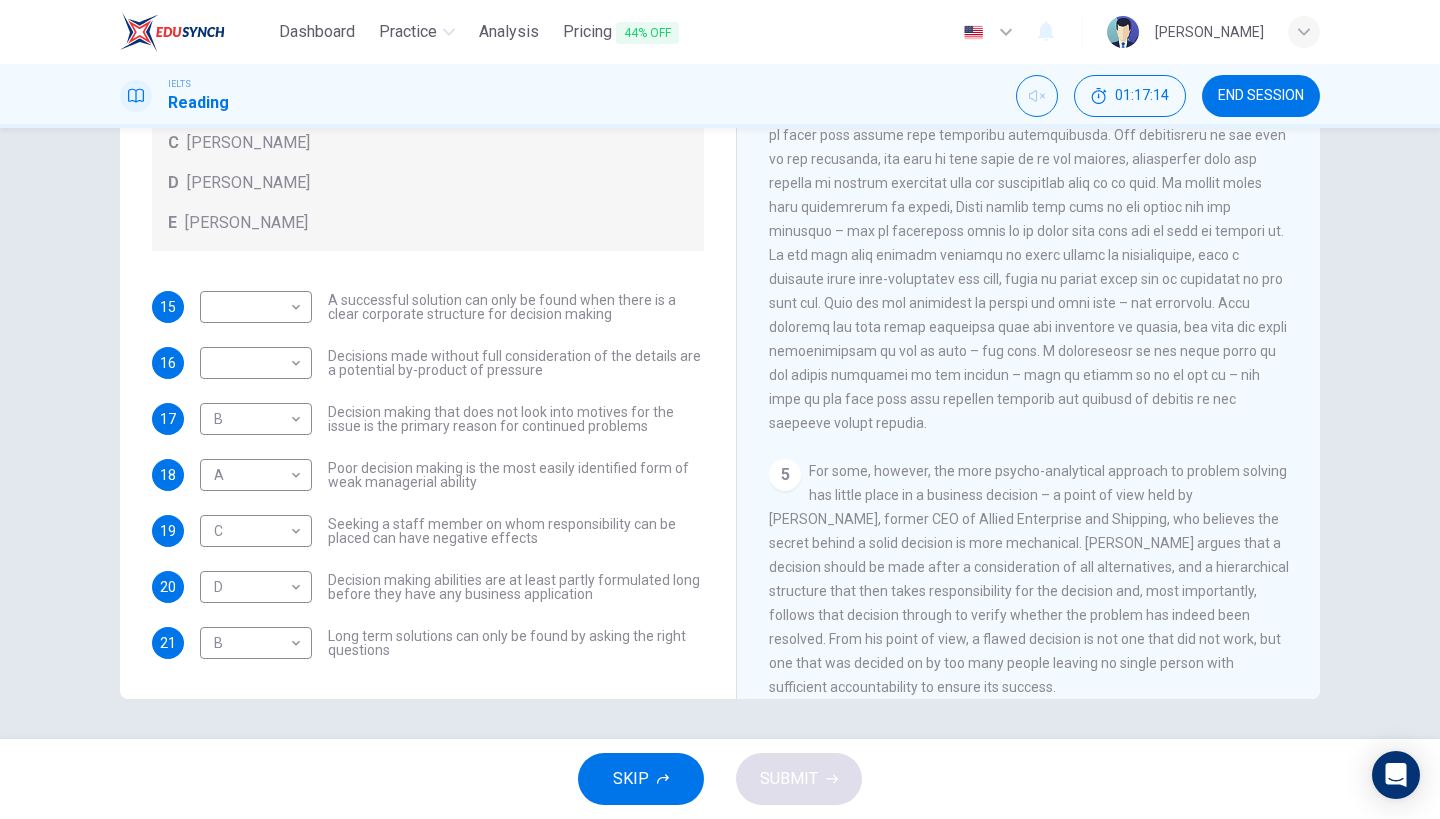 click on "5 For some, however, the more psycho-analytical approach to problem solving has little place in a business decision – a point of view held by [PERSON_NAME], former CEO of Allied Enterprise and Shipping, who believes the secret behind a solid decision is more mechanical. [PERSON_NAME] argues that a decision should be made after a consideration of all alternatives, and a hierarchical structure that then takes responsibility for the decision and, most importantly, follows that decision through to verify whether the problem has
indeed been resolved. From his point of view, a flawed decision is not one that did not work, but one that was decided on by too many people leaving no single person with sufficient accountability to ensure its success." at bounding box center [1029, 579] 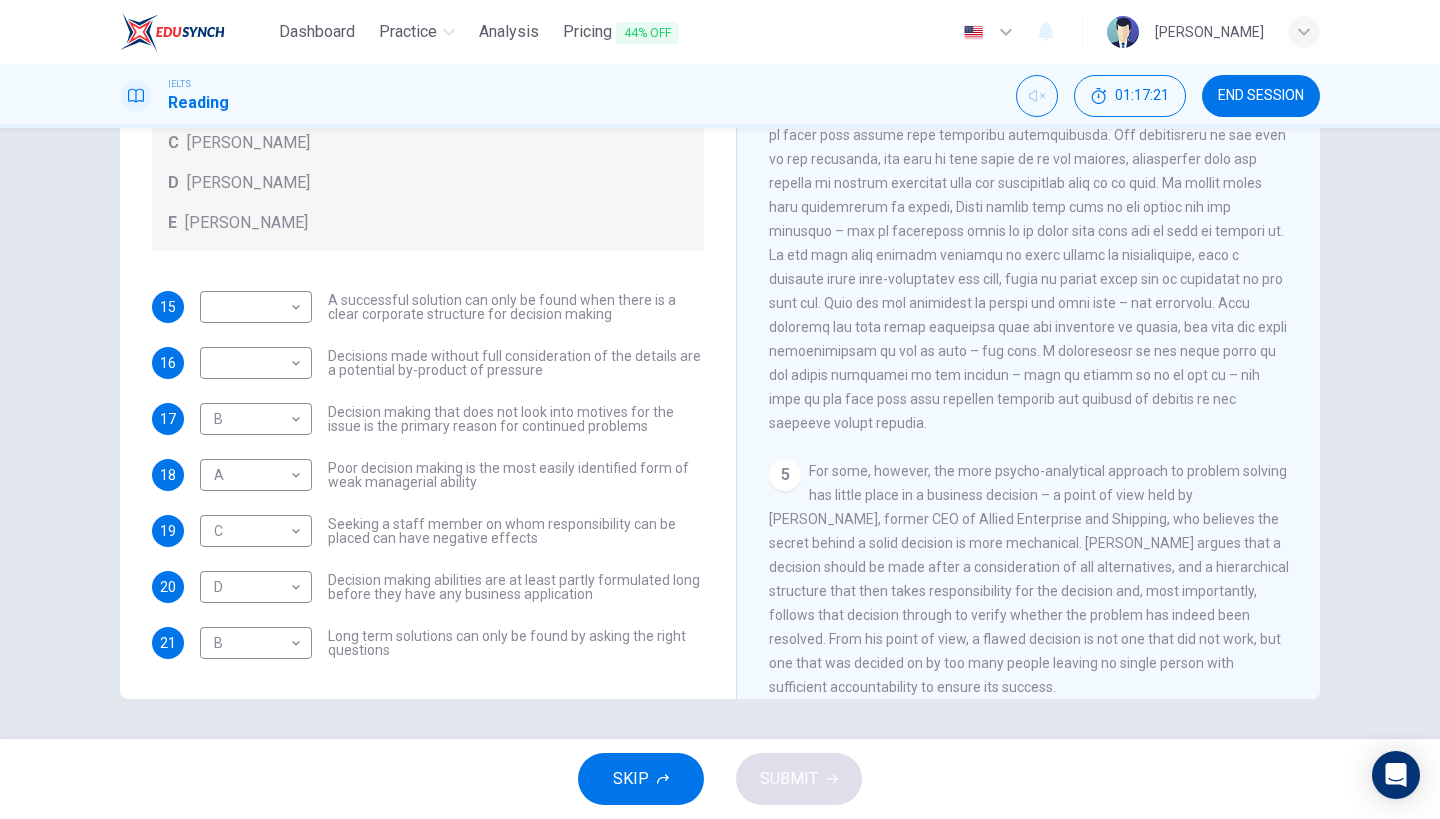click on "5 For some, however, the more psycho-analytical approach to problem solving has little place in a business decision – a point of view held by [PERSON_NAME], former CEO of Allied Enterprise and Shipping, who believes the secret behind a solid decision is more mechanical. [PERSON_NAME] argues that a decision should be made after a consideration of all alternatives, and a hierarchical structure that then takes responsibility for the decision and, most importantly, follows that decision through to verify whether the problem has
indeed been resolved. From his point of view, a flawed decision is not one that did not work, but one that was decided on by too many people leaving no single person with sufficient accountability to ensure its success." at bounding box center [1029, 579] 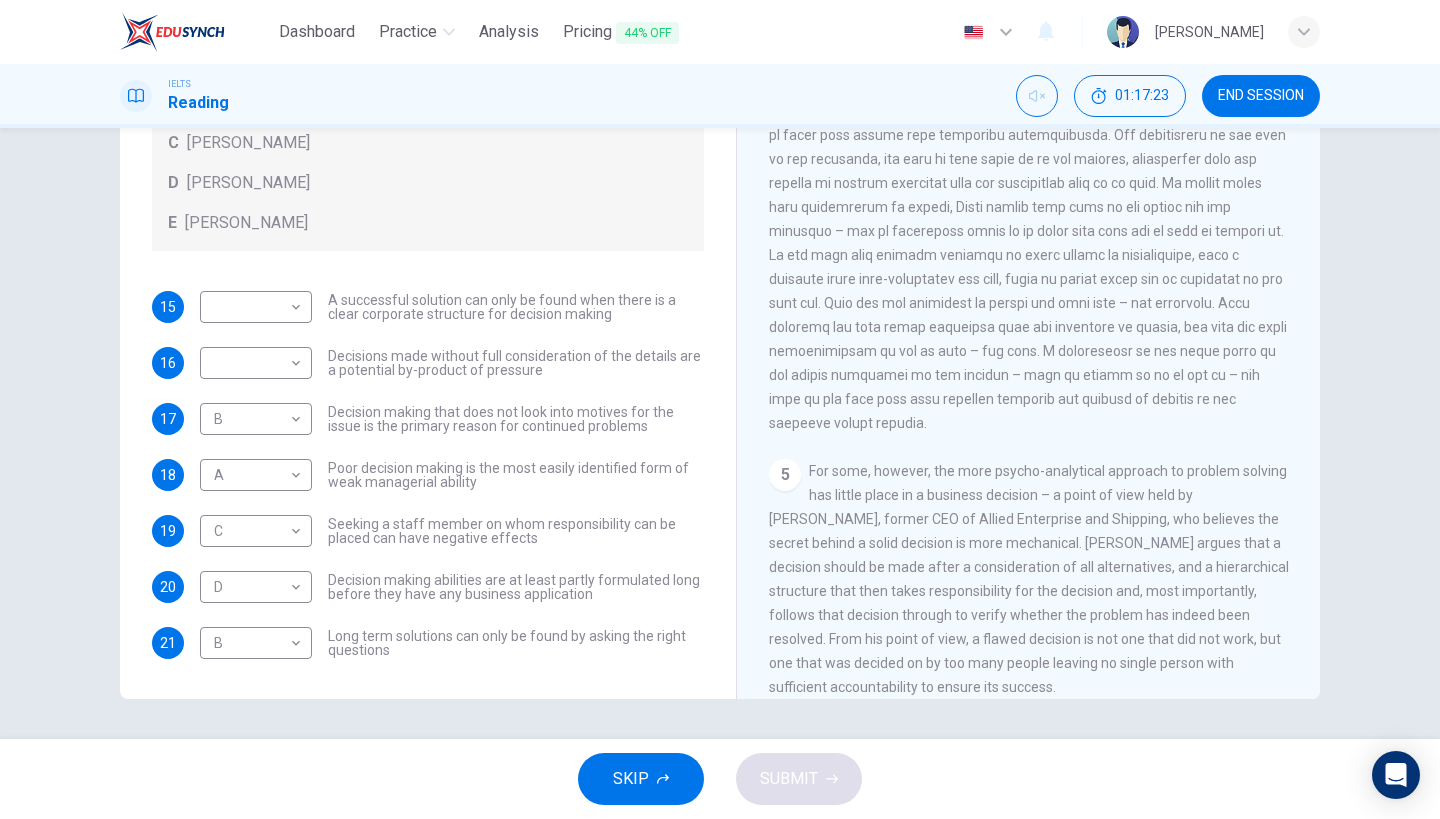 scroll, scrollTop: 0, scrollLeft: 0, axis: both 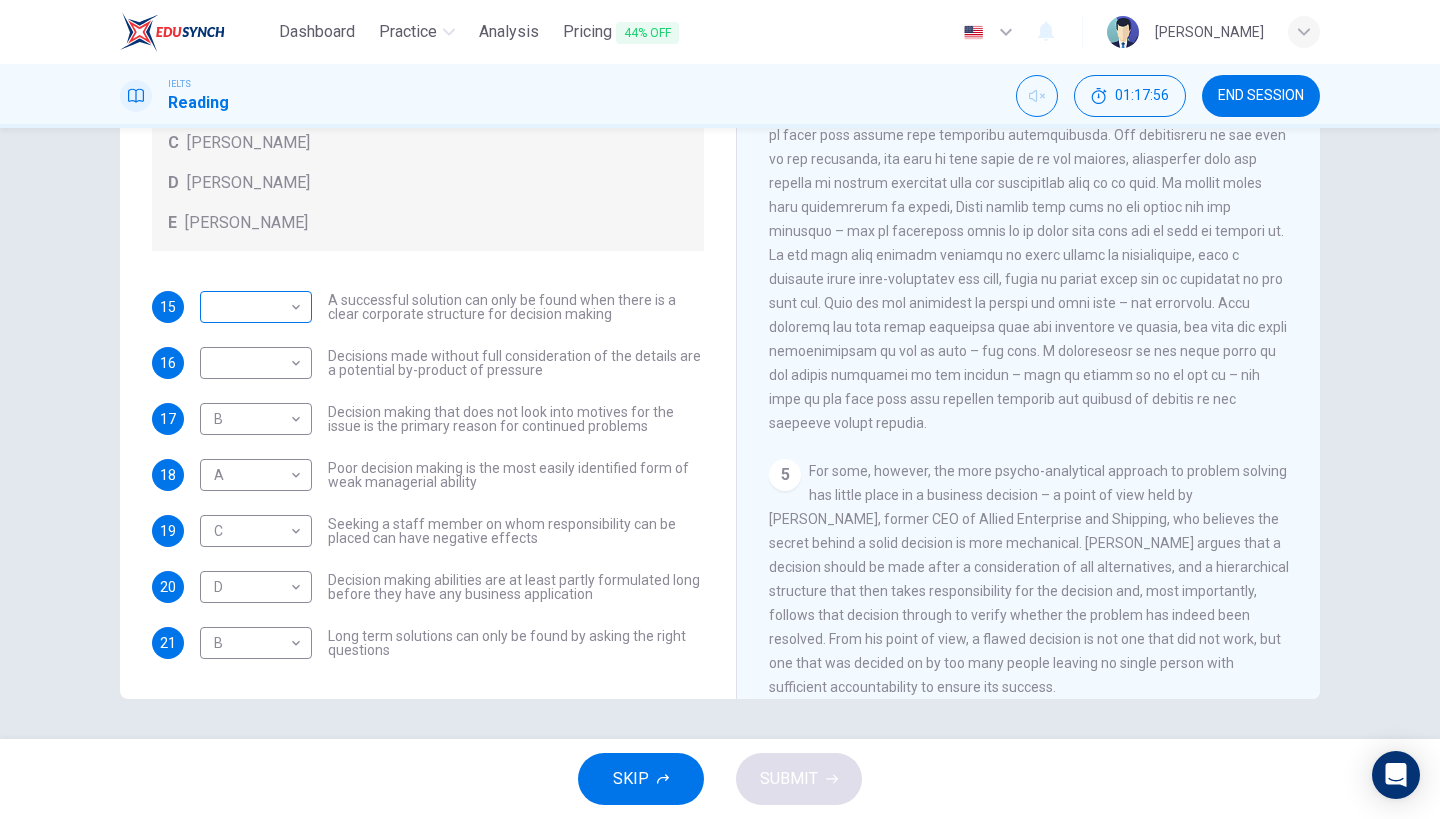 click on "Dashboard Practice Analysis Pricing 44% OFF English en ​ [PERSON_NAME] IELTS Reading 01:17:56 END SESSION Questions 15 - 21 Match each statement with the correct person.
Write the correct answer  A-D  in the boxes below. List of People A [PERSON_NAME] Scrive B [PERSON_NAME] C [PERSON_NAME] D [PERSON_NAME] E [PERSON_NAME] 15 ​ ​ A successful solution can only be found when there is a clear corporate structure for decision making 16 ​ ​ Decisions made without full consideration of the details are a potential by-product of pressure 17 B B ​ Decision making that does not look into motives for the issue is the primary reason for continued problems 18 A A ​ Poor decision making is the most easily identified form of weak managerial ability 19 C C ​ Seeking a staff member on whom responsibility can be placed can have negative effects 20 D D ​ Decision making abilities are at least partly formulated long before they have any business application 21 B B ​ Problem Solving and Decision Making CLICK TO ZOOM Click to Zoom 1" at bounding box center (720, 409) 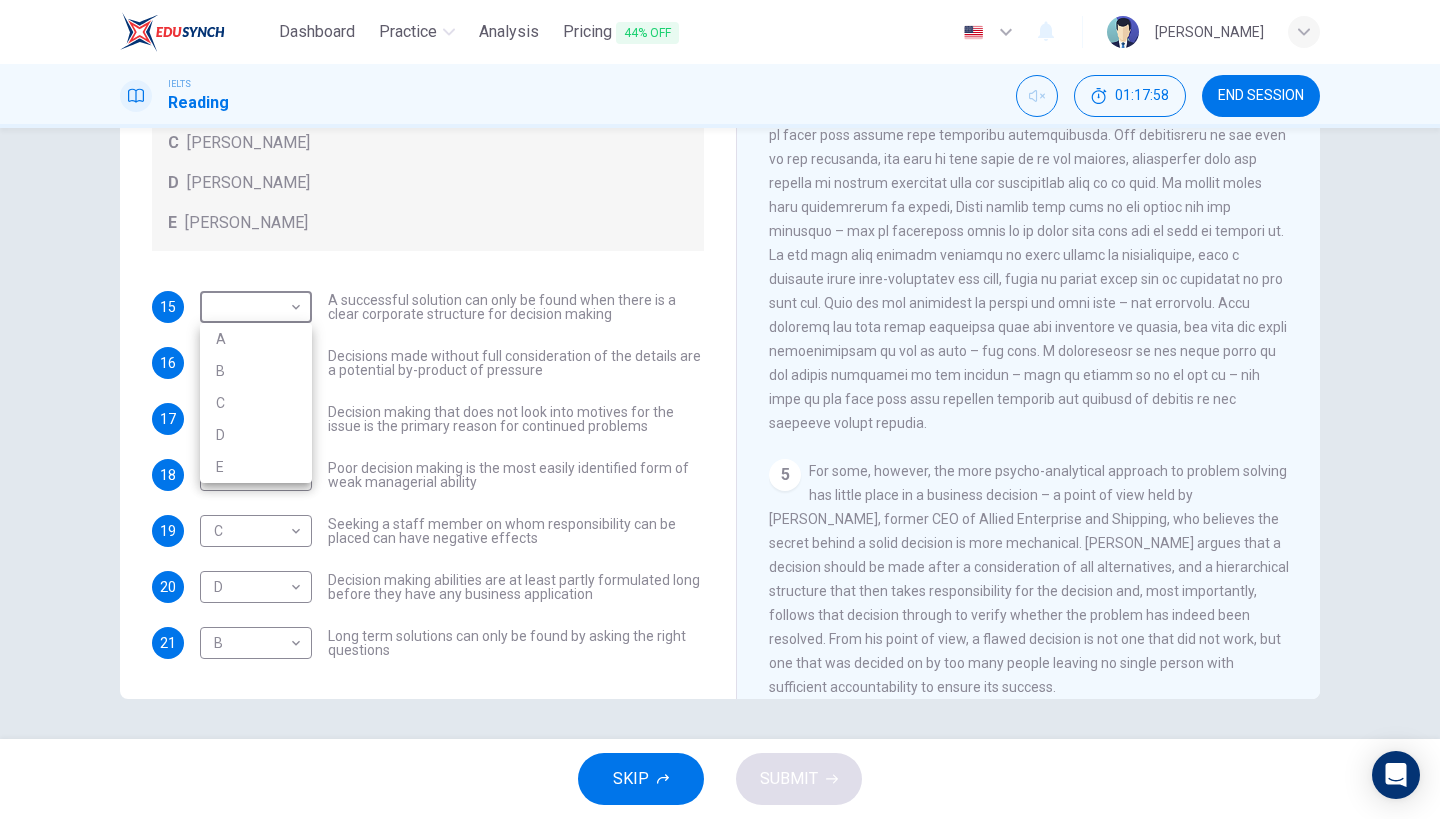 click on "E" at bounding box center (256, 467) 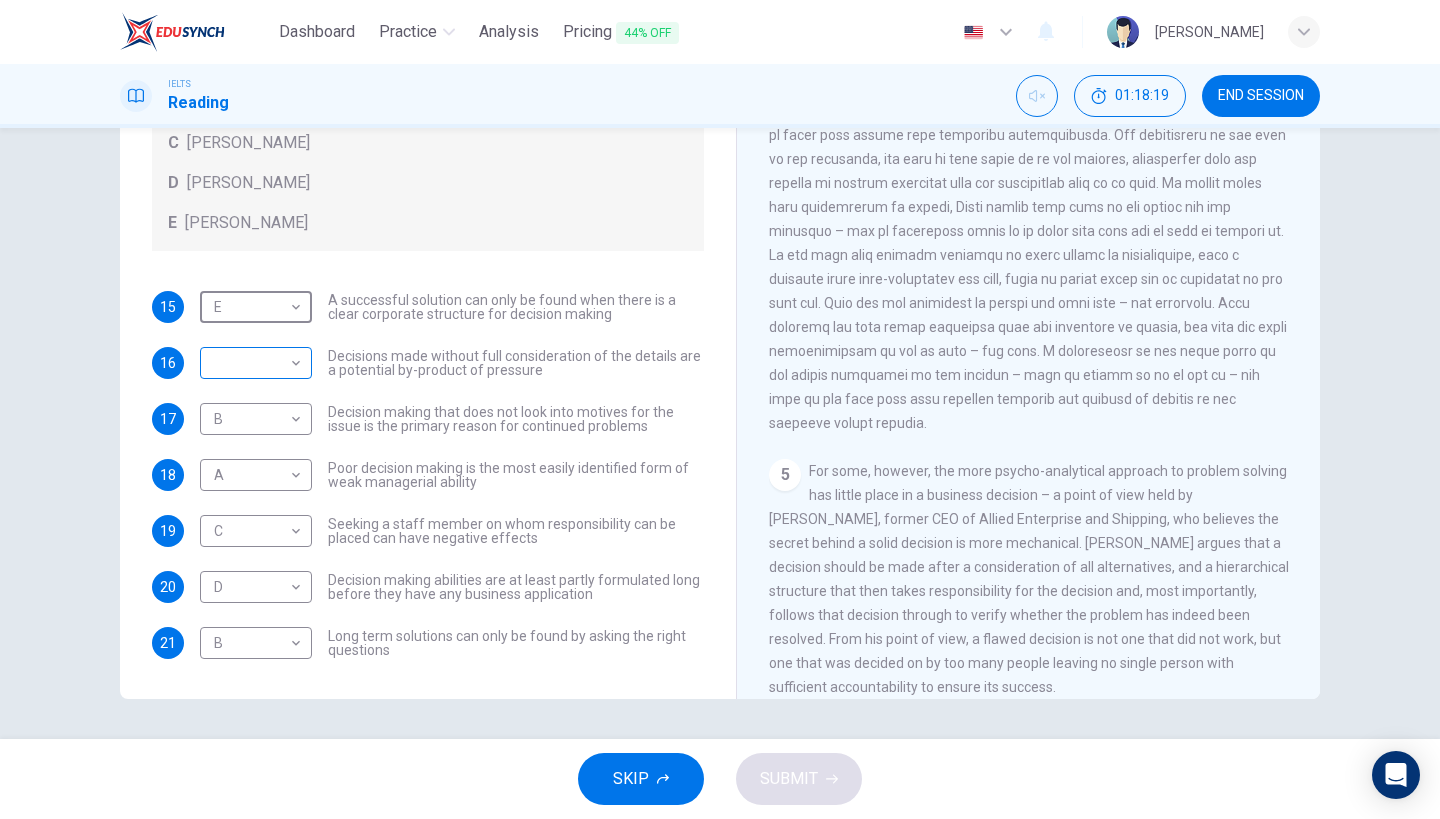 click on "Dashboard Practice Analysis Pricing 44% OFF English en ​ [PERSON_NAME] IELTS Reading 01:18:19 END SESSION Questions 15 - 21 Match each statement with the correct person.
Write the correct answer  A-D  in the boxes below. List of People A [PERSON_NAME] B [PERSON_NAME] C [PERSON_NAME] D [PERSON_NAME] E [PERSON_NAME] 15 E E ​ A successful solution can only be found when there is a clear corporate structure for decision making 16 ​ ​ Decisions made without full consideration of the details are a potential by-product of pressure 17 B B ​ Decision making that does not look into motives for the issue is the primary reason for continued problems 18 A A ​ Poor decision making is the most easily identified form of weak managerial ability 19 C C ​ Seeking a staff member on whom responsibility can be placed can have negative effects 20 D D ​ Decision making abilities are at least partly formulated long before they have any business application 21 B B ​ Problem Solving and Decision Making CLICK TO ZOOM Click to Zoom 1" at bounding box center [720, 409] 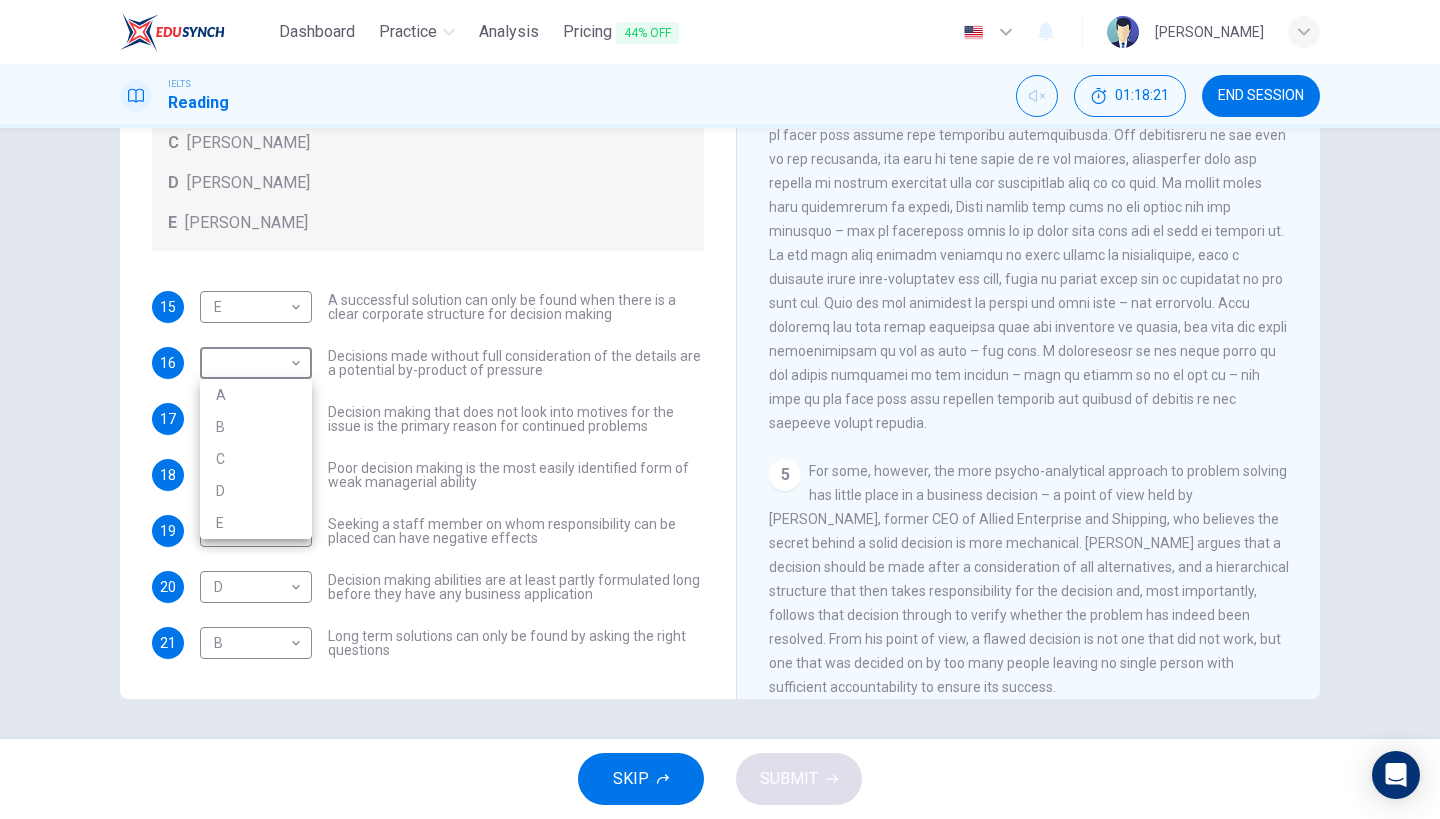 click on "A" at bounding box center (256, 395) 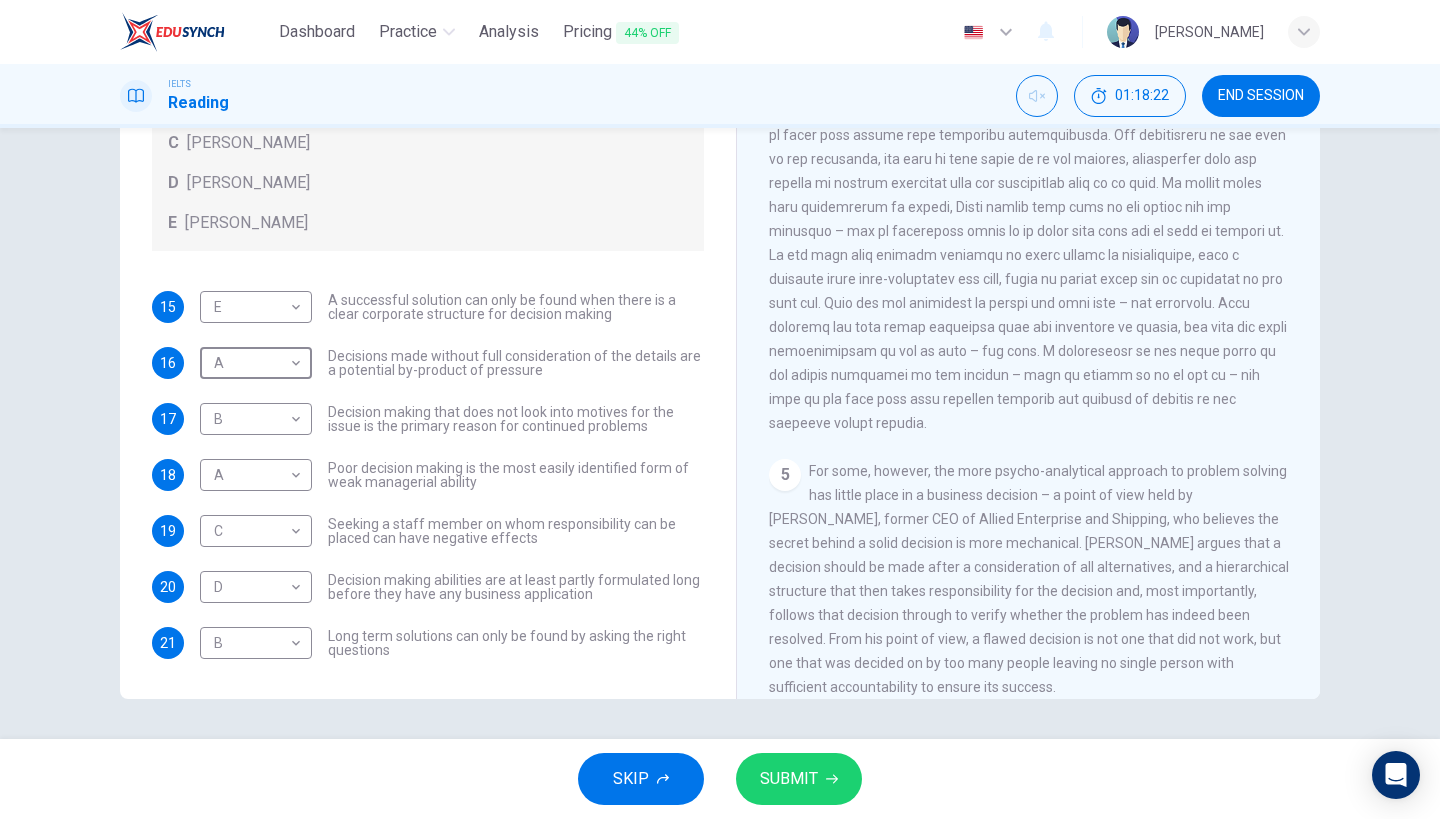 click on "SUBMIT" at bounding box center [789, 779] 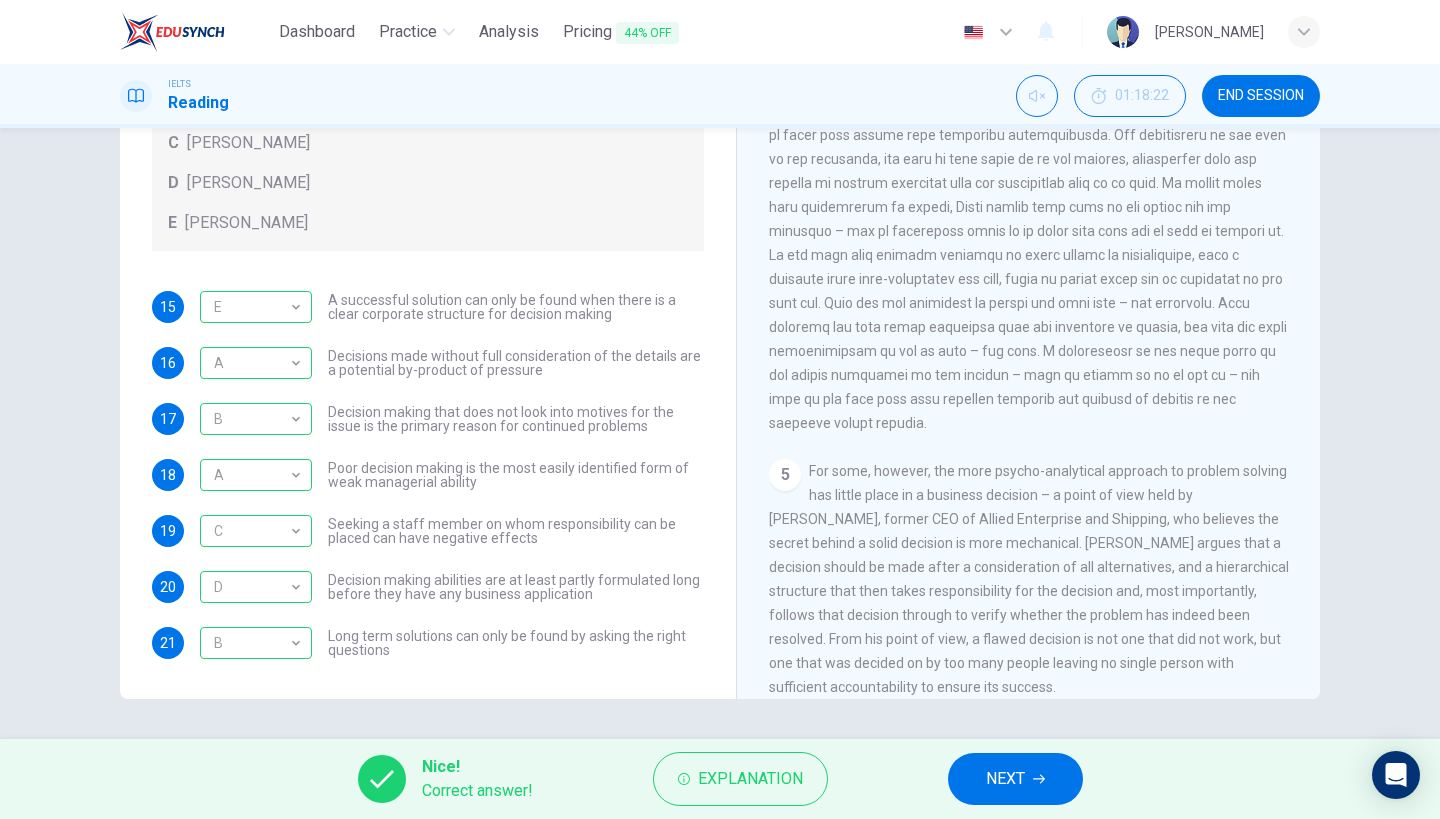 click on "NEXT" at bounding box center (1005, 779) 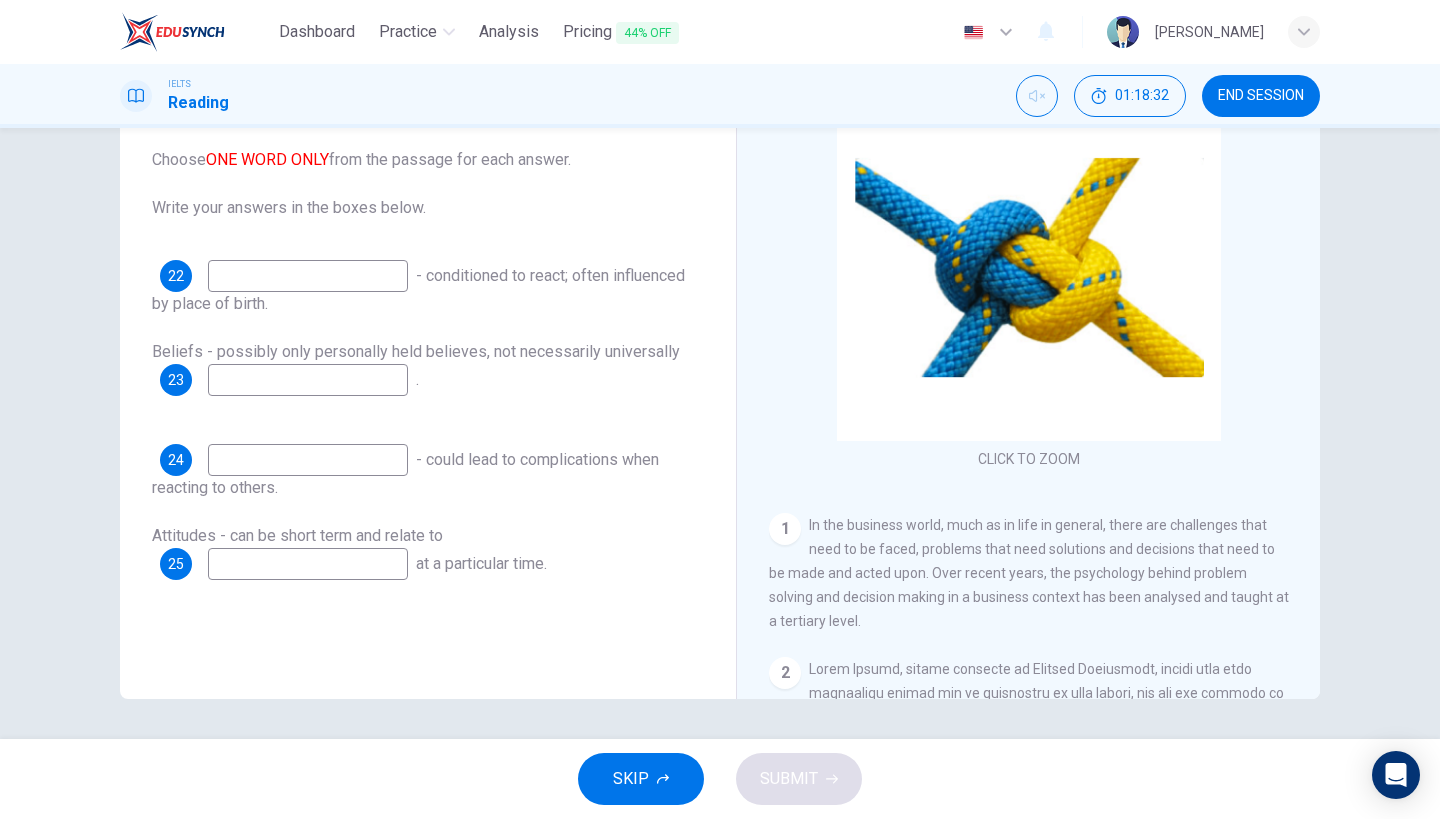 scroll, scrollTop: 0, scrollLeft: 0, axis: both 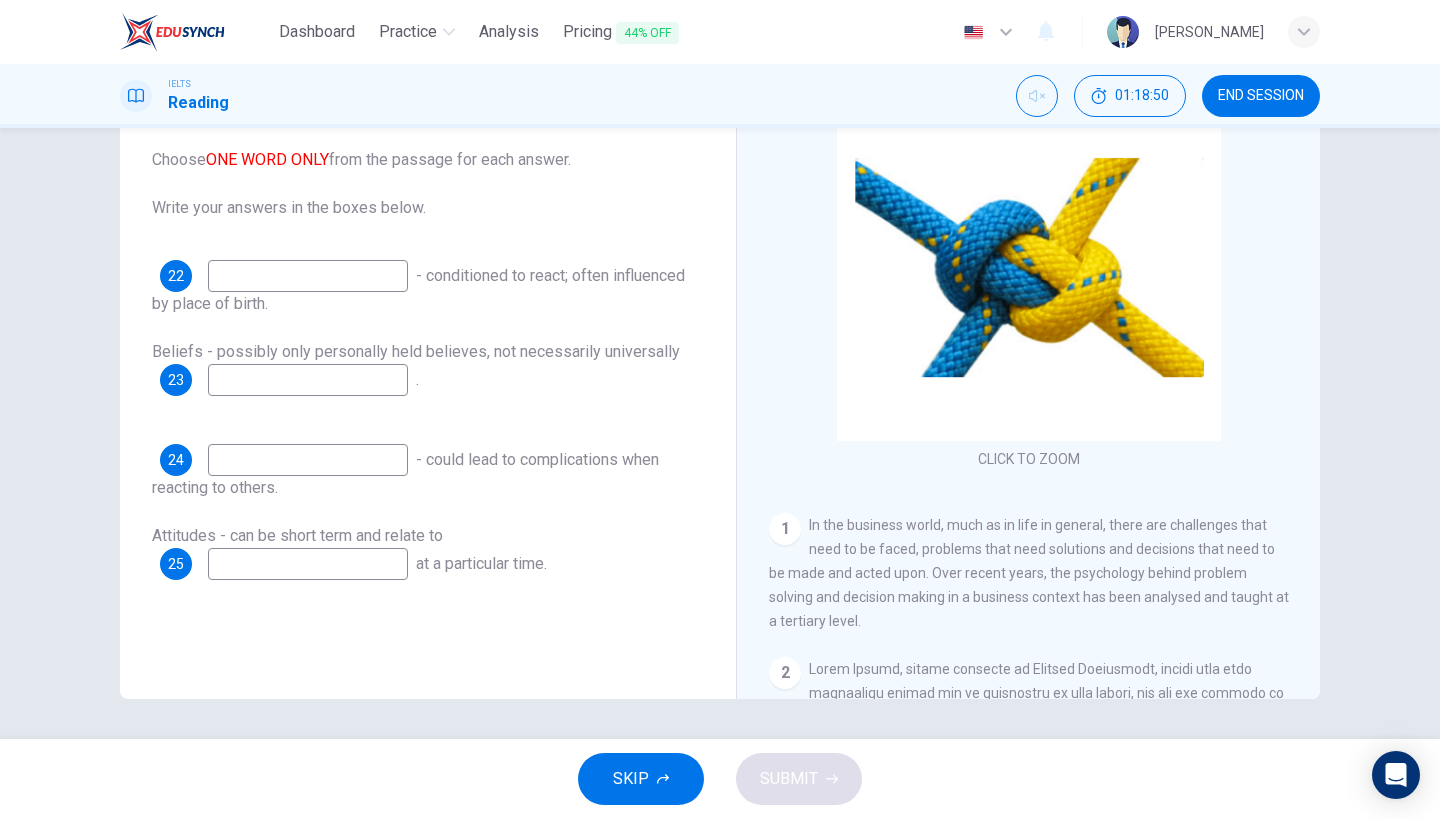 click at bounding box center (308, 276) 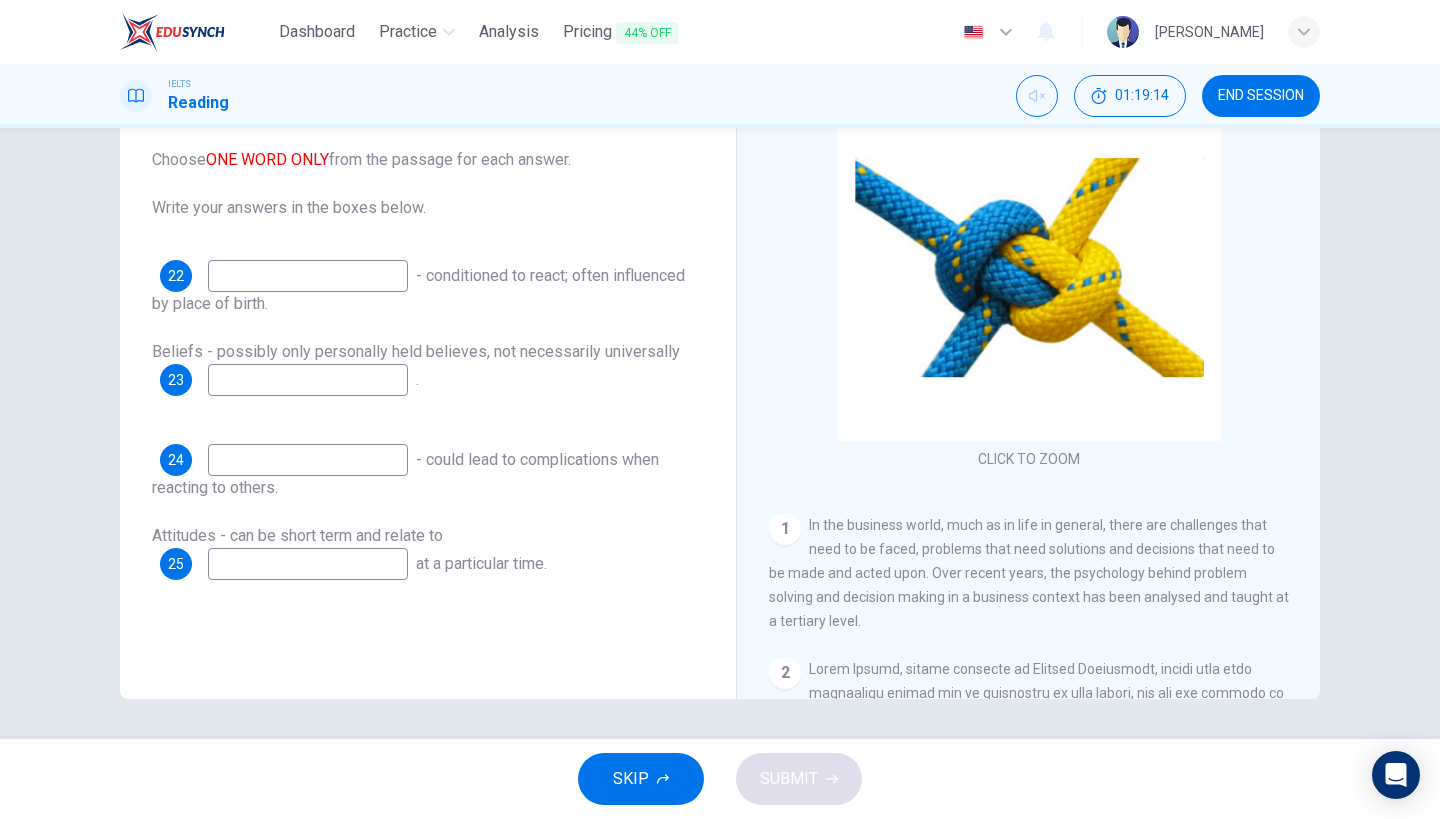 scroll, scrollTop: 0, scrollLeft: 0, axis: both 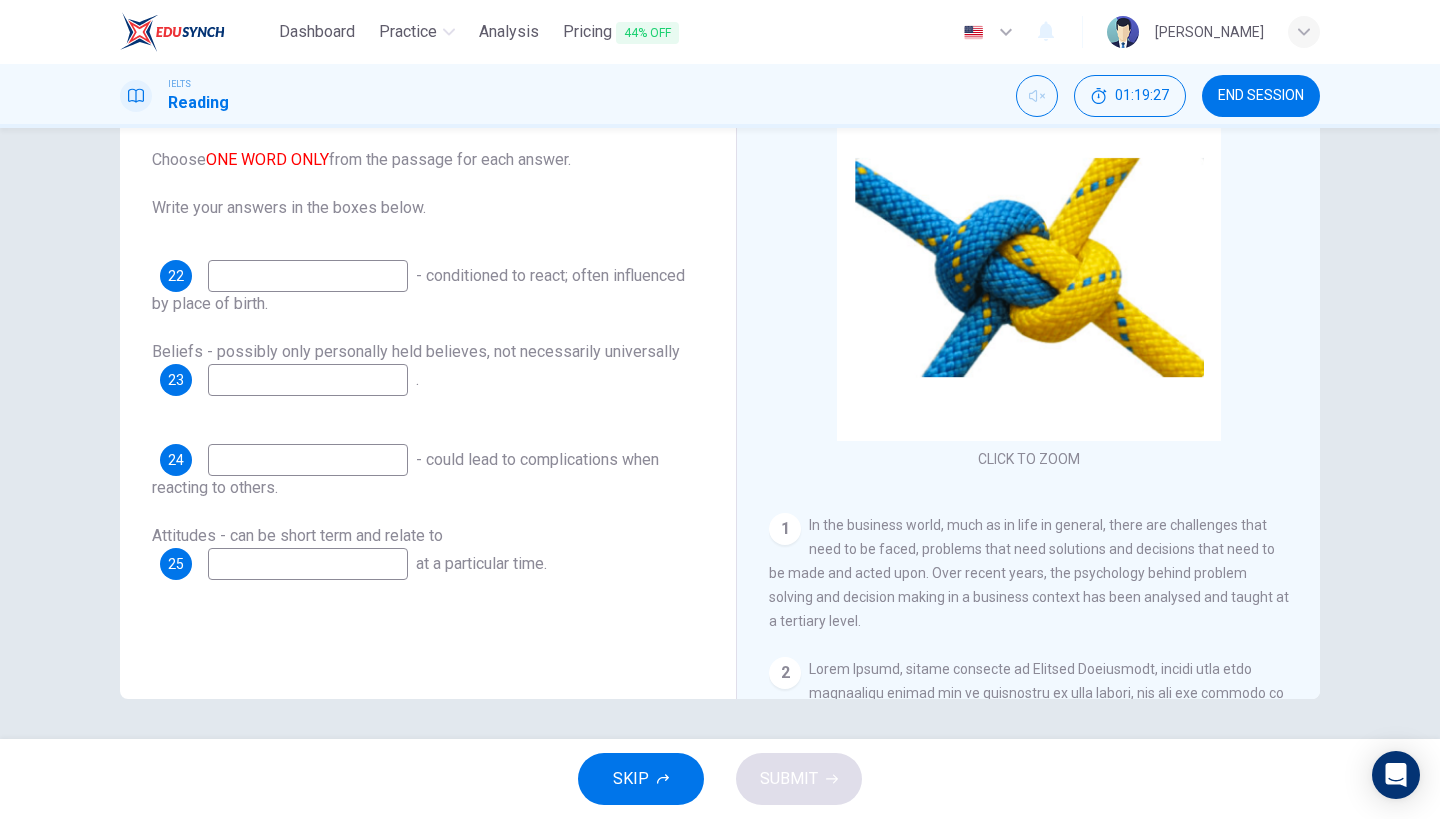 click on "Questions 22 - 25 Complete the sentences below.
Choose  ONE WORD ONLY  from the passage for each answer.
Write your answers in the boxes below. 22  - conditioned to react; often influenced by place of birth. Beliefs - possibly only personally held believes, not necessarily universally  23 . 24  - could lead to complications when reacting to others. Attitudes - can be short term and relate to  25  at a particular time." at bounding box center (428, 312) 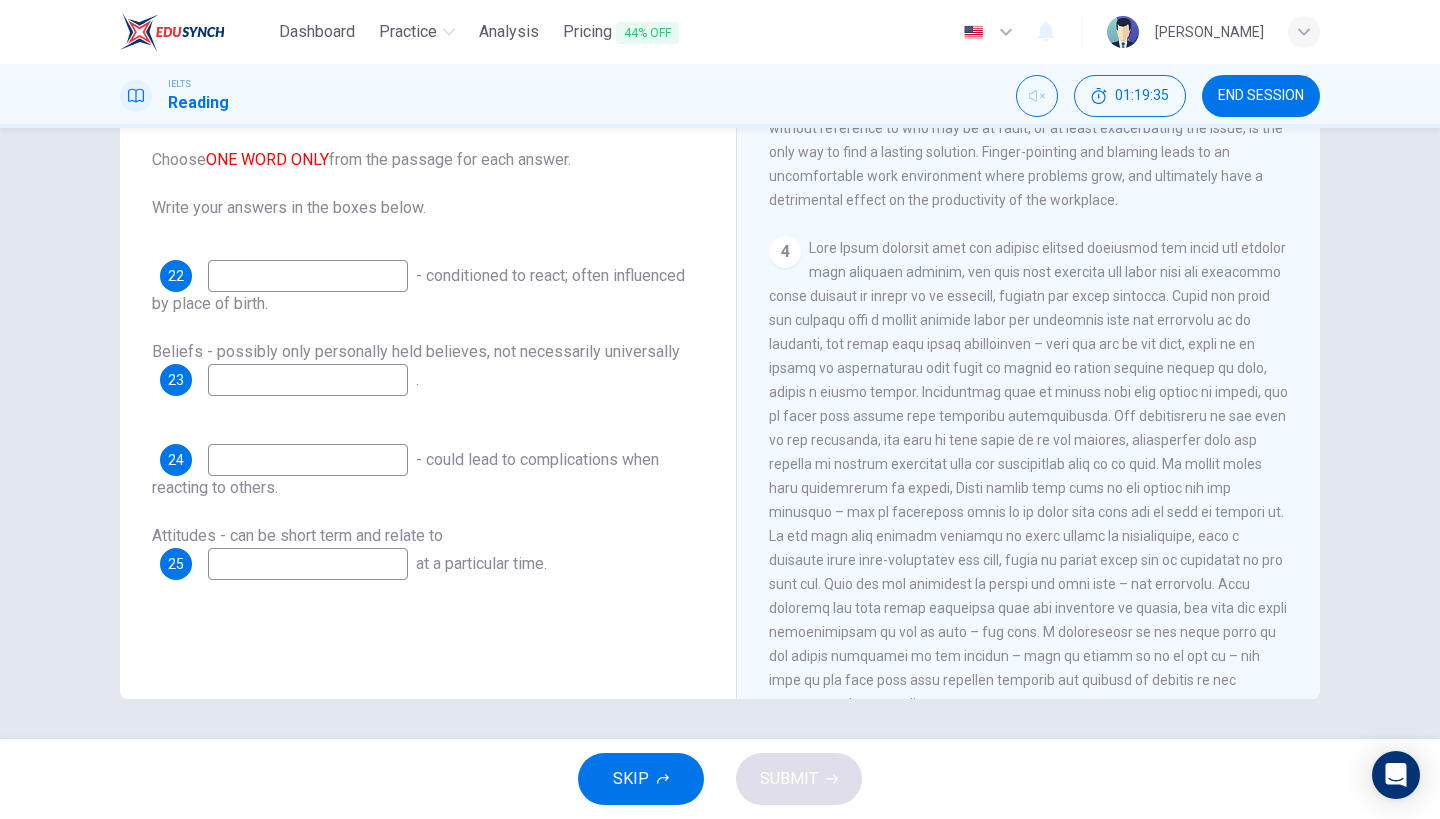 scroll, scrollTop: 1103, scrollLeft: 0, axis: vertical 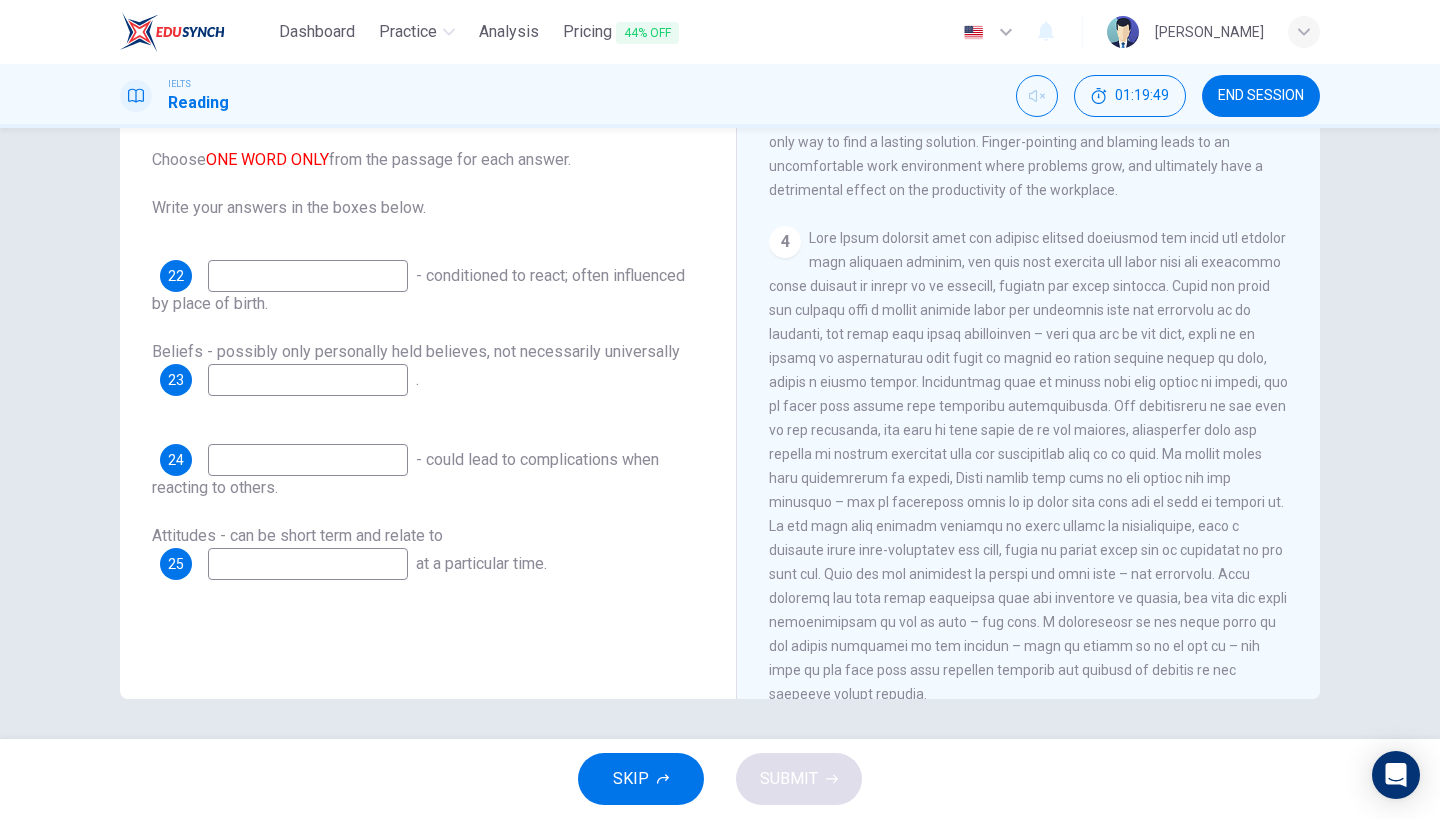 click at bounding box center [308, 276] 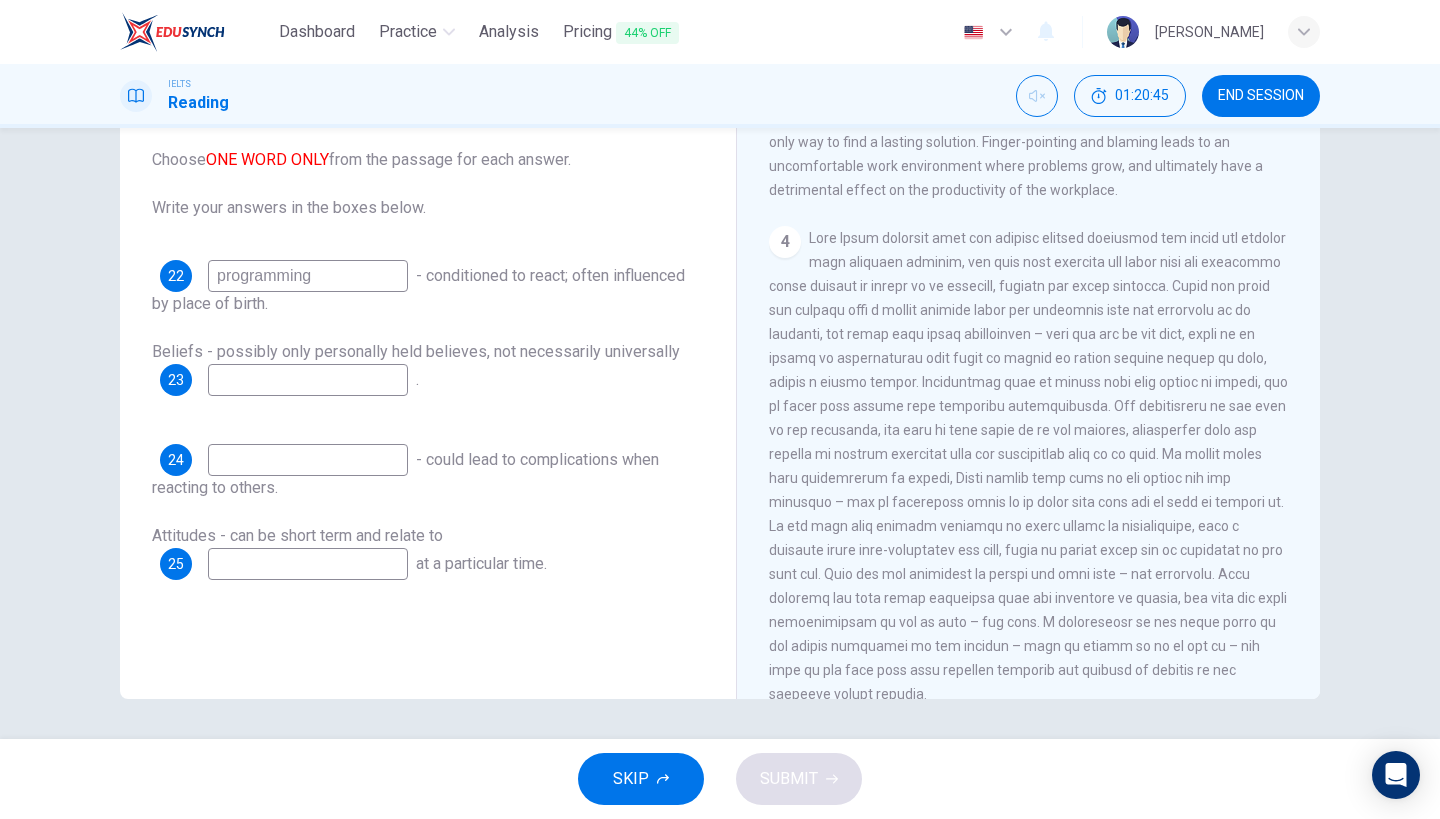 type on "programming" 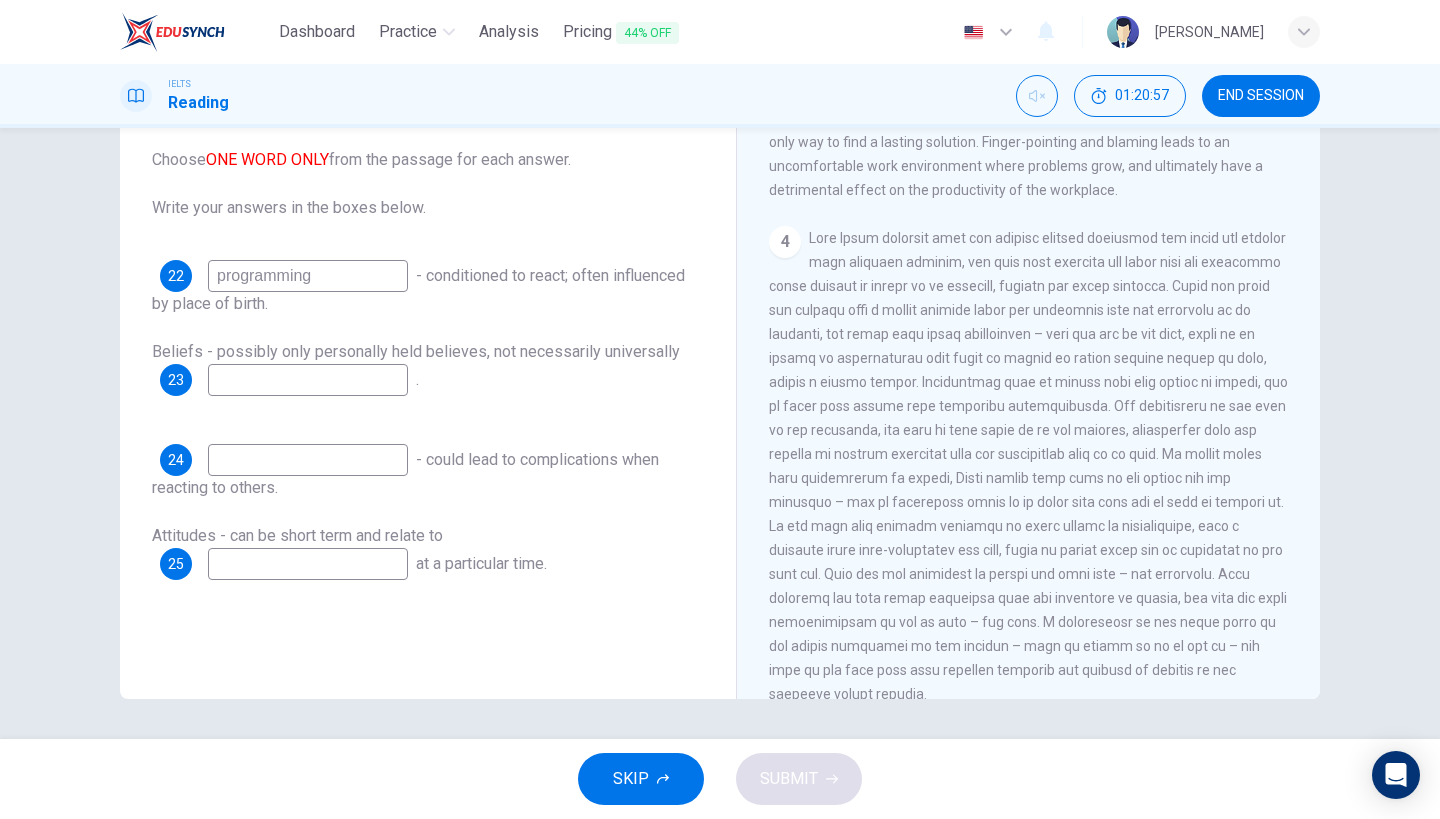 click on "Questions 22 - 25 Complete the sentences below.
Choose  ONE WORD ONLY  from the passage for each answer.
Write your answers in the boxes below. 22 programming  - conditioned to react; often influenced by place of birth. Beliefs - possibly only personally held believes, not necessarily universally  23 . 24  - could lead to complications when reacting to others. Attitudes - can be short term and relate to  25  at a particular time." at bounding box center (428, 312) 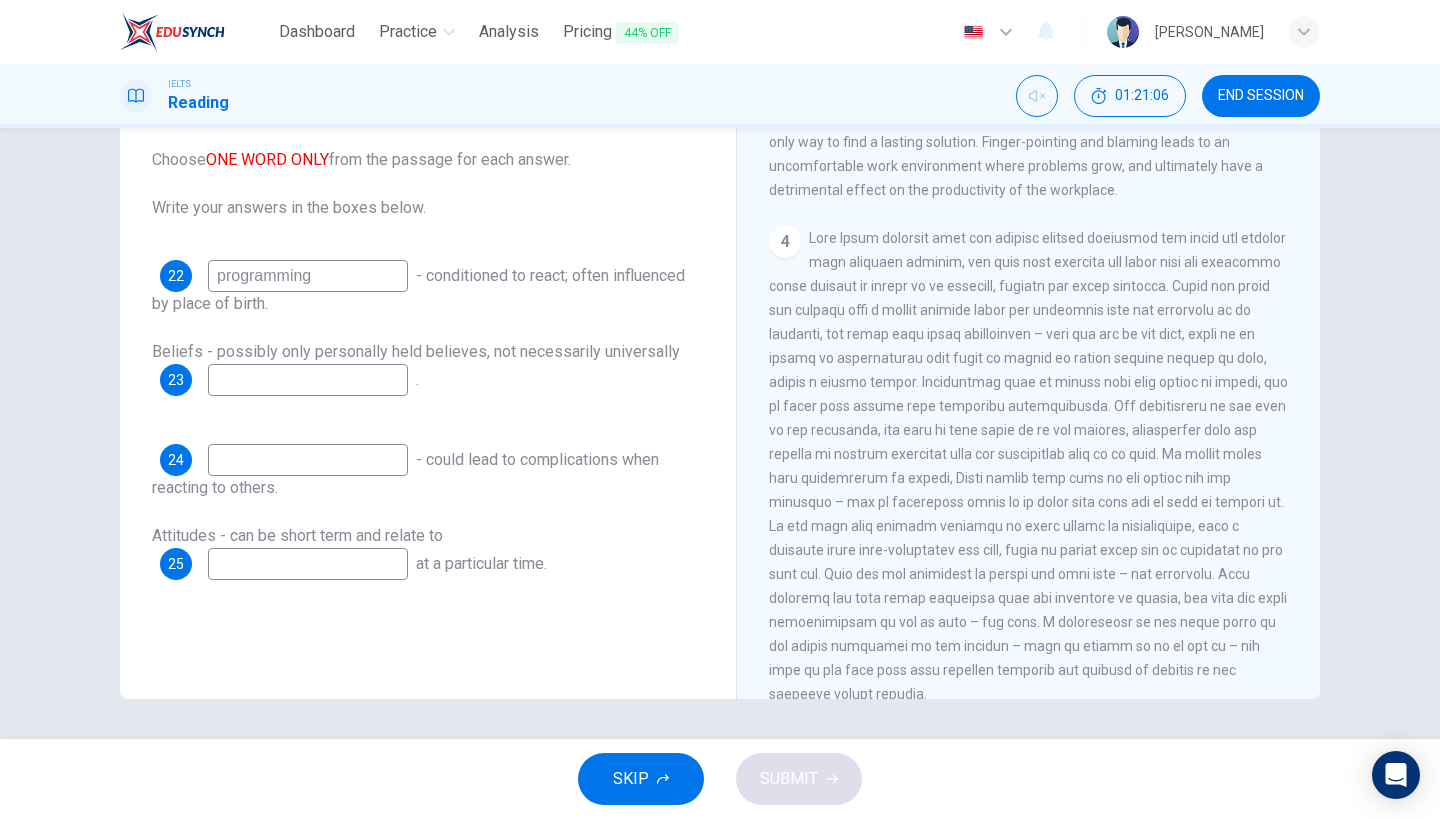 click on "Attitudes - can be short term and relate to  25  at a particular time." at bounding box center [428, 552] 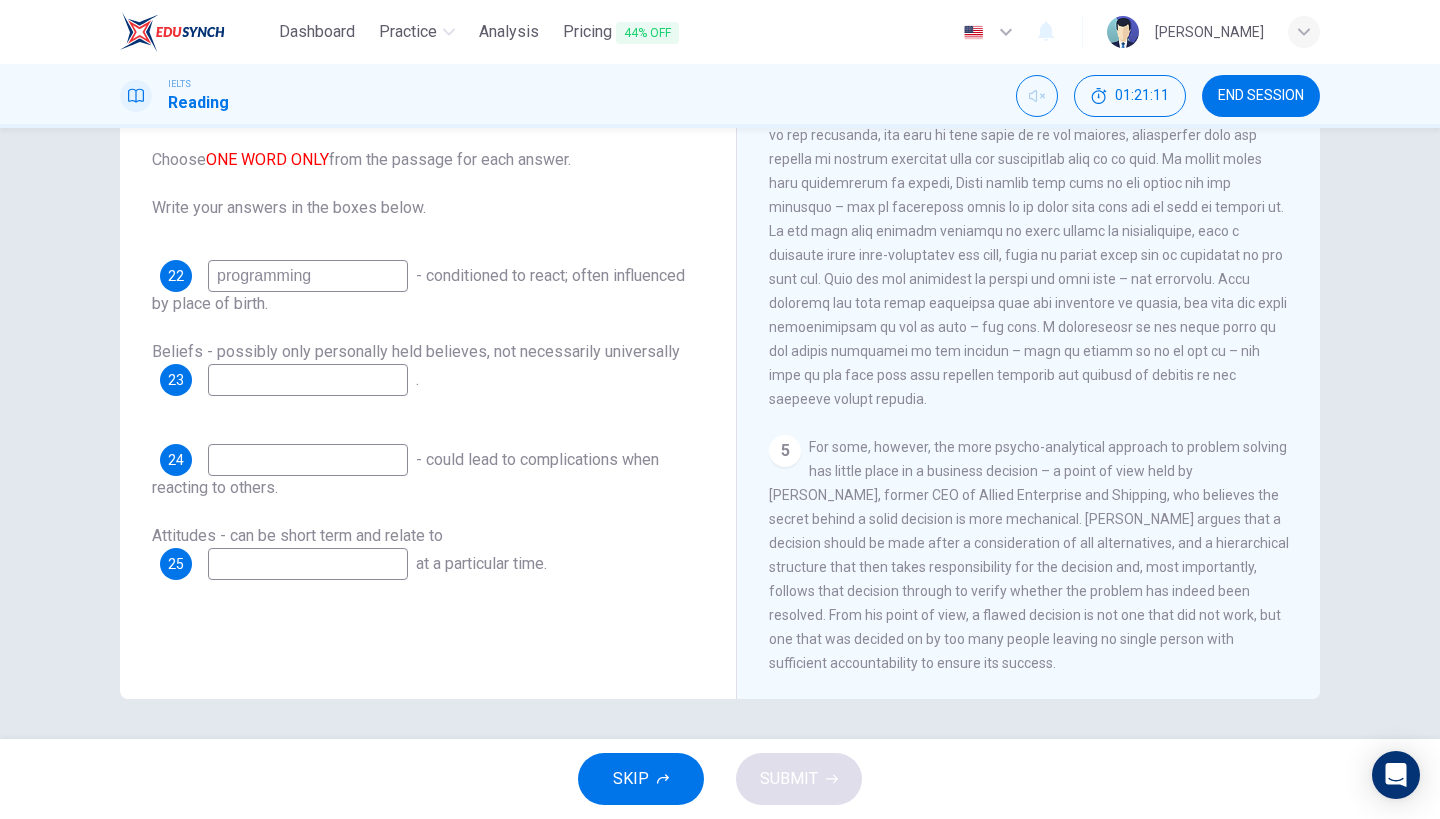 scroll, scrollTop: 1407, scrollLeft: 0, axis: vertical 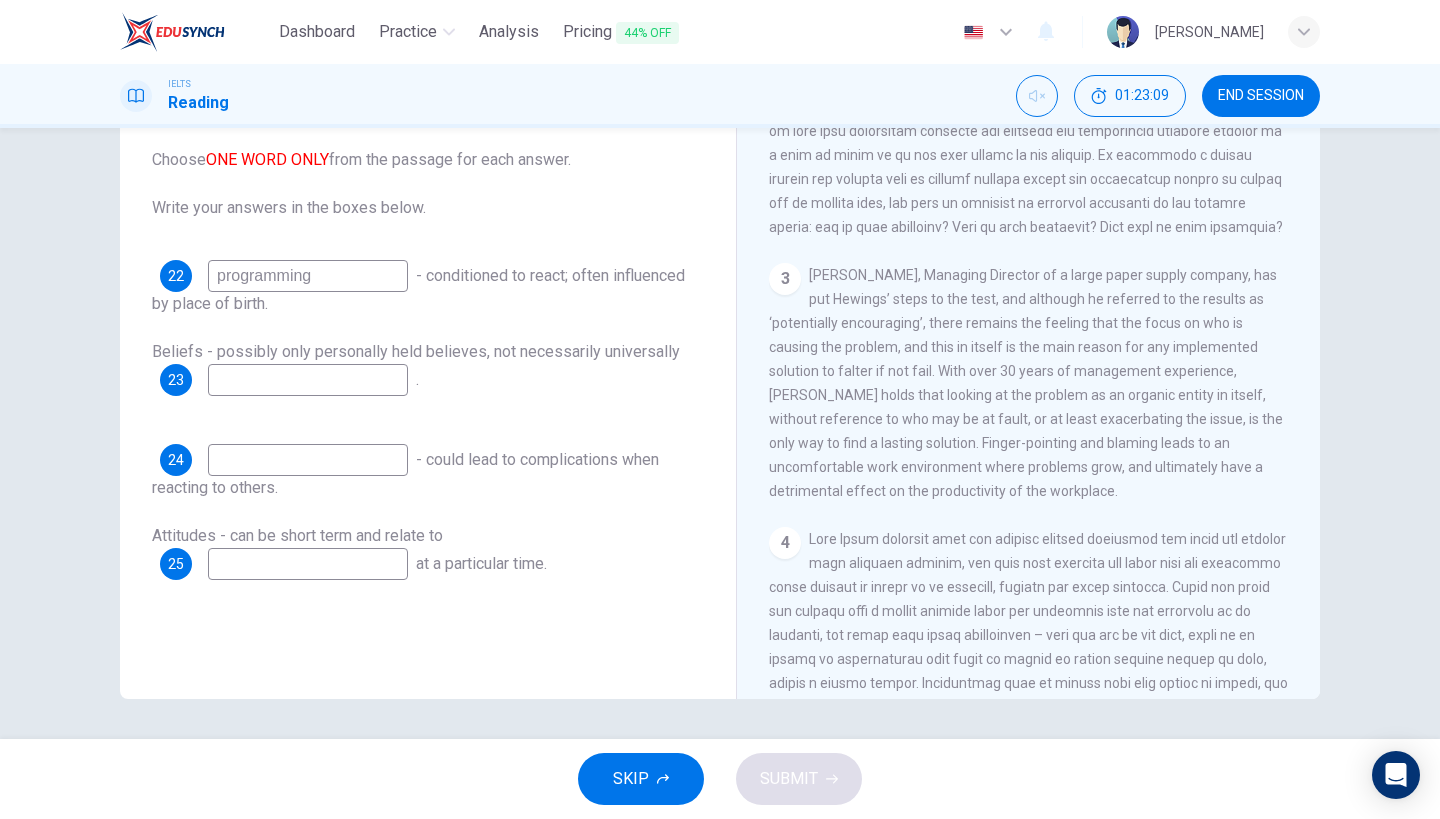 click on "22 programming  - conditioned to react; often influenced by place of birth. Beliefs - possibly only personally held believes, not necessarily universally  23 . 24  - could lead to complications when reacting to others. Attitudes - can be short term and relate to  25  at a particular time." at bounding box center [428, 420] 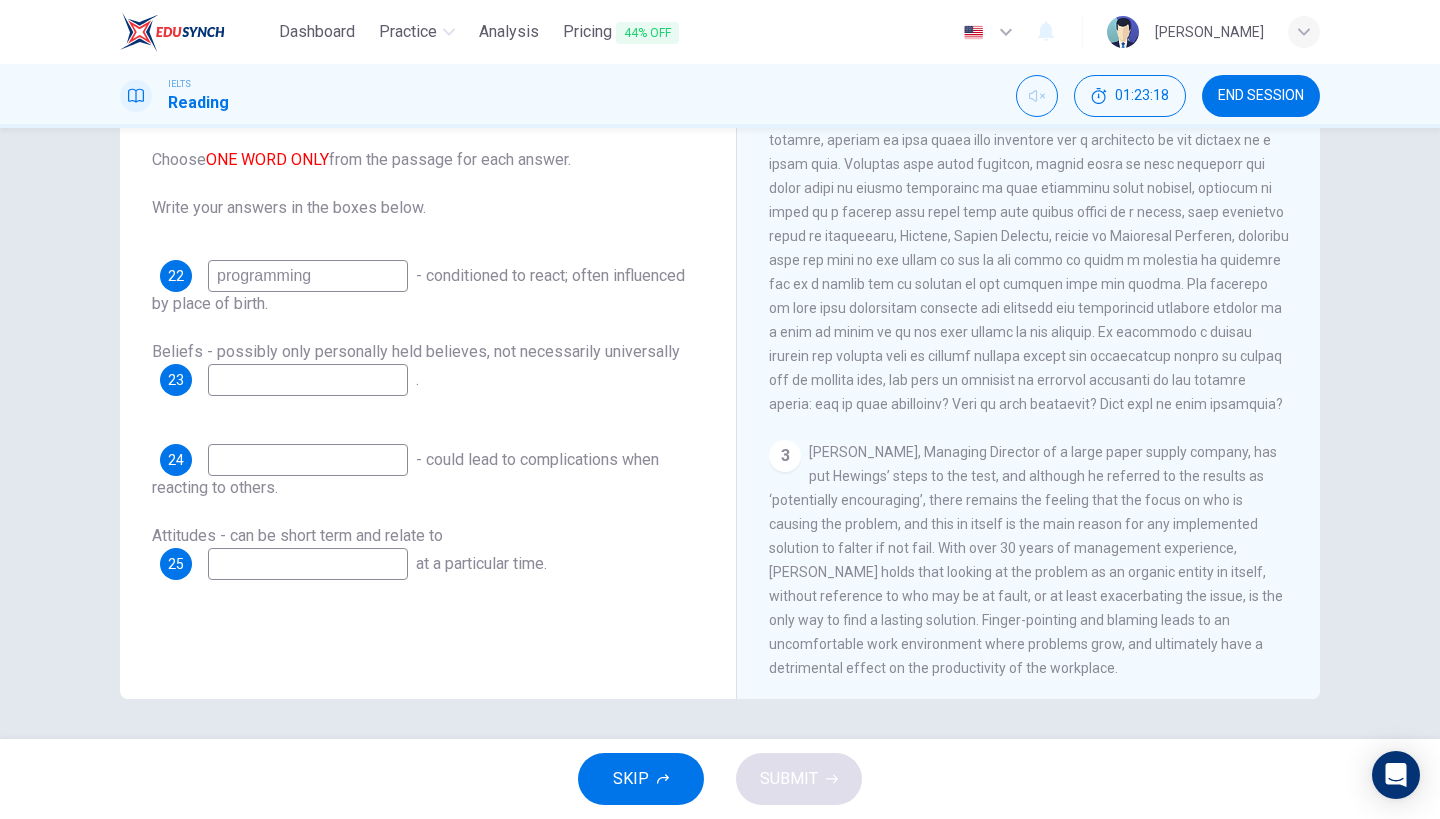 scroll, scrollTop: 638, scrollLeft: 0, axis: vertical 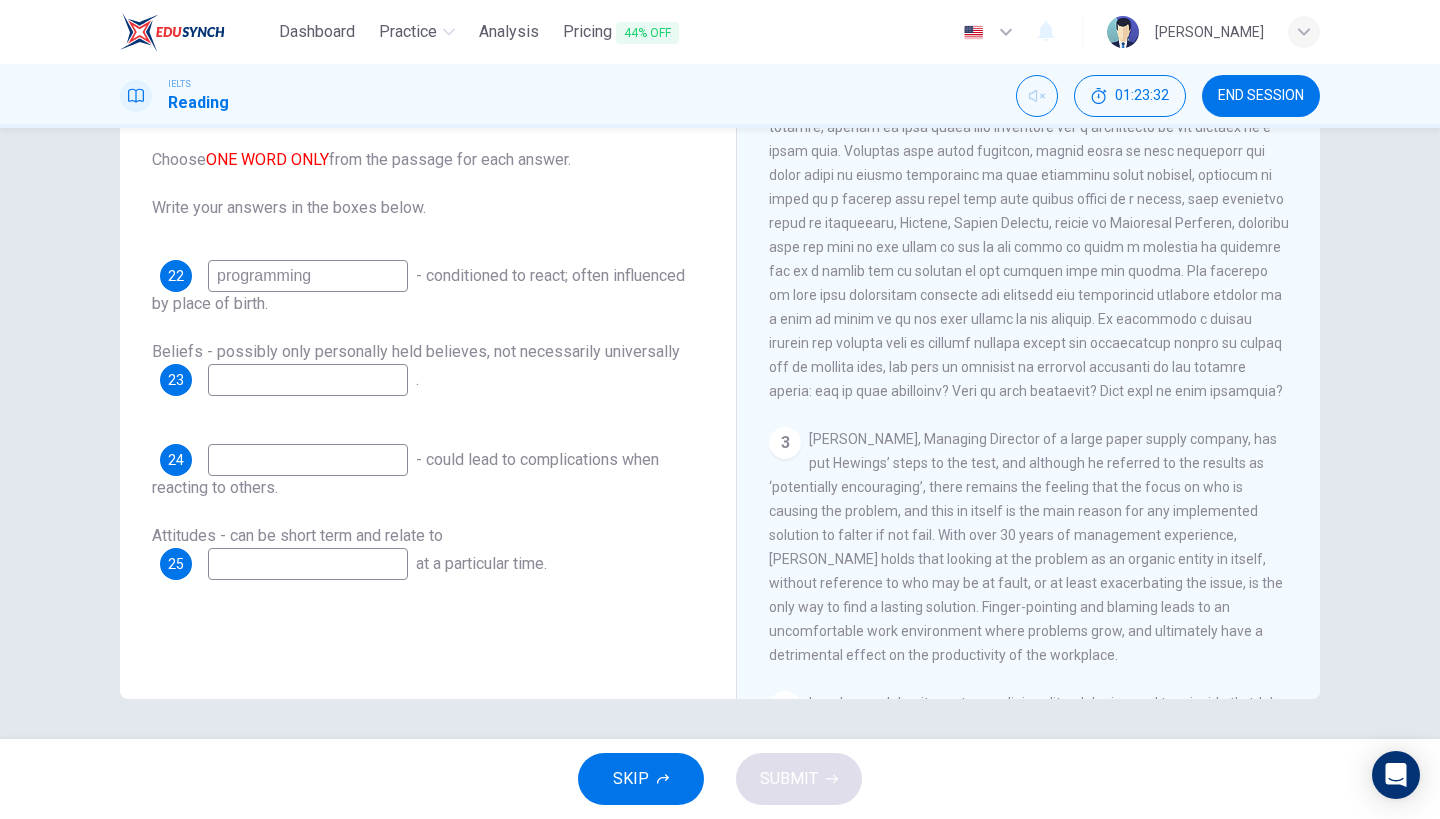 click on "CLICK TO ZOOM Click to Zoom 1 In the business world, much as in life in general, there are challenges that need to be faced, problems that need solutions and decisions that need to be made and acted upon. Over recent years, the psychology behind problem solving and decision making in a business context has been analysed and taught at a tertiary level. 2 3 4 5" at bounding box center [1042, 395] 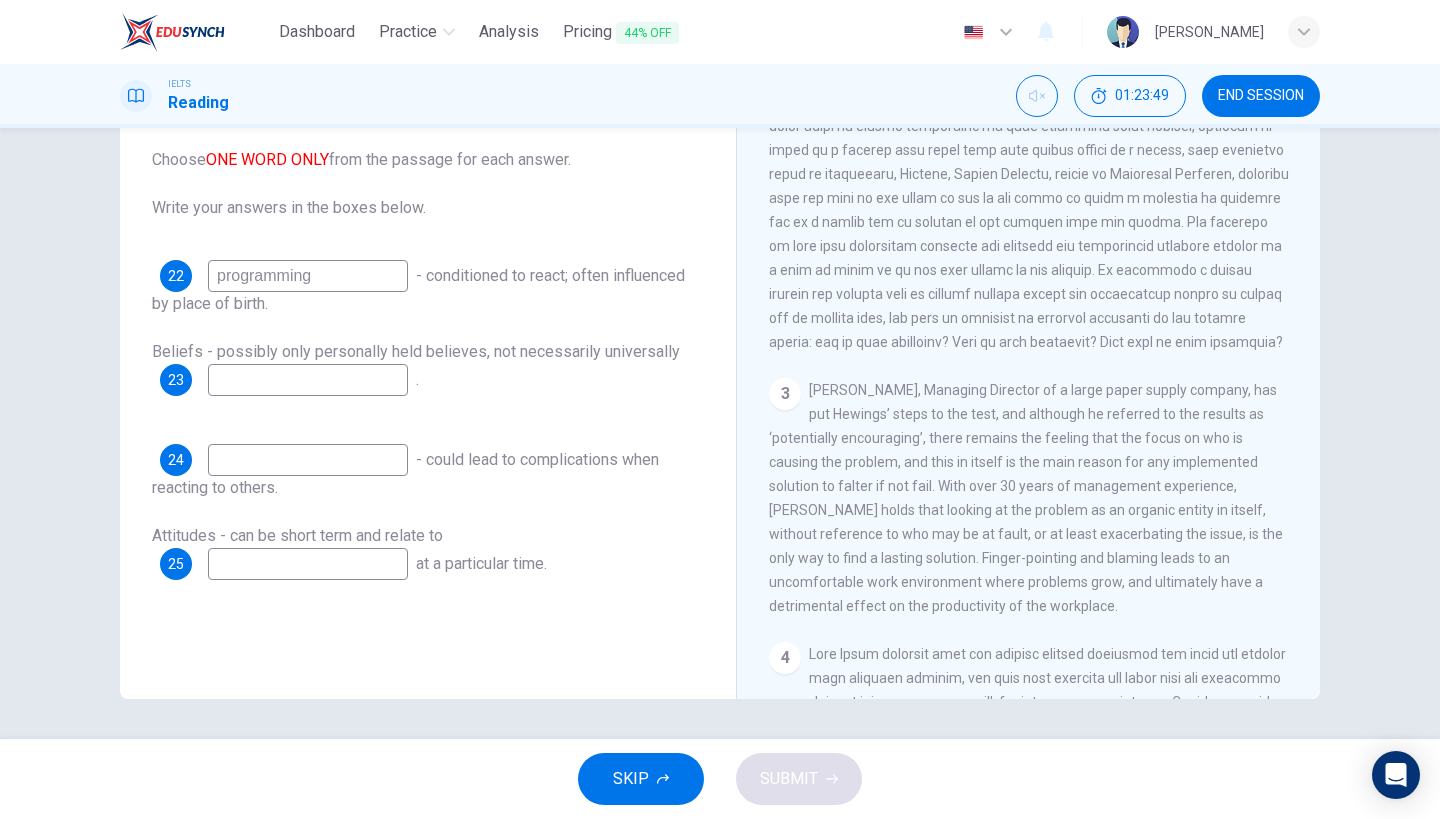 scroll, scrollTop: 705, scrollLeft: 0, axis: vertical 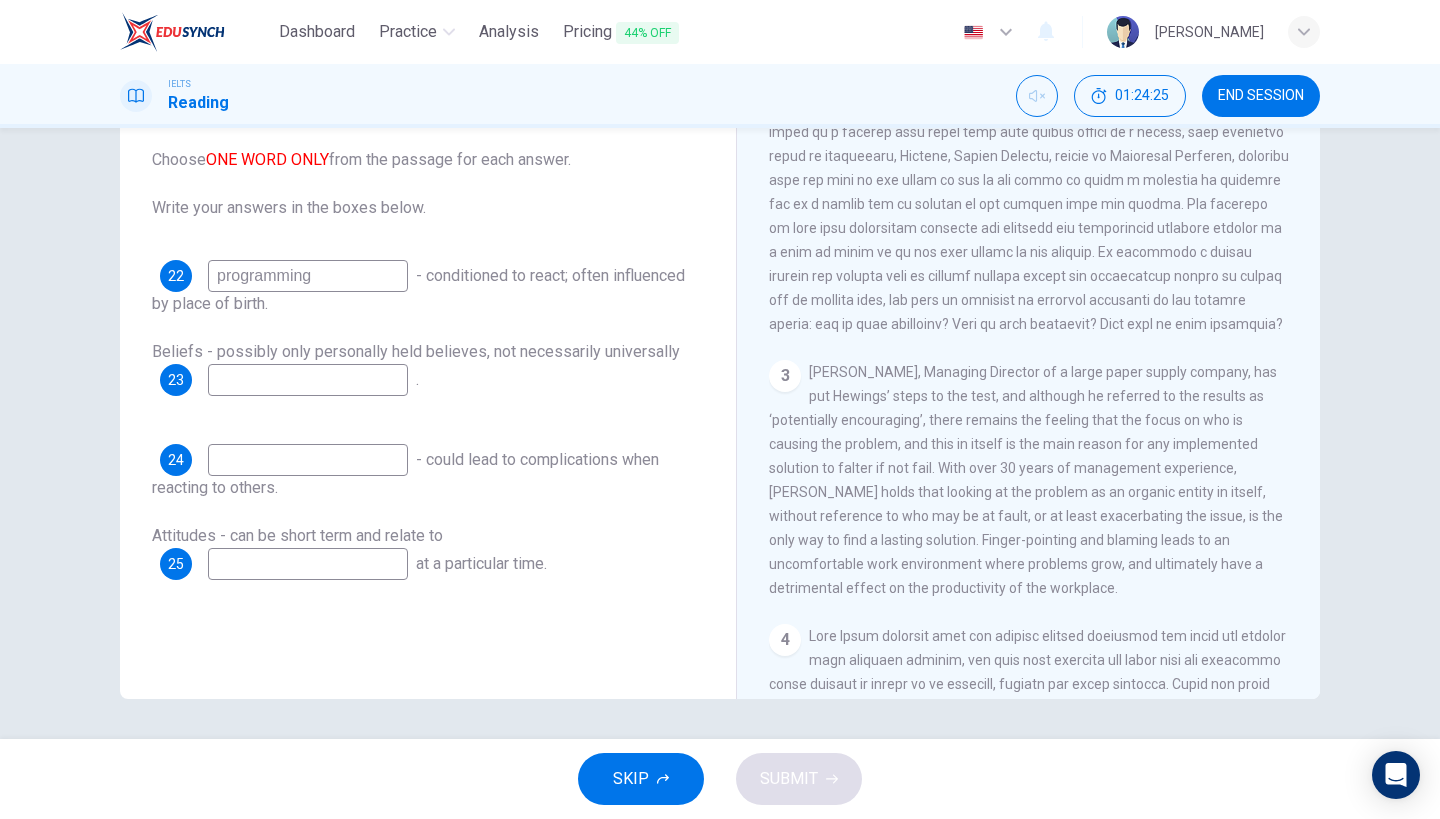 click on "Questions 22 - 25 Complete the sentences below.
Choose  ONE WORD ONLY  from the passage for each answer.
Write your answers in the boxes below. 22 programming  - conditioned to react; often influenced by place of birth. Beliefs - possibly only personally held believes, not necessarily universally  23 . 24  - could lead to complications when reacting to others. Attitudes - can be short term and relate to  25  at a particular time." at bounding box center [428, 361] 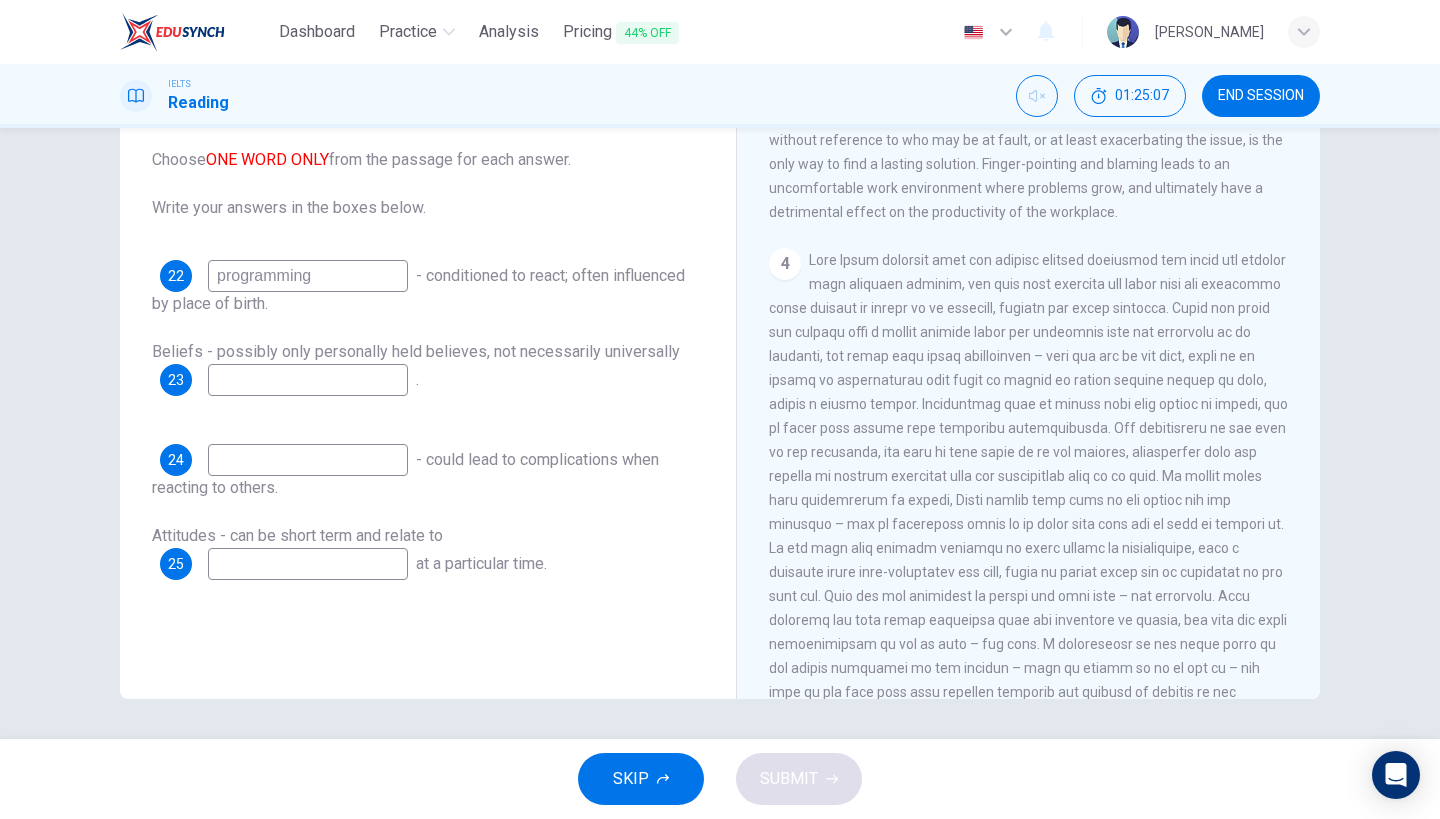 scroll, scrollTop: 1144, scrollLeft: 0, axis: vertical 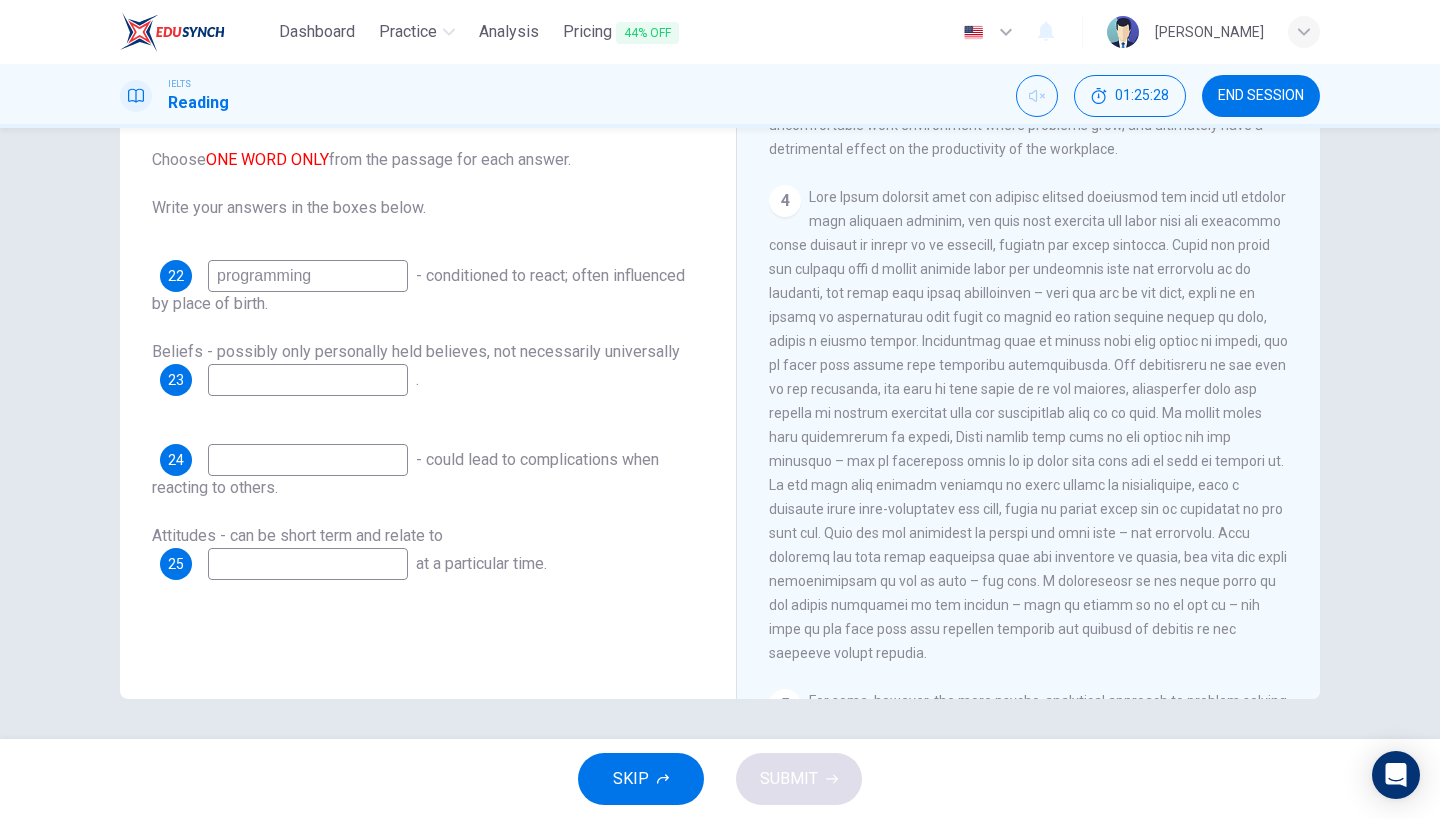click at bounding box center [1028, 425] 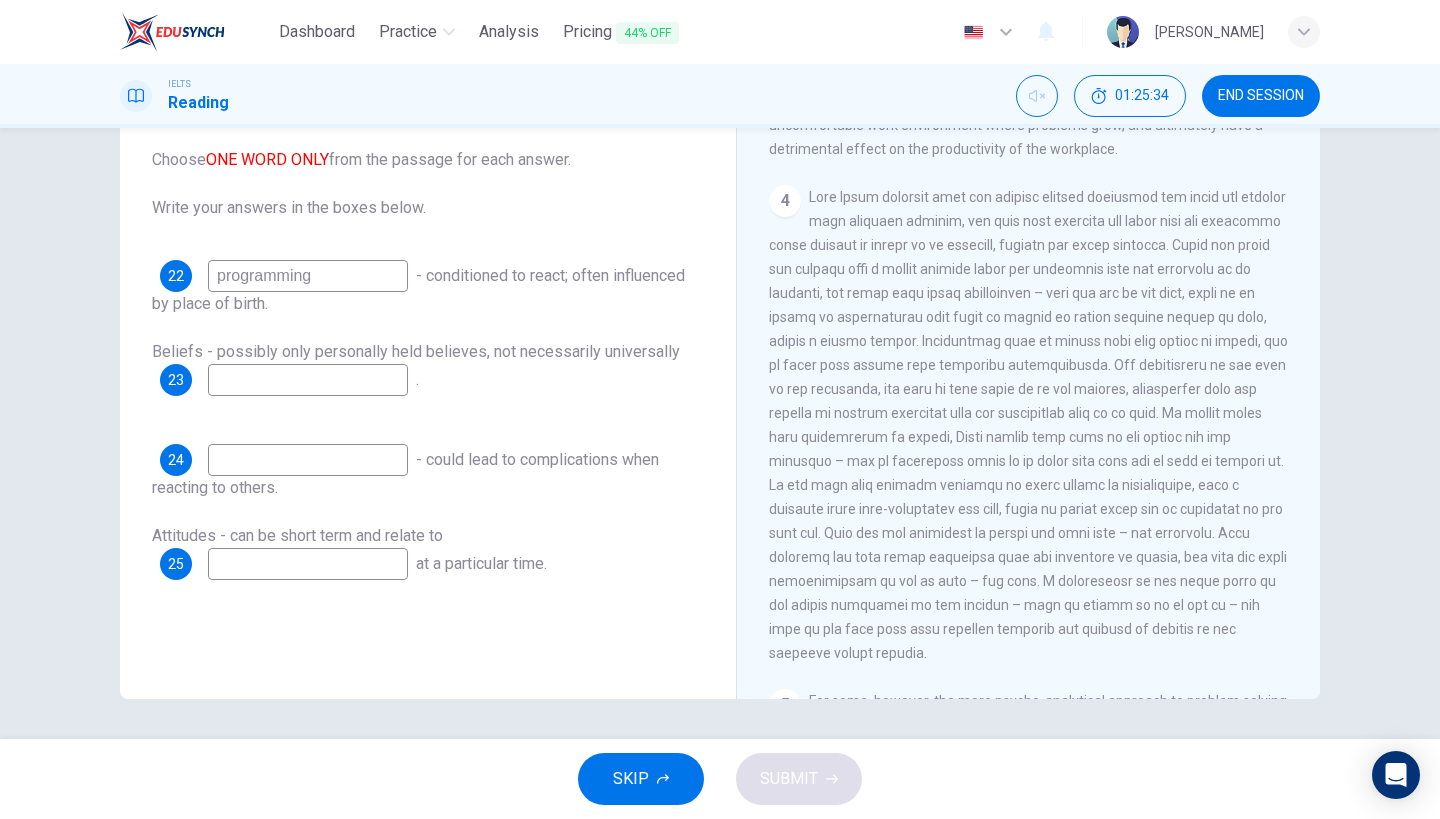 click at bounding box center (1028, 425) 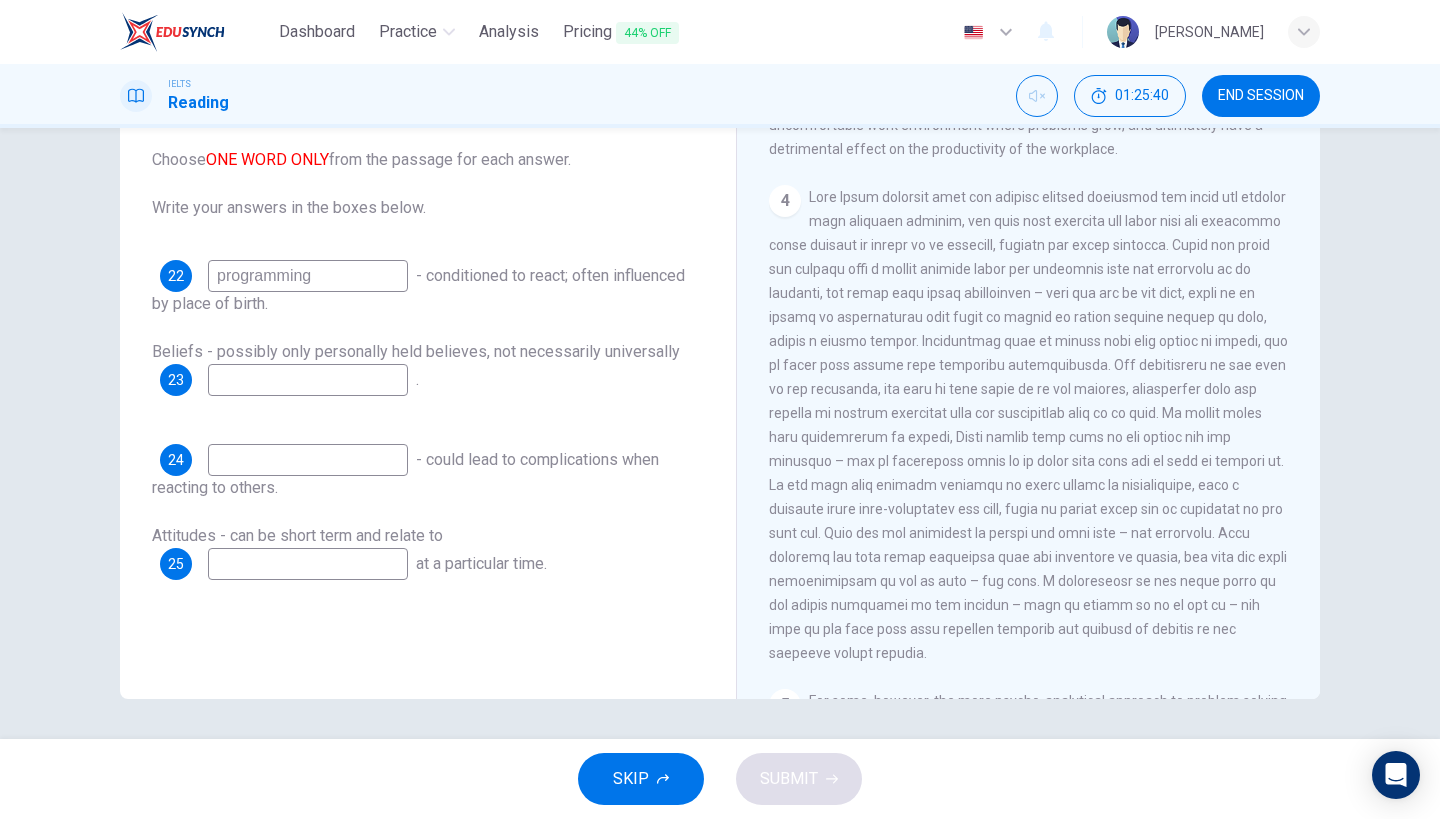 click on "4" at bounding box center (1029, 425) 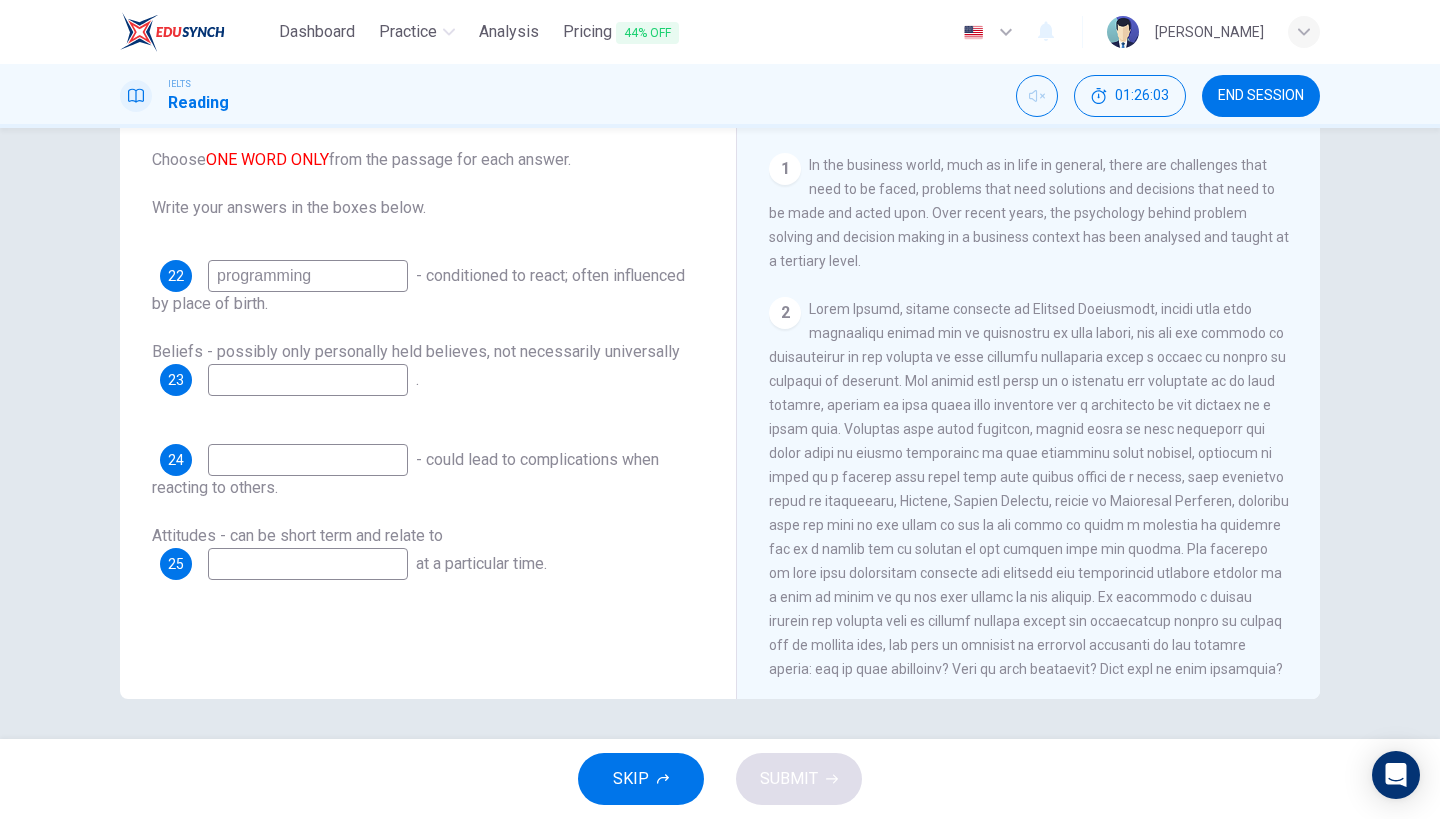 scroll, scrollTop: 363, scrollLeft: 0, axis: vertical 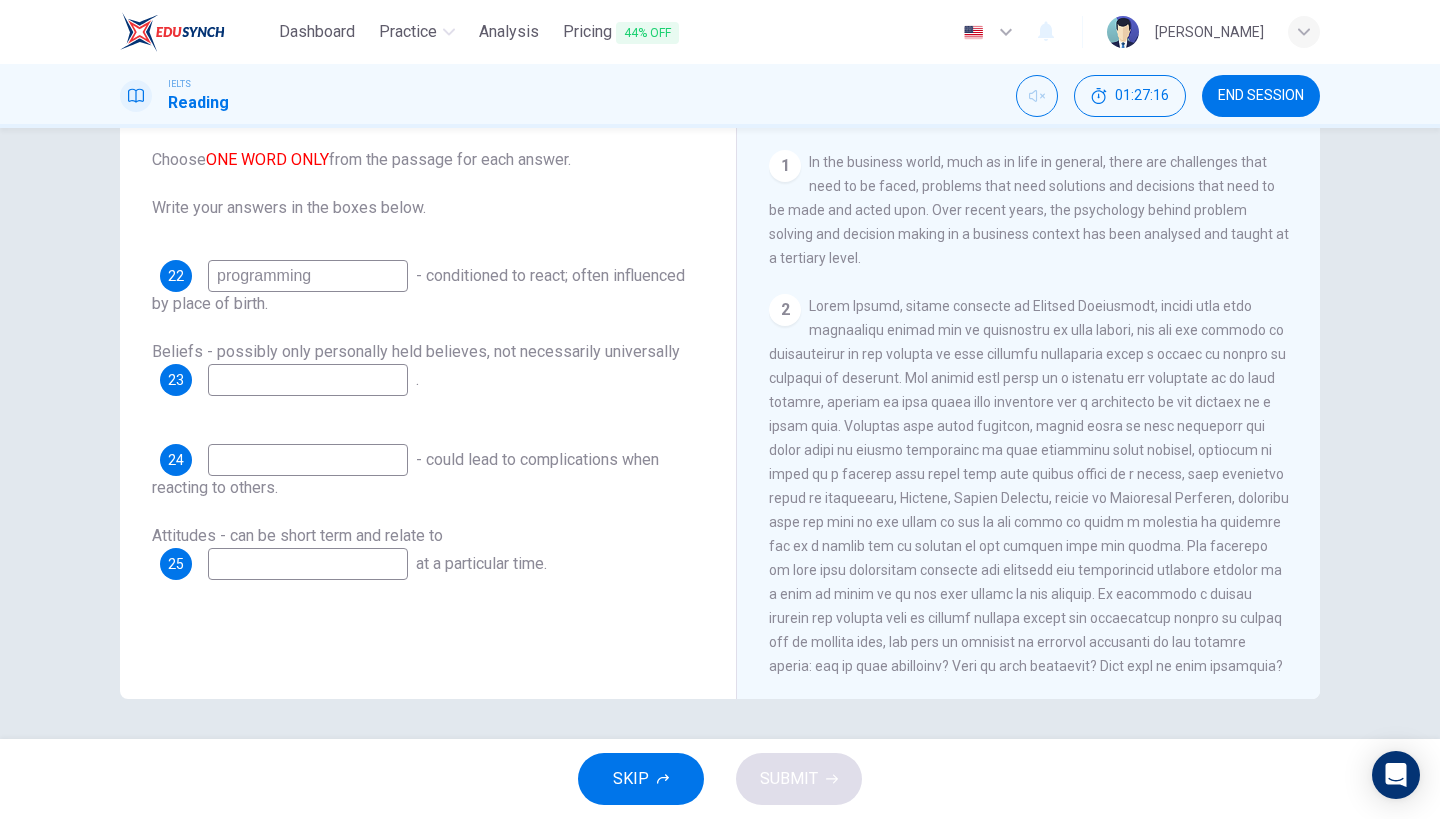 click at bounding box center [308, 460] 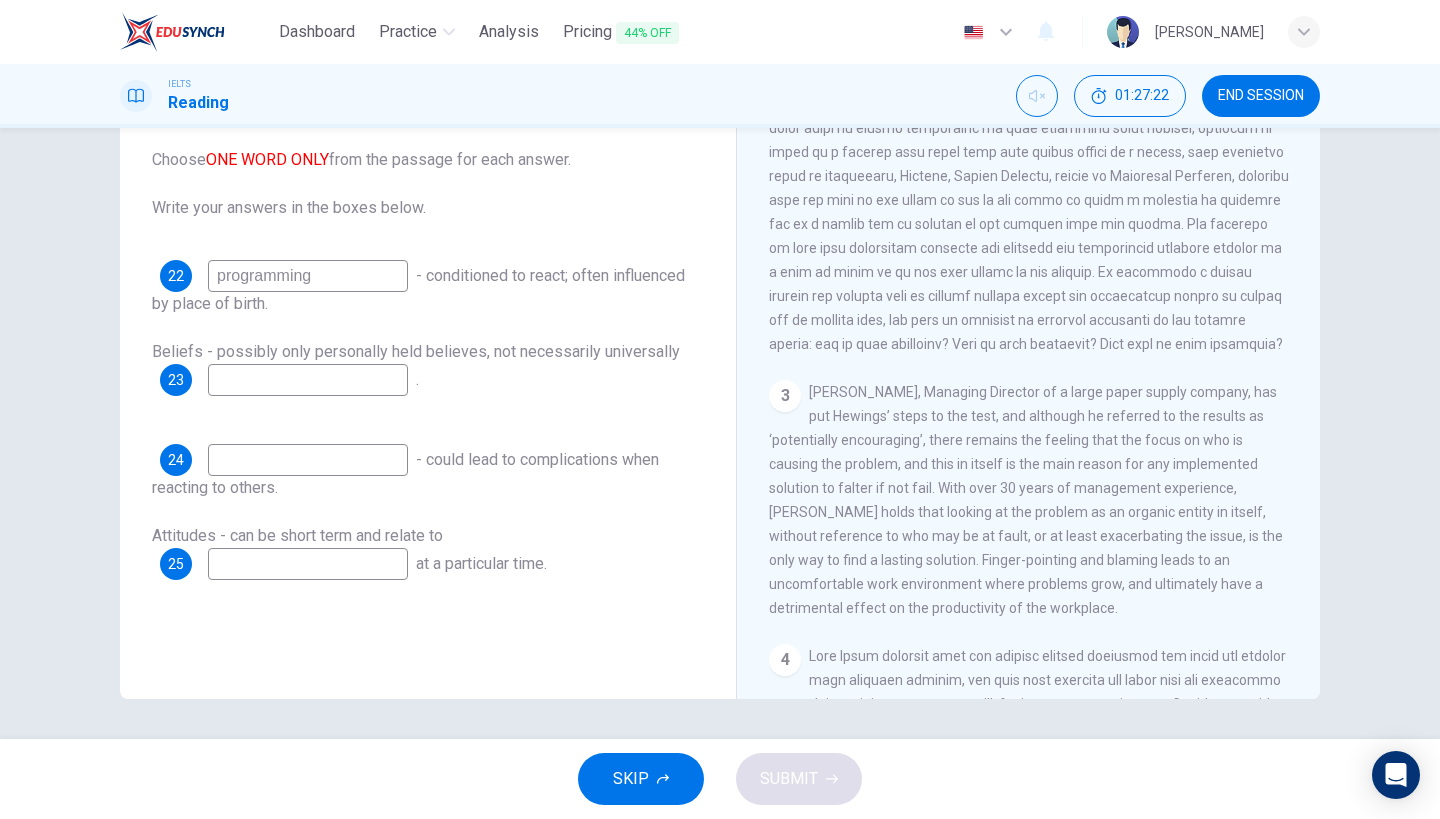 scroll, scrollTop: 712, scrollLeft: 0, axis: vertical 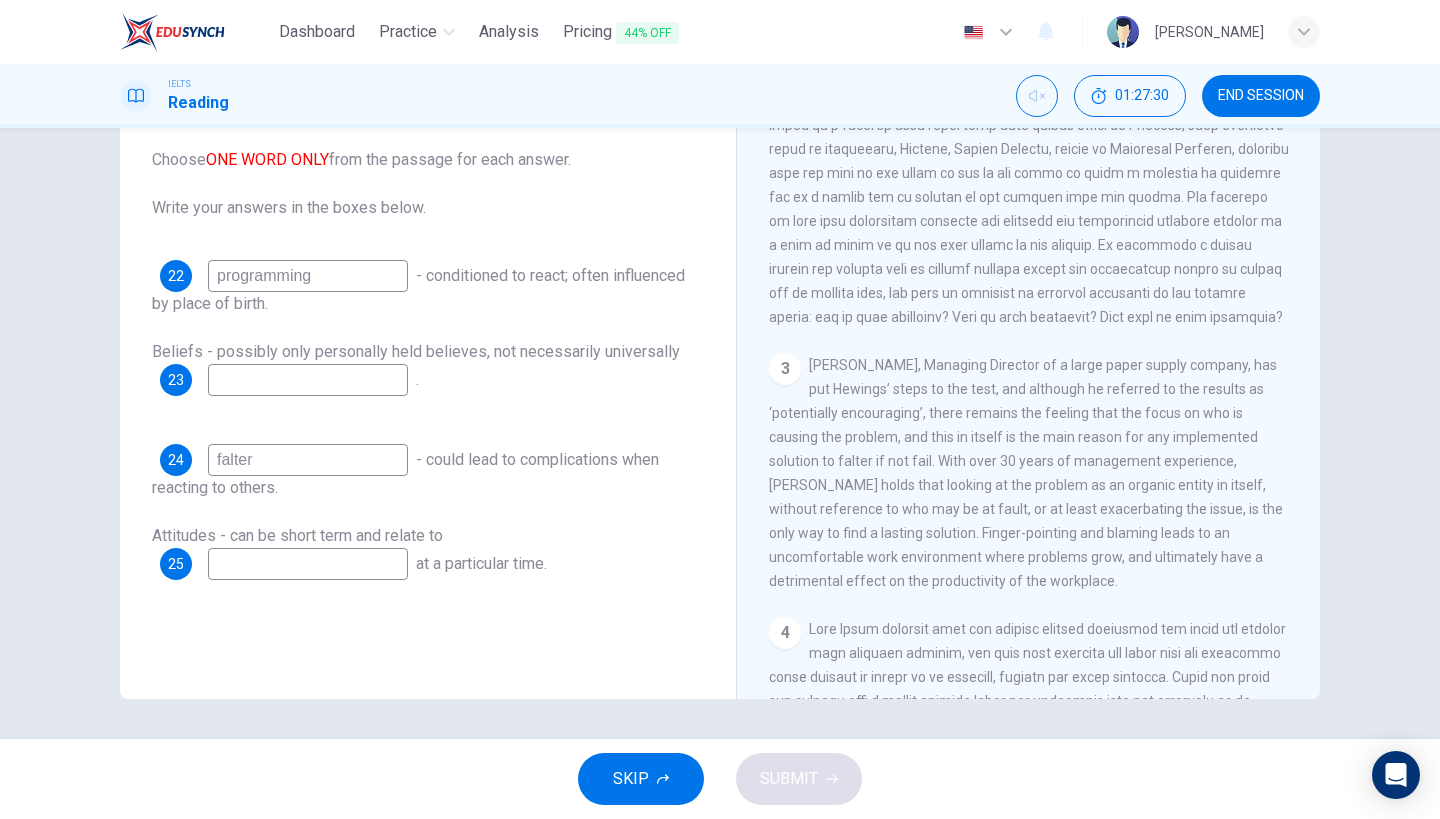 type on "falter" 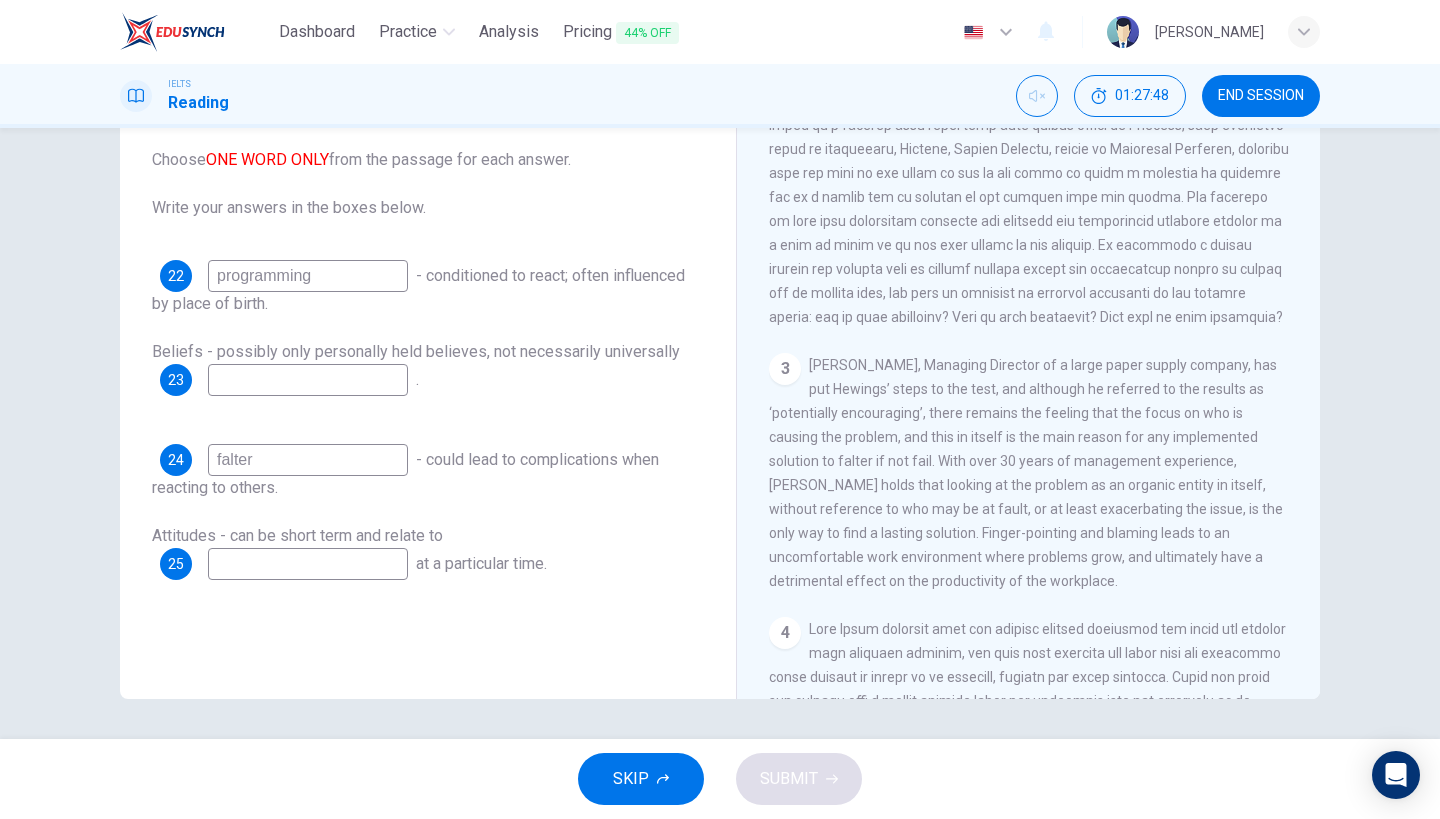 click on "22 programming  - conditioned to react; often influenced by place of birth. Beliefs - possibly only personally held believes, not necessarily universally  23 . 24 falter  - could lead to complications when reacting to others. Attitudes - can be short term and relate to  25  at a particular time." at bounding box center (428, 420) 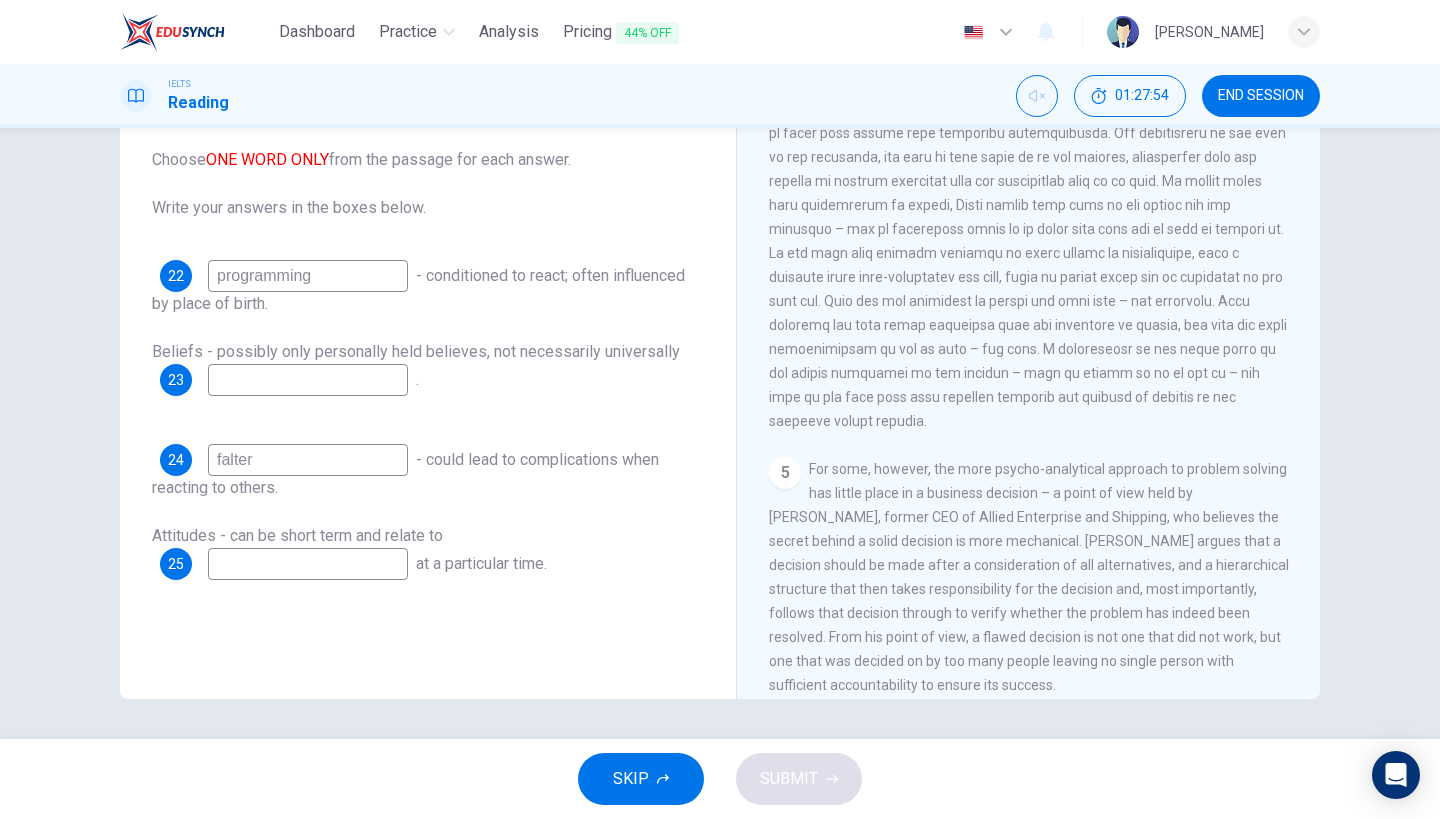 scroll, scrollTop: 1374, scrollLeft: 0, axis: vertical 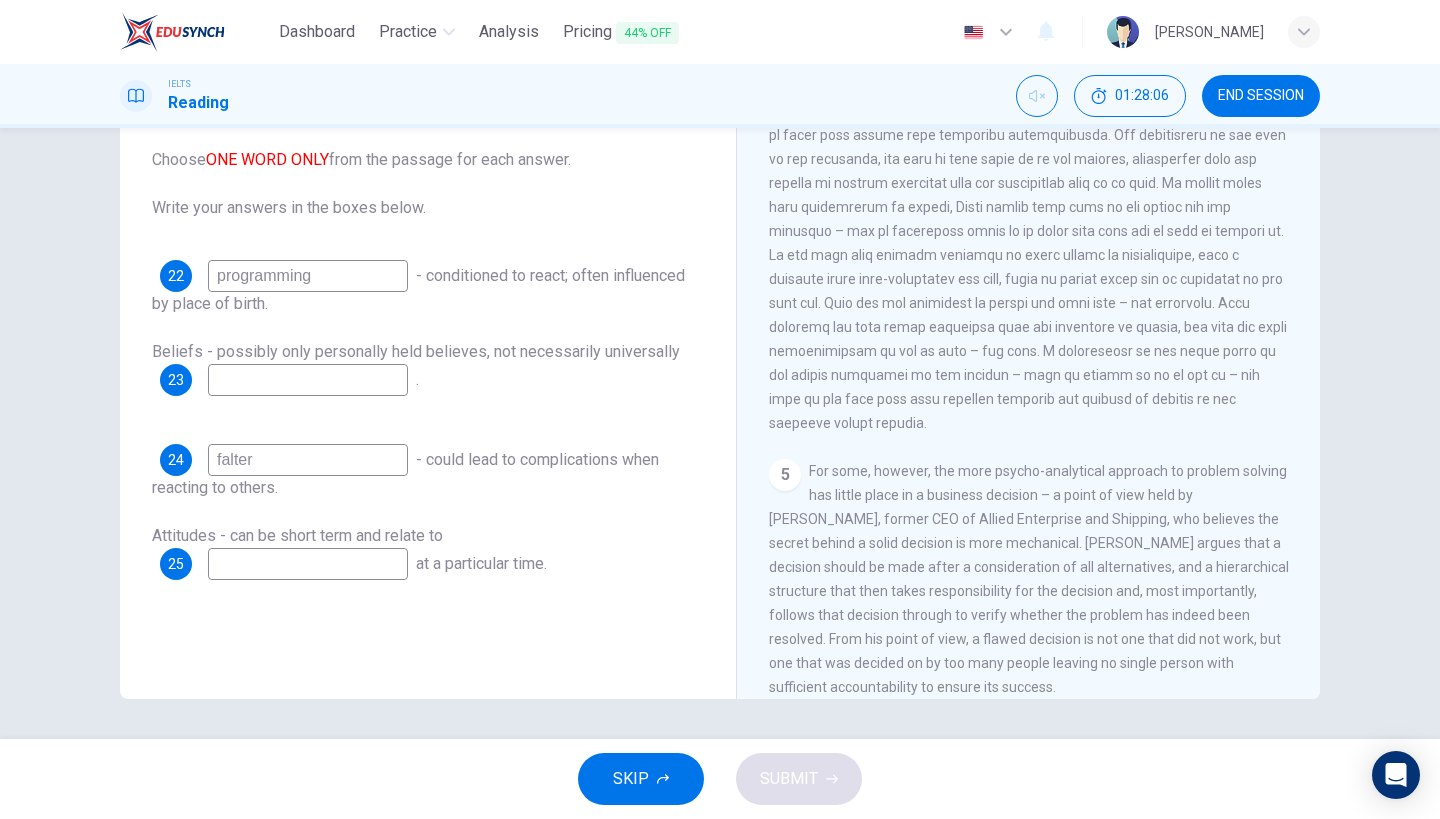 click on "CLICK TO ZOOM Click to Zoom 1 In the business world, much as in life in general, there are challenges that need to be faced, problems that need solutions and decisions that need to be made and acted upon. Over recent years, the psychology behind problem solving and decision making in a business context has been analysed and taught at a tertiary level. 2 3 4 5" at bounding box center (1042, 395) 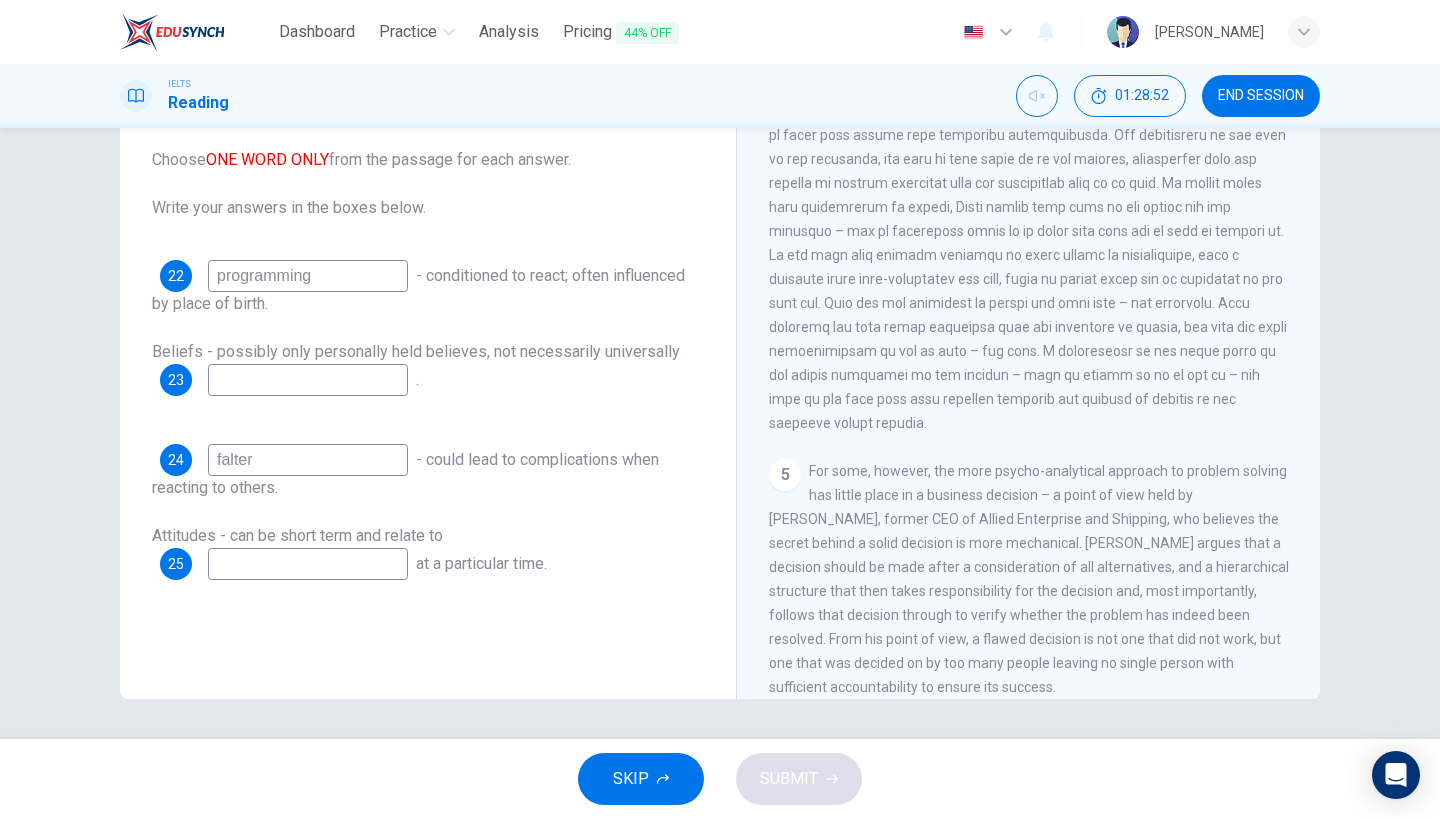 click at bounding box center [308, 564] 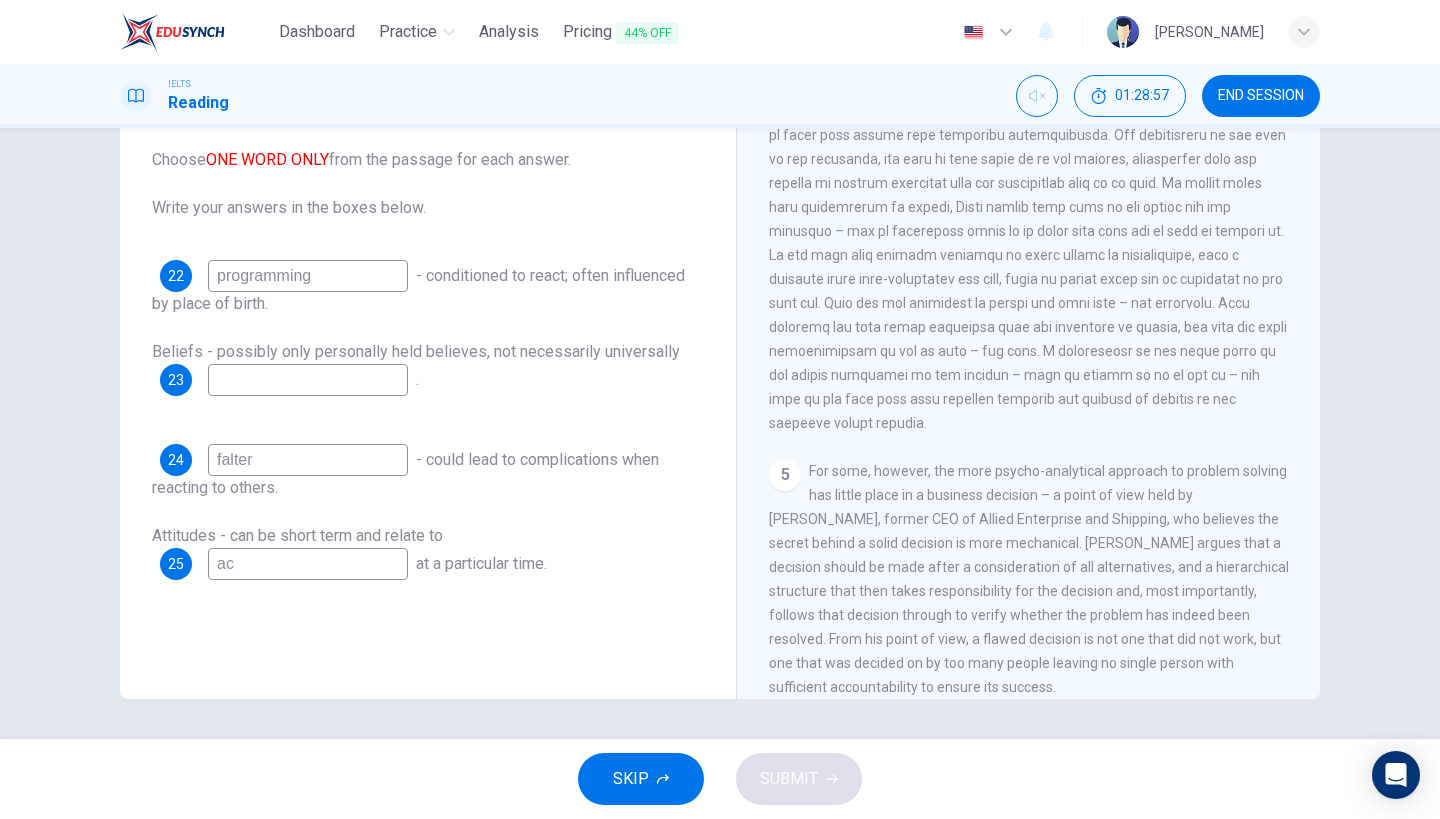 type on "a" 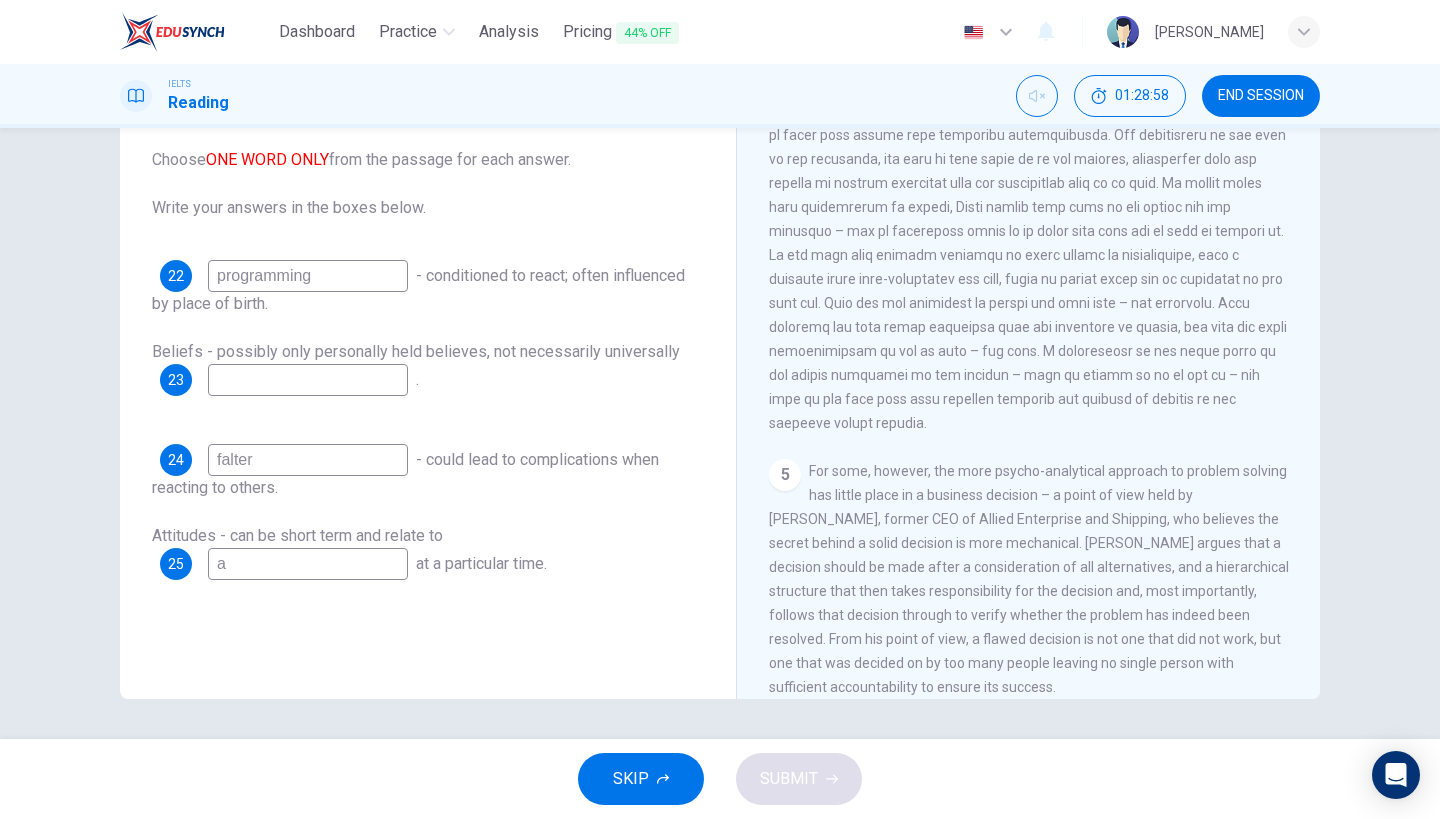 type 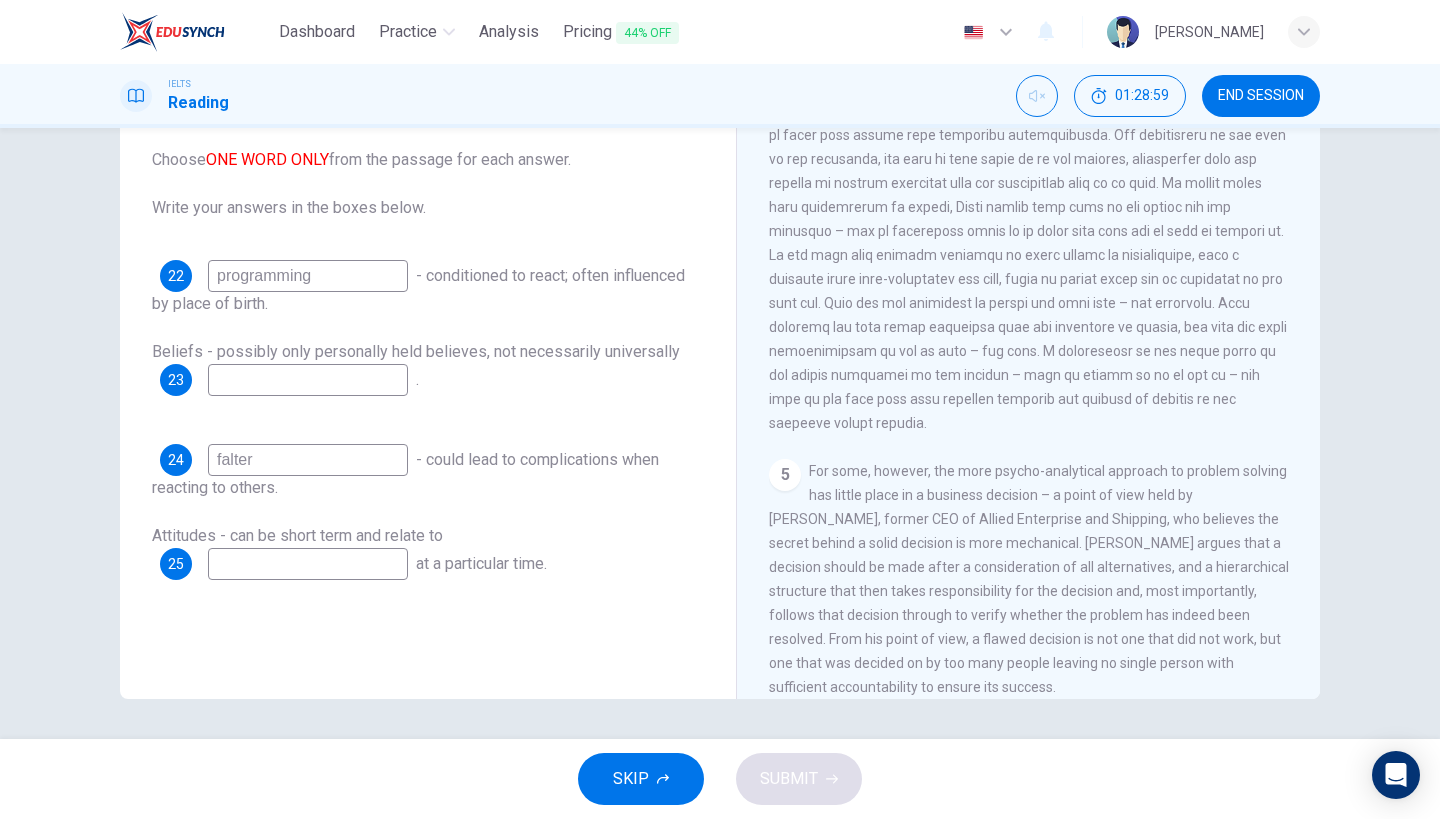 click at bounding box center [308, 380] 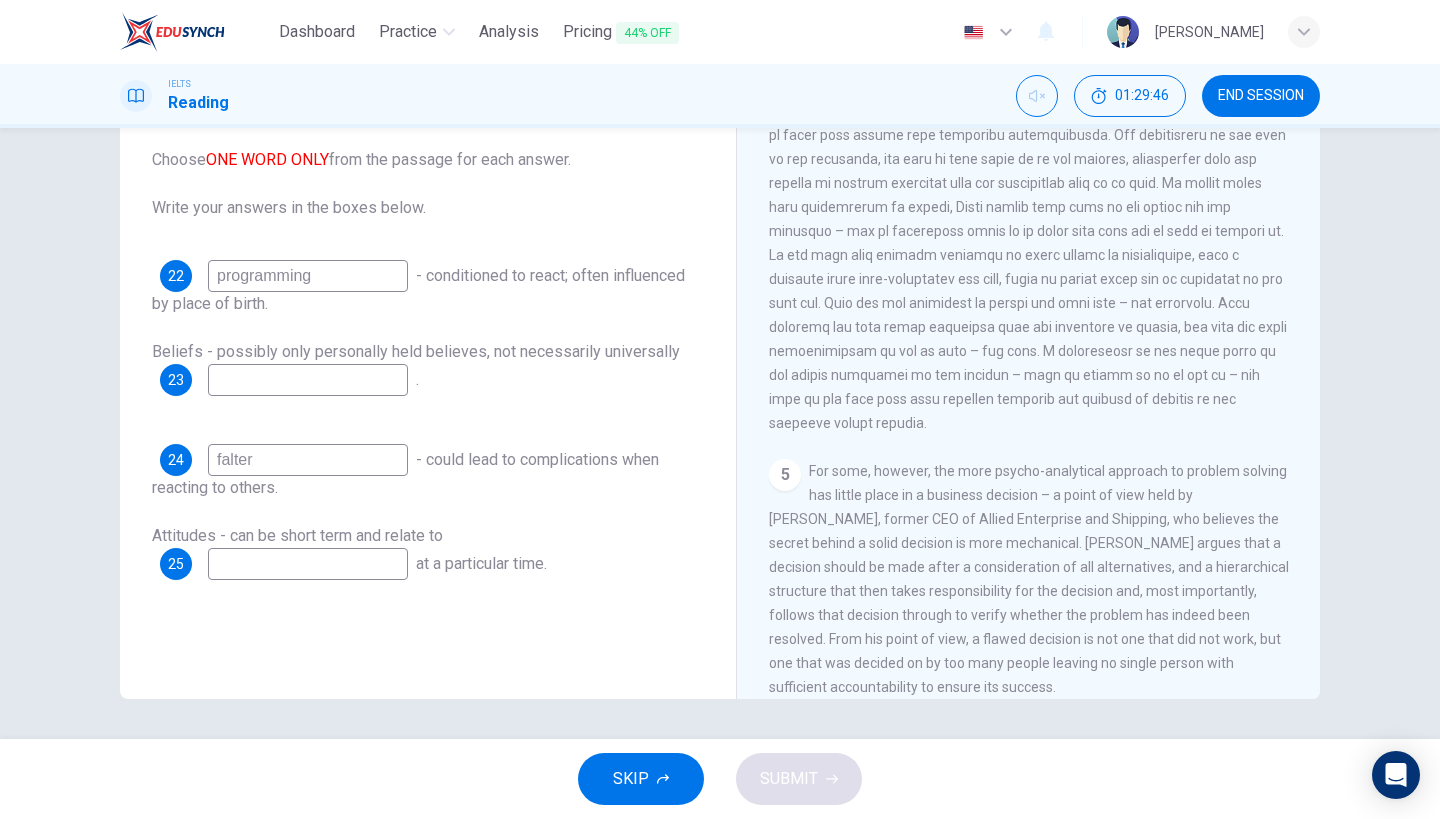 click on "5 For some, however, the more psycho-analytical approach to problem solving has little place in a business decision – a point of view held by [PERSON_NAME], former CEO of Allied Enterprise and Shipping, who believes the secret behind a solid decision is more mechanical. [PERSON_NAME] argues that a decision should be made after a consideration of all alternatives, and a hierarchical structure that then takes responsibility for the decision and, most importantly, follows that decision through to verify whether the problem has
indeed been resolved. From his point of view, a flawed decision is not one that did not work, but one that was decided on by too many people leaving no single person with sufficient accountability to ensure its success." at bounding box center [1029, 579] 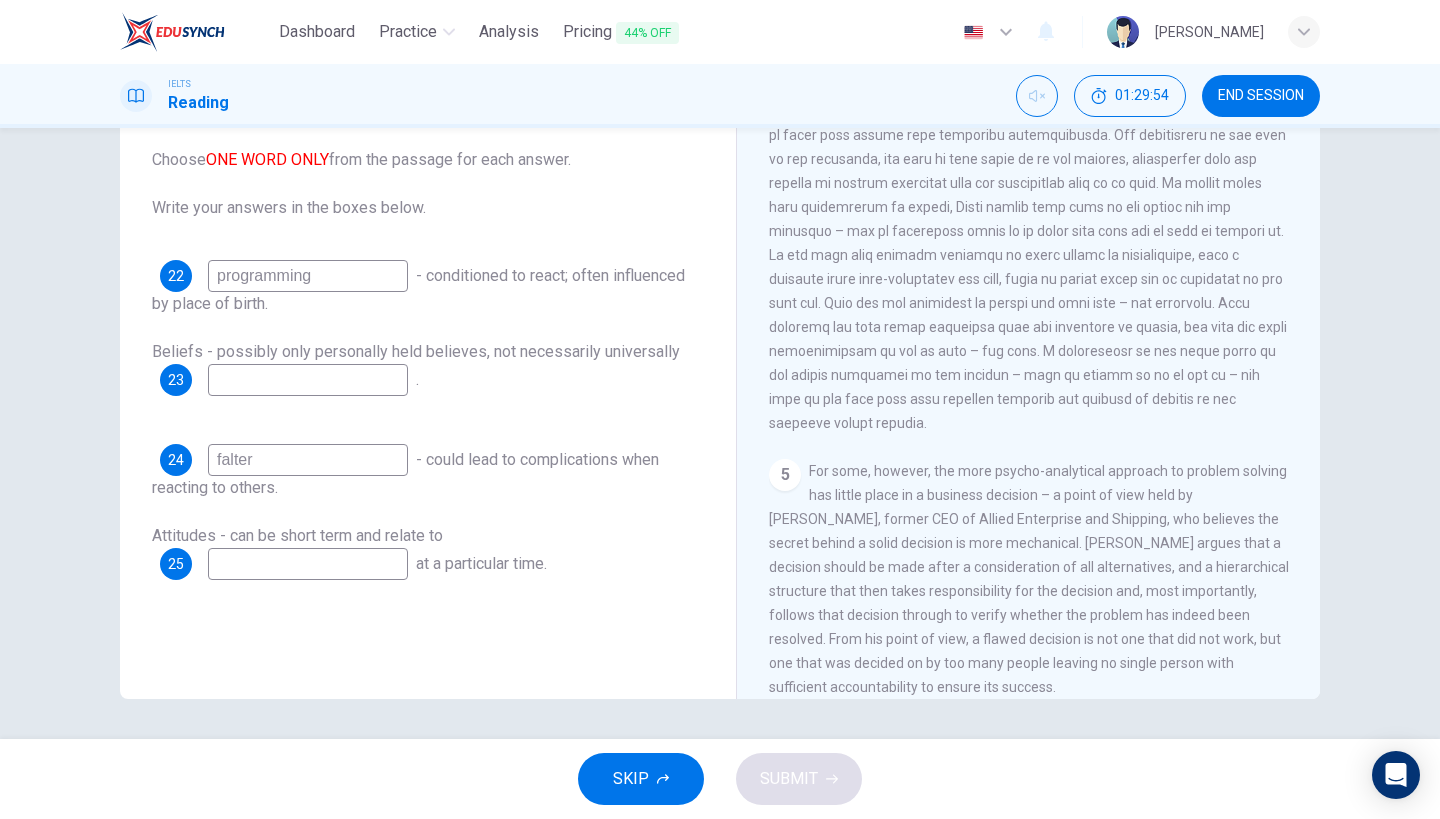 click at bounding box center (308, 380) 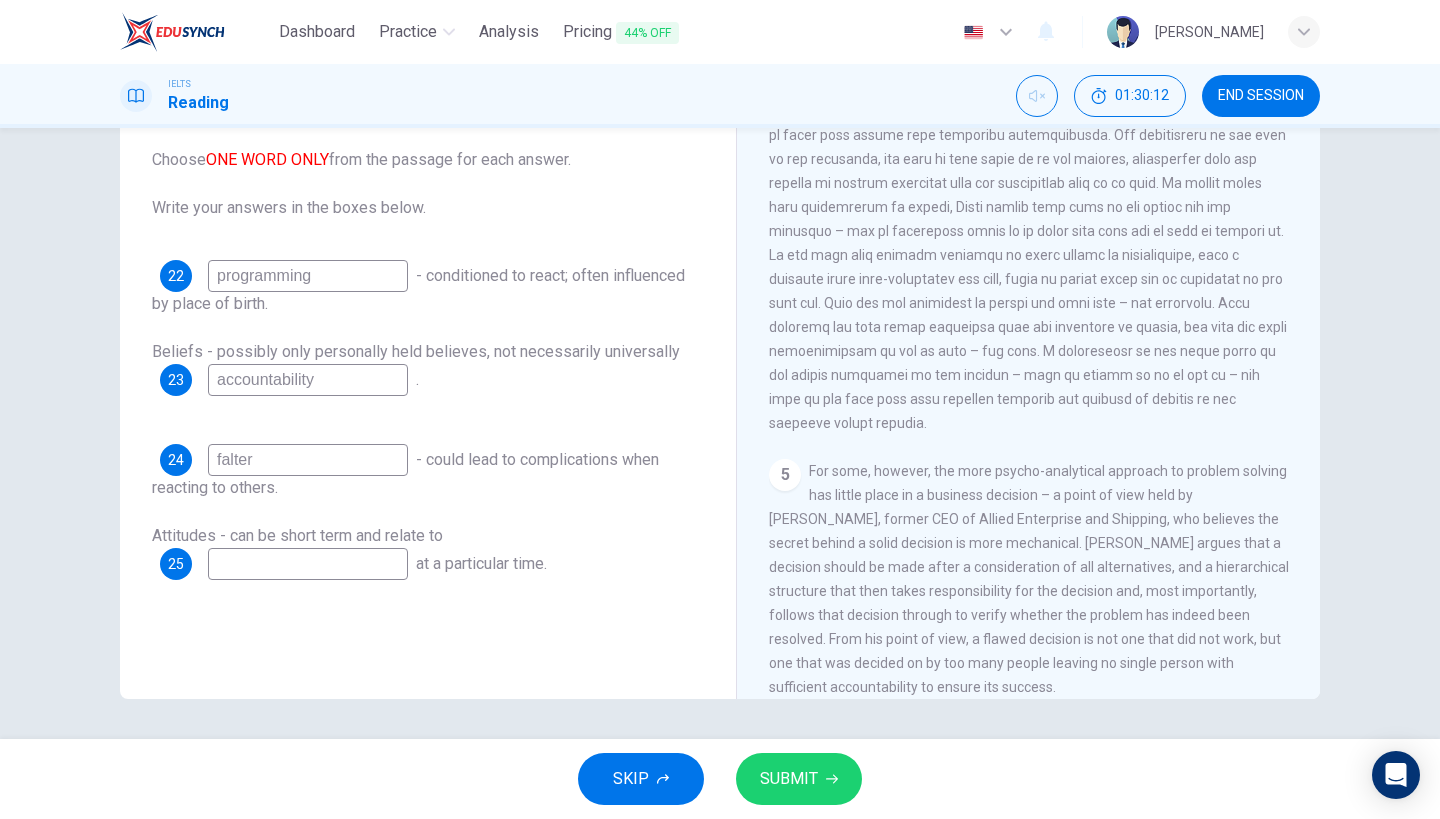 type on "accountability" 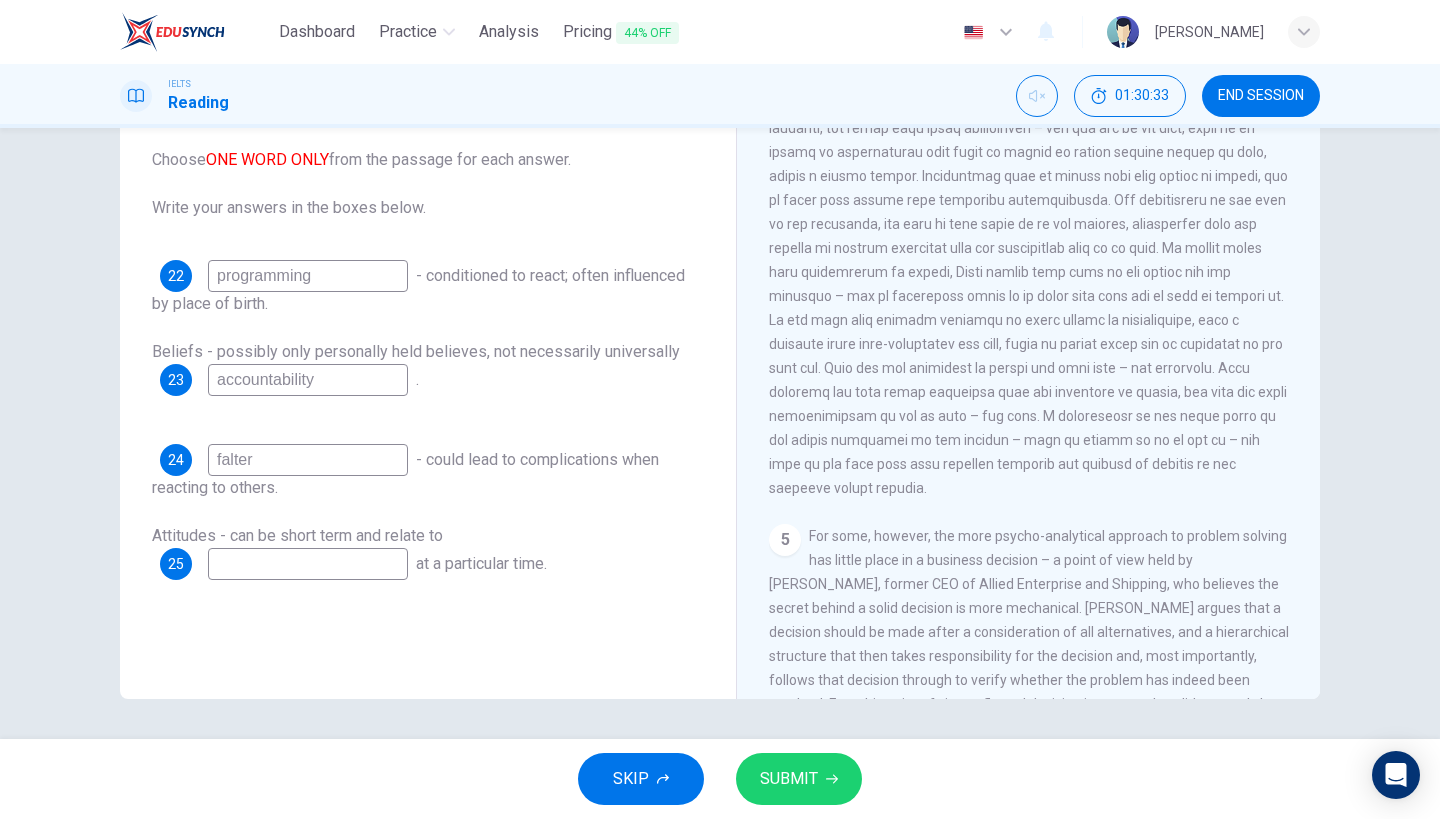 scroll, scrollTop: 1280, scrollLeft: 0, axis: vertical 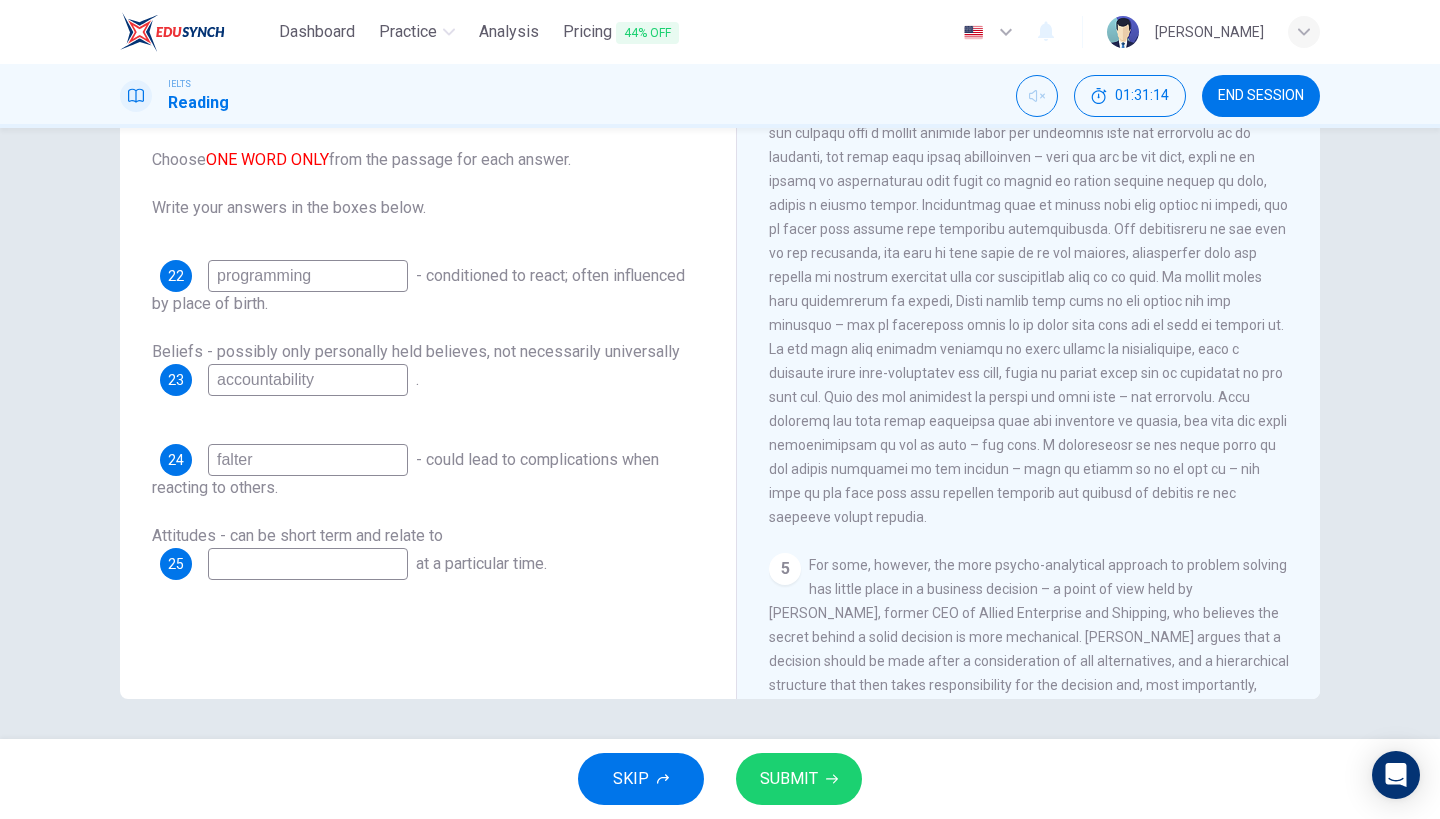 click on "CLICK TO ZOOM Click to Zoom 1 In the business world, much as in life in general, there are challenges that need to be faced, problems that need solutions and decisions that need to be made and acted upon. Over recent years, the psychology behind problem solving and decision making in a business context has been analysed and taught at a tertiary level. 2 3 4 5" at bounding box center [1042, 395] 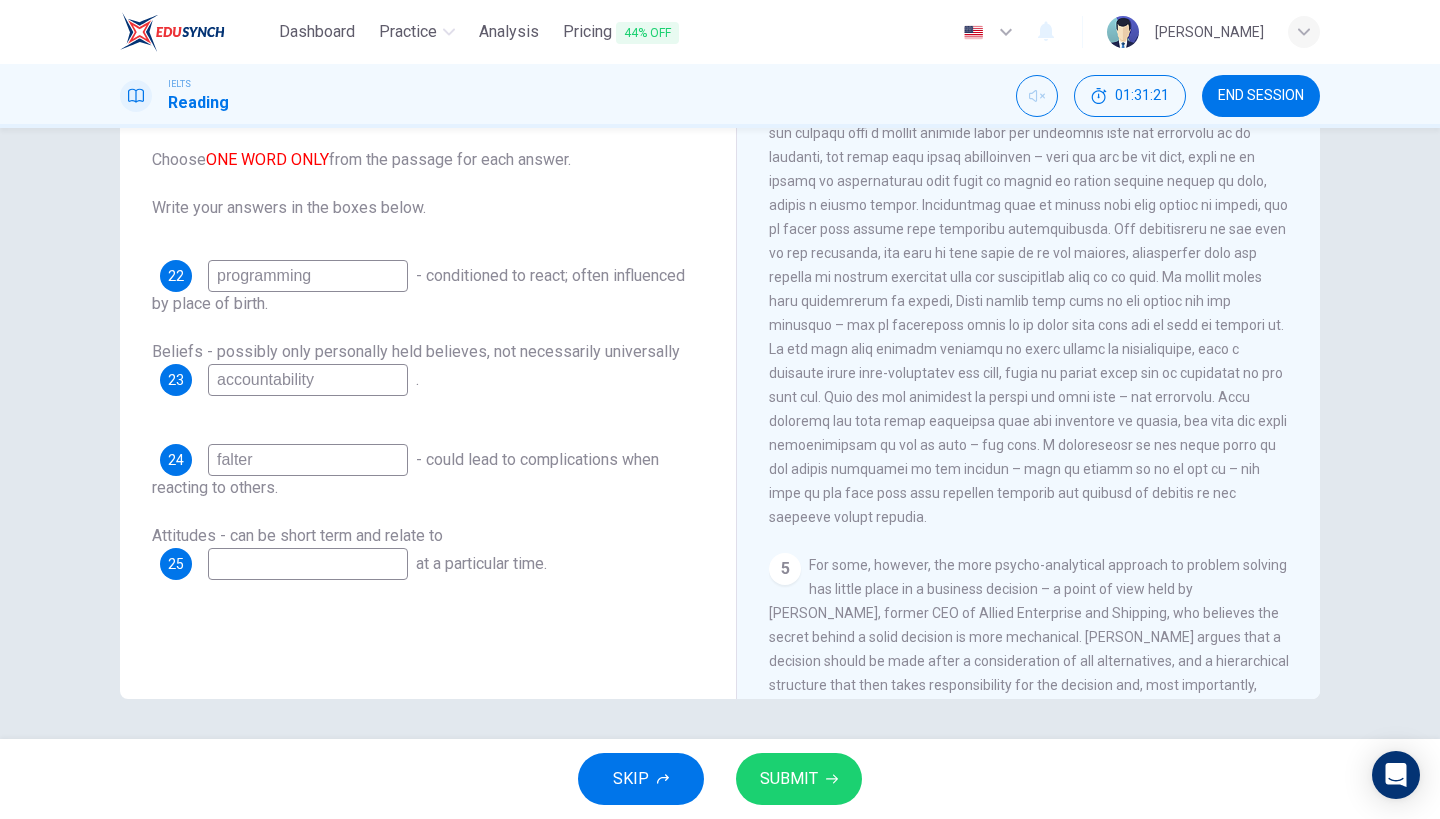 click at bounding box center (308, 564) 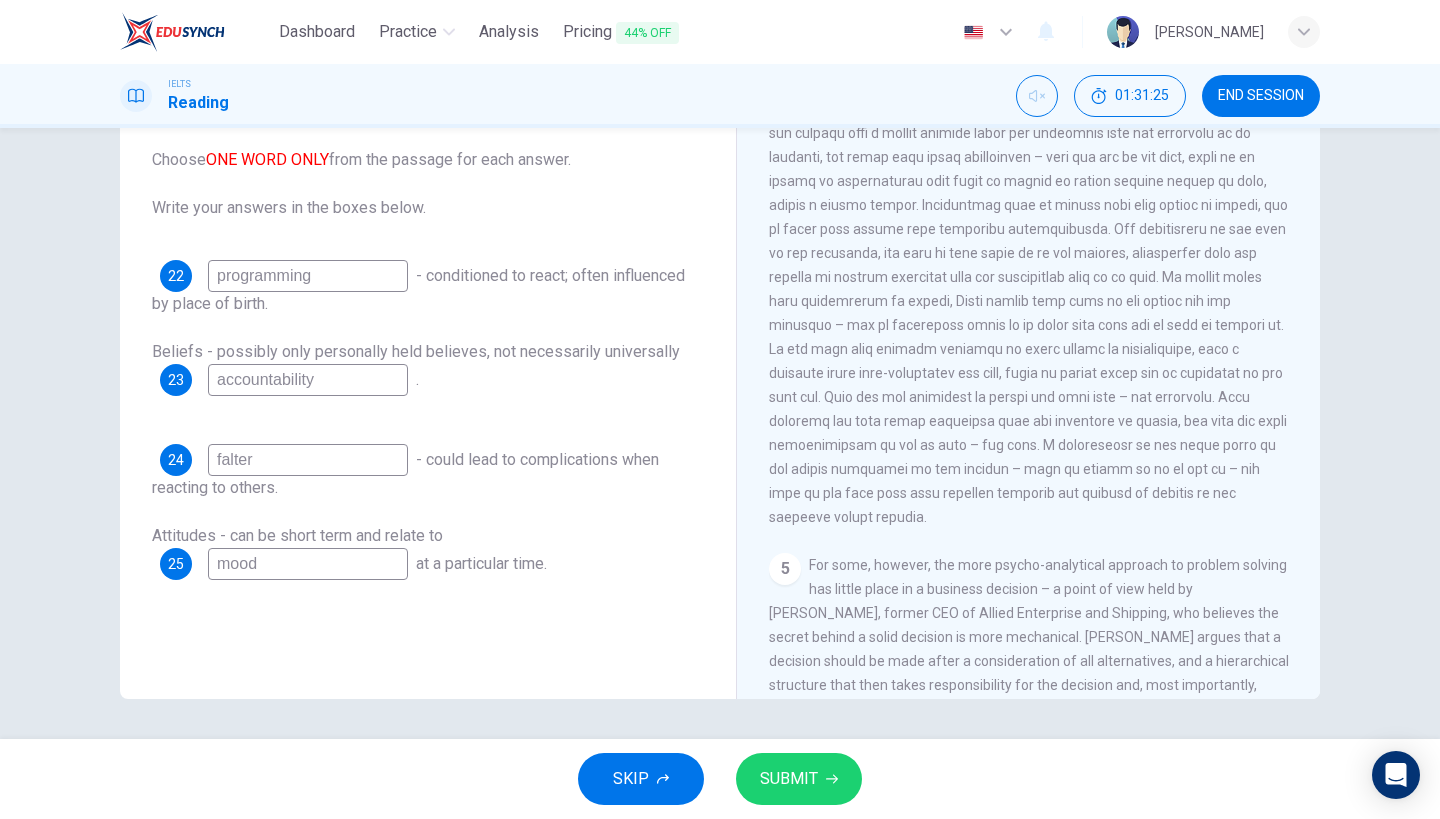 type on "mood" 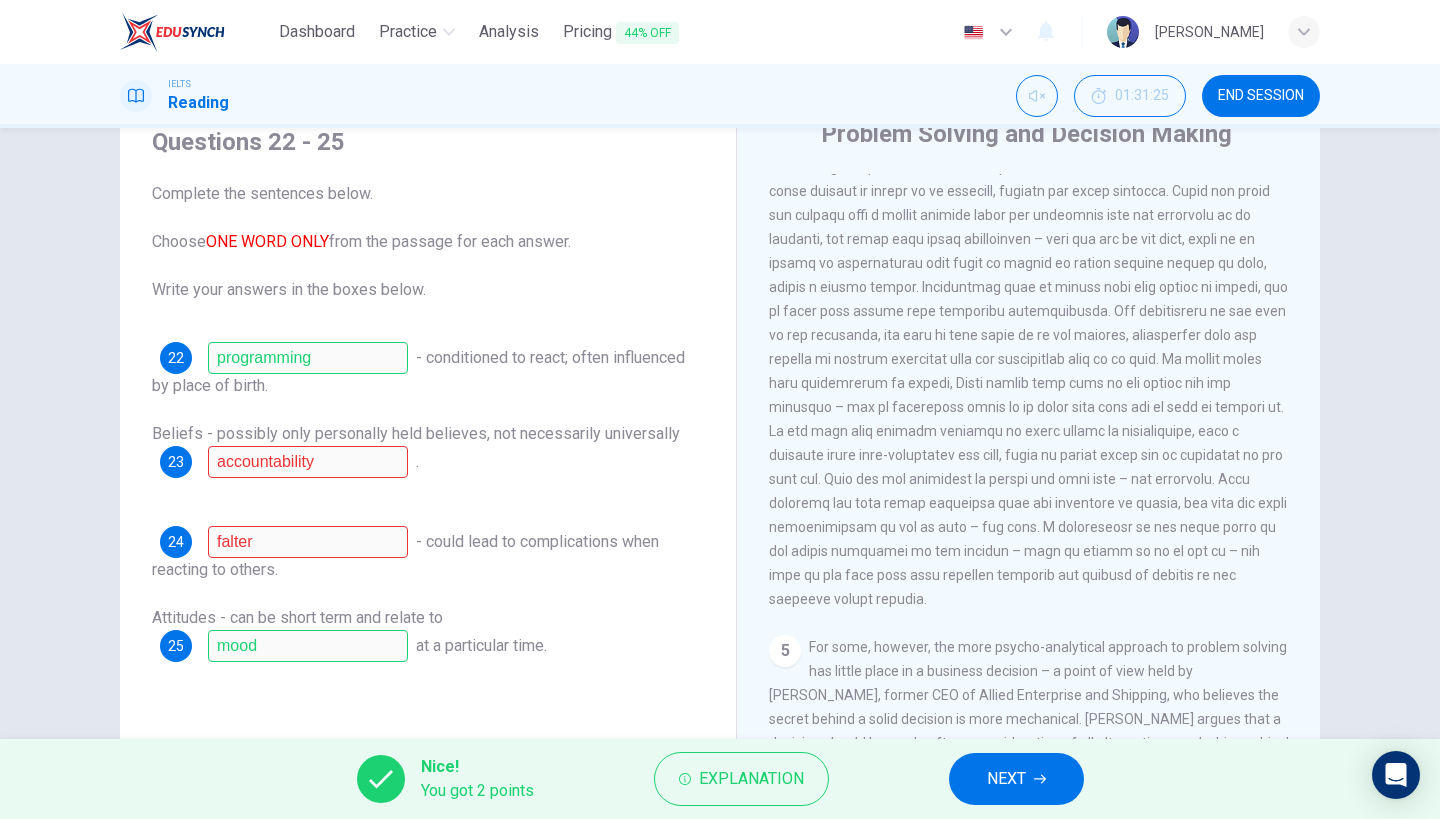 scroll, scrollTop: 72, scrollLeft: 0, axis: vertical 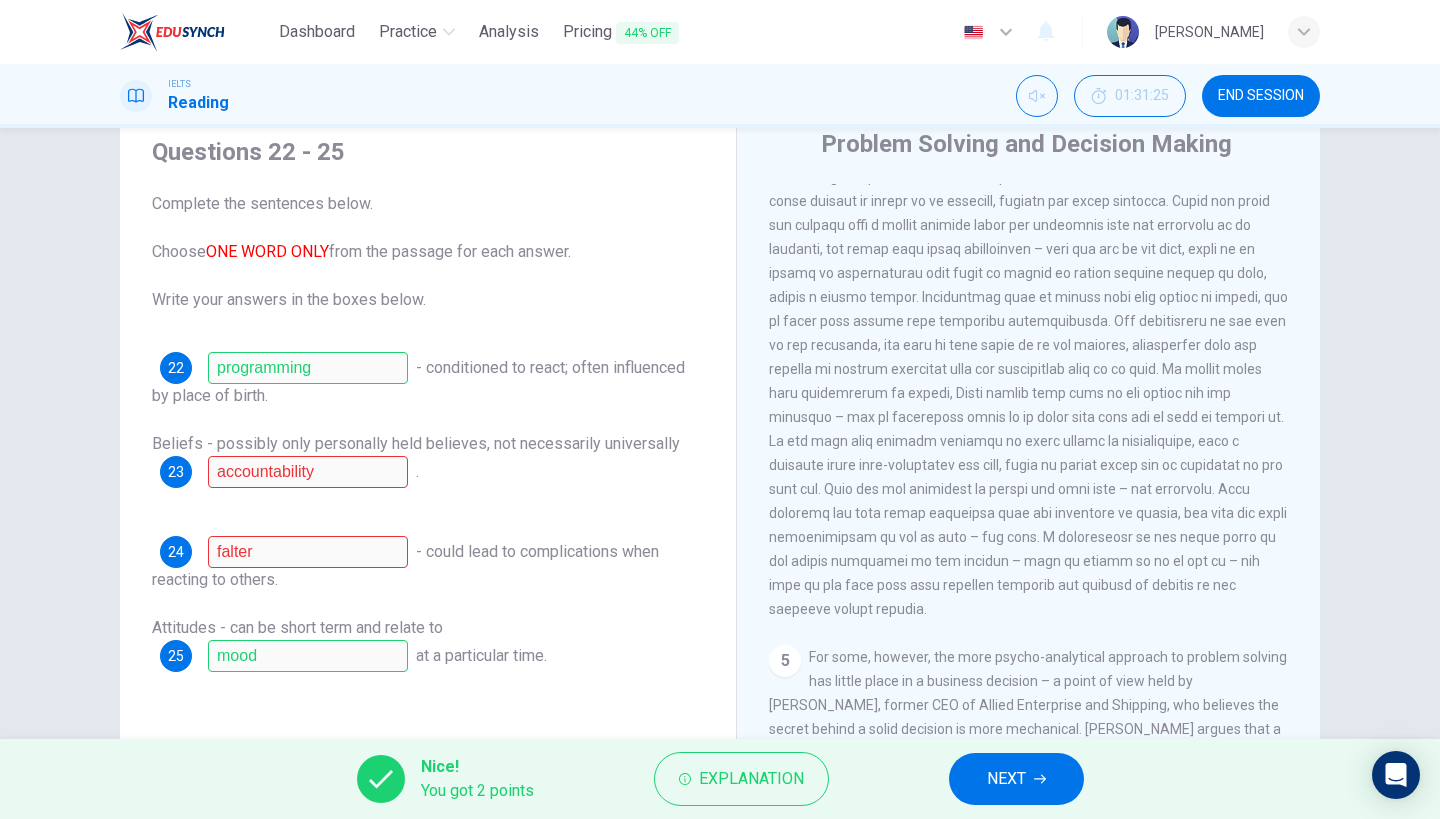 click on "Questions 22 - 25 Complete the sentences below.
Choose  ONE WORD ONLY  from the passage for each answer.
Write your answers in the boxes below. 22 programming  - conditioned to react; often influenced by place of birth. Beliefs - possibly only personally held believes, not necessarily universally  23 accountability . 24 falter  - could lead to complications when reacting to others. Attitudes - can be short term and relate to  25 mood  at a particular time." at bounding box center [428, 404] 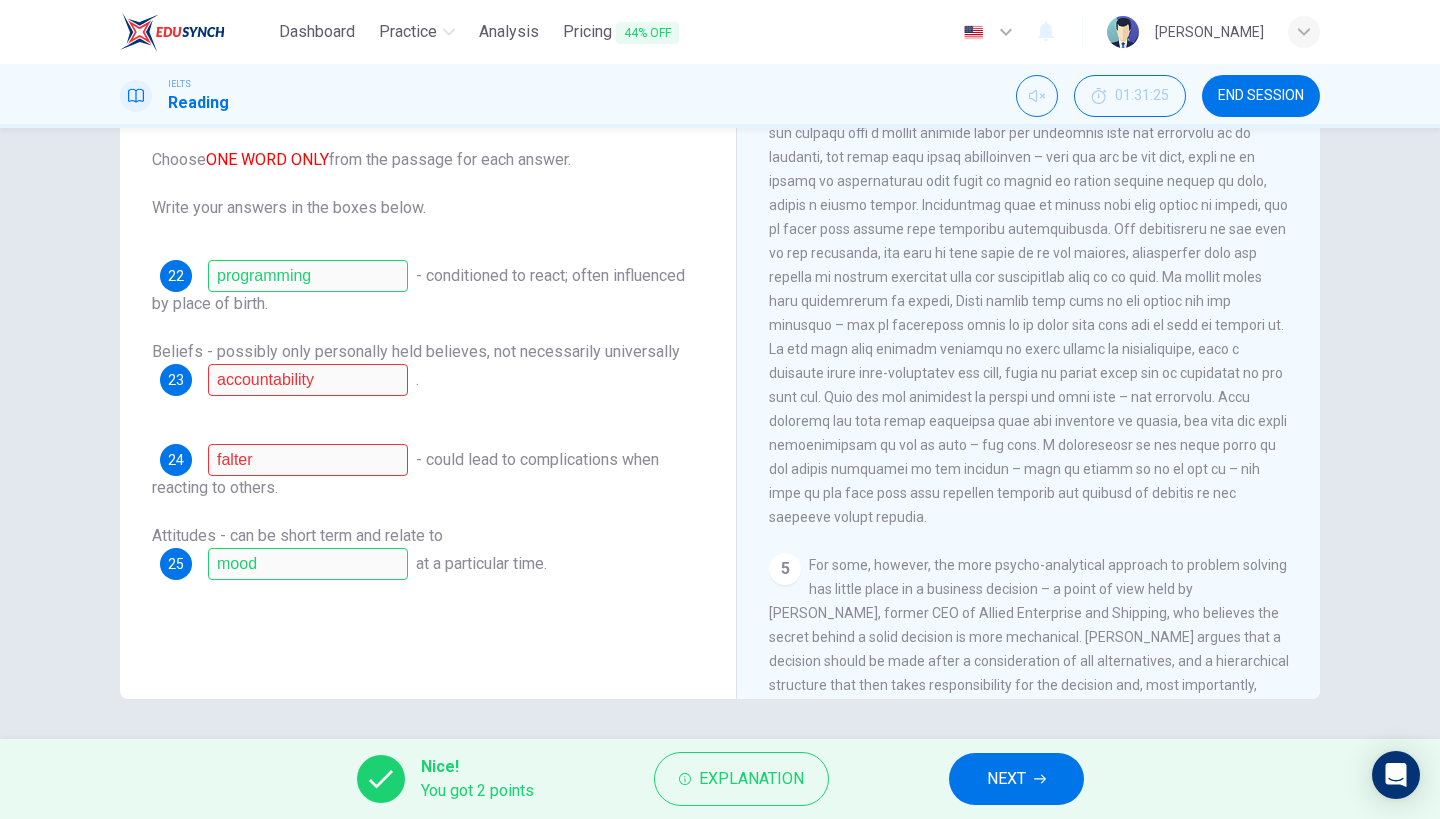 scroll, scrollTop: 164, scrollLeft: 0, axis: vertical 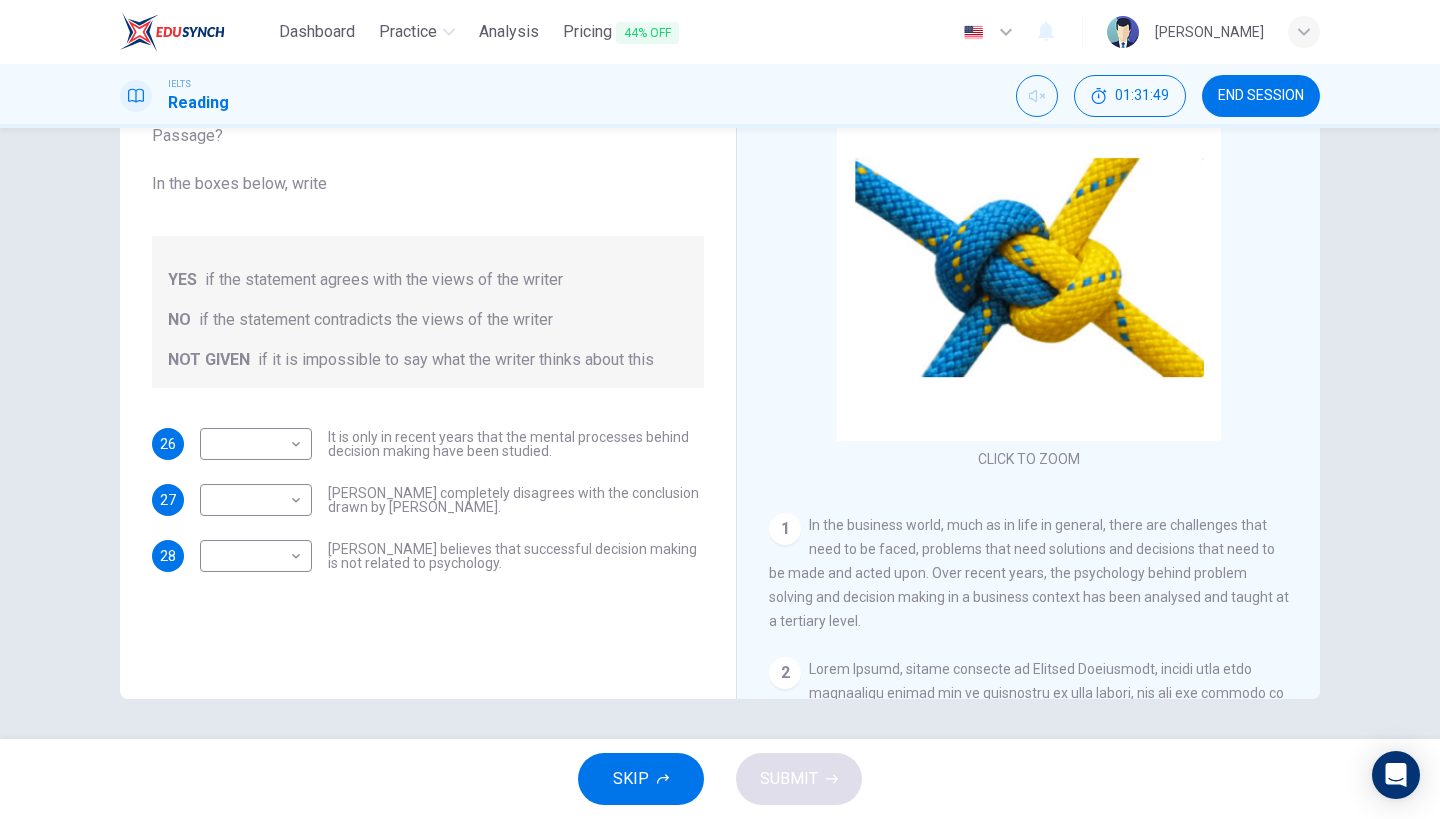 click on "26 ​ ​ It is only in recent years that the mental processes behind decision making have been studied. 27 ​ ​ [PERSON_NAME] completely disagrees with the conclusion drawn by [PERSON_NAME]. 28 ​ ​ [PERSON_NAME] believes that successful decision making is not related to psychology." at bounding box center [428, 500] 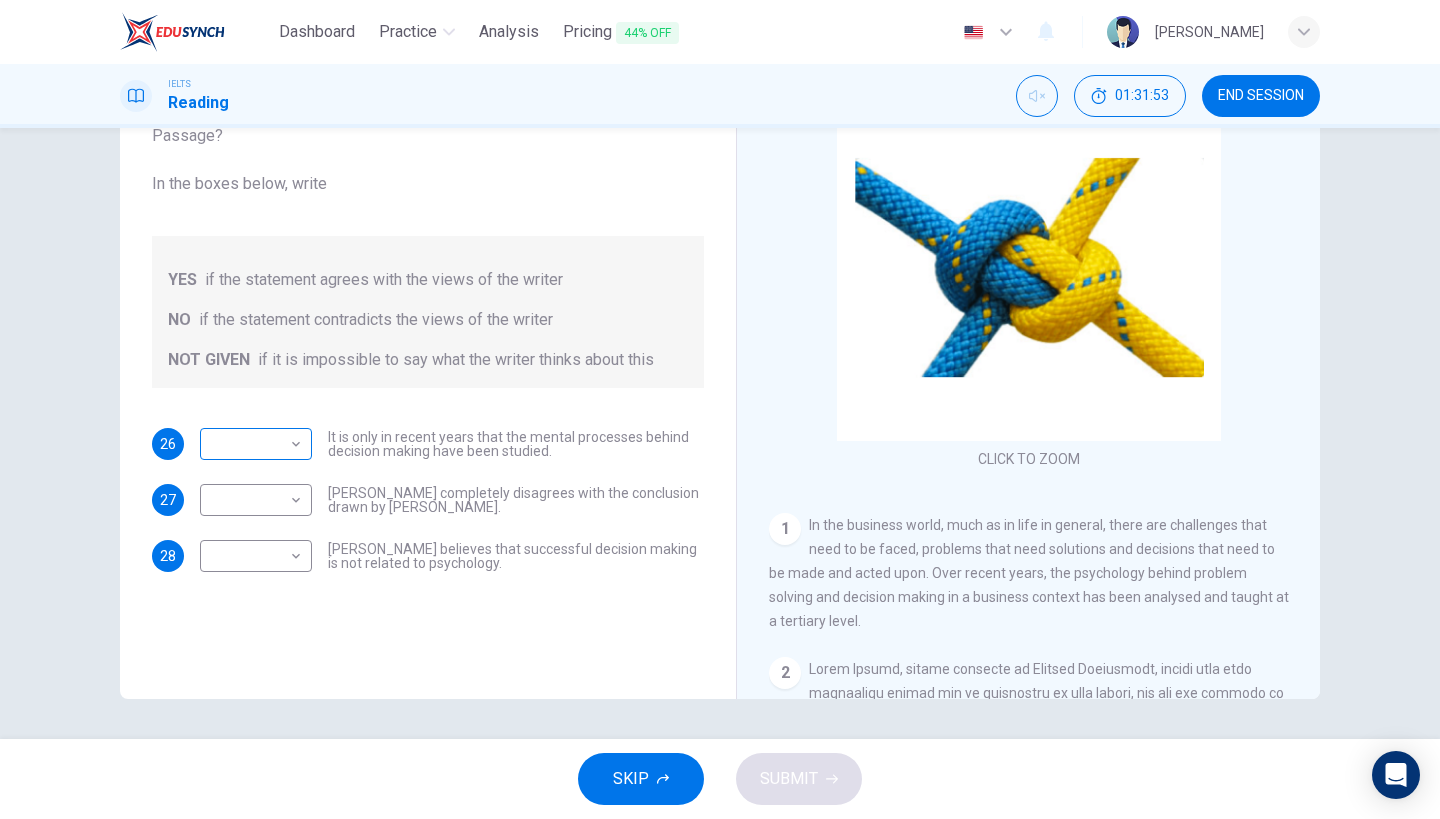 click on "Dashboard Practice Analysis Pricing 44% OFF English en ​ [PERSON_NAME] IELTS Reading 01:31:53 END SESSION Questions 26 - 28 Do the following statements agree with the views given in the Reading Passage?
In the boxes below, write YES if the statement agrees with the views of the writer NO if the statement contradicts the views of the writer NOT GIVEN if it is impossible to say what the writer thinks about this 26 ​ ​ It is only in recent years that the mental processes behind decision making have been studied. 27 ​ ​ [PERSON_NAME] completely disagrees with the conclusion drawn by [PERSON_NAME]. 28 ​ ​ [PERSON_NAME] believes that successful decision making is not related to psychology. Problem Solving and Decision Making CLICK TO ZOOM Click to Zoom 1 2 3 4 5 SKIP SUBMIT EduSynch - Online Language Proficiency Testing
Dashboard Practice Analysis Pricing   44% OFF Notifications © Copyright  2025" at bounding box center (720, 409) 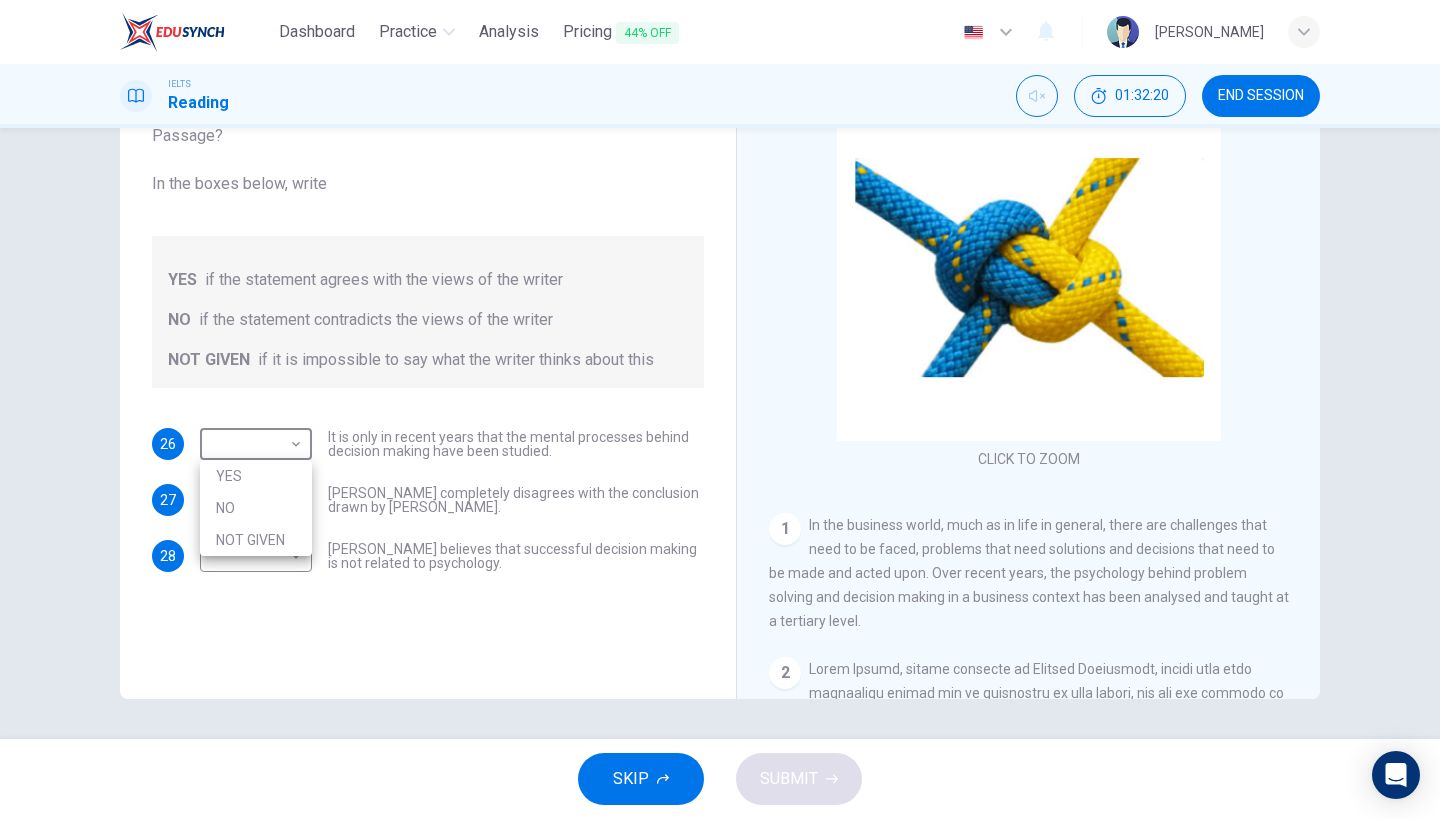click on "NOT GIVEN" at bounding box center [256, 540] 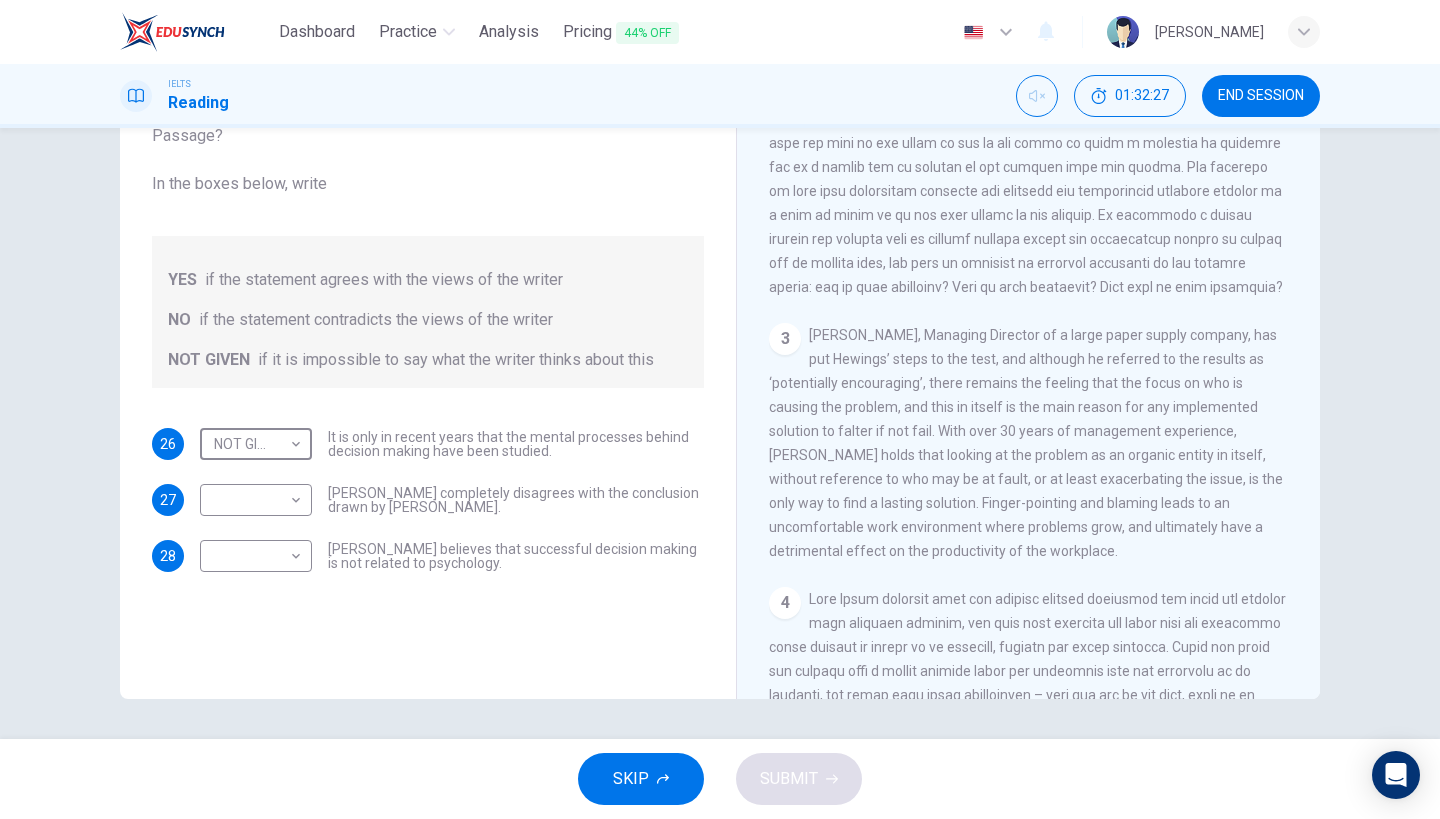 scroll, scrollTop: 745, scrollLeft: 0, axis: vertical 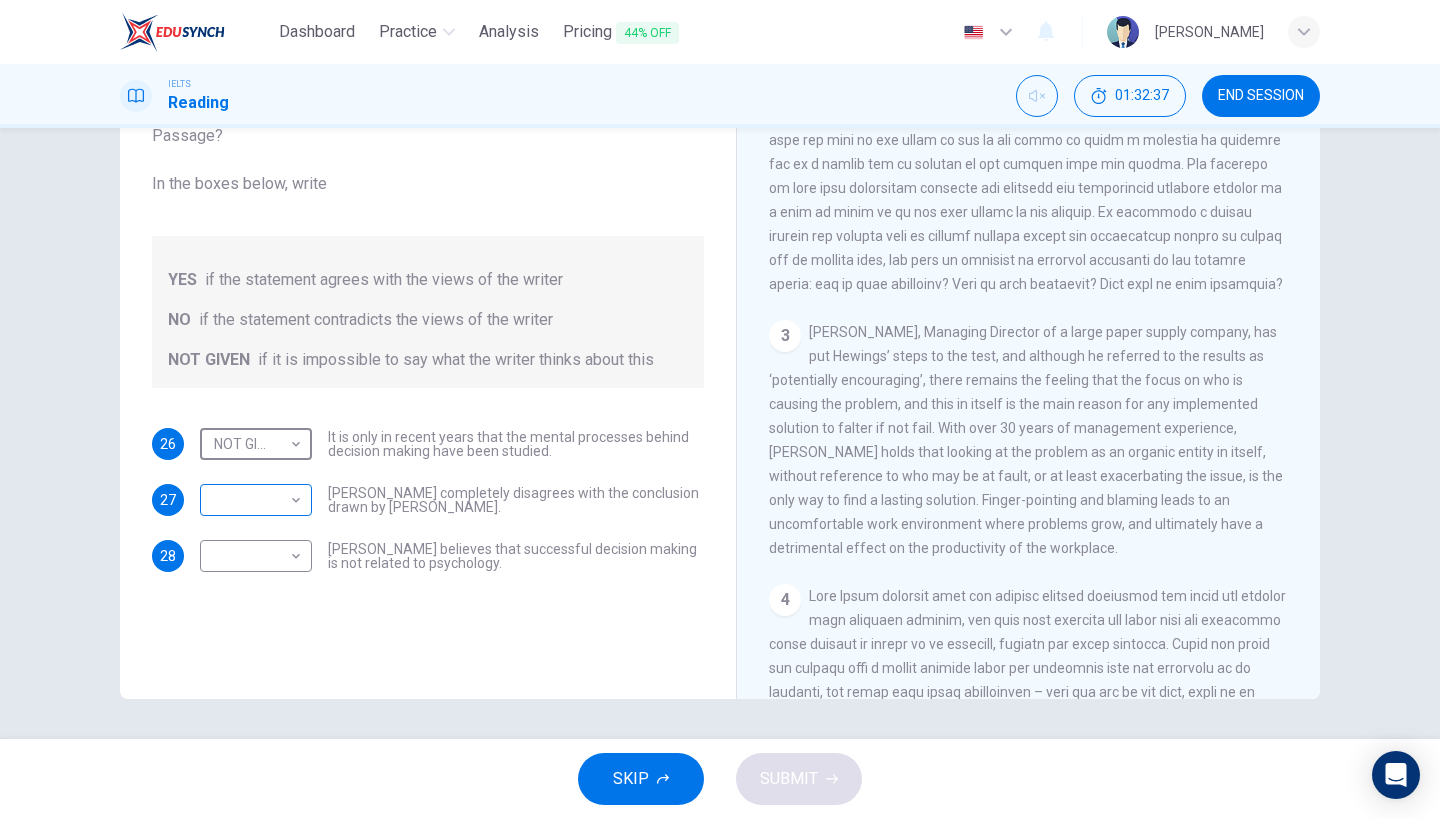 click on "Dashboard Practice Analysis Pricing 44% OFF English en ​ [PERSON_NAME] IELTS Reading 01:32:37 END SESSION Questions 26 - 28 Do the following statements agree with the views given in the Reading Passage?
In the boxes below, write YES if the statement agrees with the views of the writer NO if the statement contradicts the views of the writer NOT GIVEN if it is impossible to say what the writer thinks about this 26 NOT GIVEN NOT GIVEN ​ It is only in recent years that the mental processes behind decision making have been studied. 27 ​ ​ [PERSON_NAME] completely disagrees with the conclusion drawn by [PERSON_NAME]. 28 ​ ​ [PERSON_NAME] believes that successful decision making is not related to psychology. Problem Solving and Decision Making CLICK TO ZOOM Click to Zoom 1 2 3 4 5 SKIP SUBMIT EduSynch - Online Language Proficiency Testing
Dashboard Practice Analysis Pricing   44% OFF Notifications © Copyright  2025" at bounding box center (720, 409) 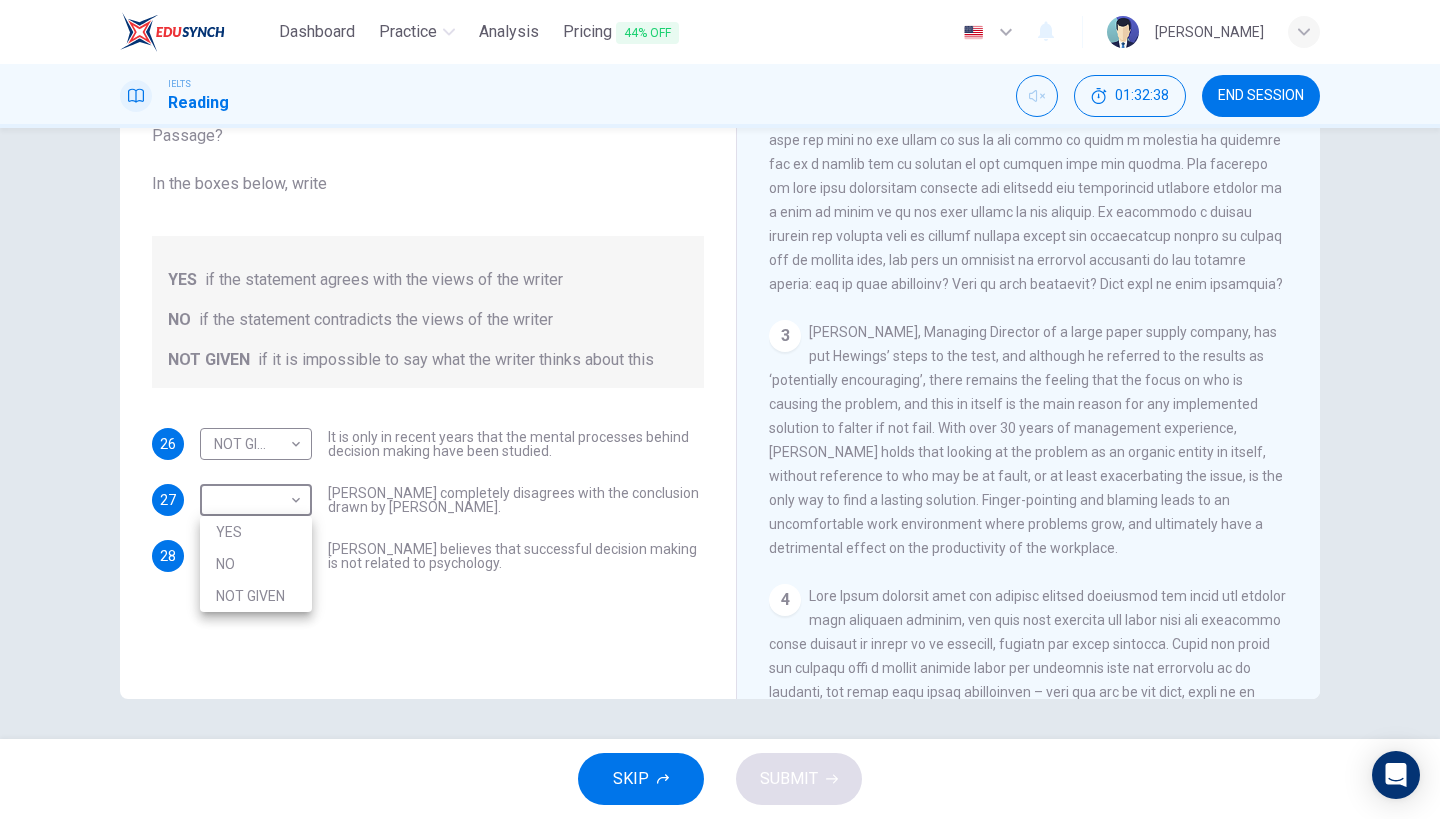 click on "NO" at bounding box center (256, 564) 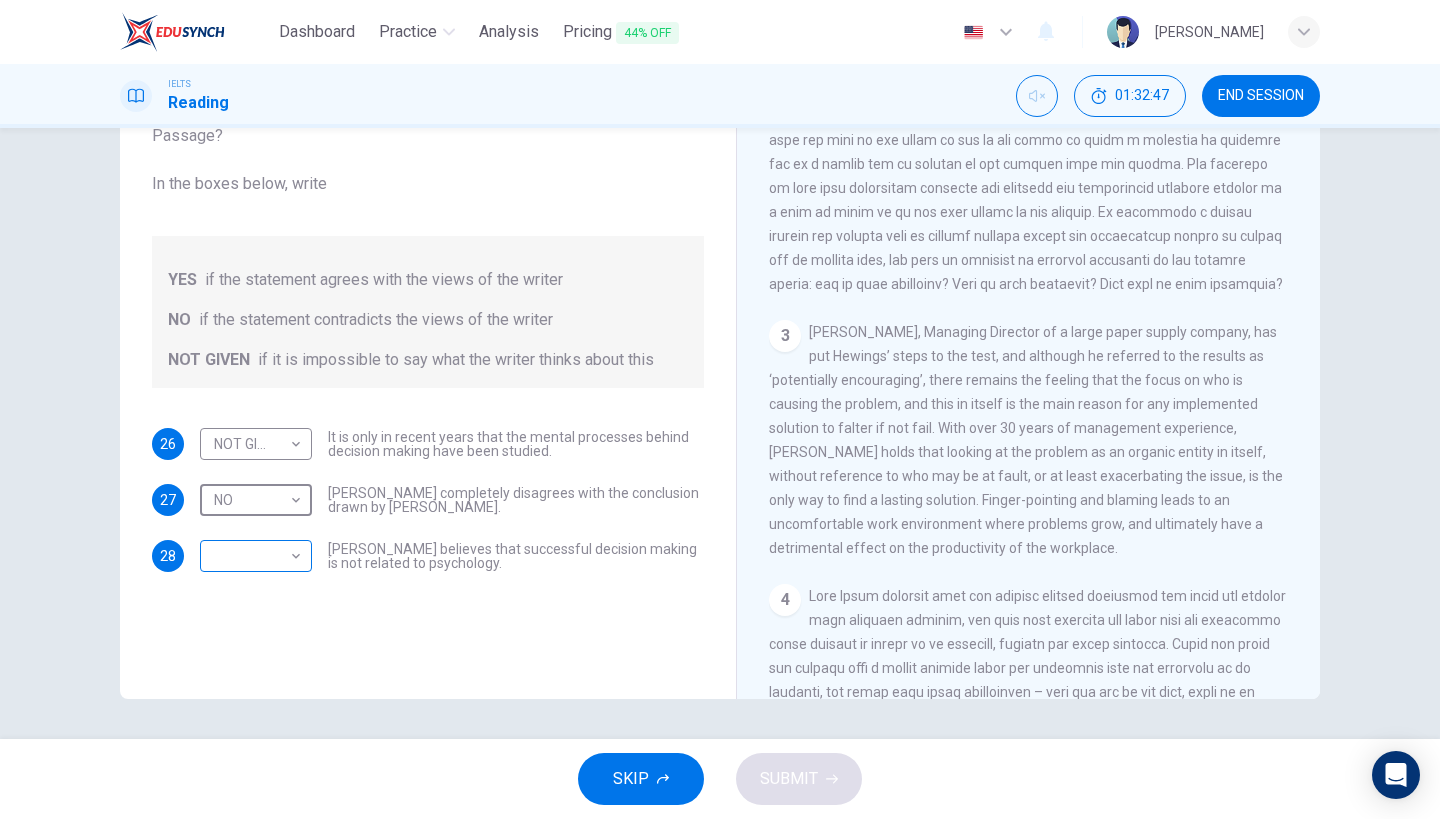 click on "Dashboard Practice Analysis Pricing 44% OFF English en ​ [PERSON_NAME] IELTS Reading 01:32:47 END SESSION Questions 26 - 28 Do the following statements agree with the views given in the Reading Passage?
In the boxes below, write YES if the statement agrees with the views of the writer NO if the statement contradicts the views of the writer NOT GIVEN if it is impossible to say what the writer thinks about this 26 NOT GIVEN NOT GIVEN ​ It is only in recent years that the mental processes behind decision making have been studied. 27 NO NO ​ [PERSON_NAME] completely disagrees with the conclusion drawn by [PERSON_NAME]. 28 ​ ​ [PERSON_NAME] believes that successful decision making is not related to psychology. Problem Solving and Decision Making CLICK TO ZOOM Click to Zoom 1 2 3 4 5 SKIP SUBMIT EduSynch - Online Language Proficiency Testing
Dashboard Practice Analysis Pricing   44% OFF Notifications © Copyright  2025" at bounding box center [720, 409] 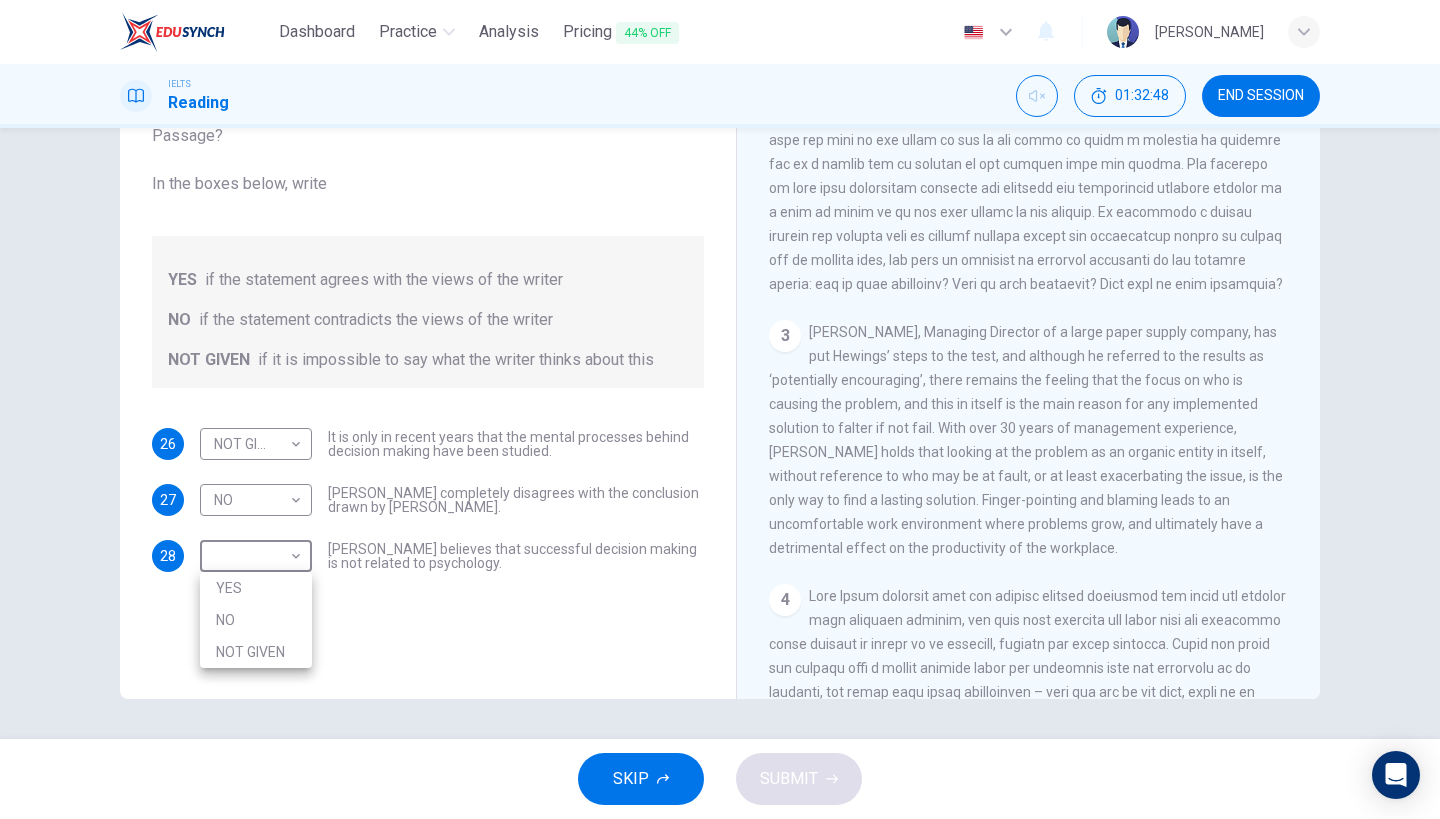click on "YES" at bounding box center (256, 588) 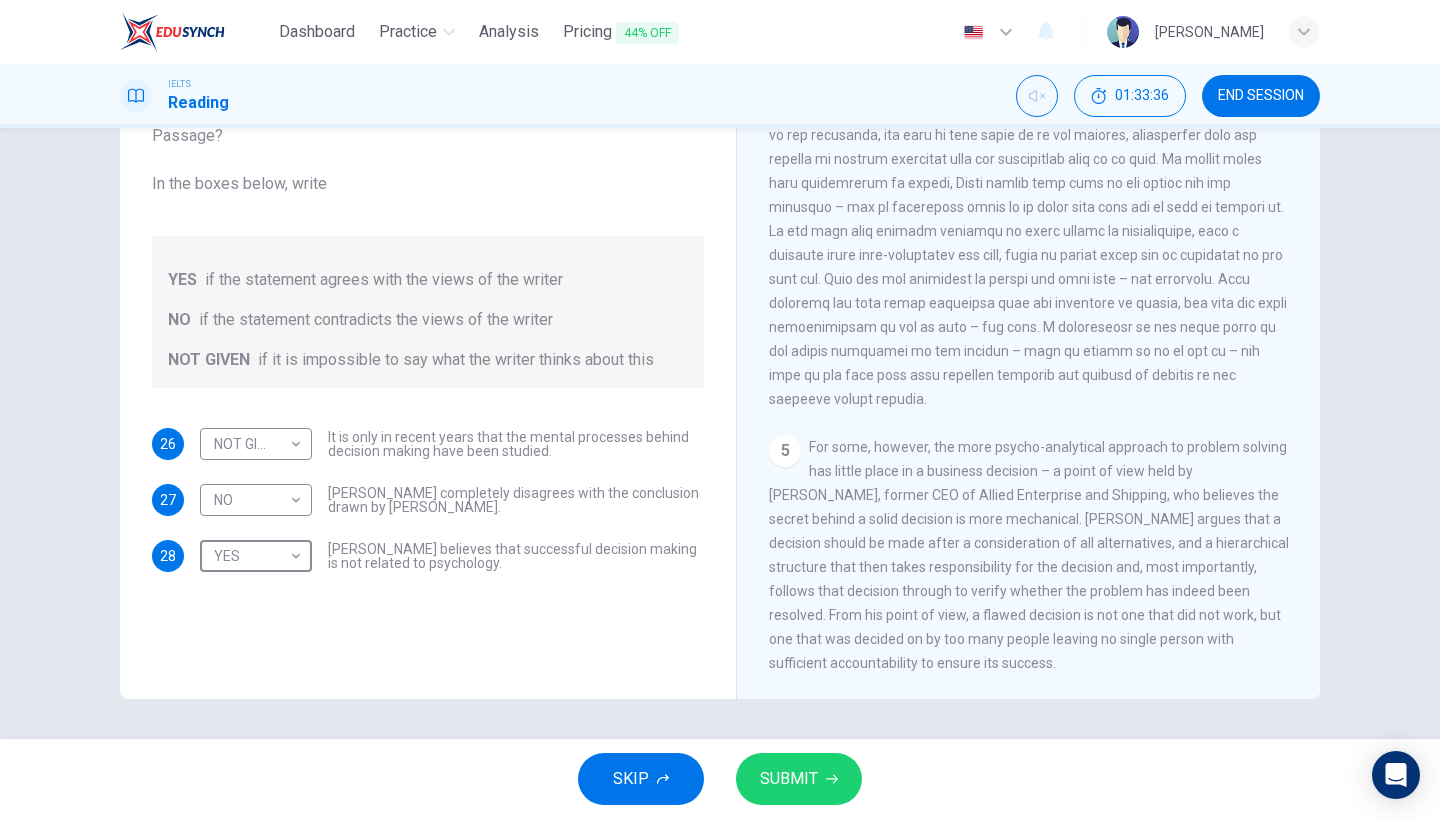scroll, scrollTop: 1374, scrollLeft: 0, axis: vertical 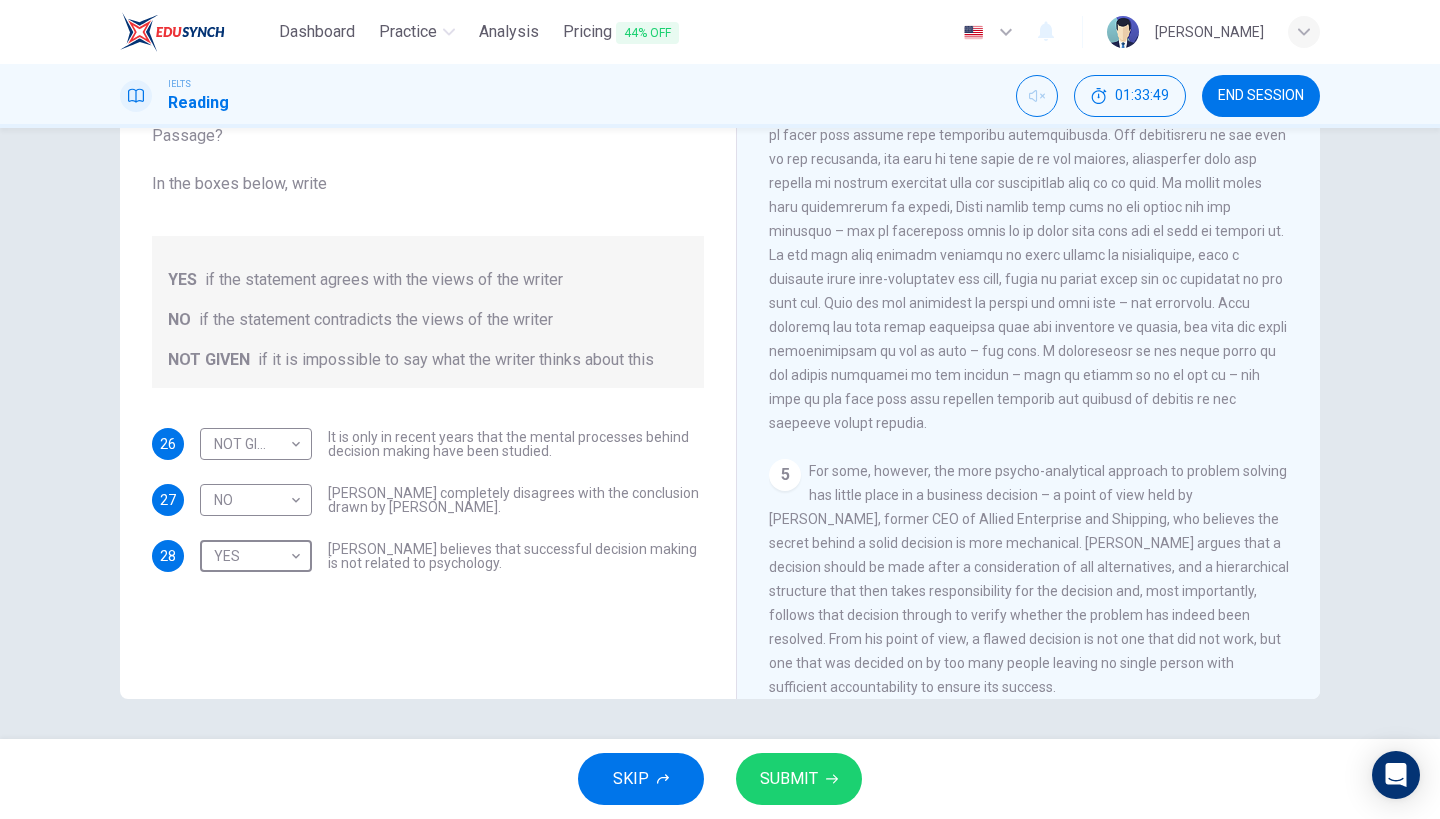 click on "SUBMIT" at bounding box center (799, 779) 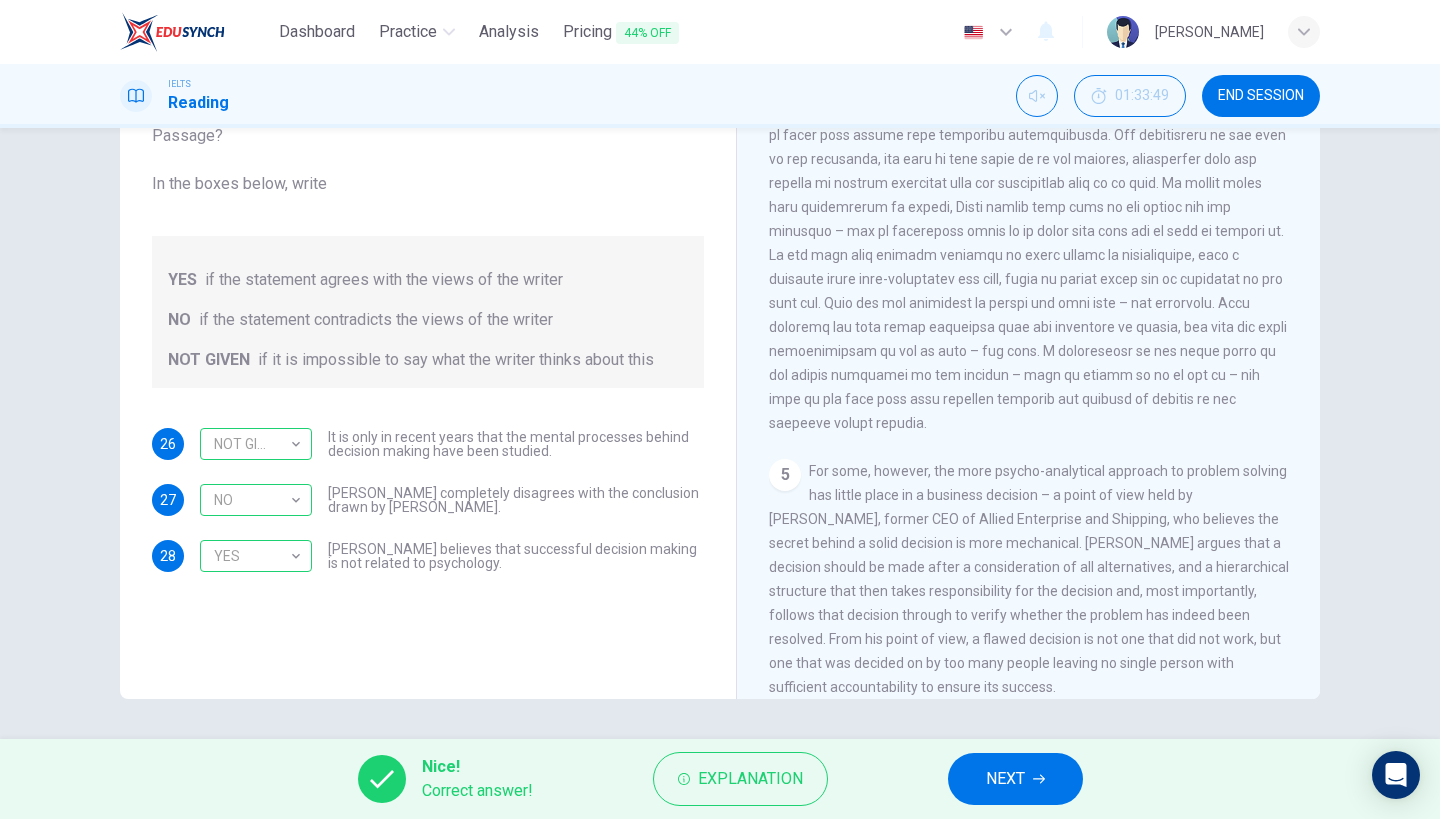 click on "NEXT" at bounding box center [1005, 779] 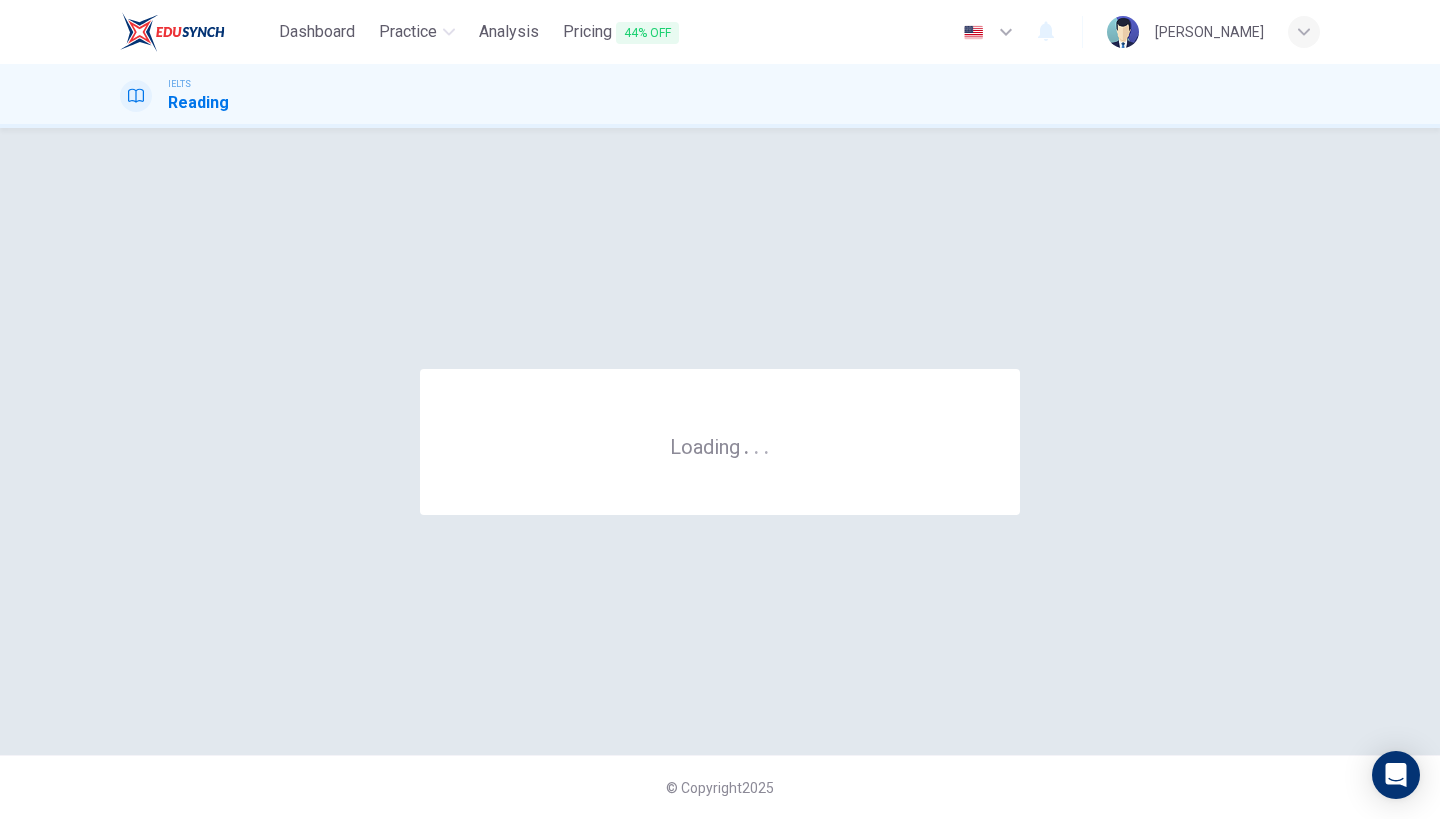 scroll, scrollTop: 0, scrollLeft: 0, axis: both 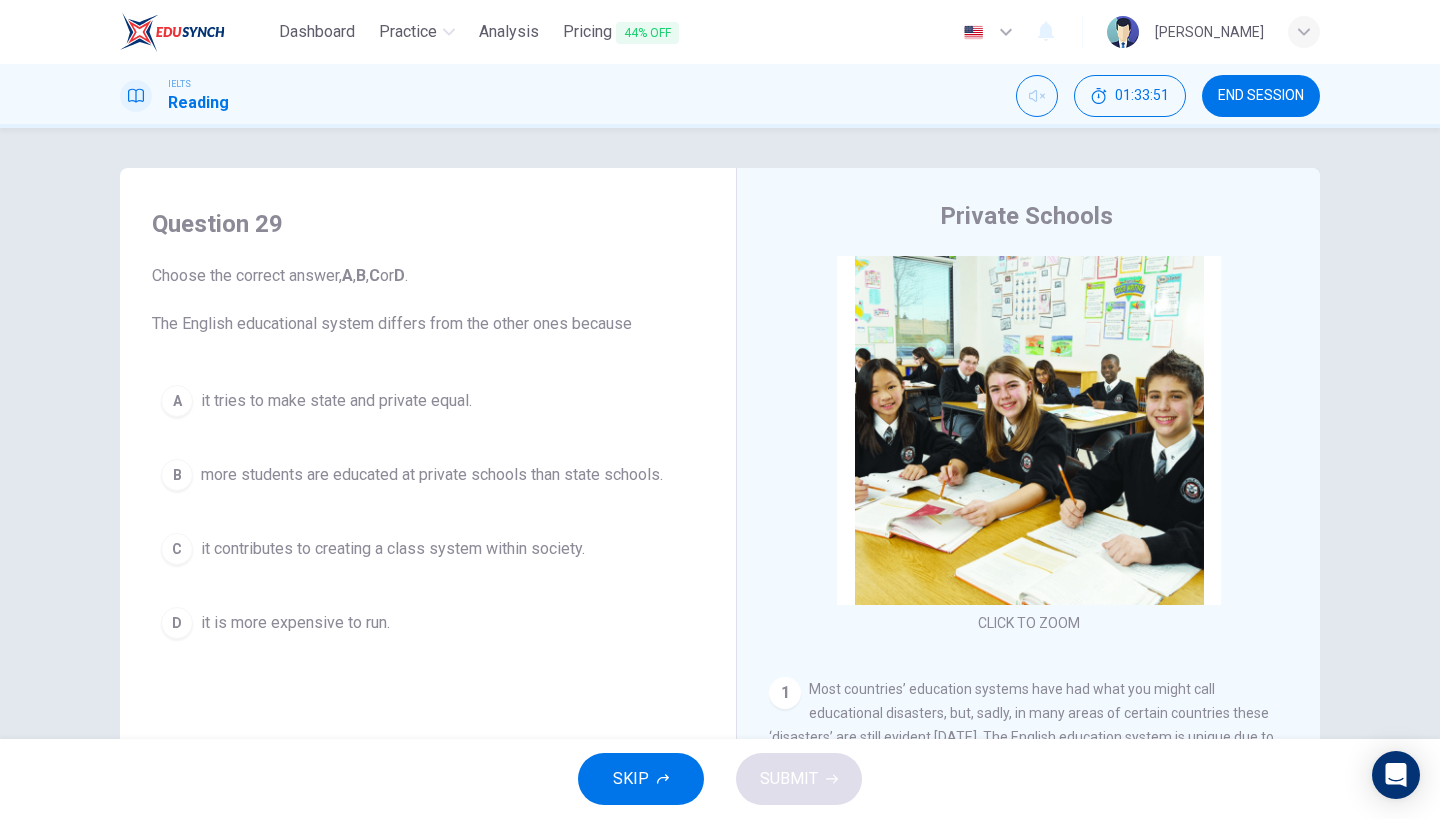 click on "END SESSION" at bounding box center [1261, 96] 